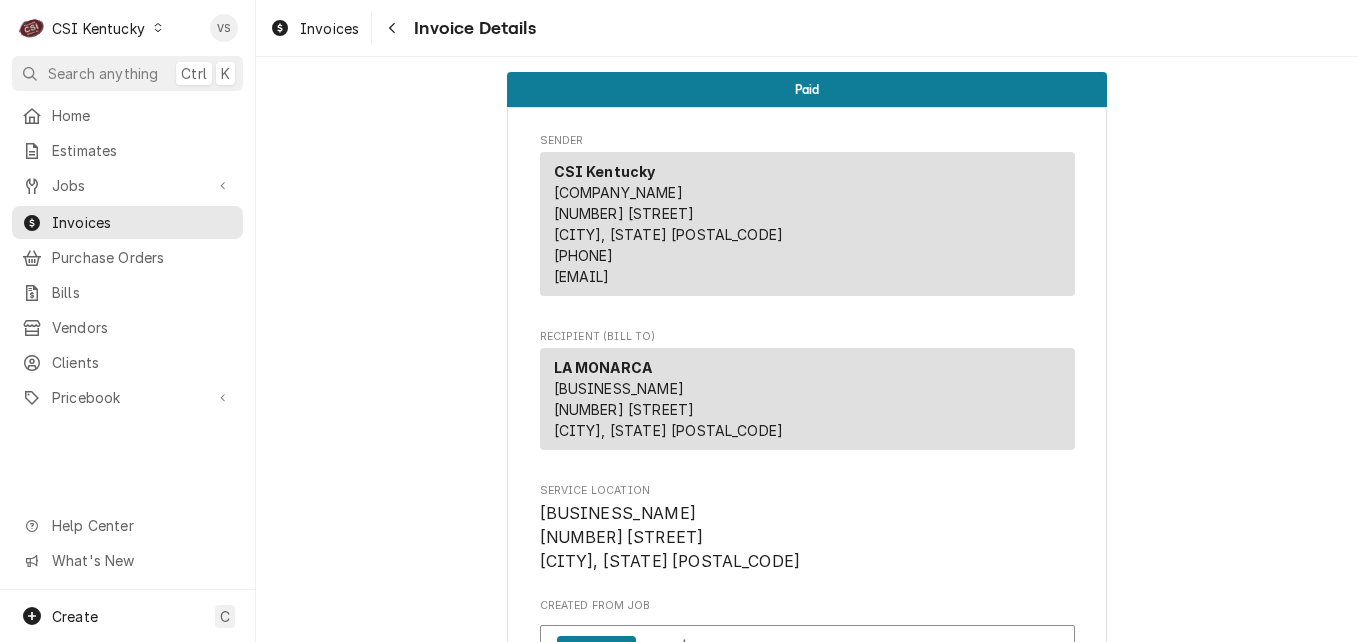 scroll, scrollTop: 0, scrollLeft: 0, axis: both 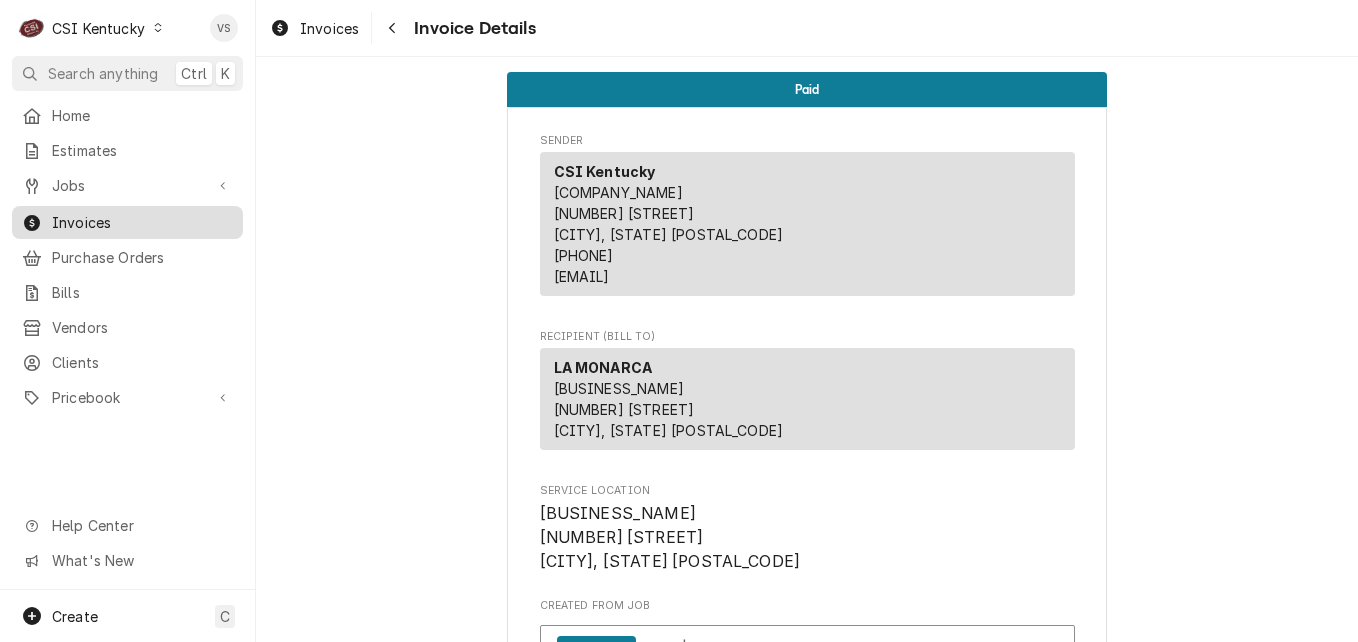 click on "Invoices" at bounding box center (142, 222) 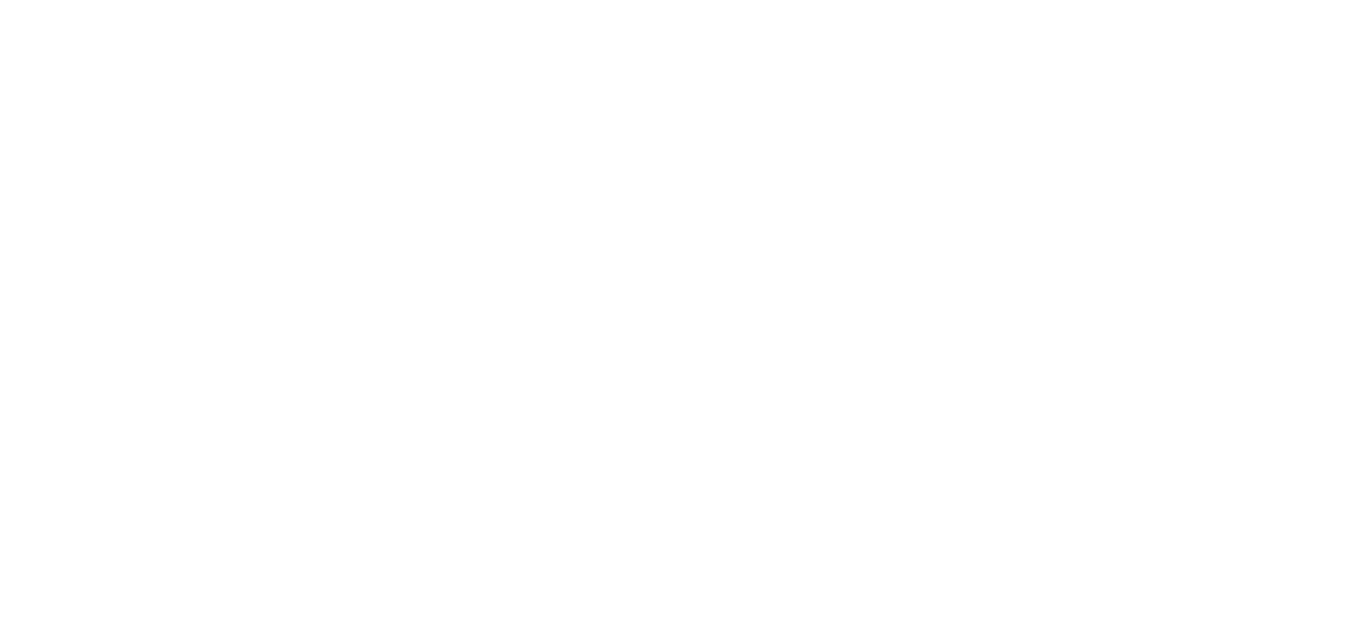 scroll, scrollTop: 0, scrollLeft: 0, axis: both 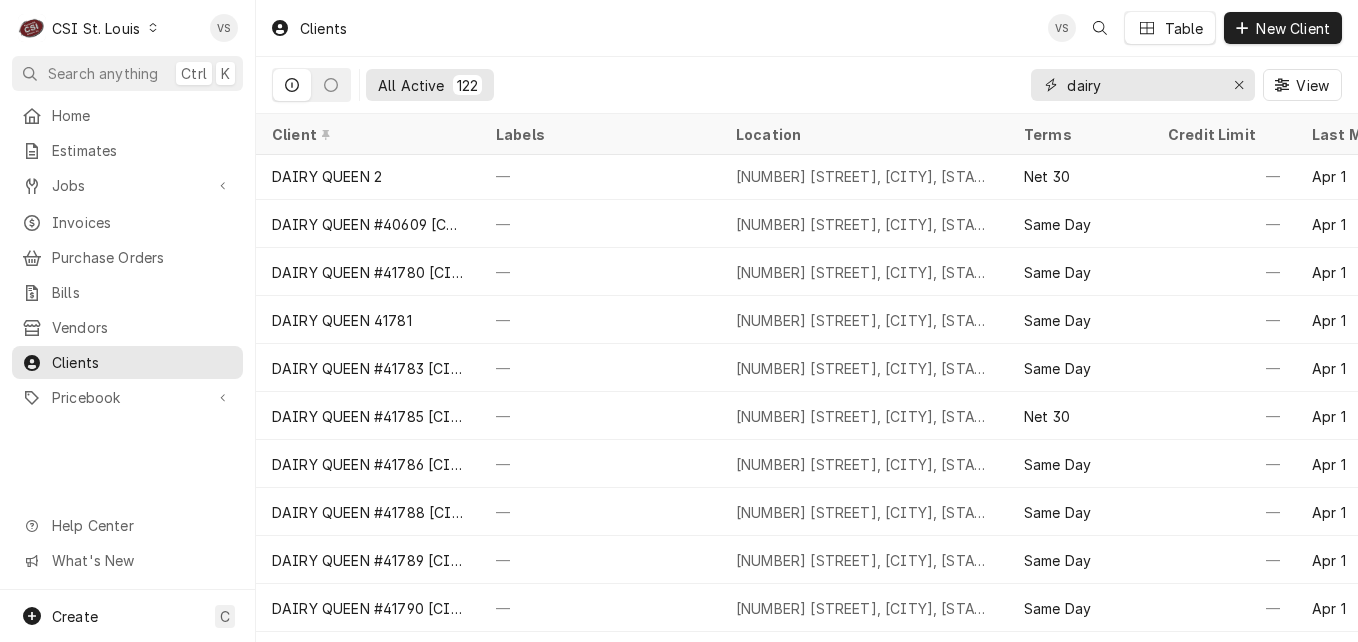 click on "All Active 122 dairy View" at bounding box center [807, 85] 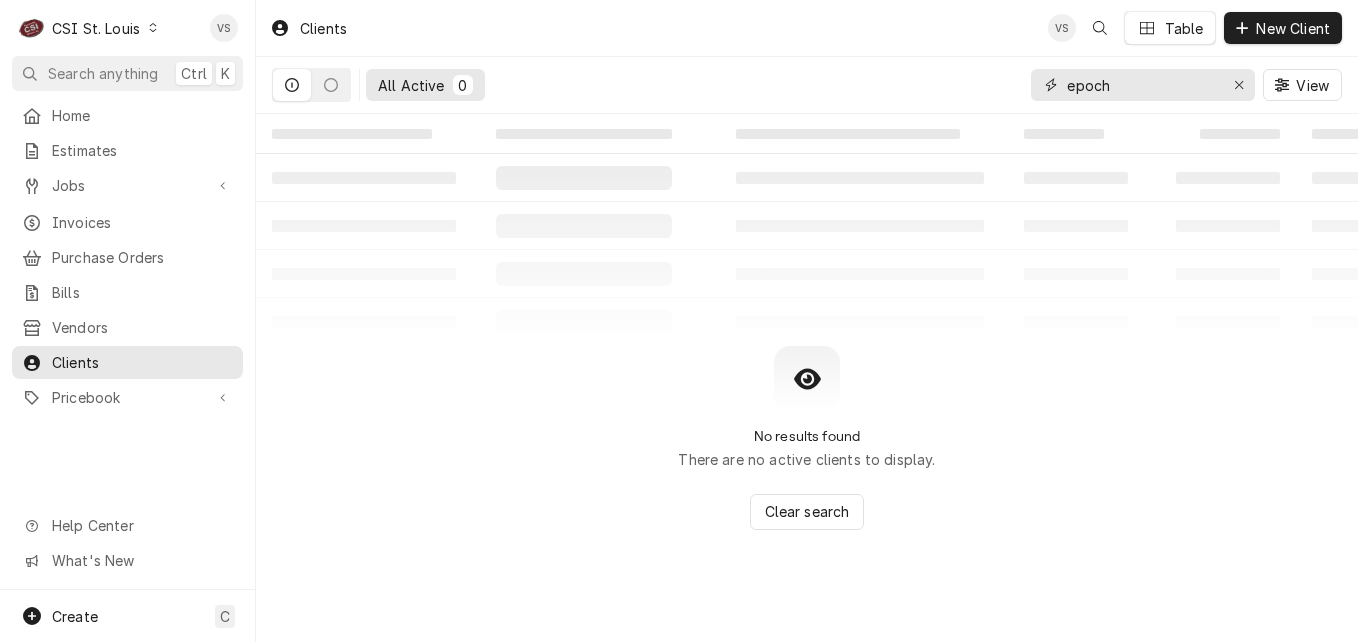 type on "epoch" 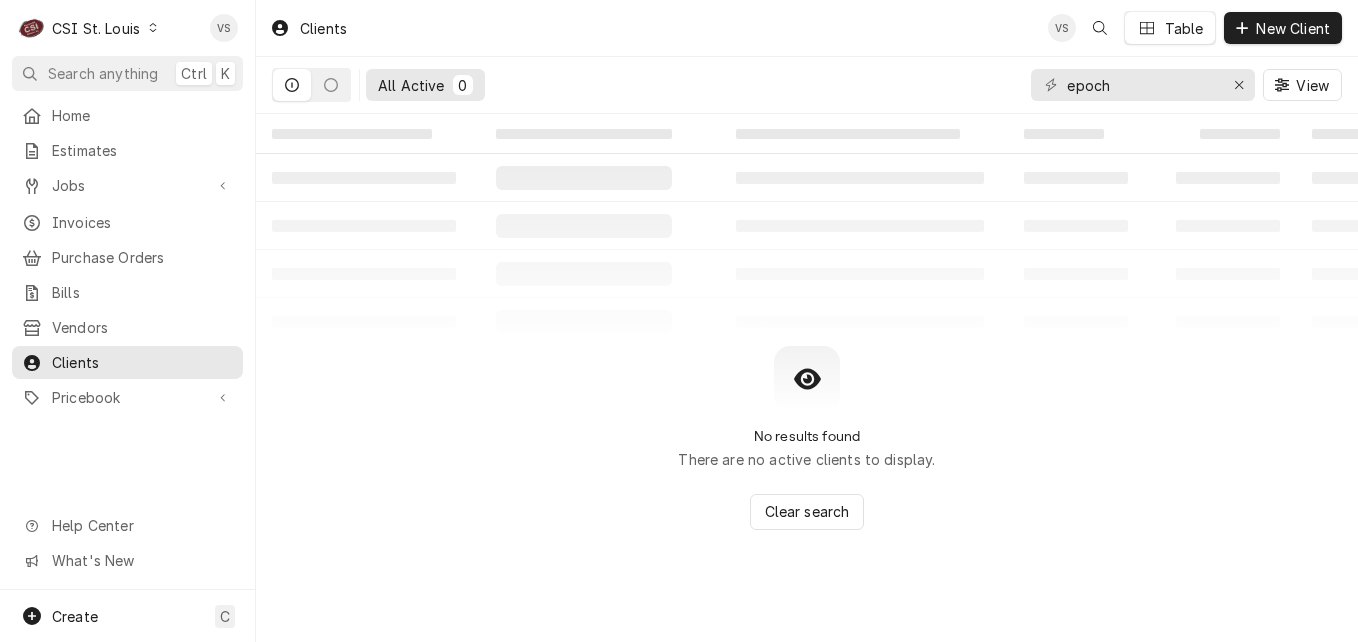 click at bounding box center (153, 28) 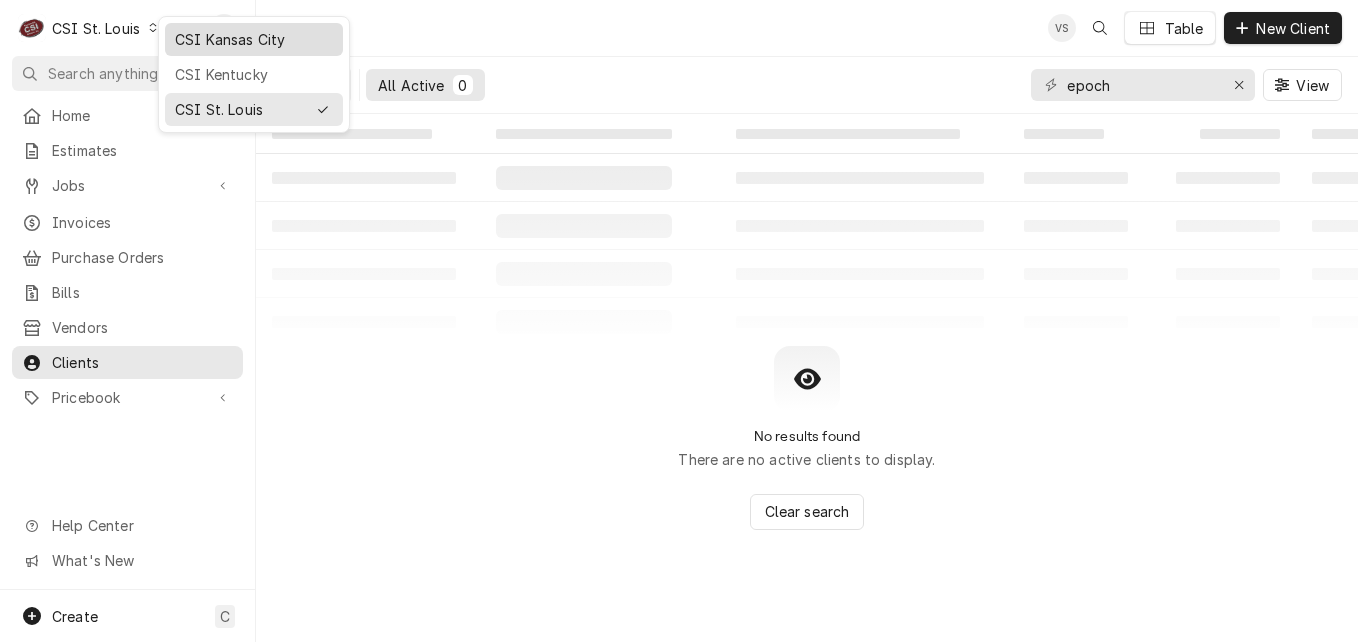 click on "CSI Kansas City" at bounding box center [254, 39] 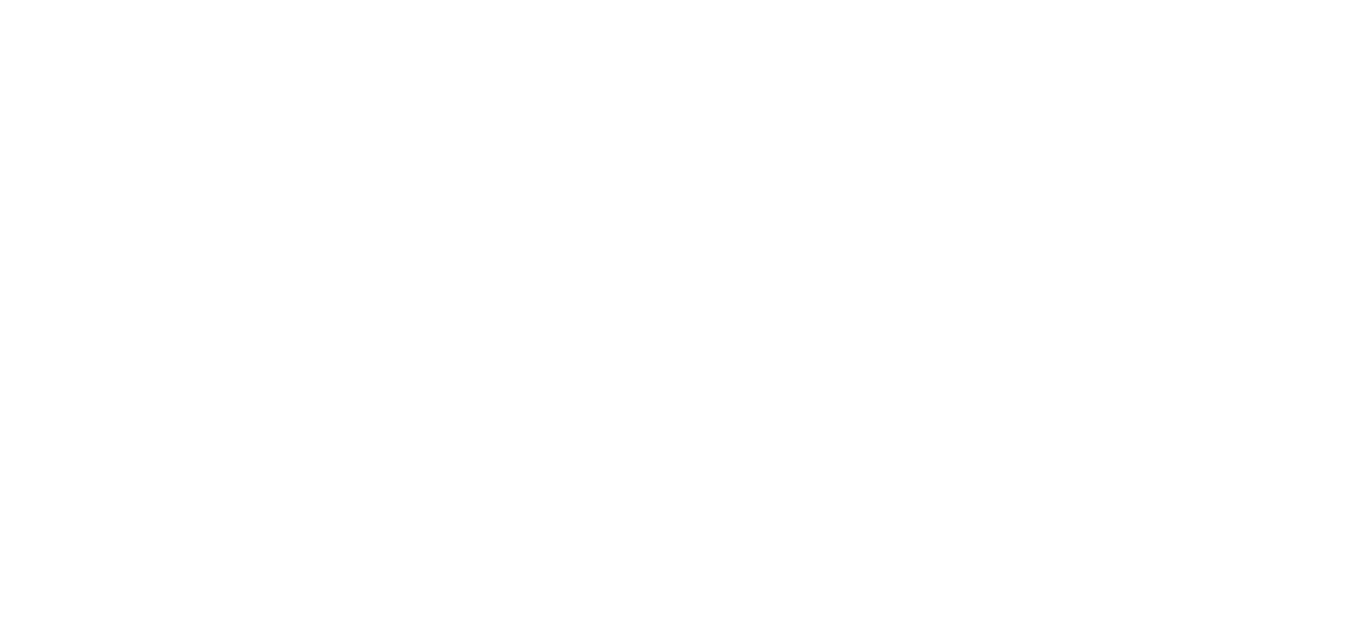 scroll, scrollTop: 0, scrollLeft: 0, axis: both 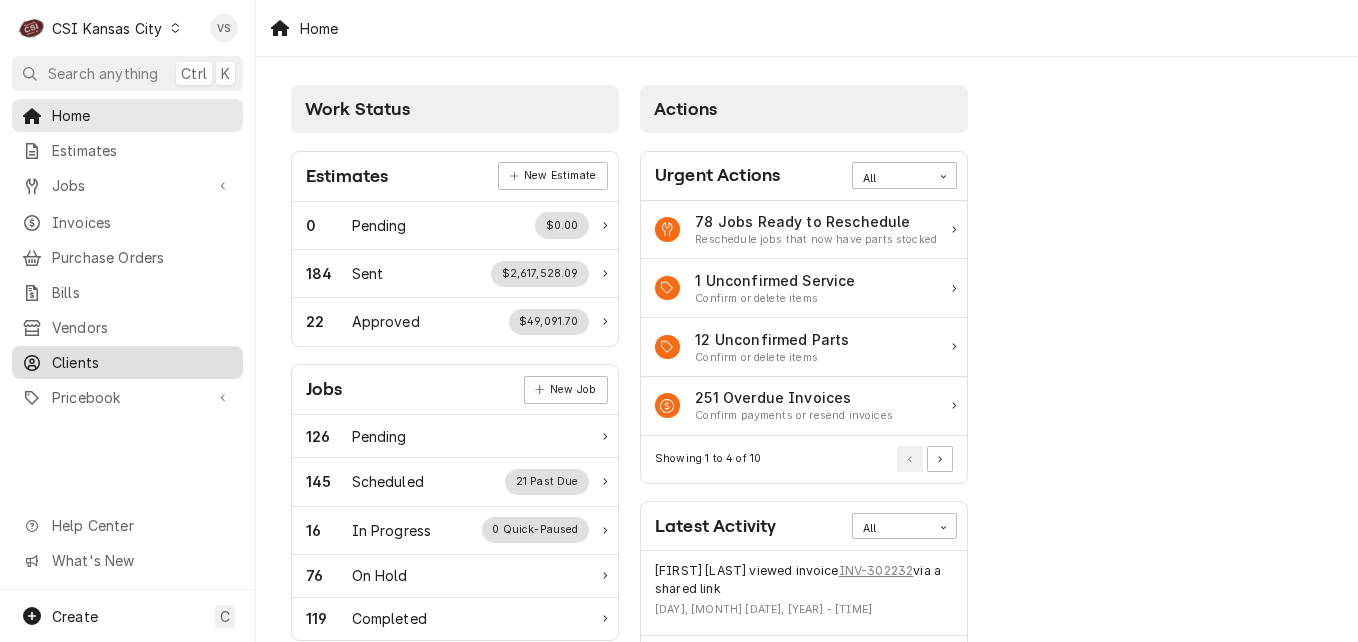 click on "Clients" at bounding box center [142, 362] 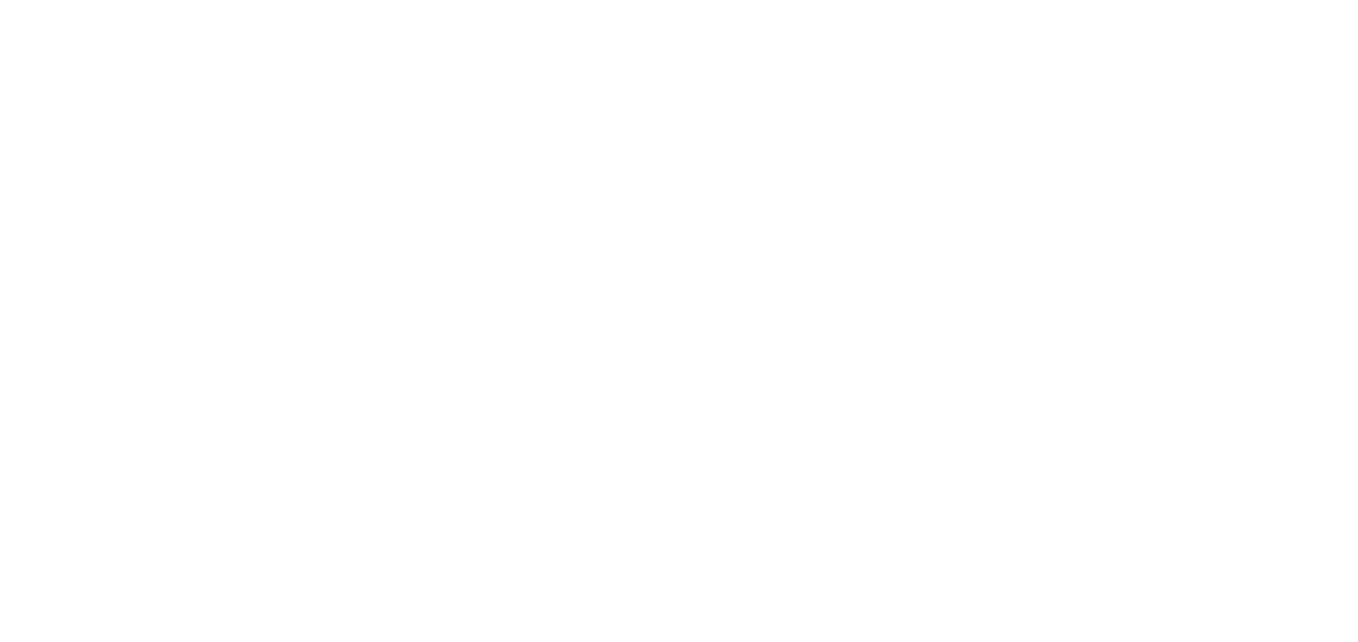 scroll, scrollTop: 0, scrollLeft: 0, axis: both 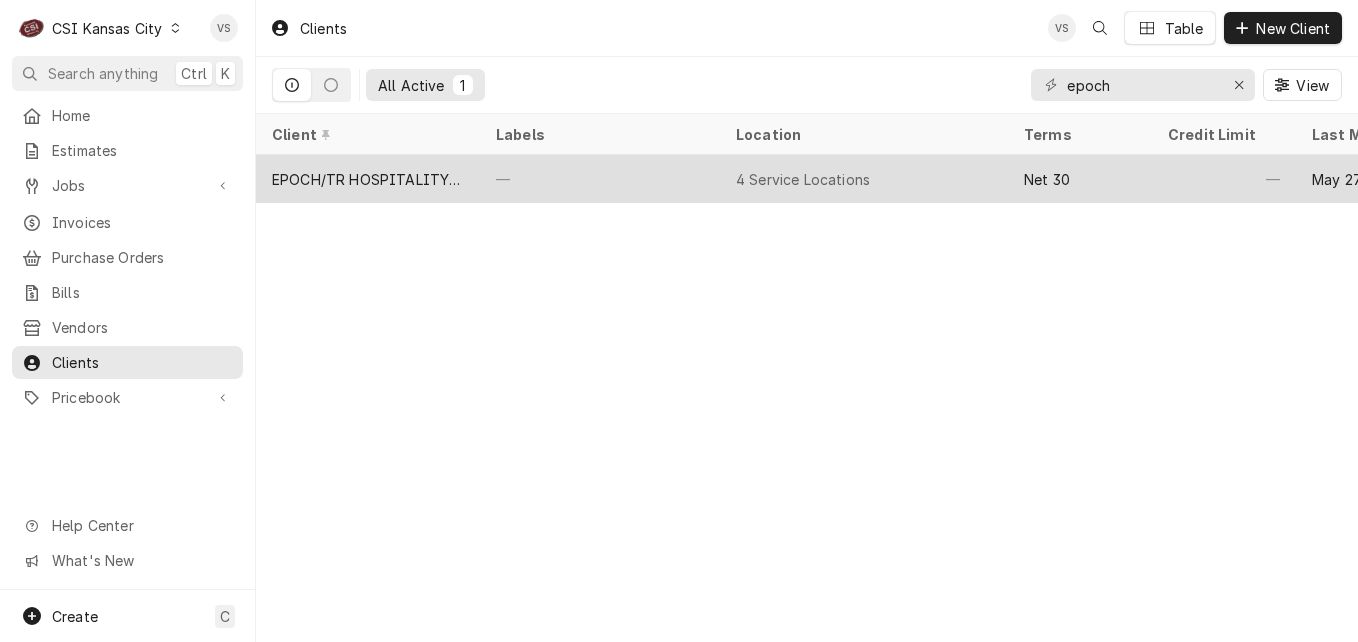 click on "—" at bounding box center (600, 179) 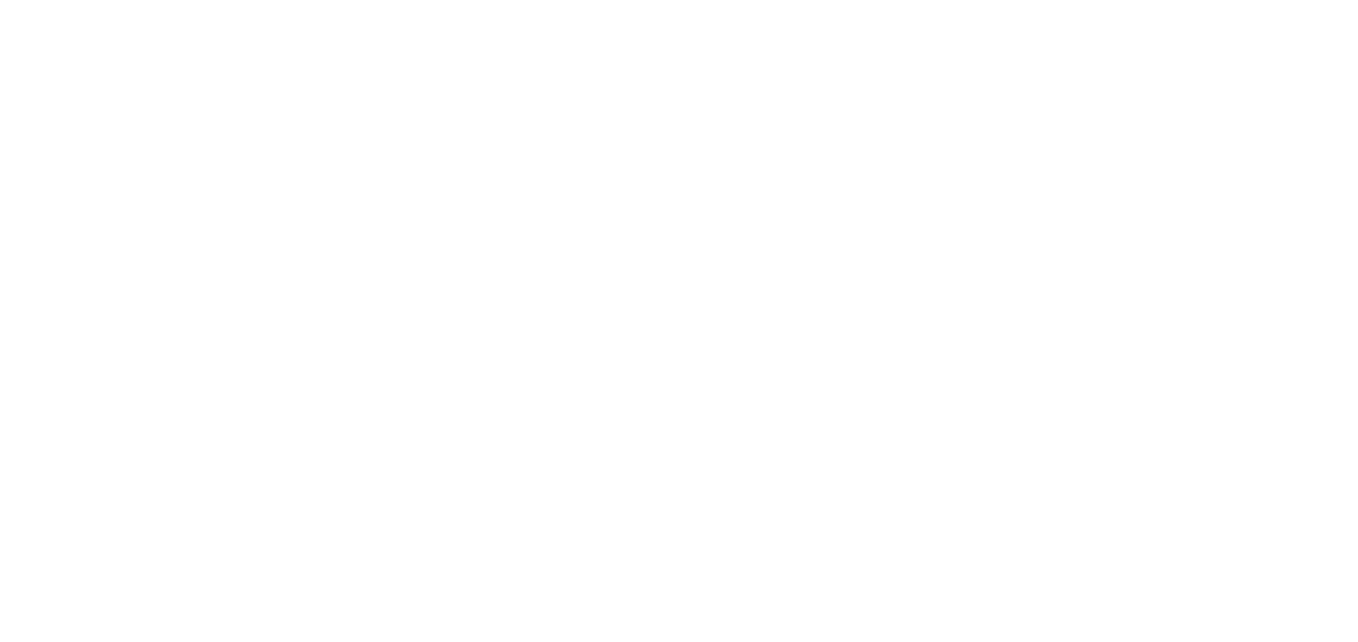 scroll, scrollTop: 0, scrollLeft: 0, axis: both 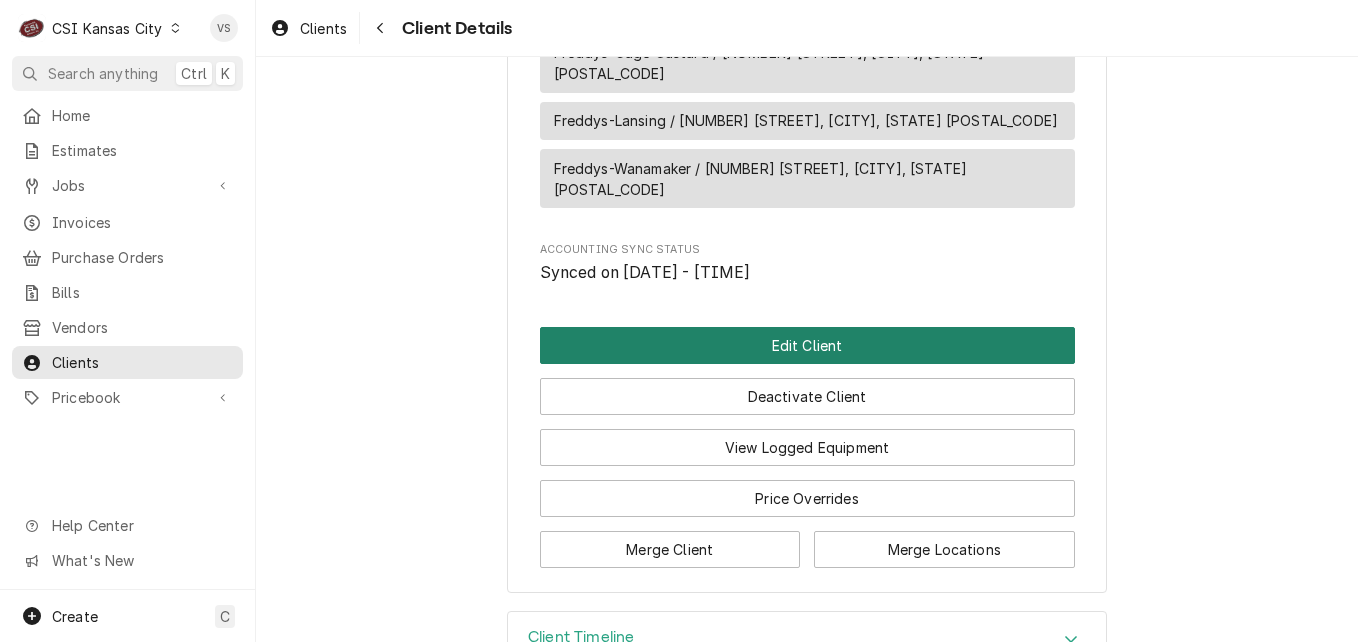 click on "Edit Client" at bounding box center [807, 345] 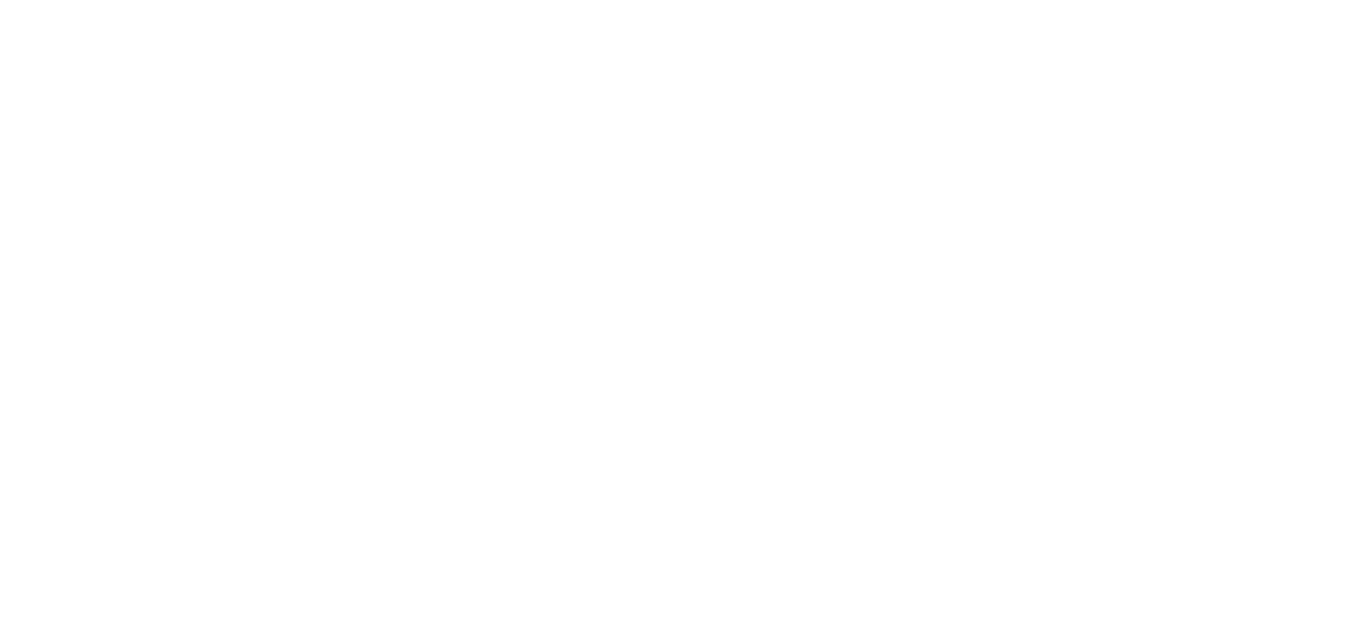 scroll, scrollTop: 0, scrollLeft: 0, axis: both 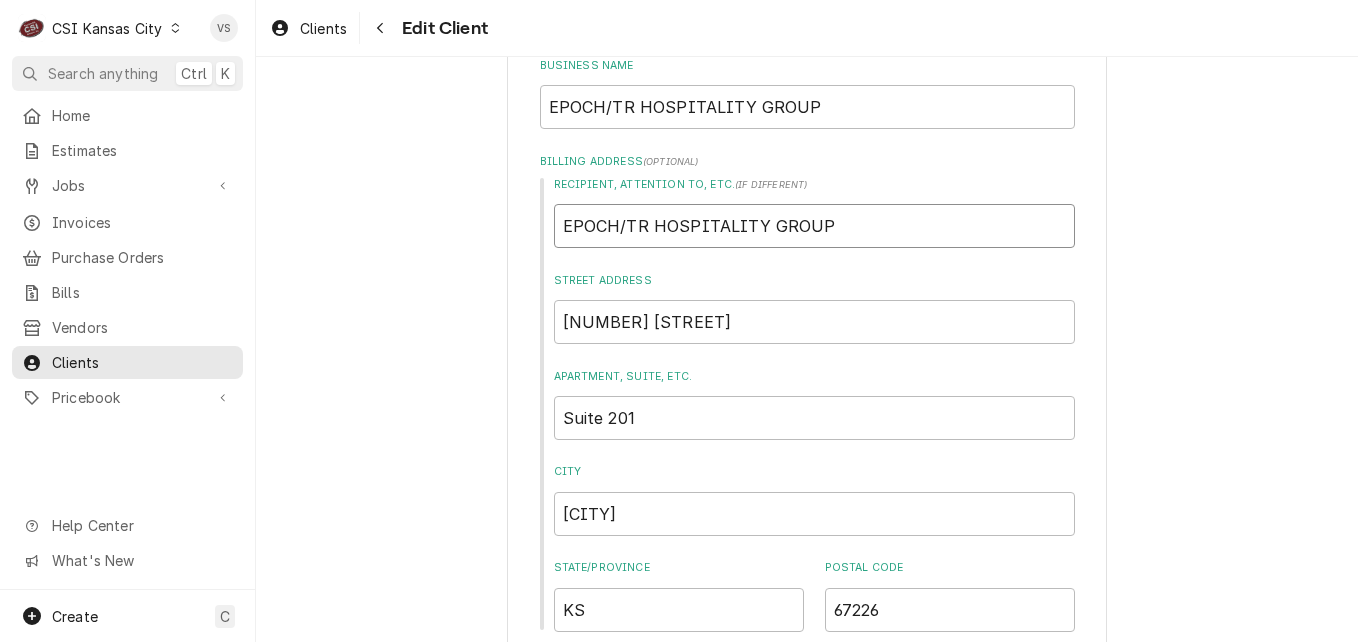 drag, startPoint x: 831, startPoint y: 223, endPoint x: 595, endPoint y: 225, distance: 236.00847 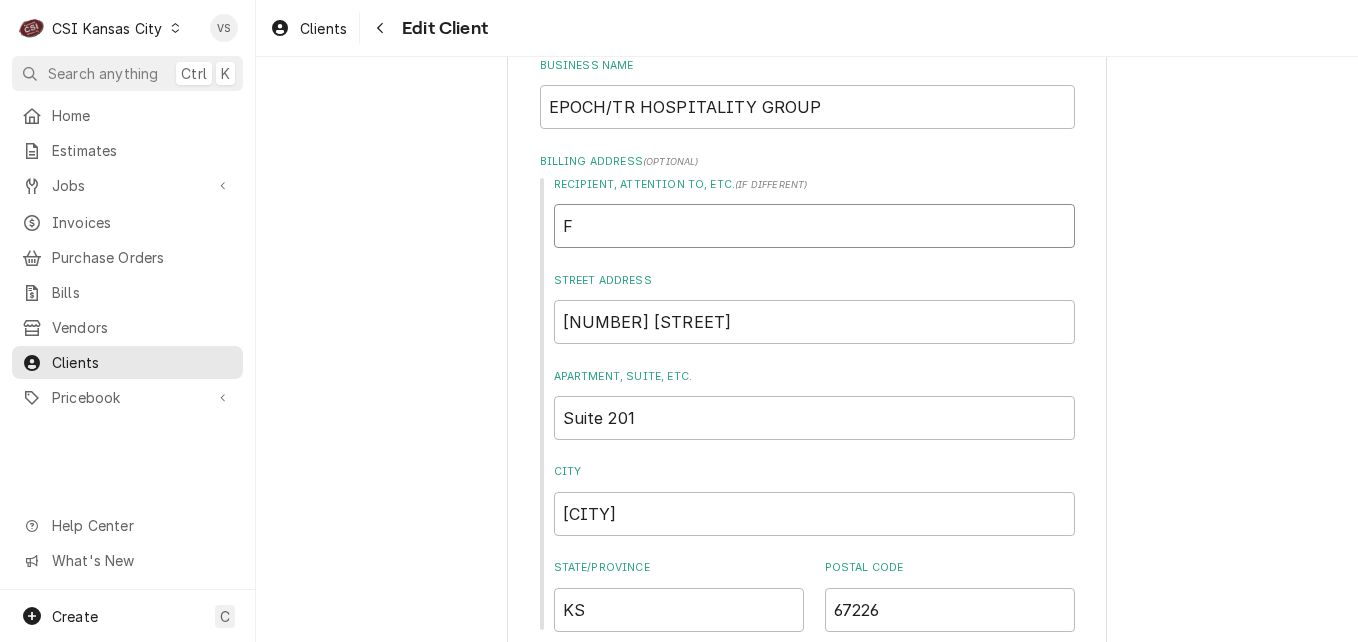 type on "x" 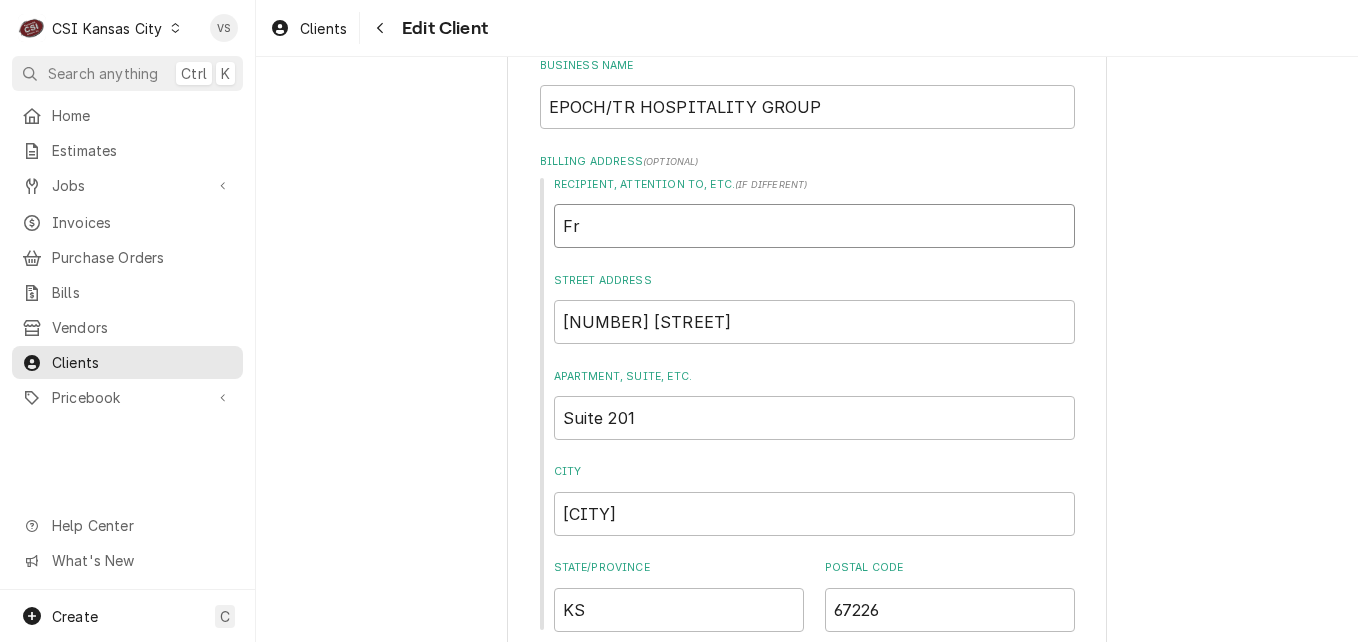 type on "x" 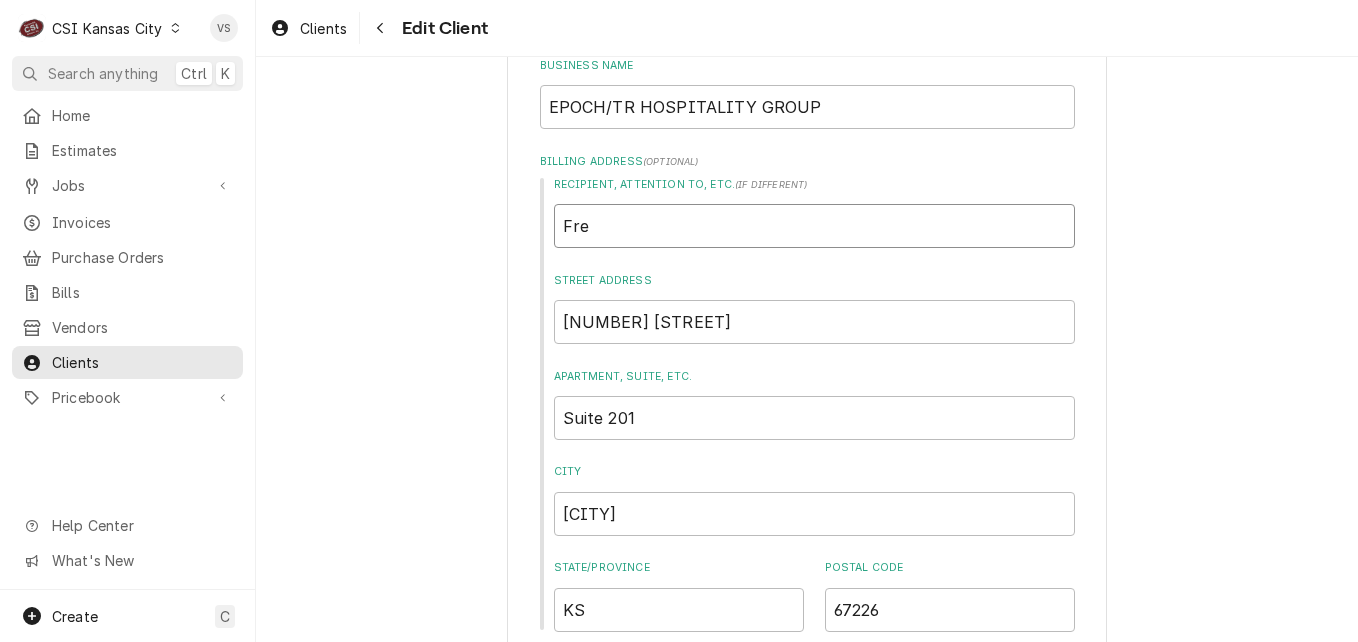 type on "x" 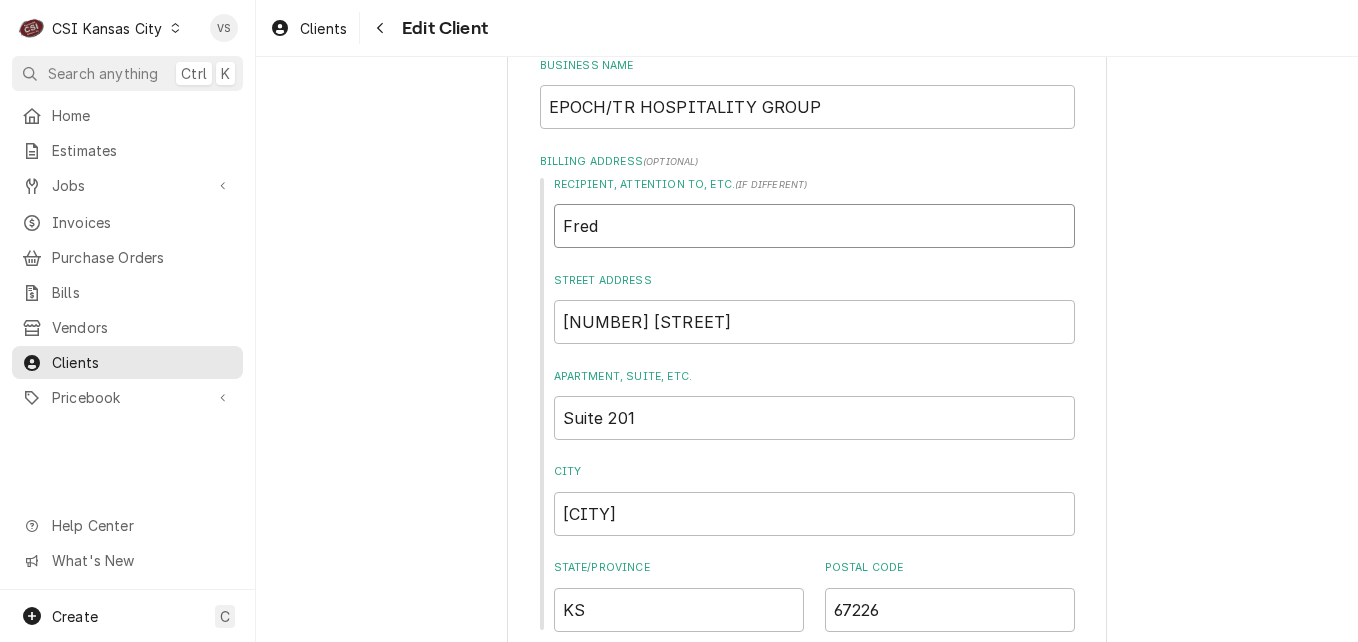 type on "x" 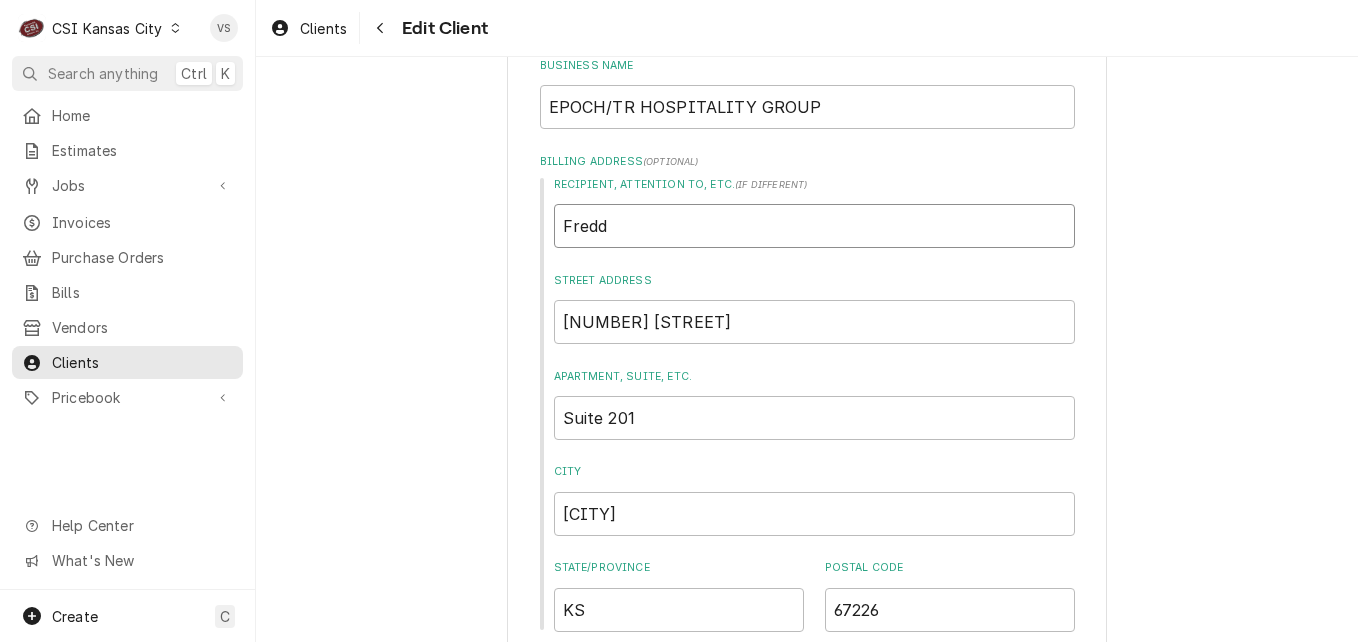 type on "x" 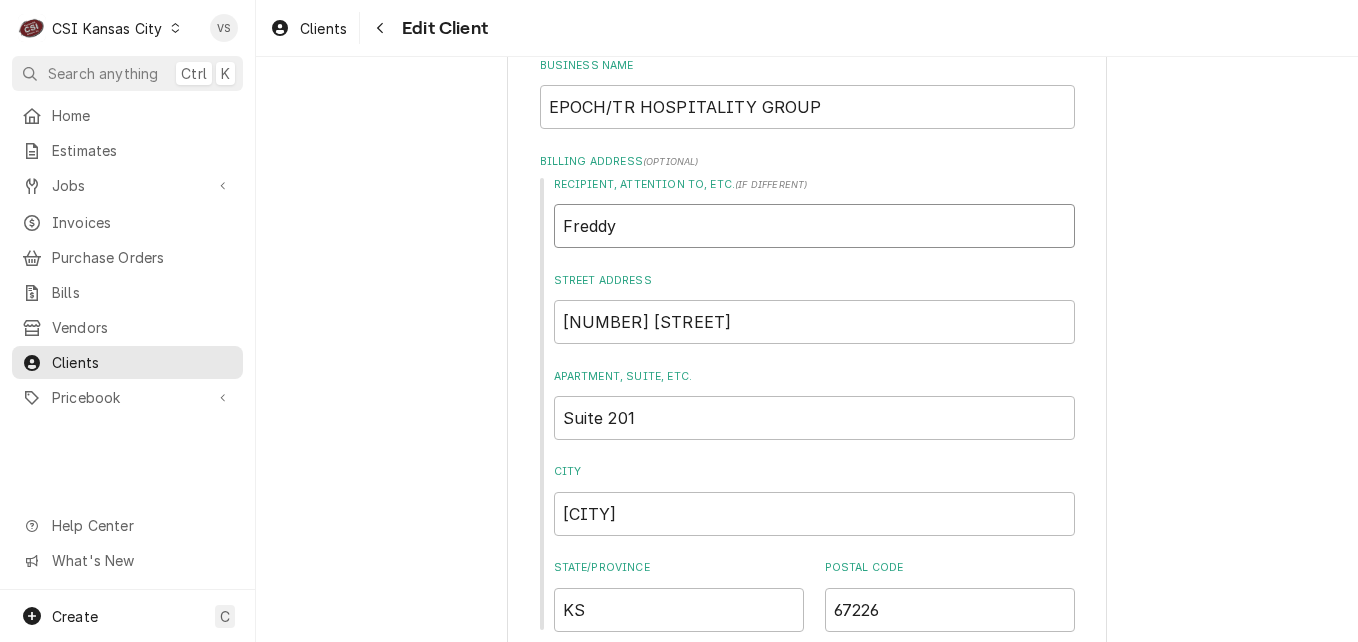type on "x" 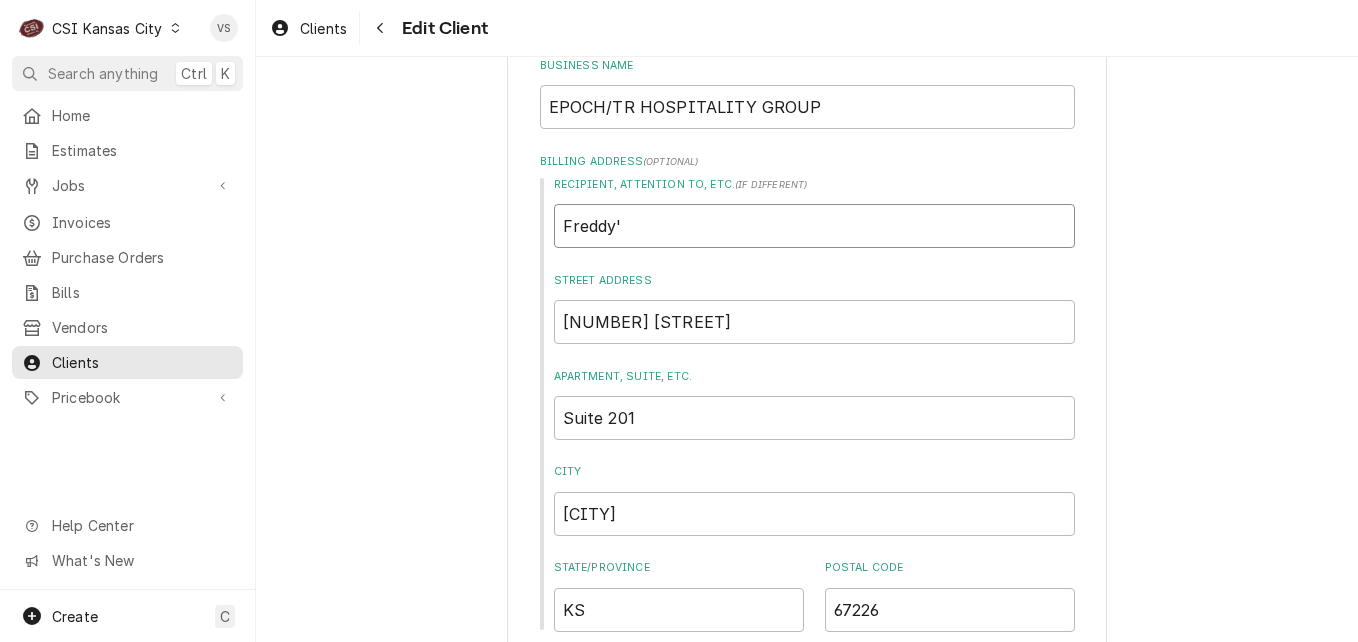 type on "x" 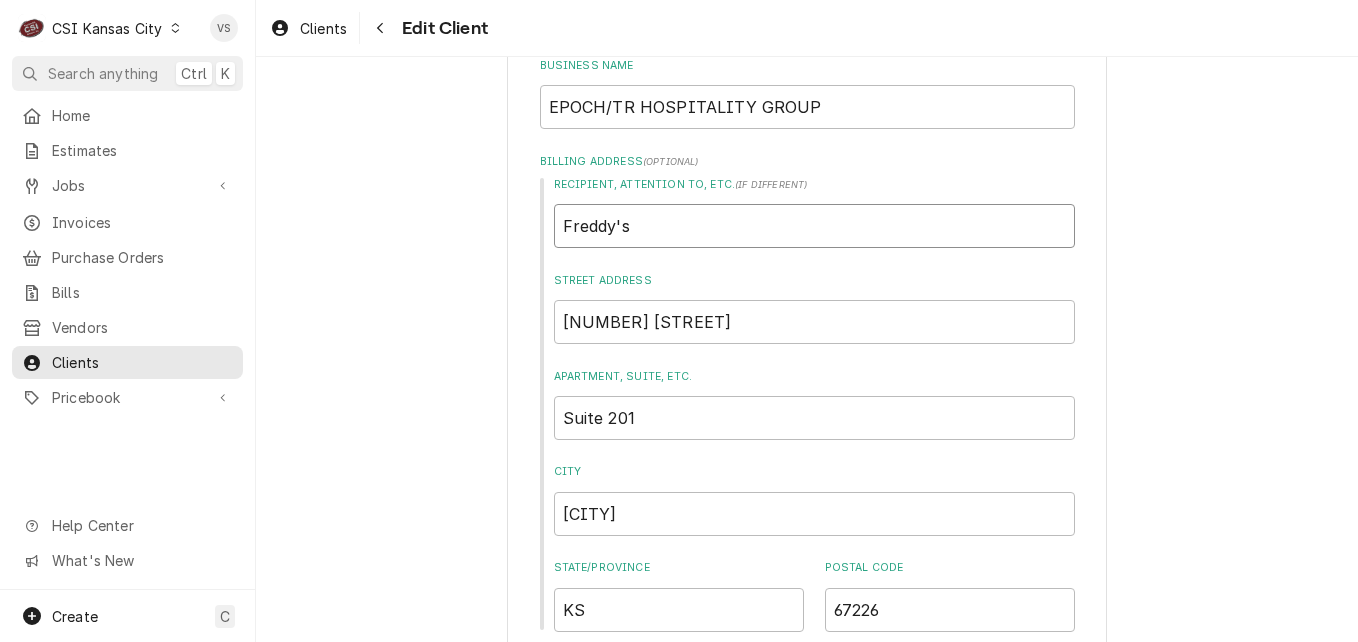 type on "x" 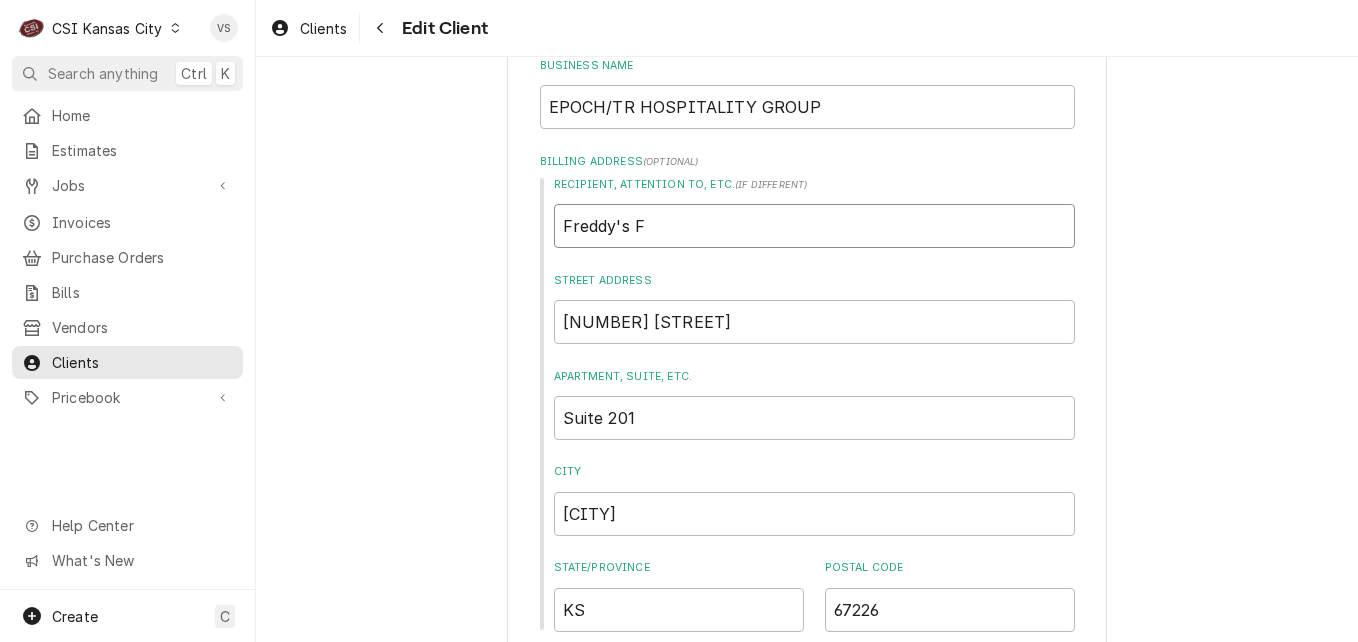 type on "x" 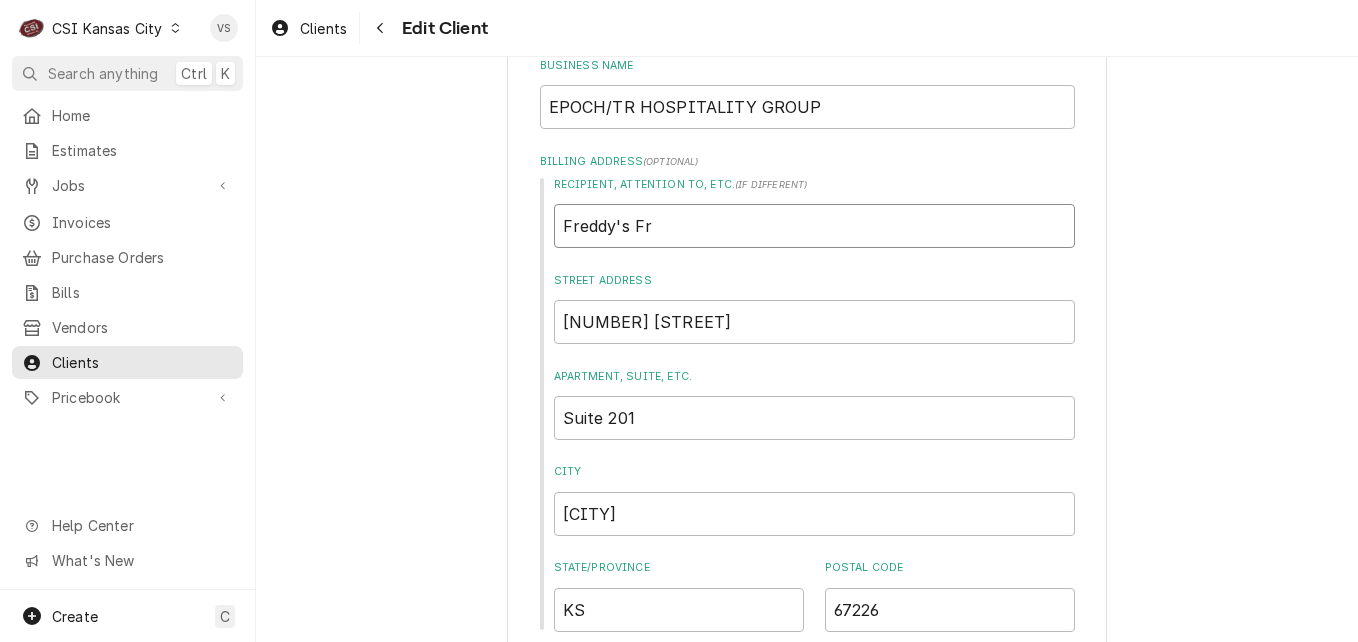 type on "x" 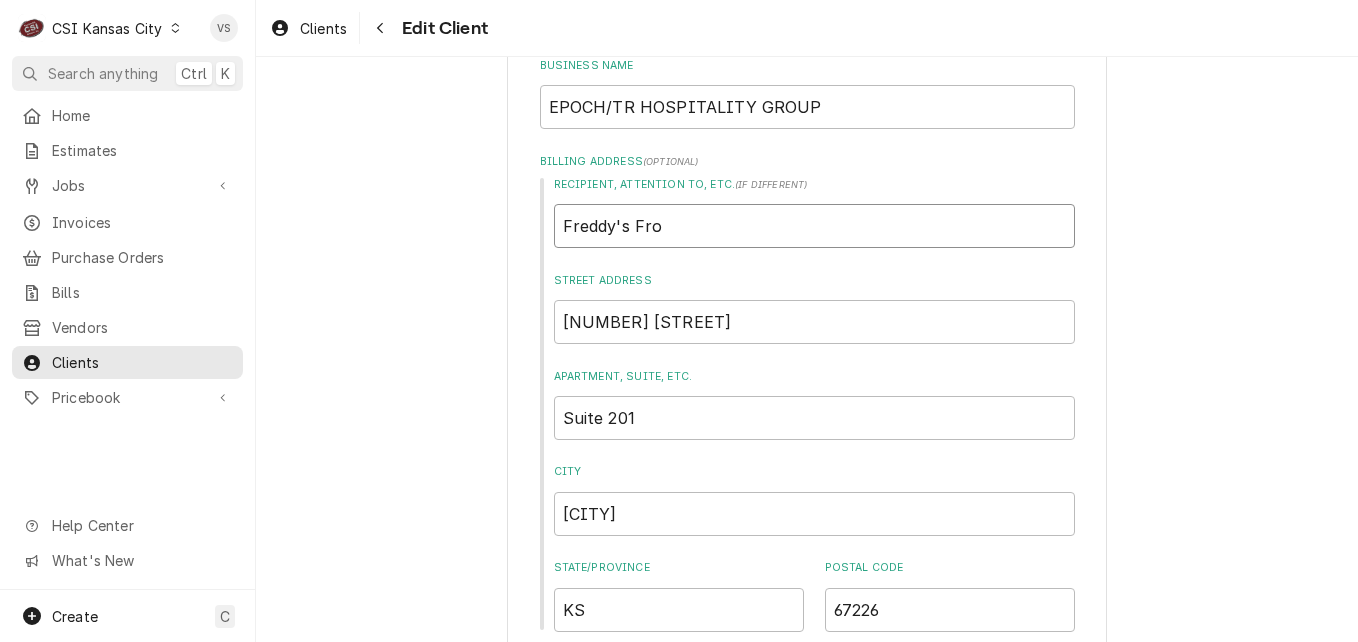 type on "x" 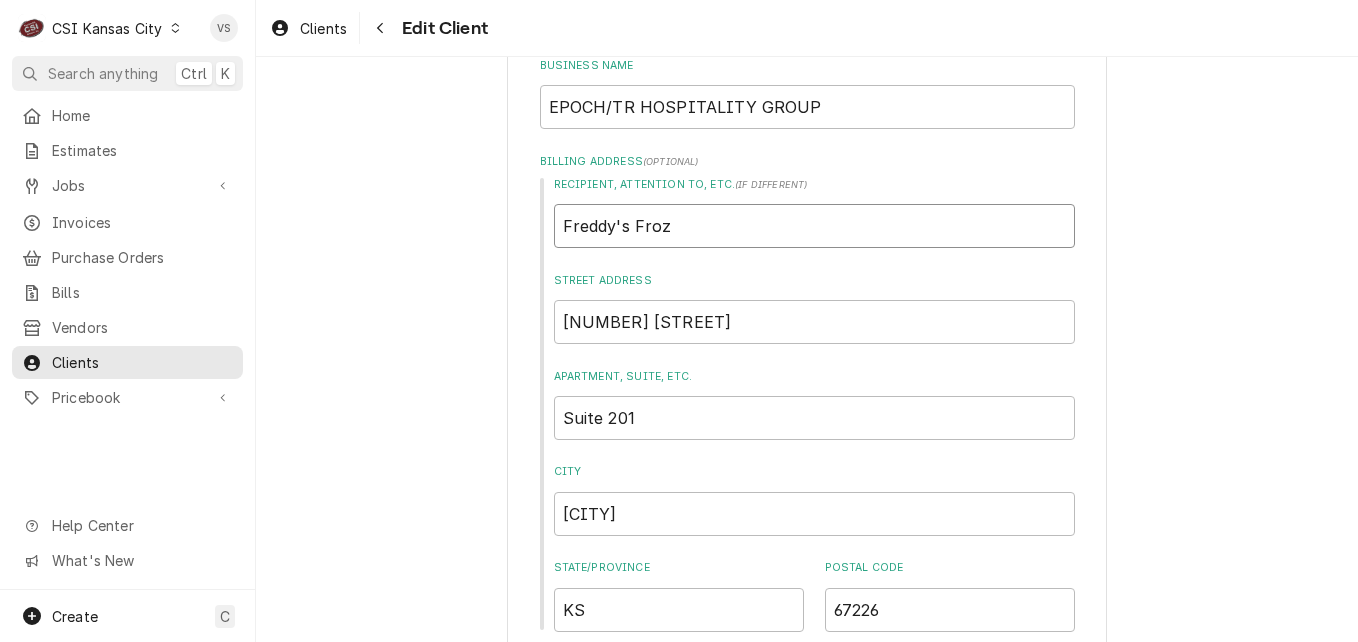type on "x" 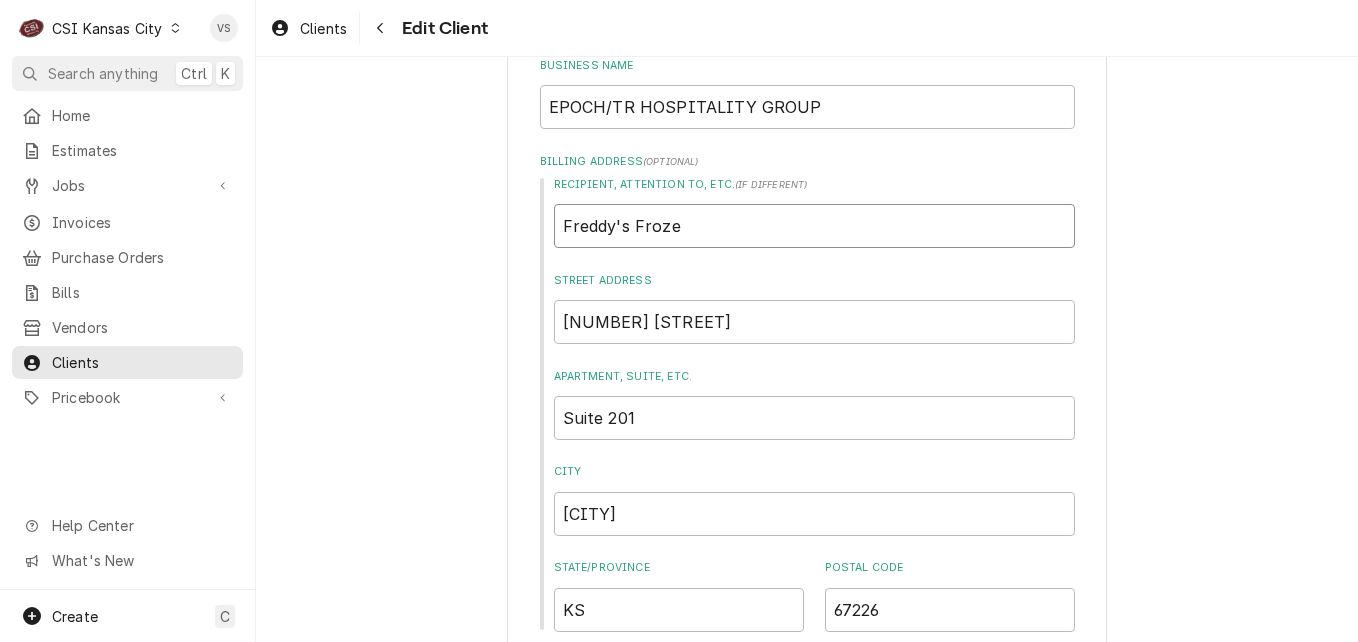 type on "x" 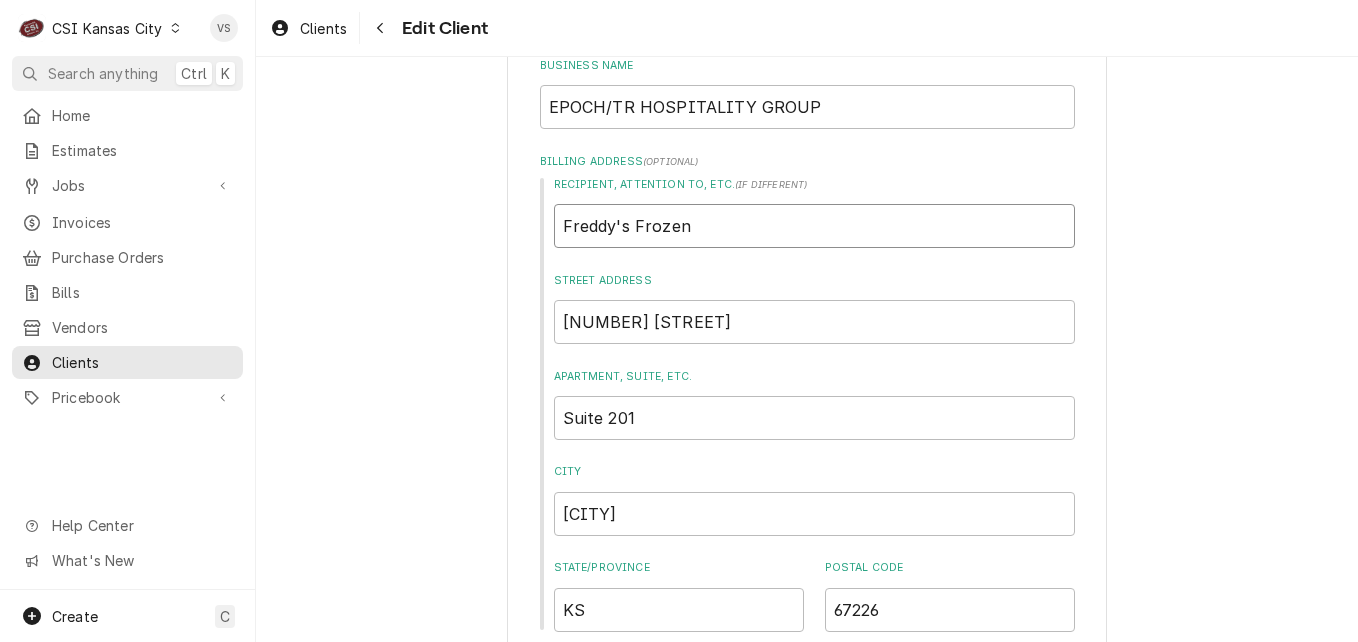 type on "x" 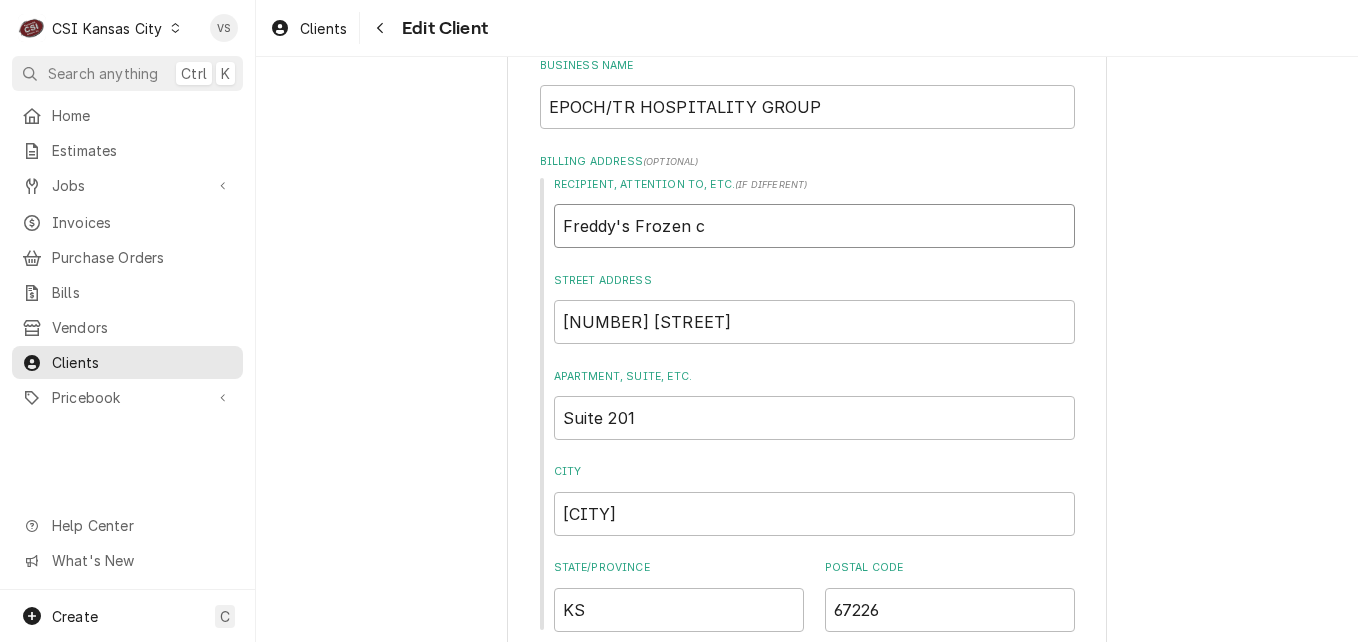 type on "x" 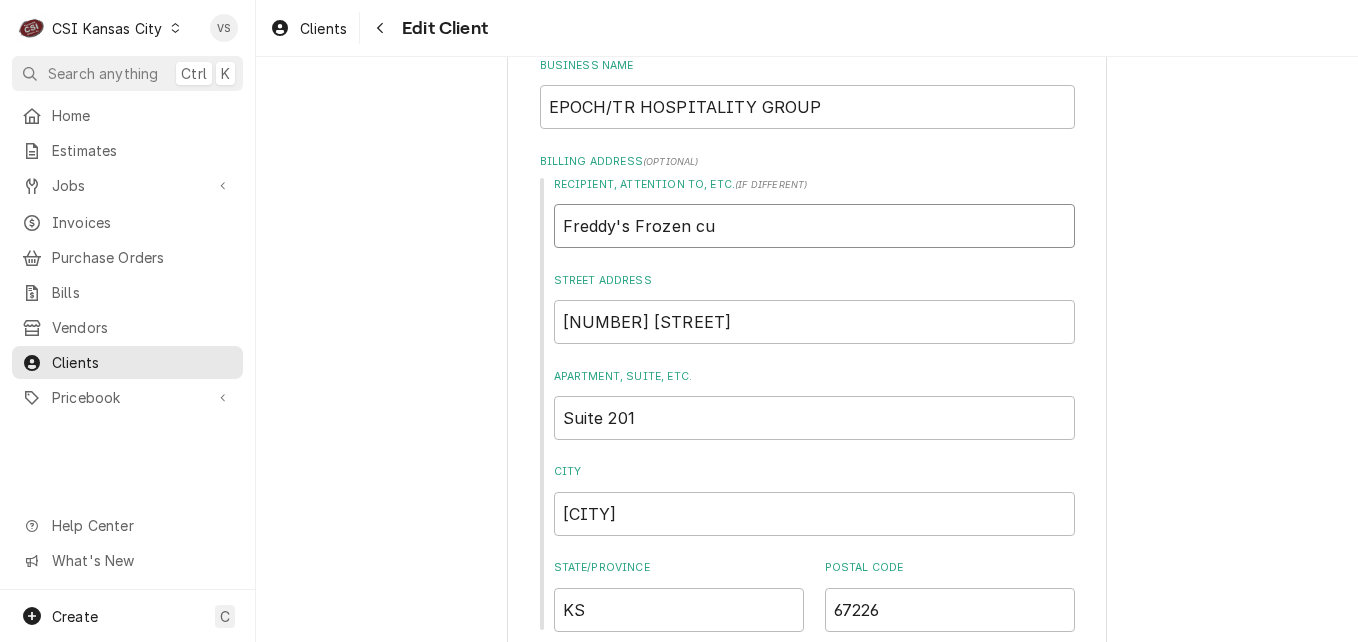 type on "x" 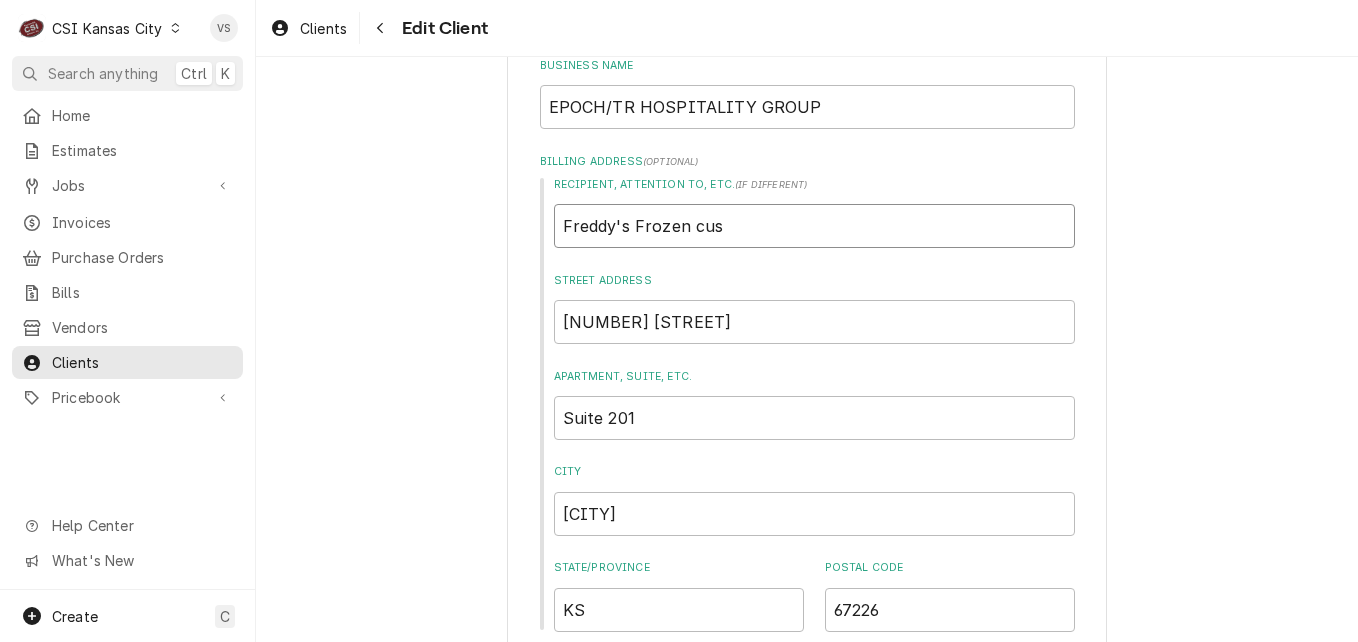 type on "x" 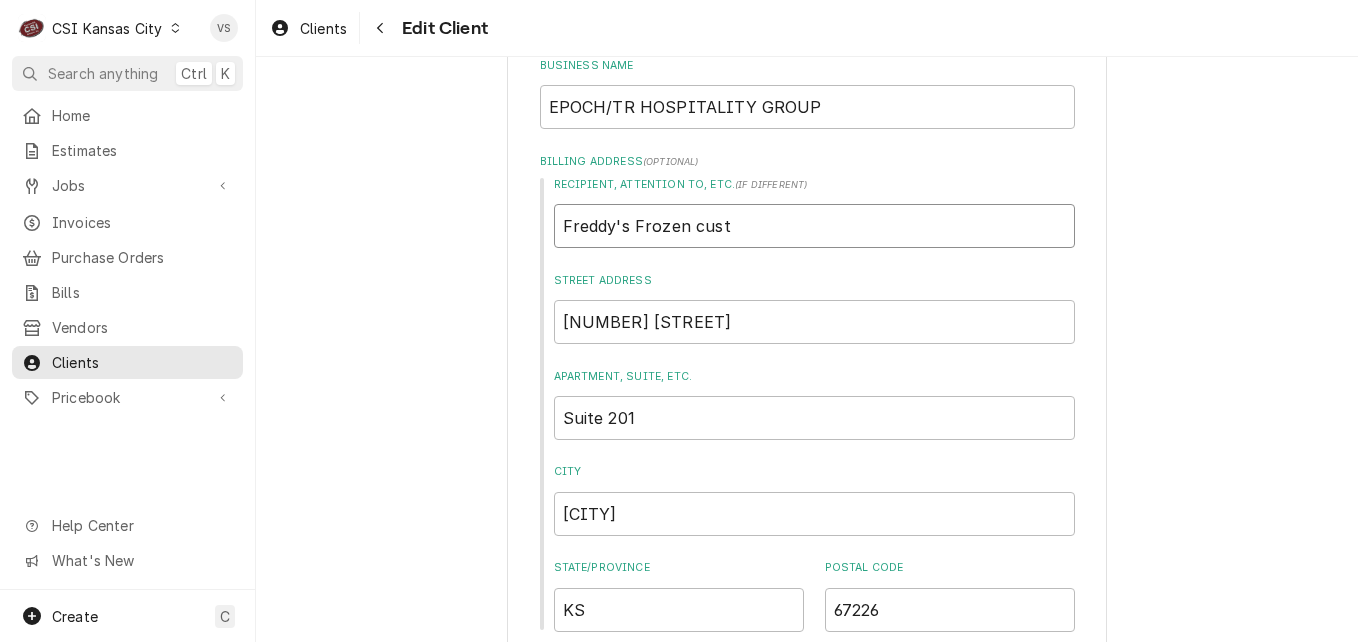type on "x" 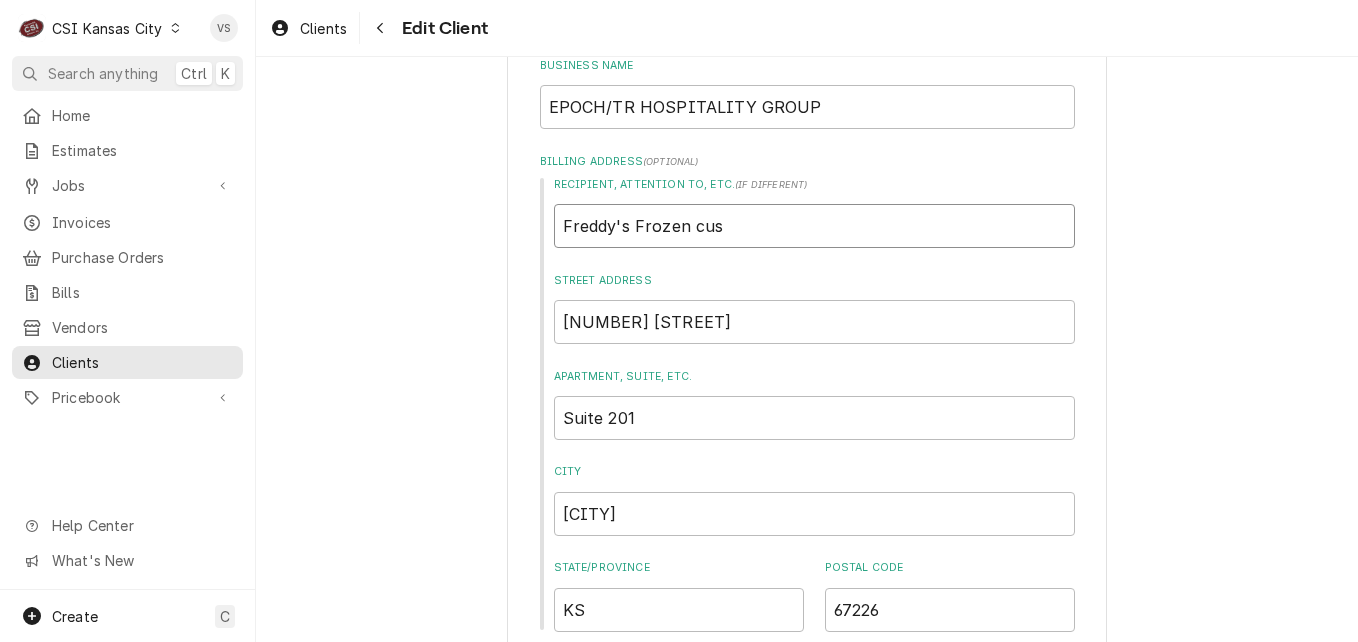 type on "x" 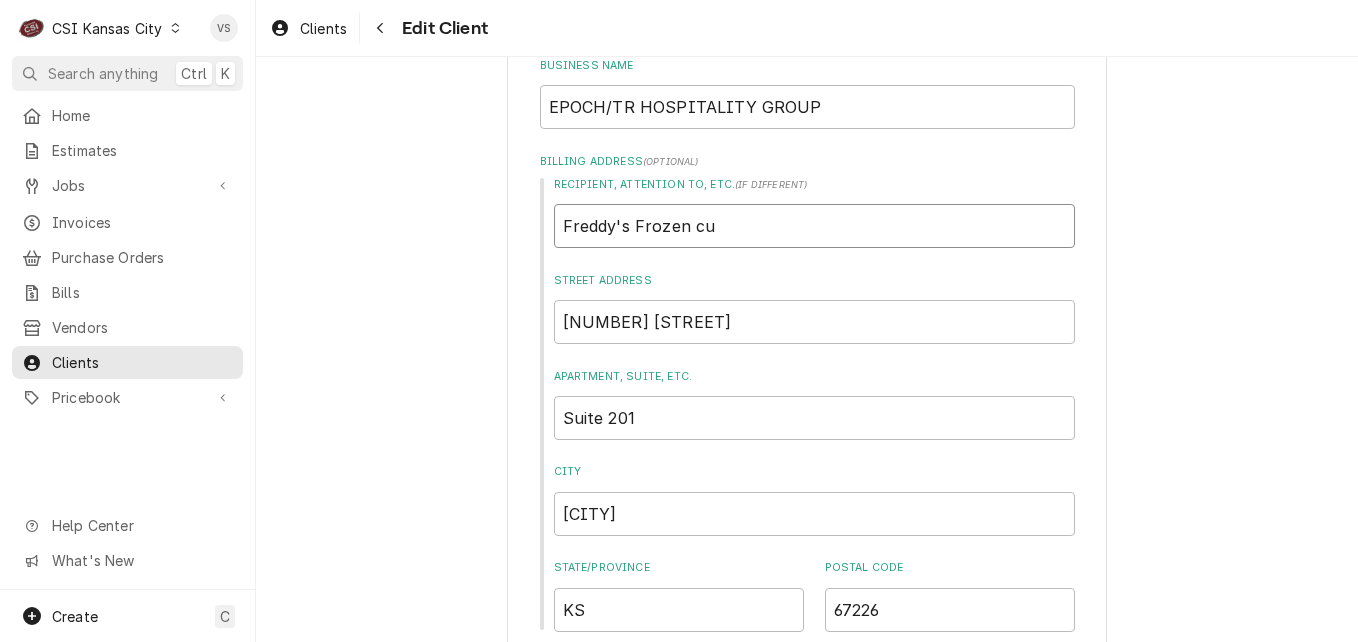 type on "x" 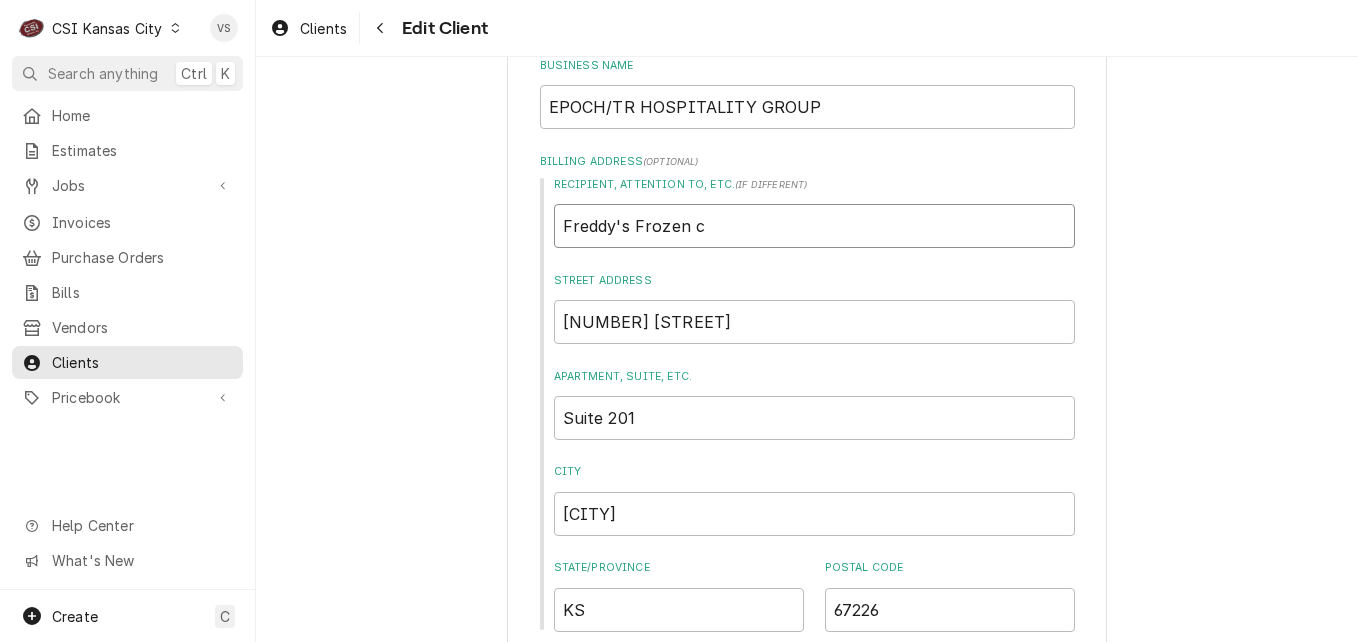 type on "x" 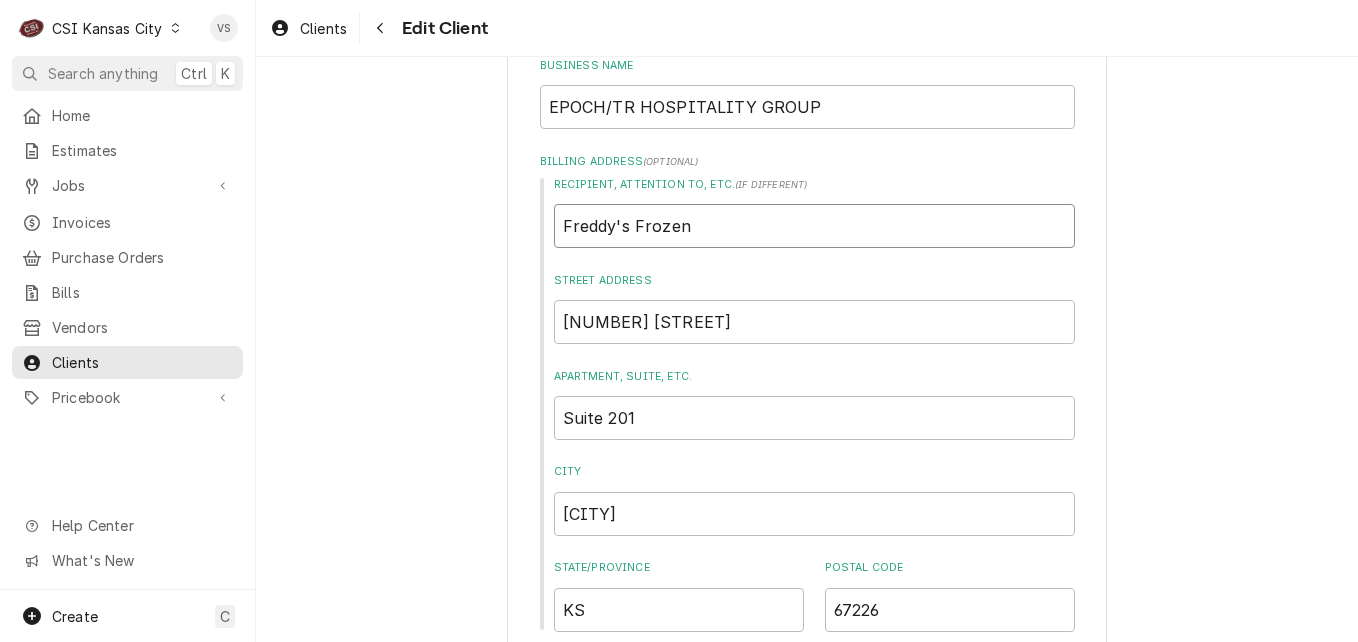 type on "x" 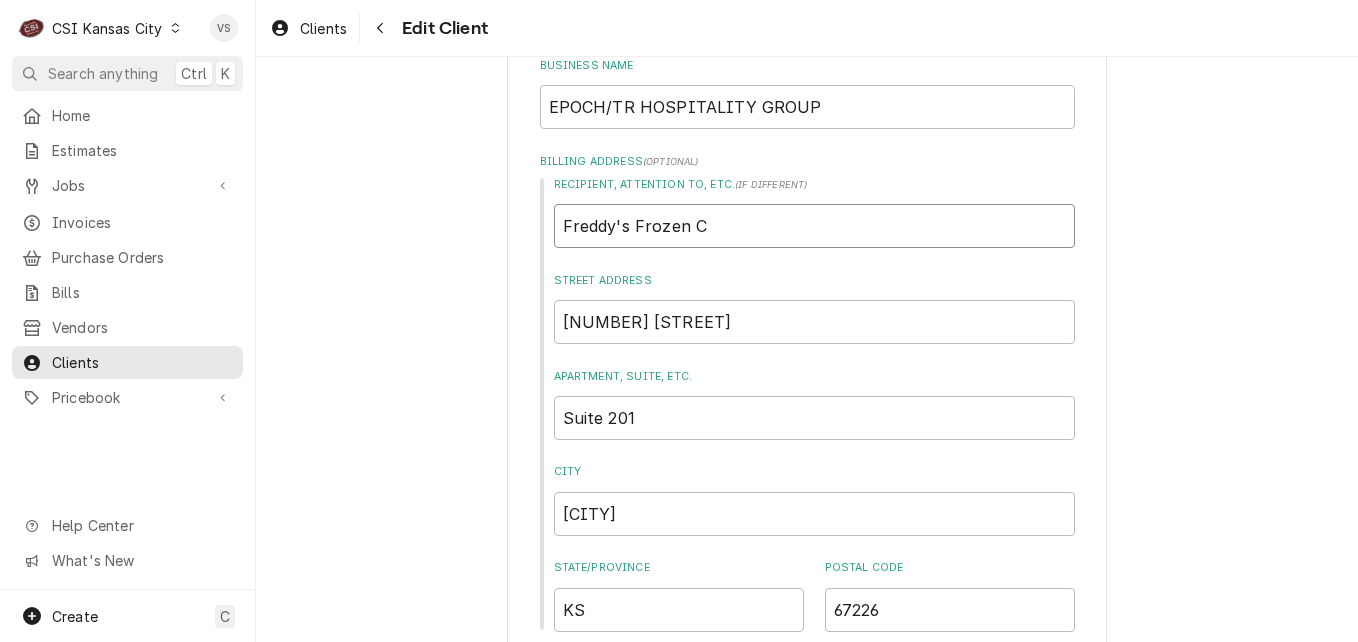 type on "x" 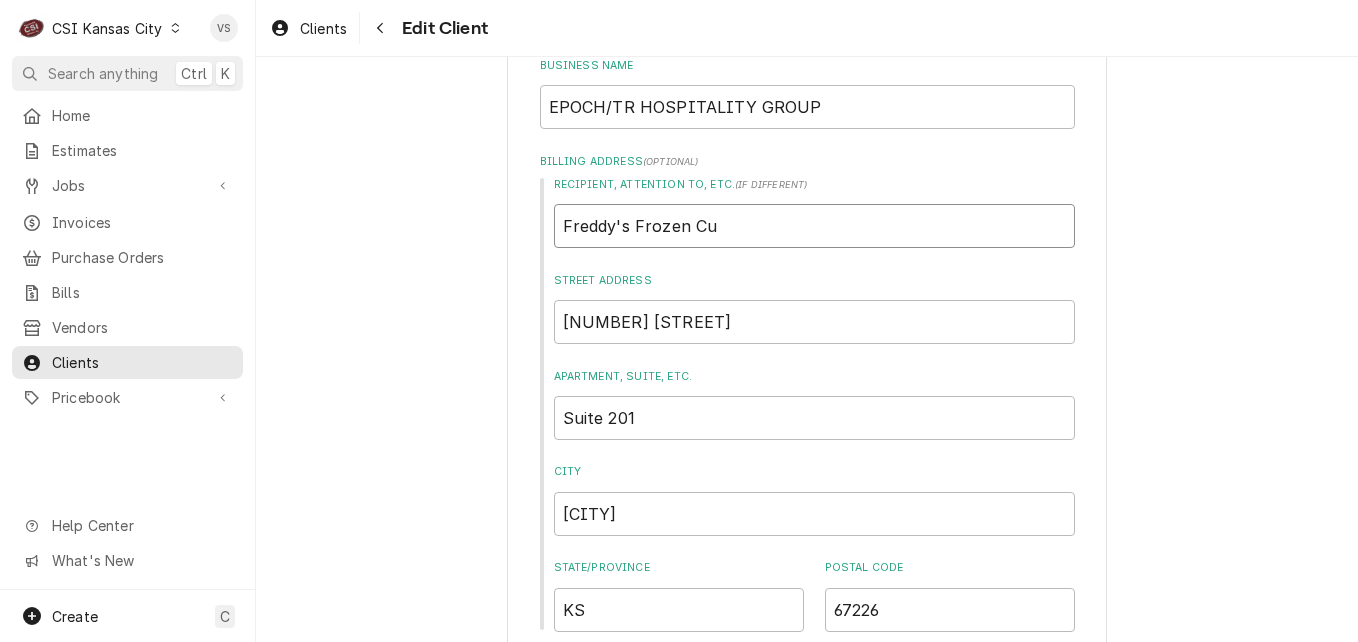 type on "x" 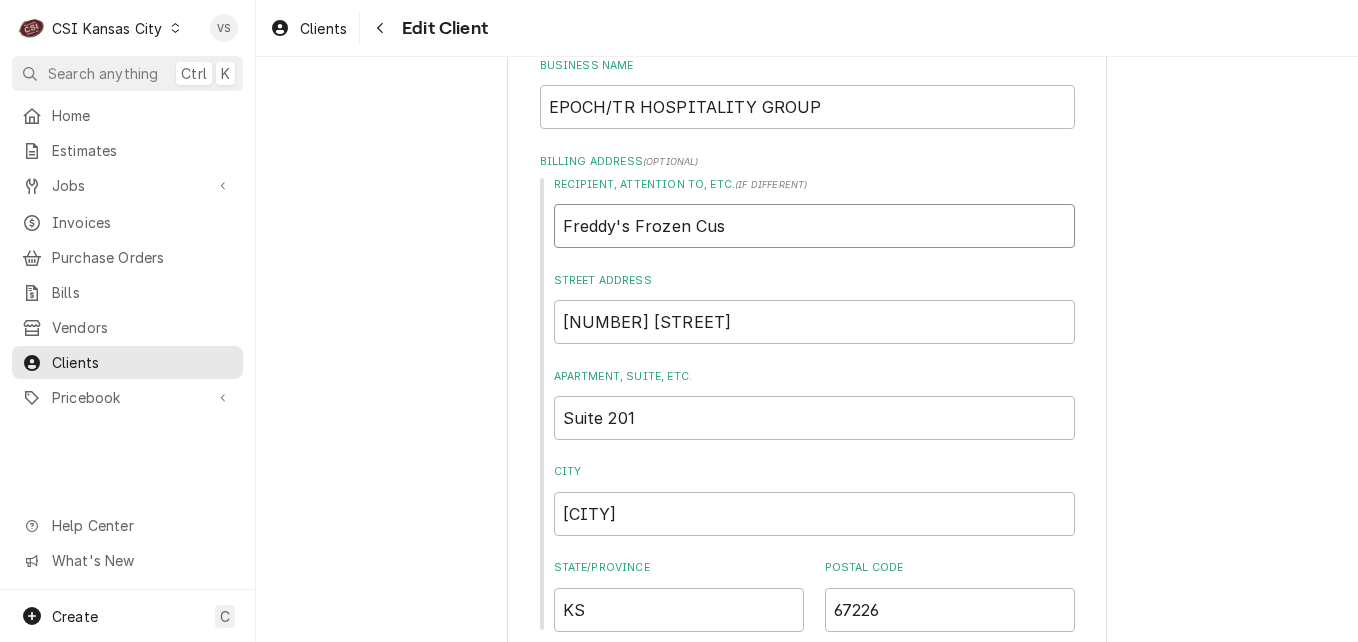 type on "x" 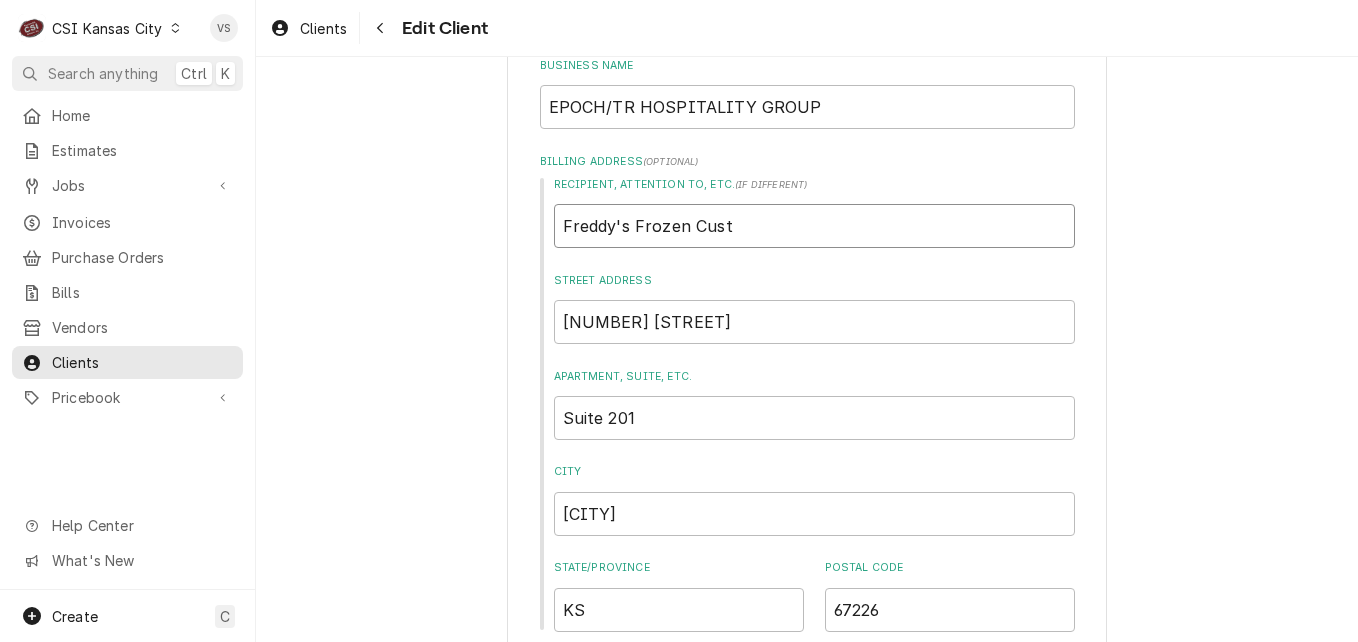 type on "x" 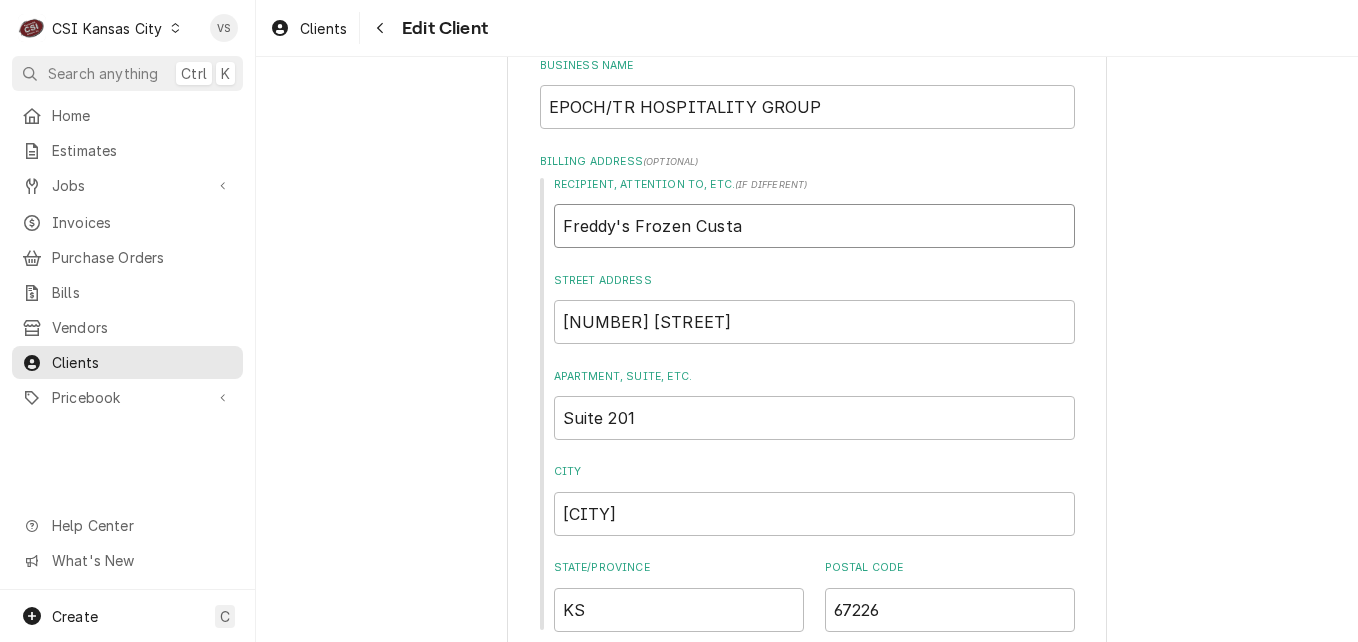 type on "x" 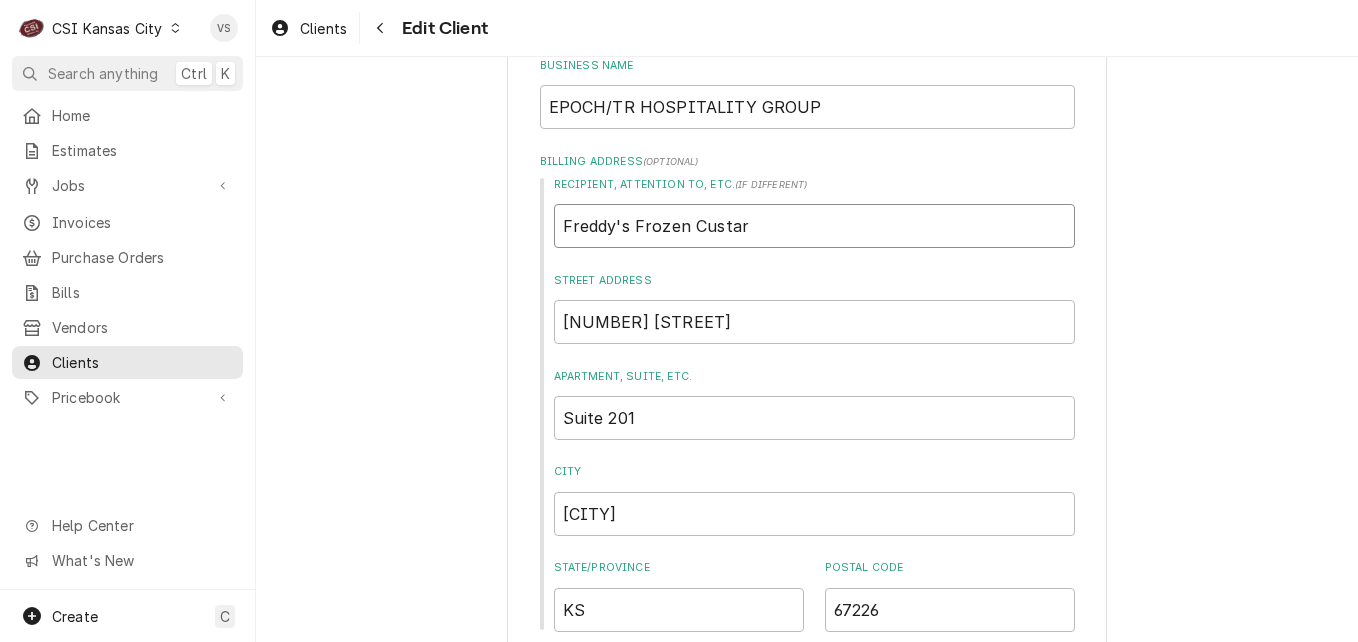 type on "x" 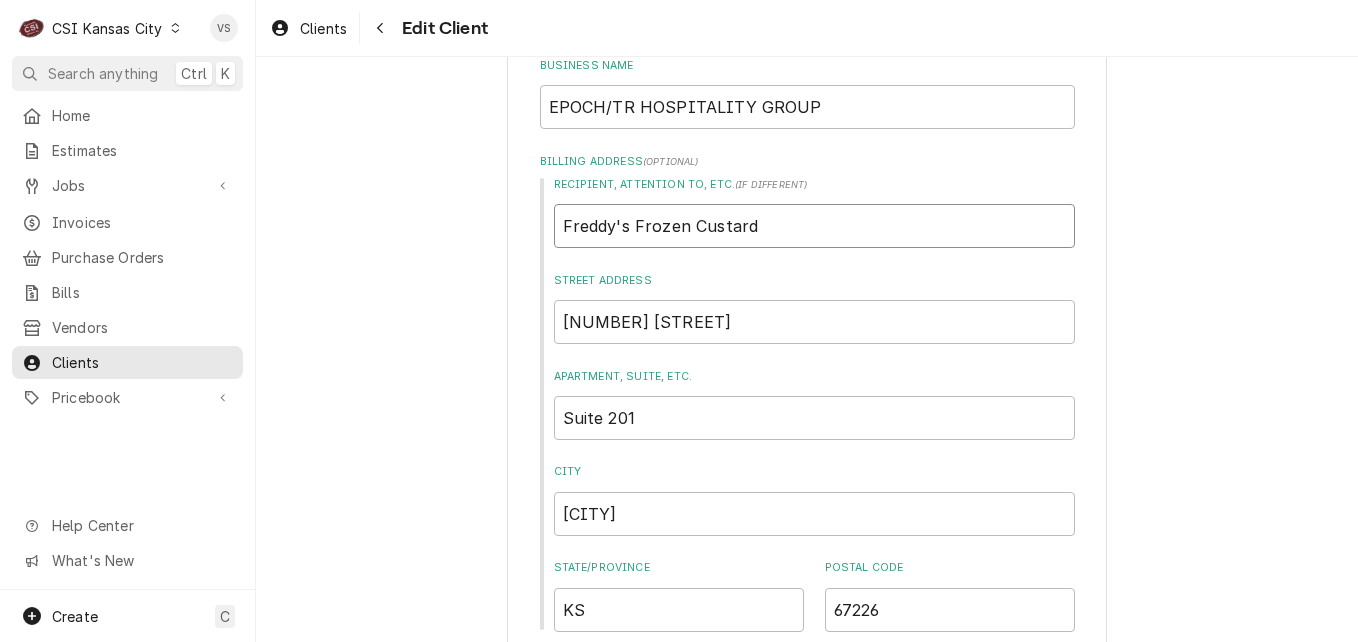 type on "x" 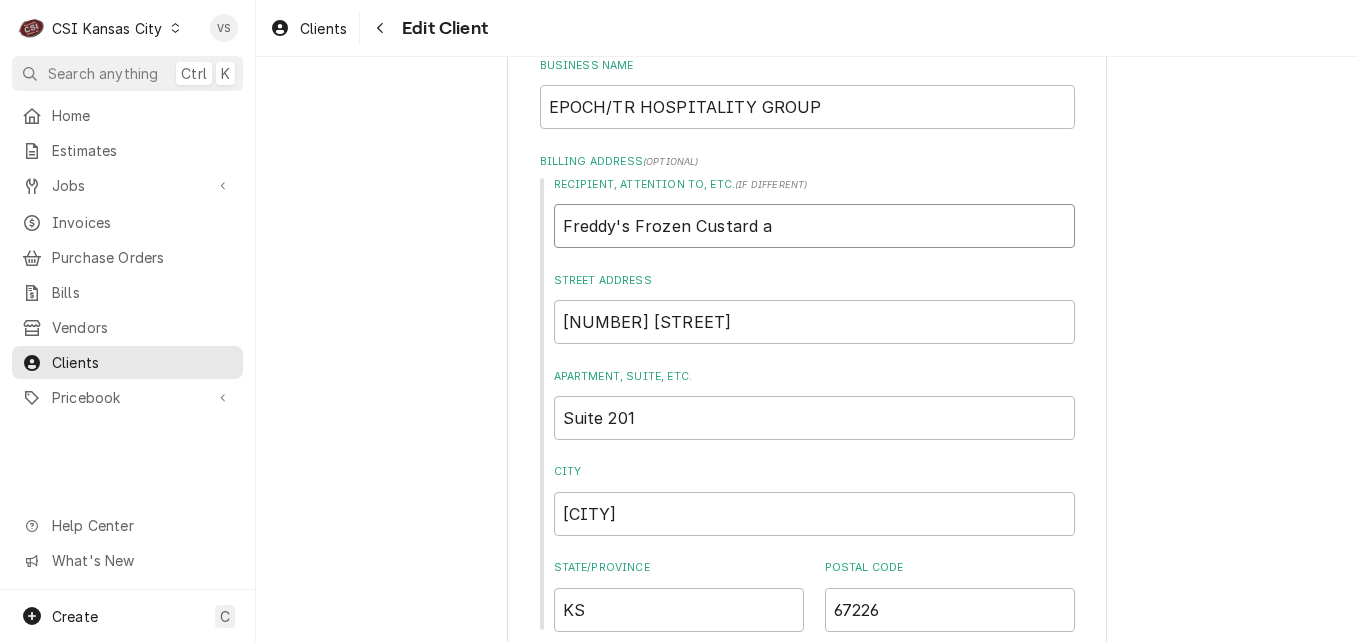 type on "x" 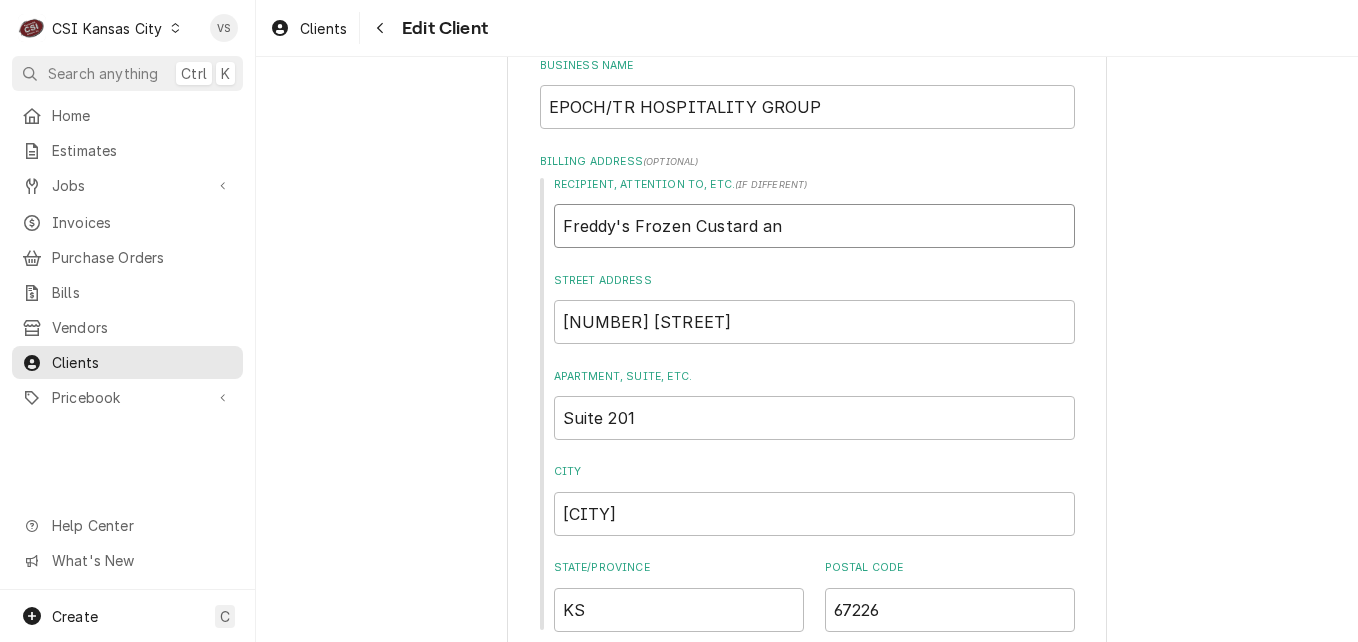 type on "Freddy's Frozen Custard and" 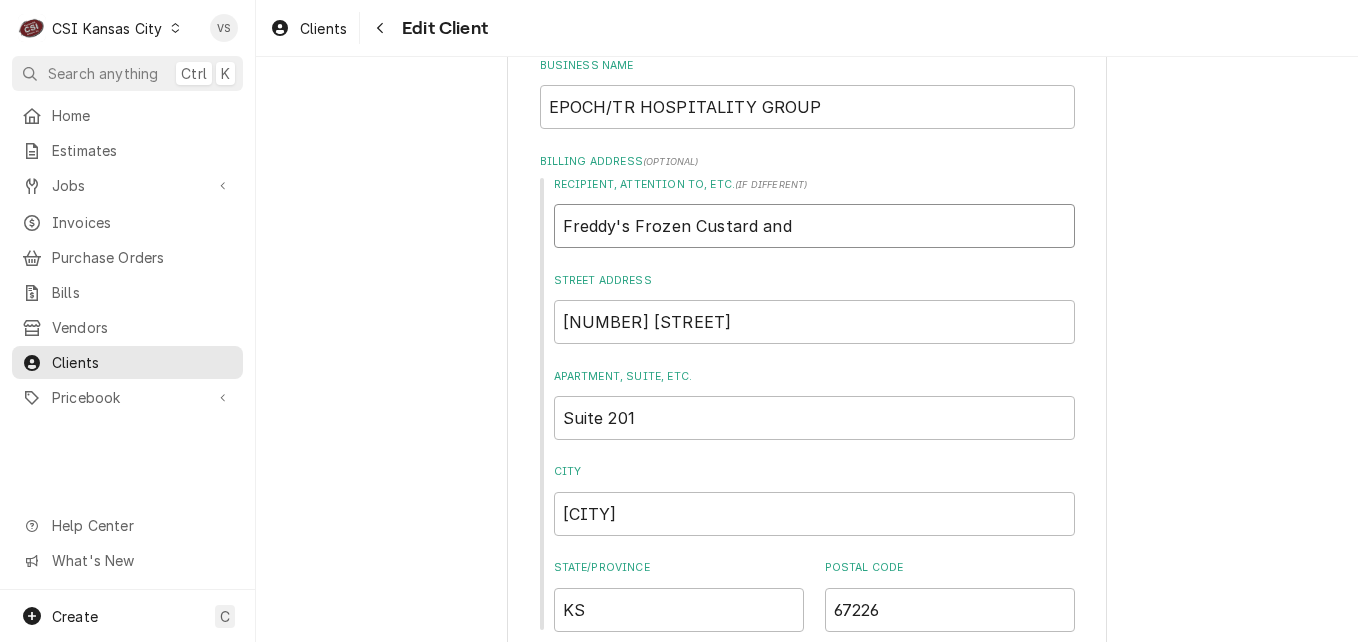 type on "x" 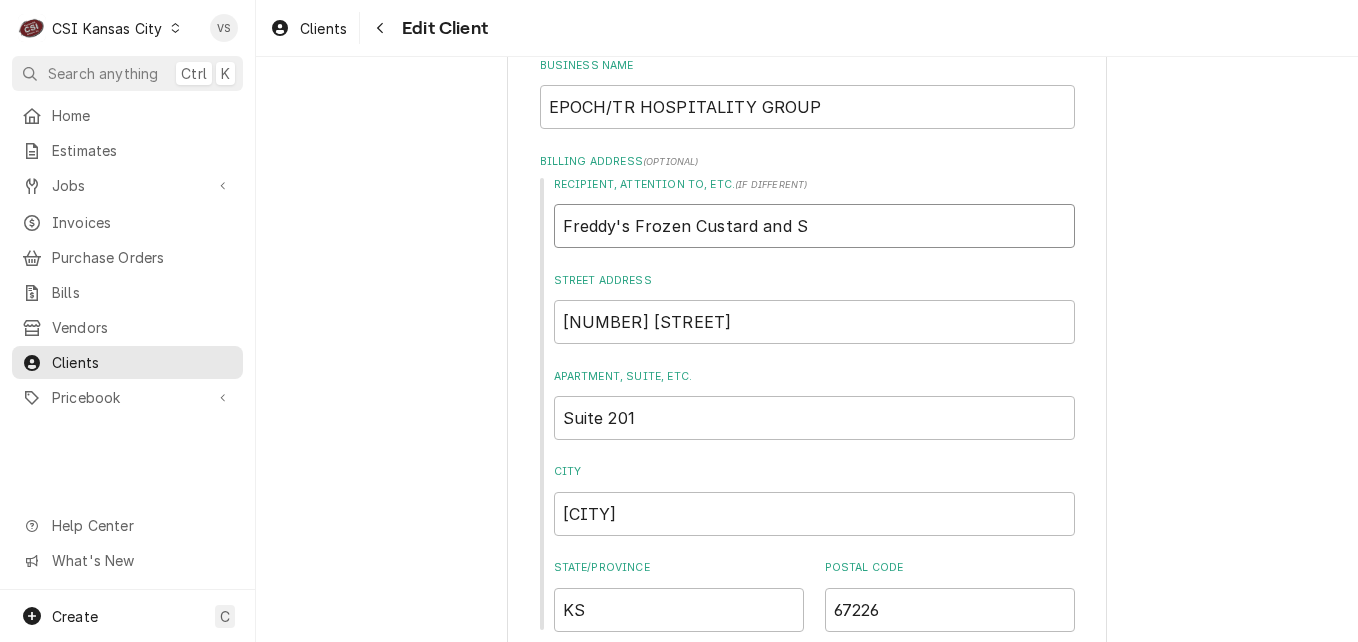 type on "x" 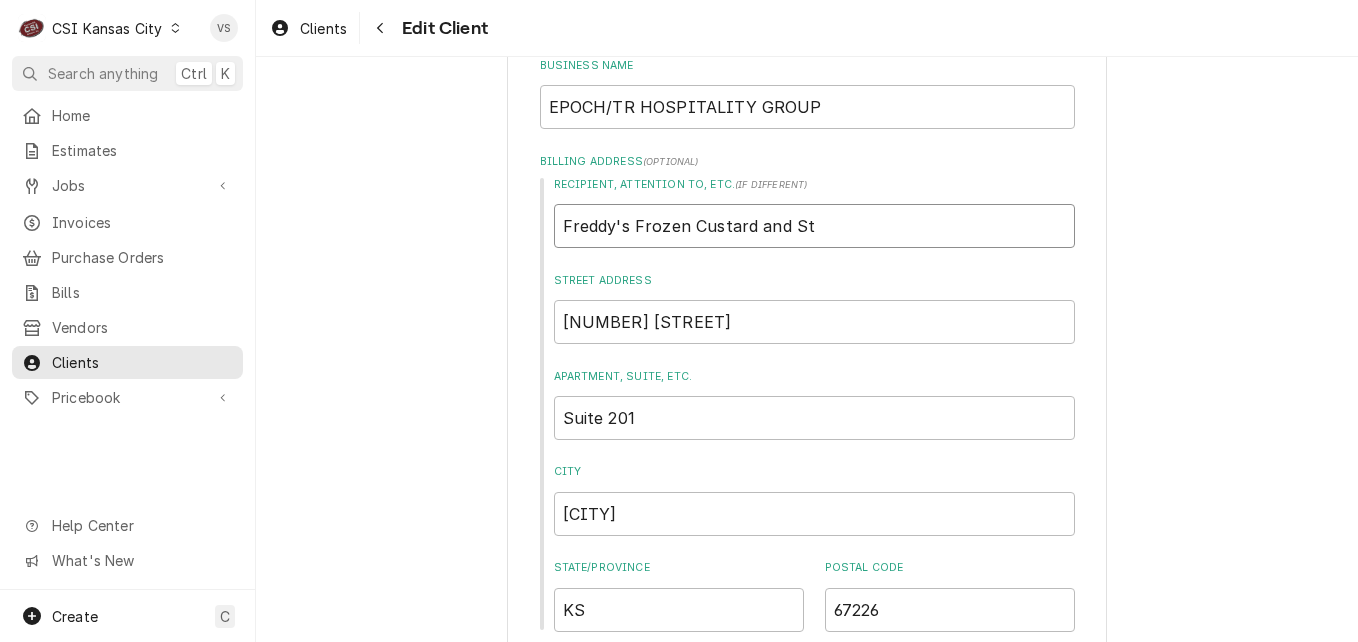 type on "x" 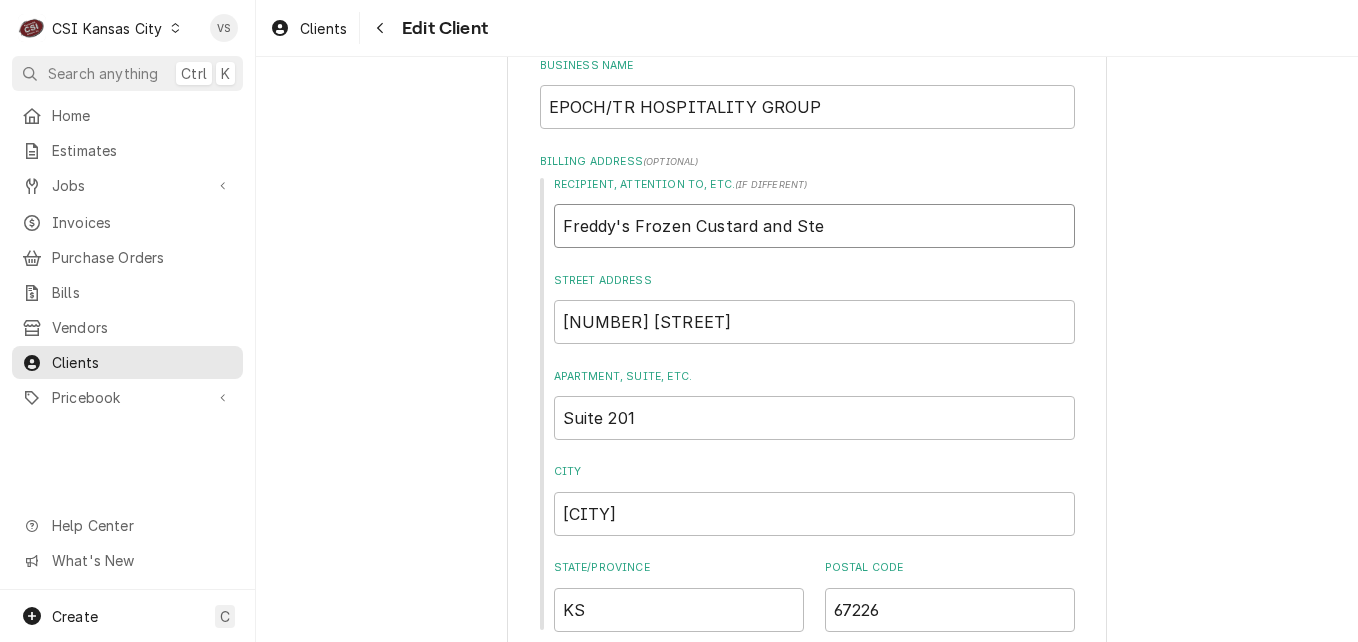 type on "x" 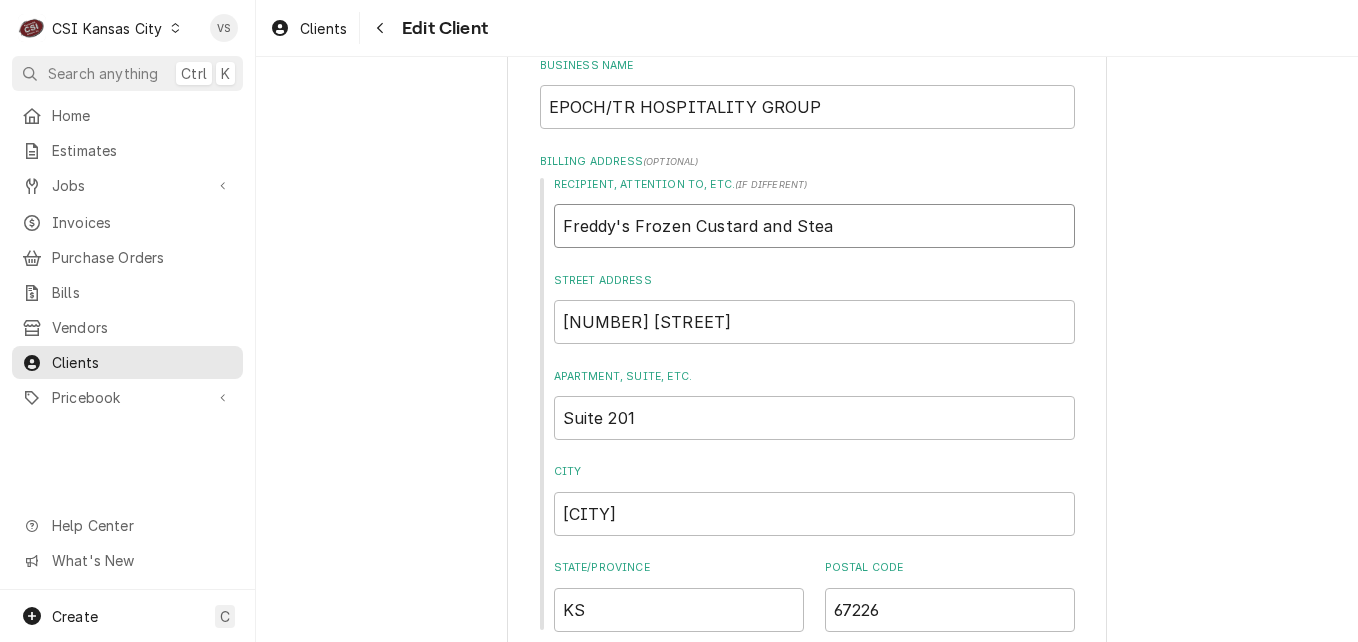 type on "x" 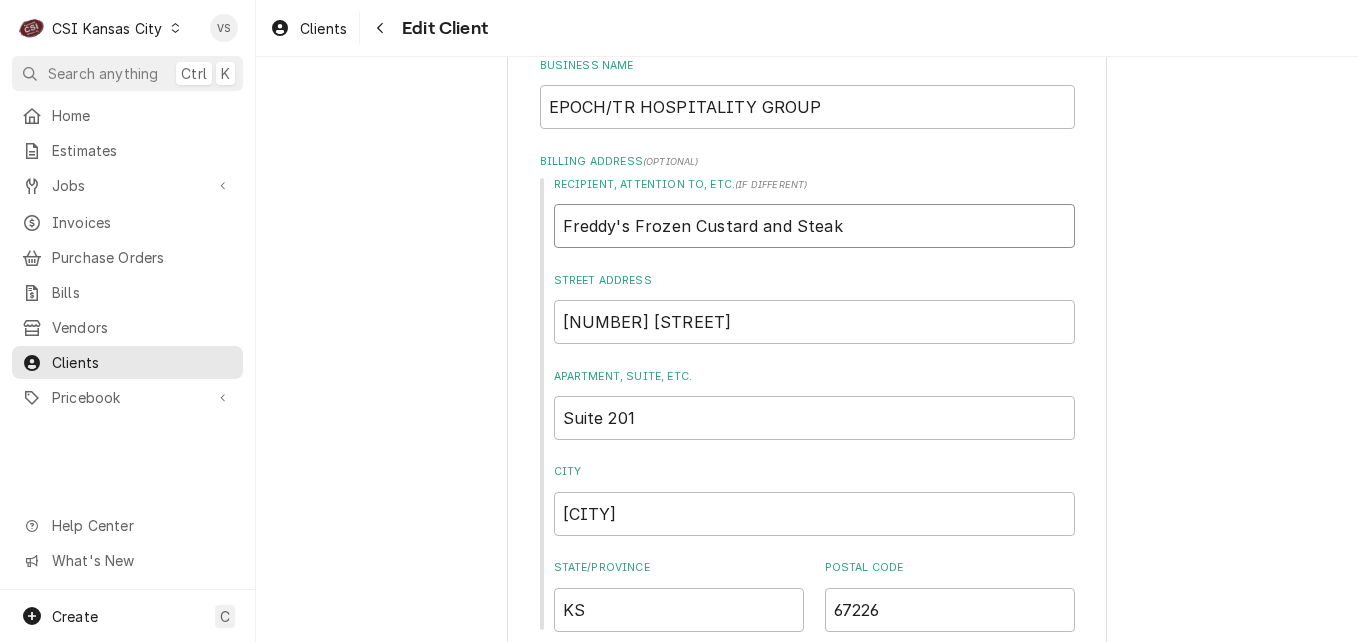 type on "x" 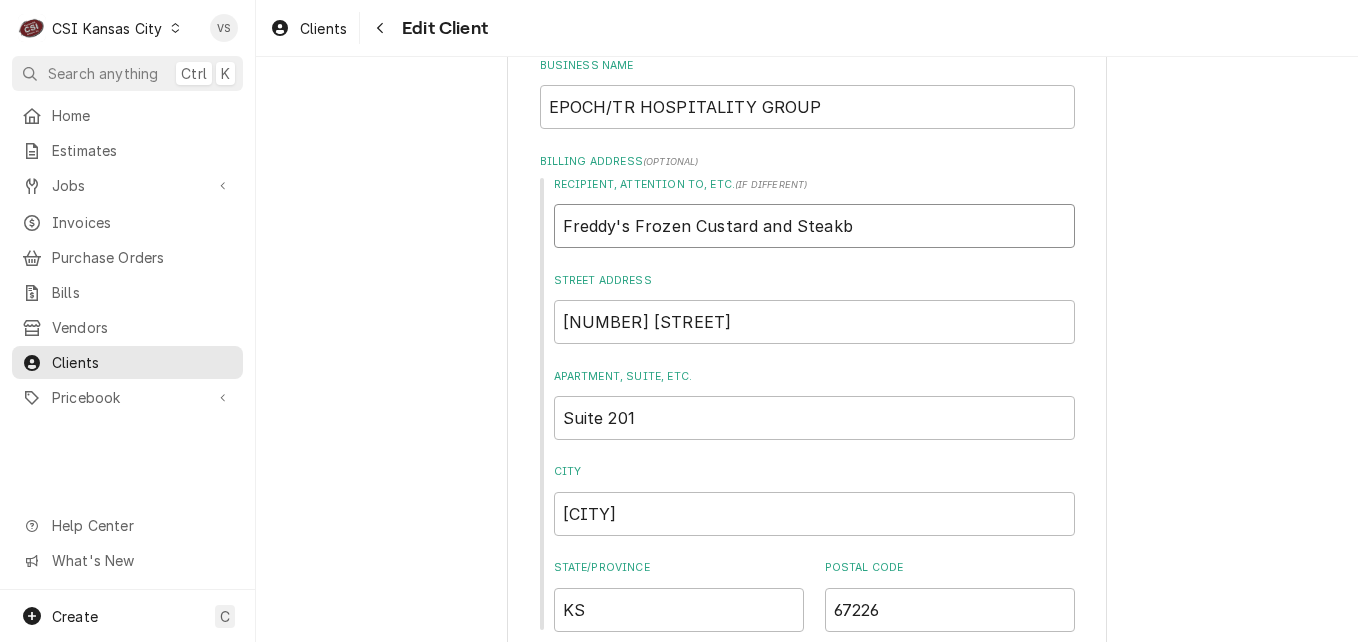 type on "x" 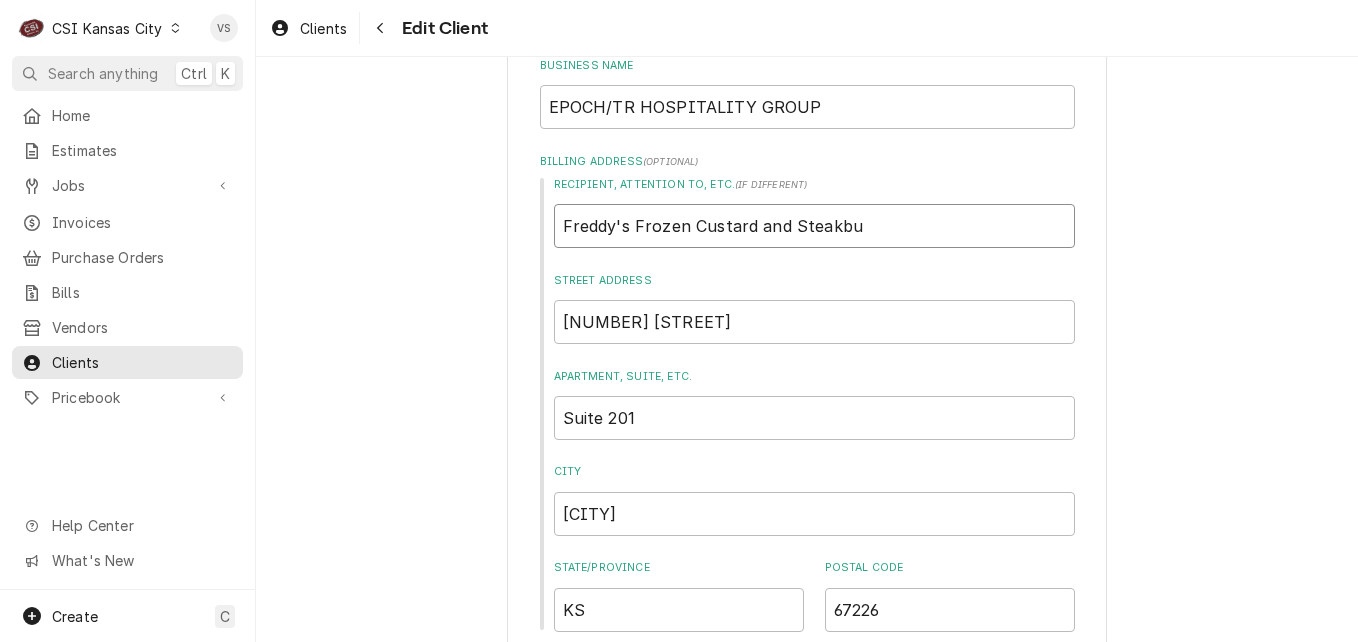 type on "x" 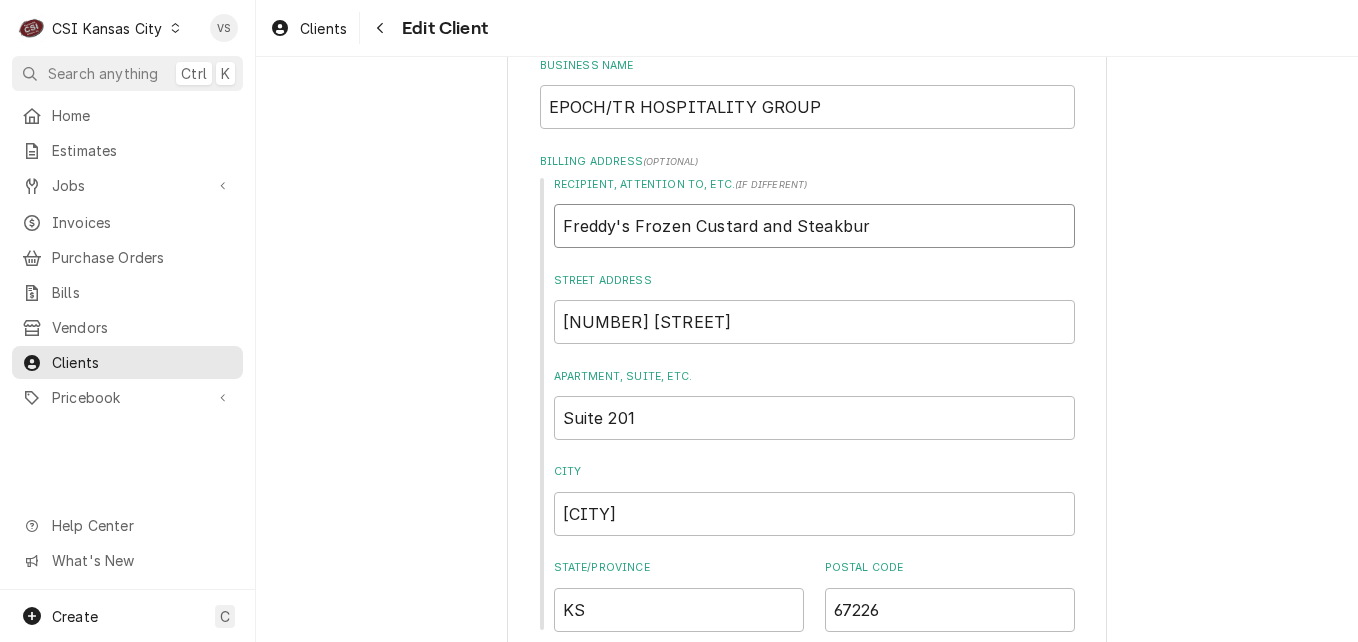 type on "x" 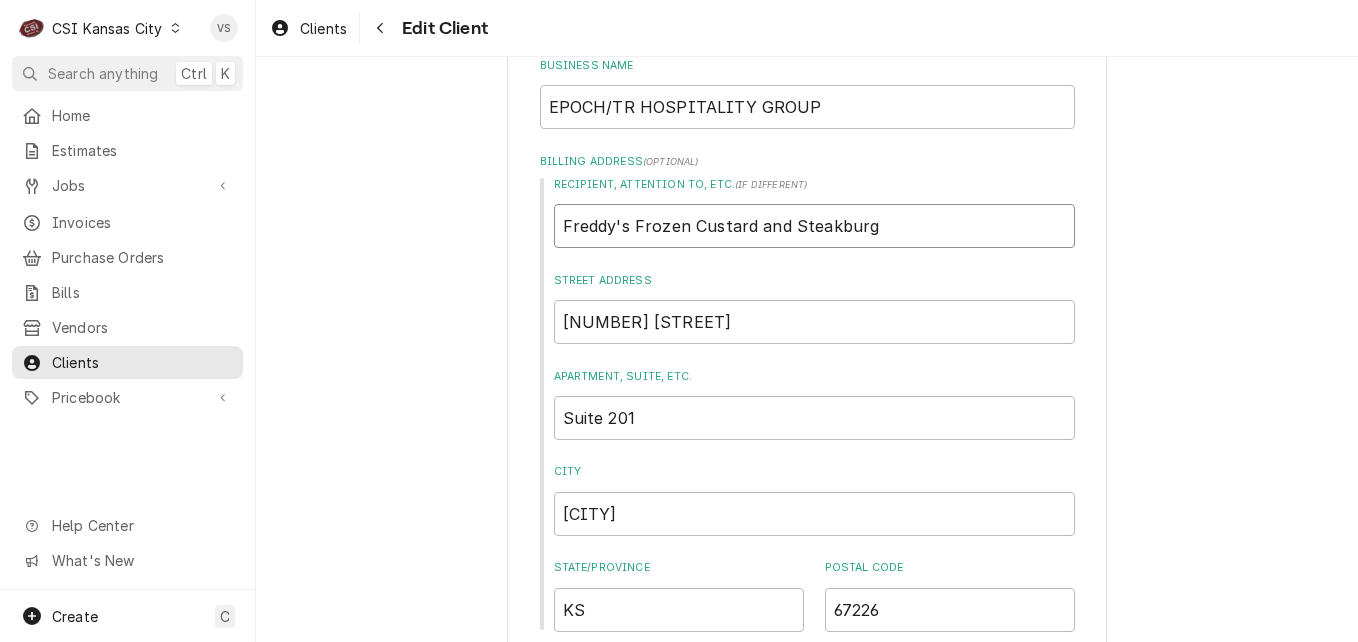 type on "x" 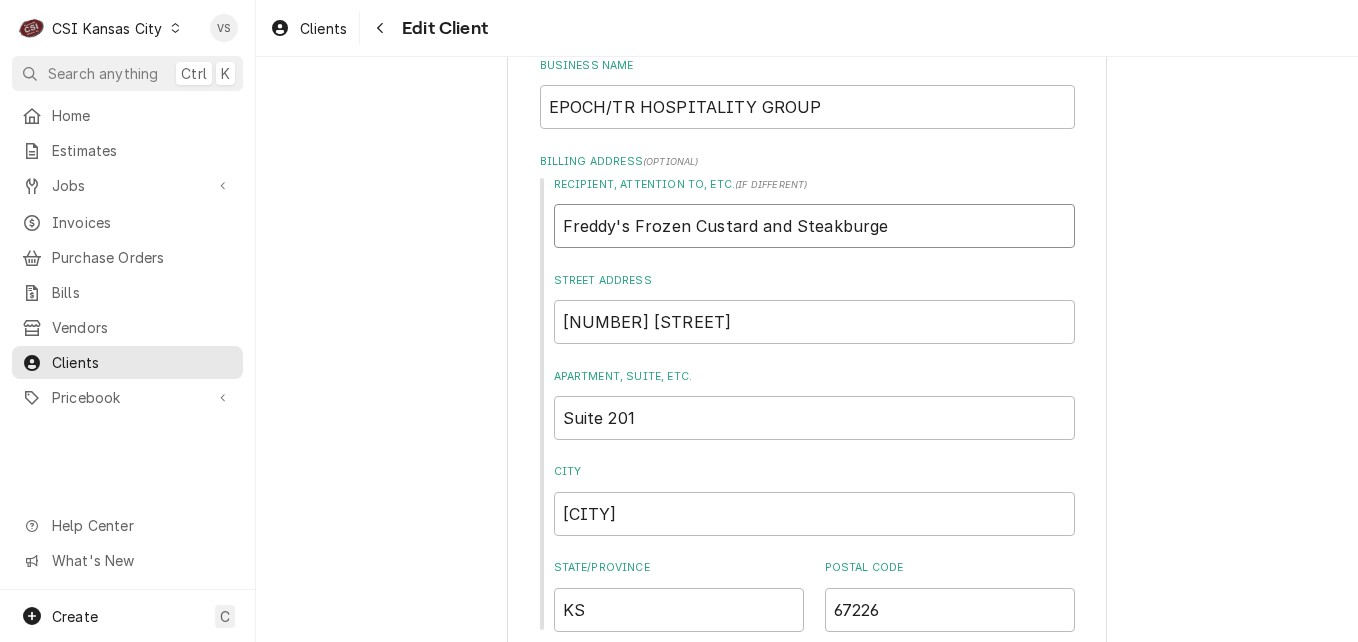 type on "x" 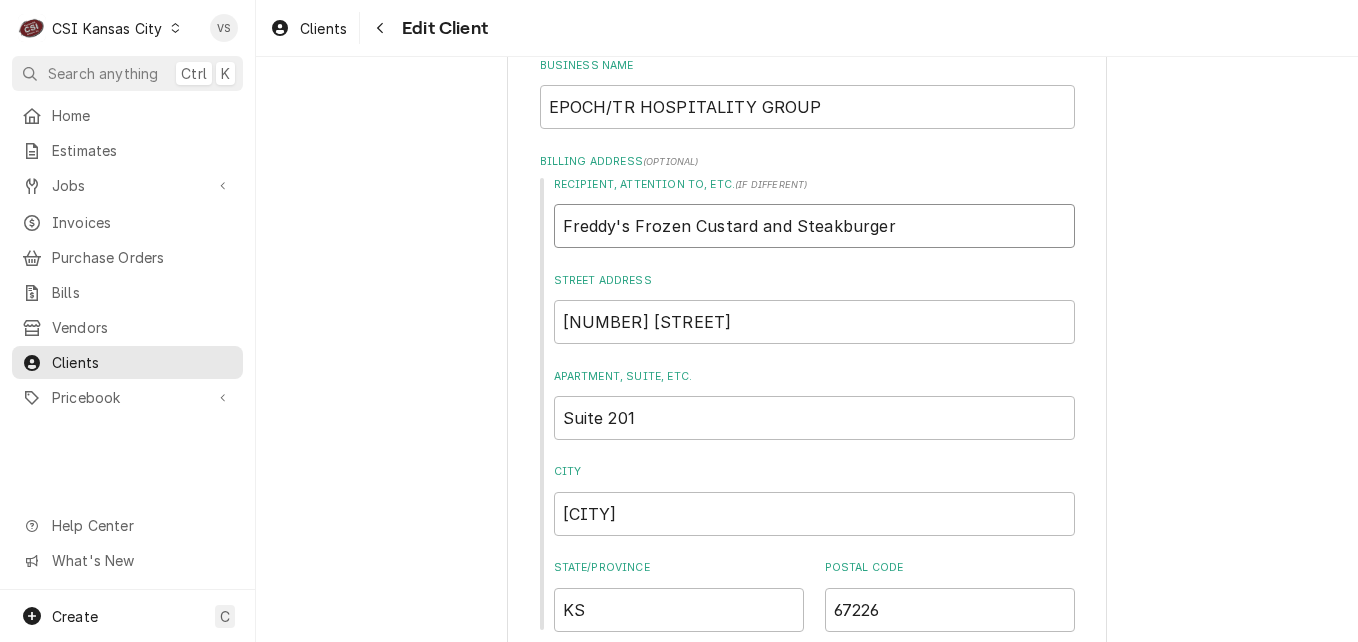 type on "x" 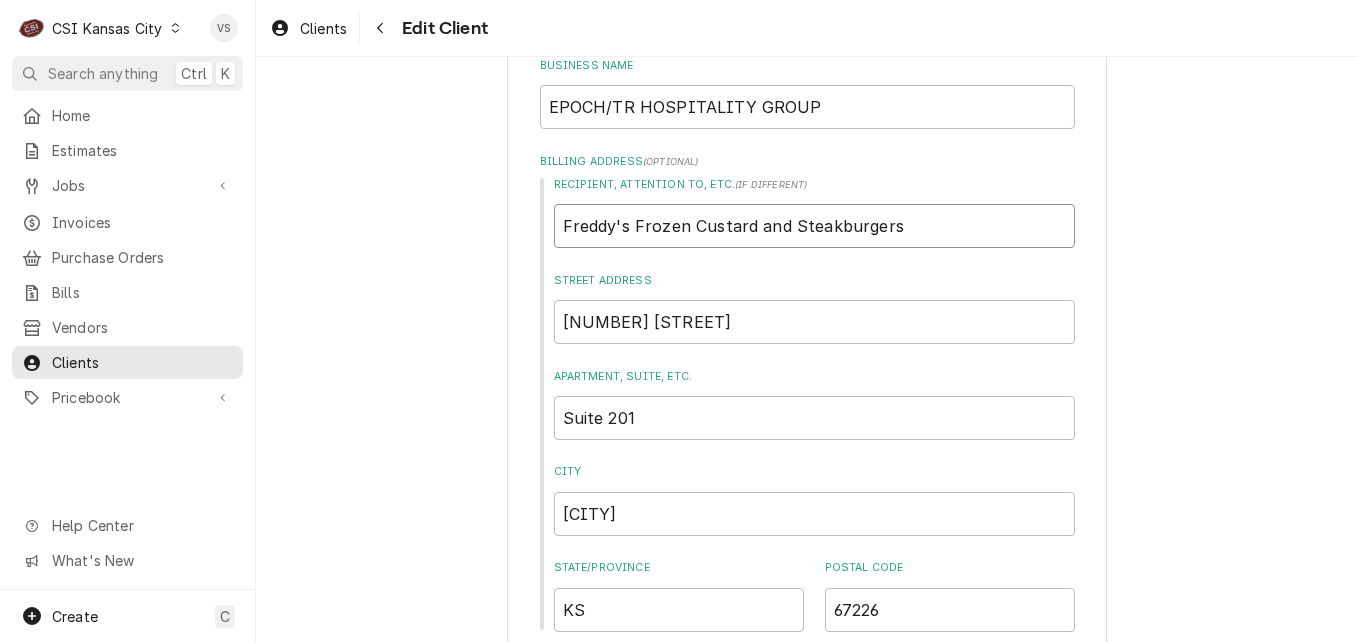 type on "Freddy's Frozen Custard and Steakburgers" 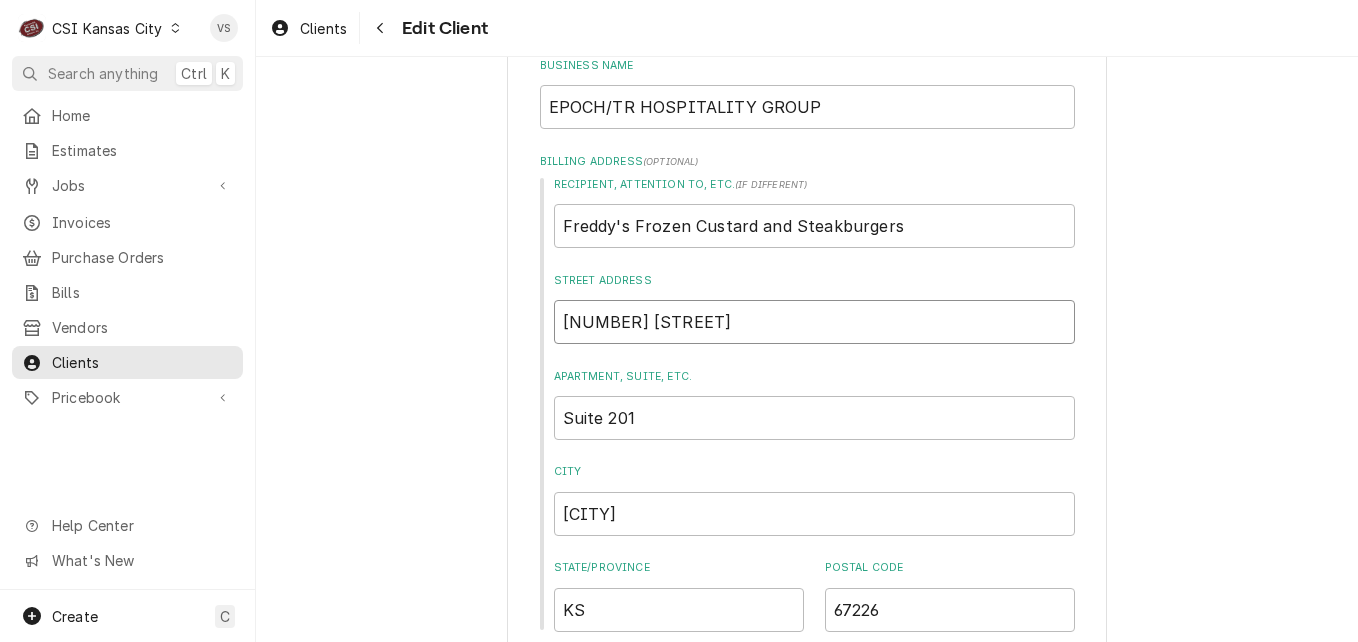 drag, startPoint x: 712, startPoint y: 325, endPoint x: 536, endPoint y: 325, distance: 176 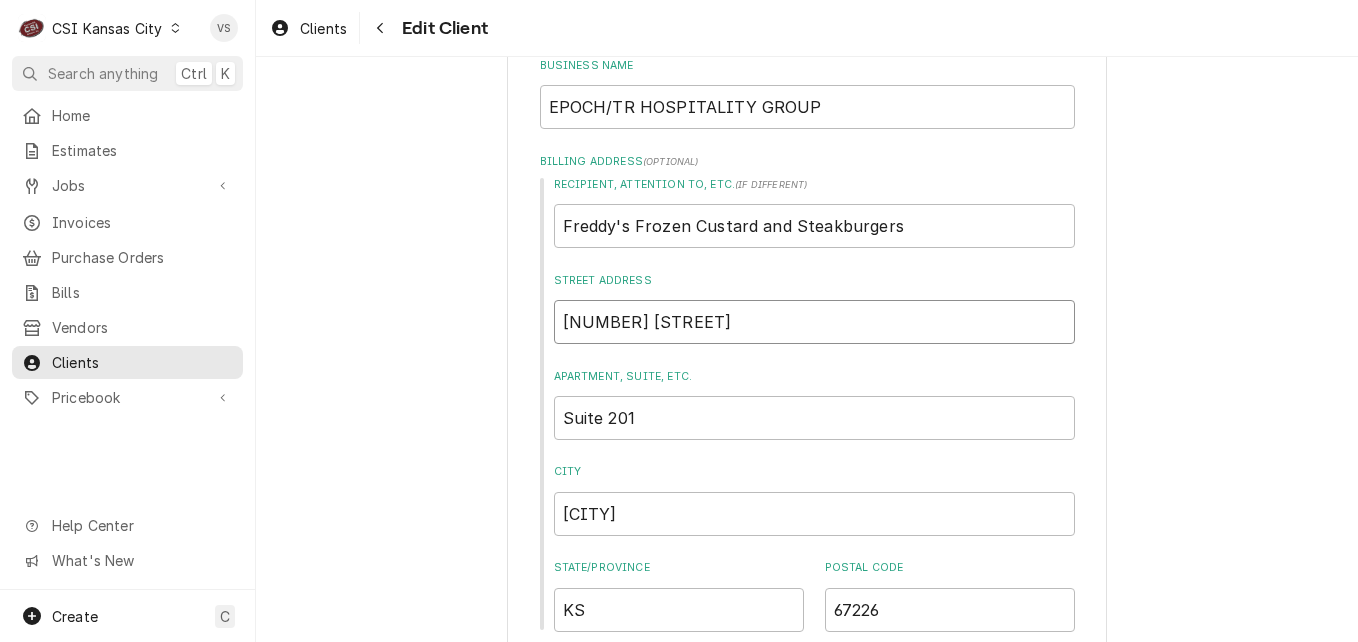 type on "x" 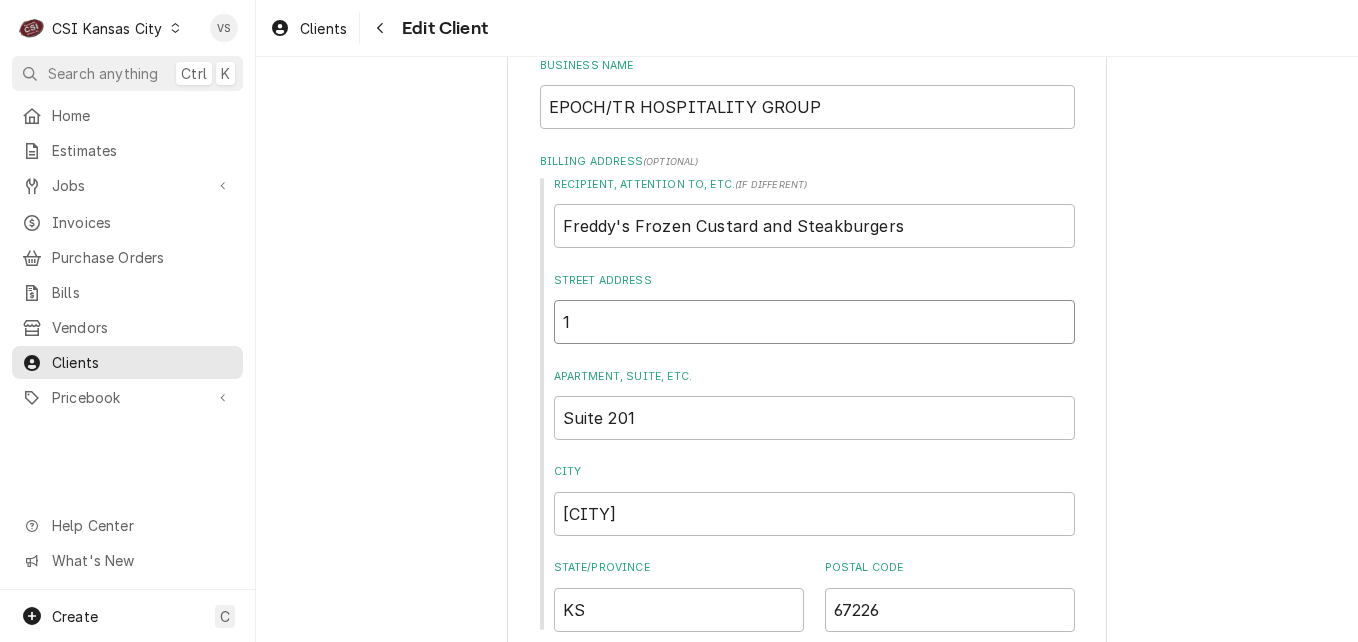 type on "x" 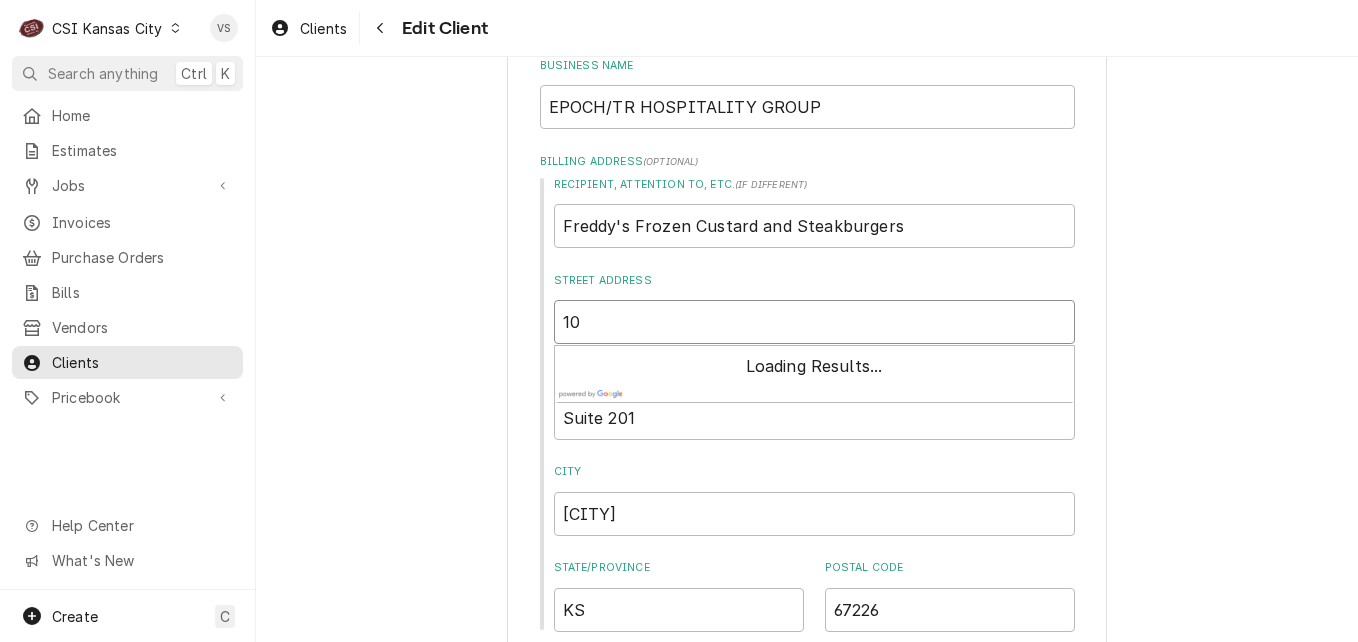type on "x" 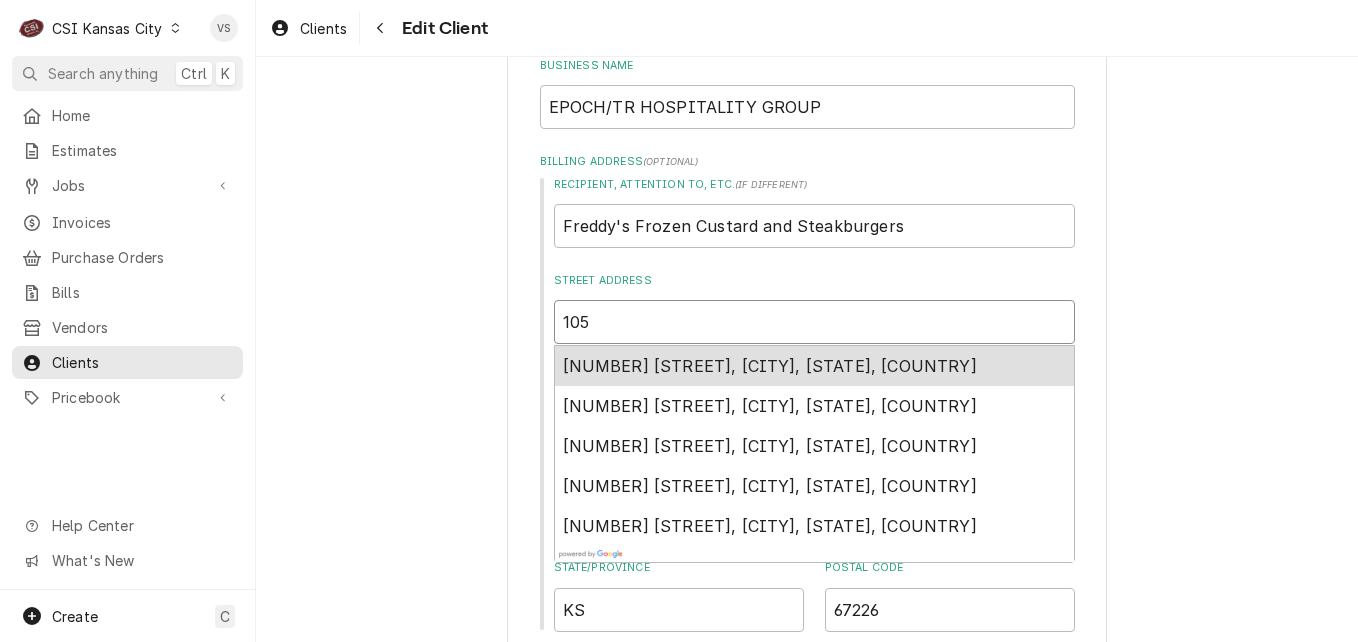 type on "x" 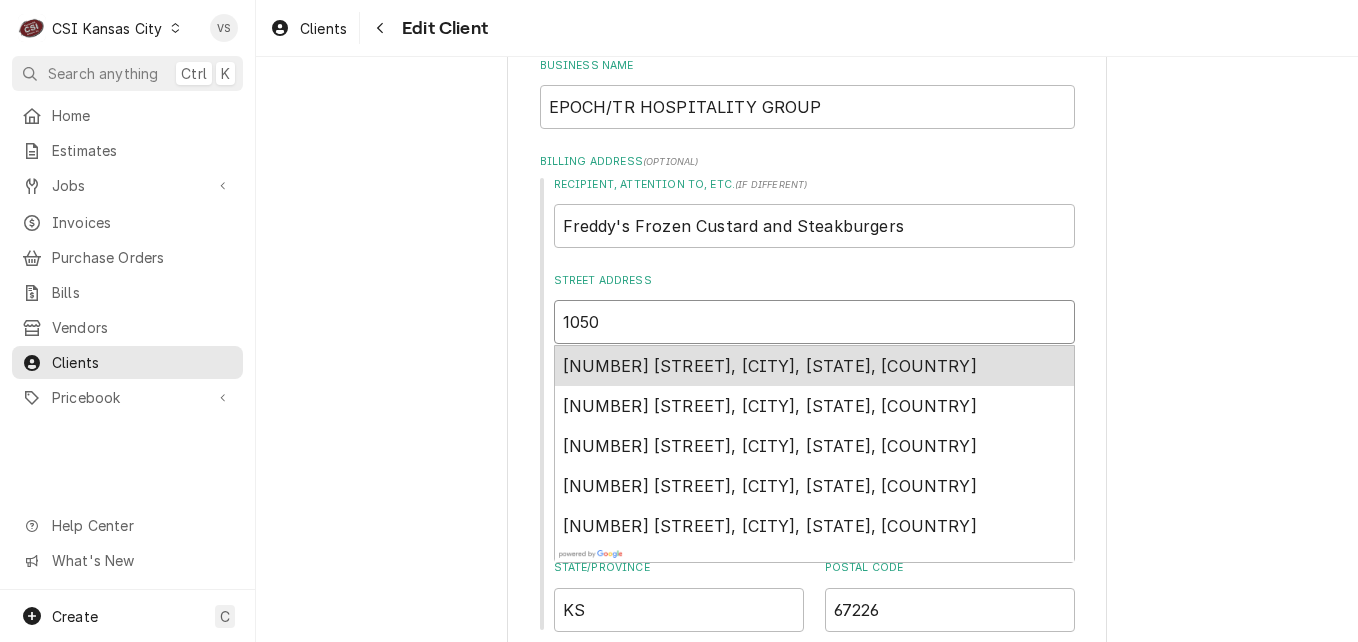 type on "x" 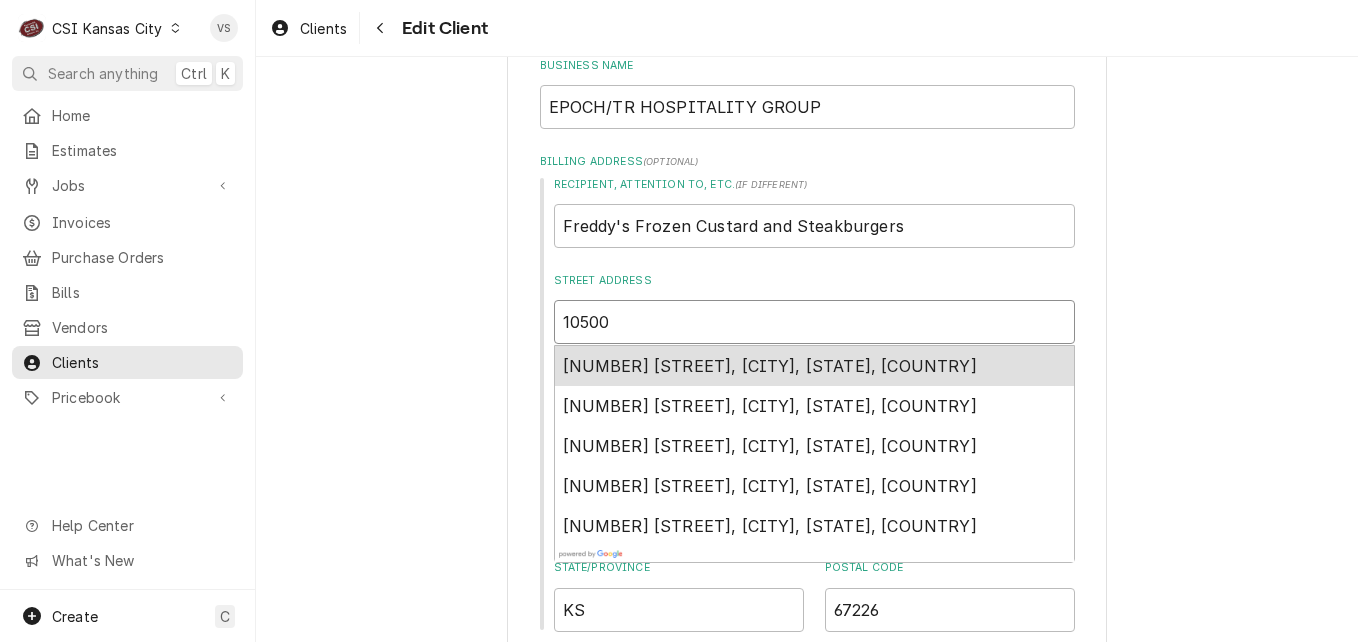 type on "x" 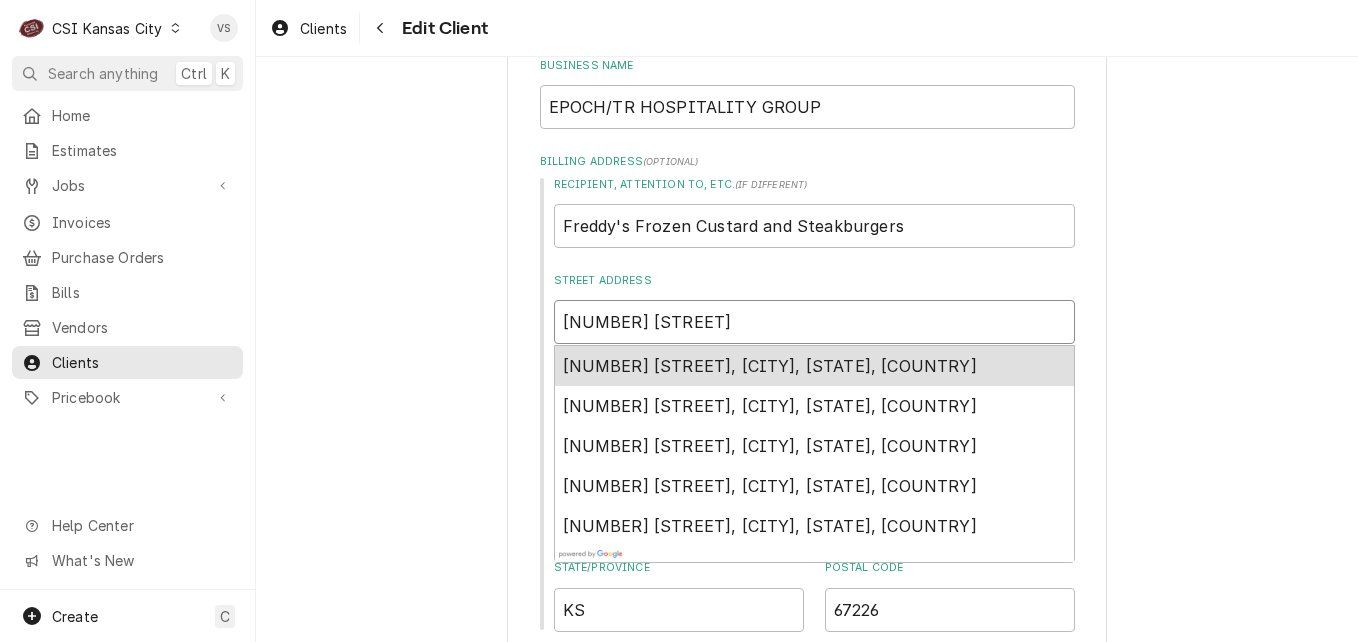 type on "x" 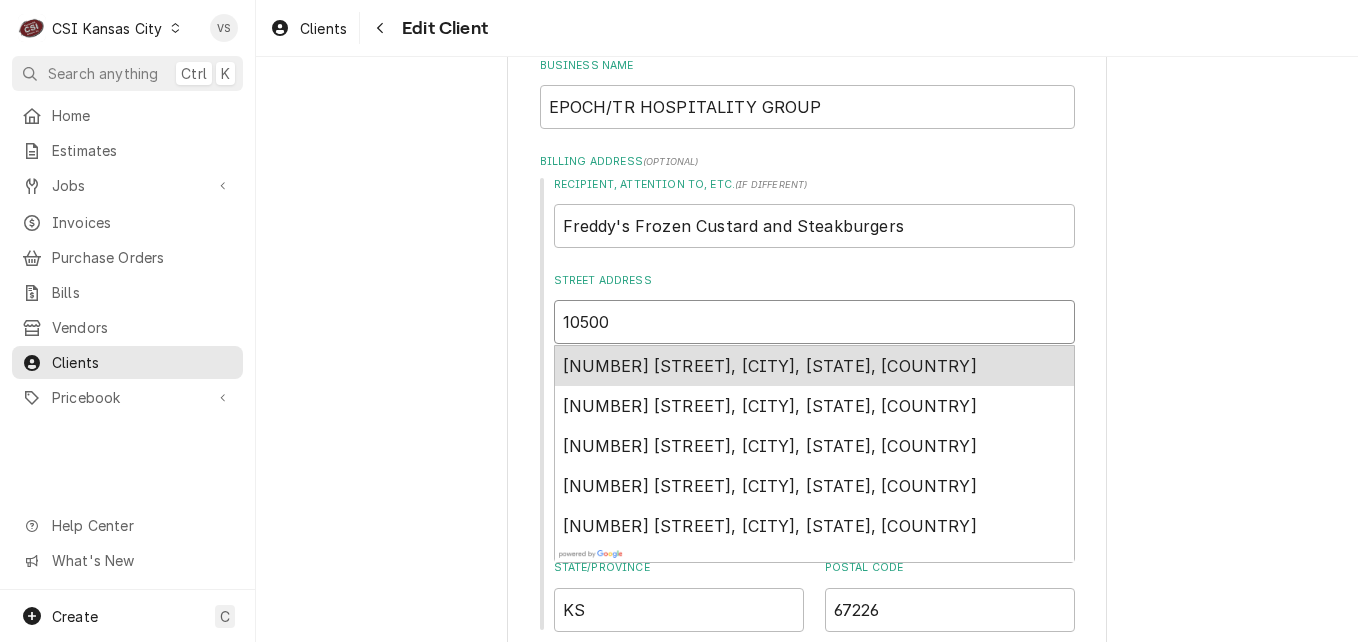 type on "x" 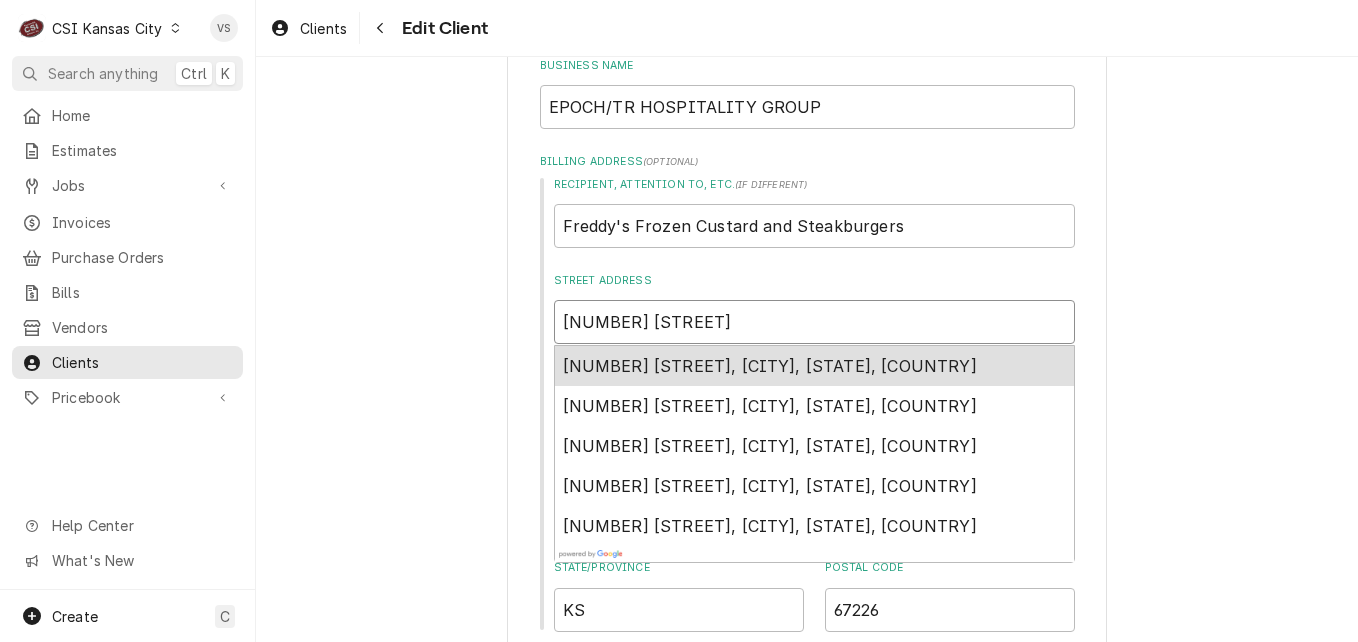 type on "x" 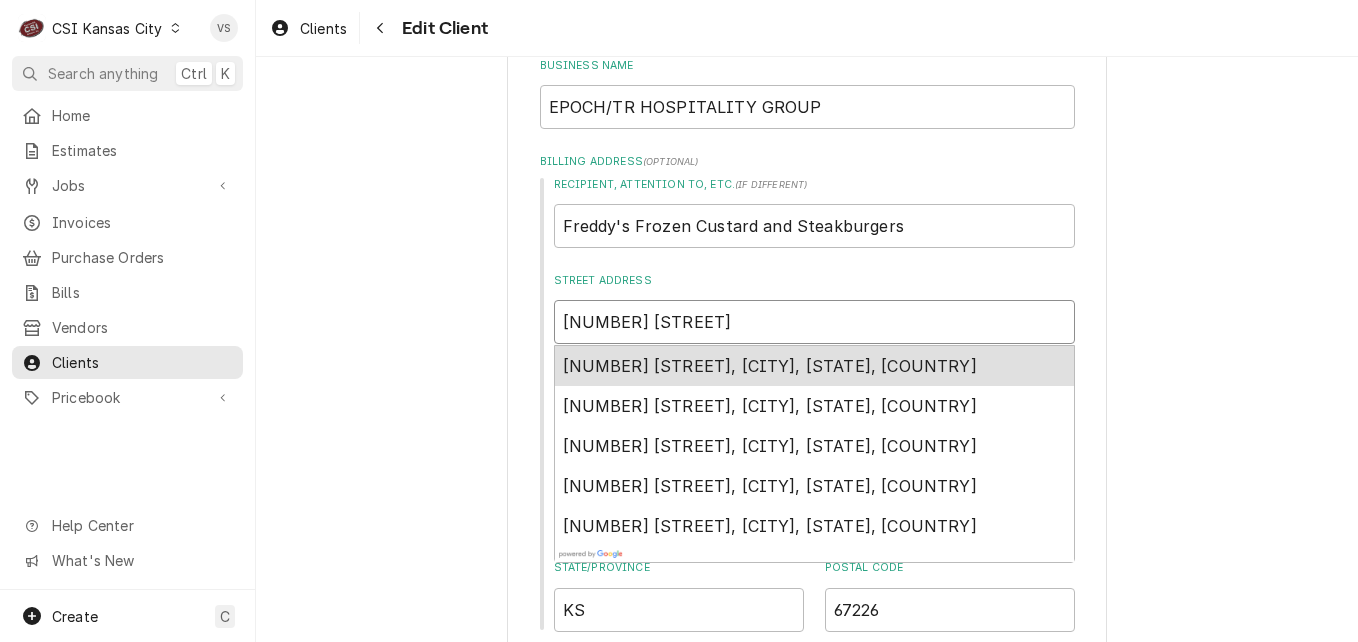 type on "x" 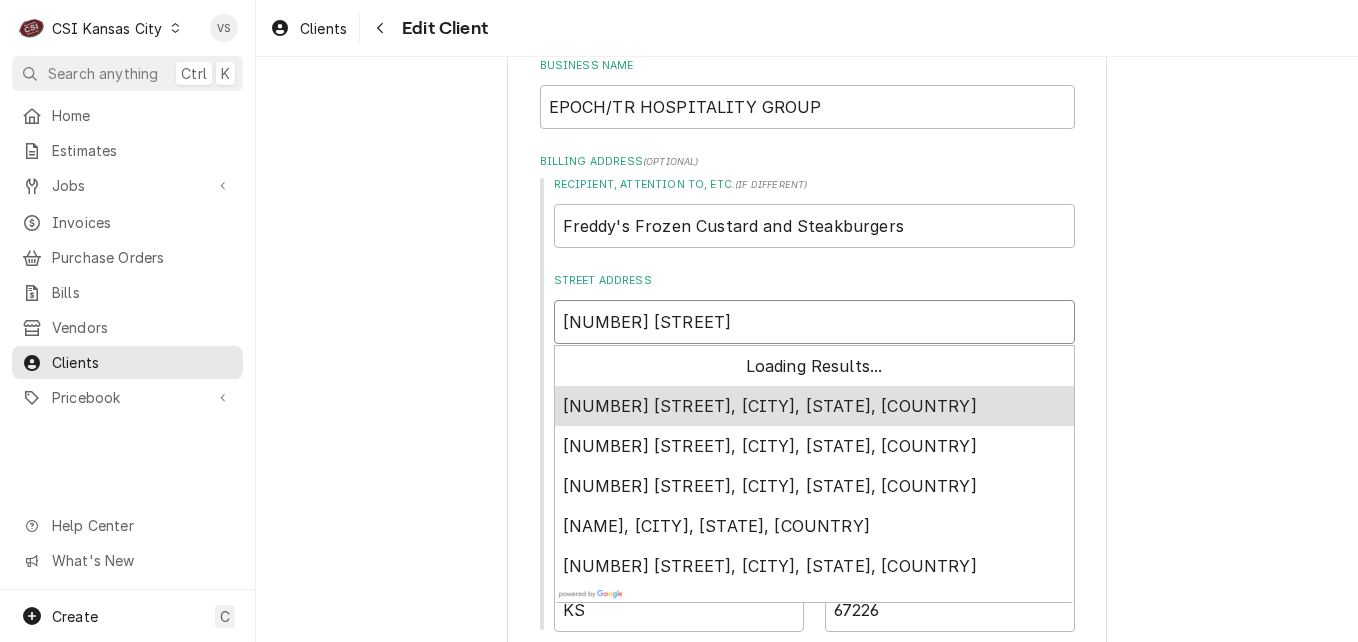 type on "x" 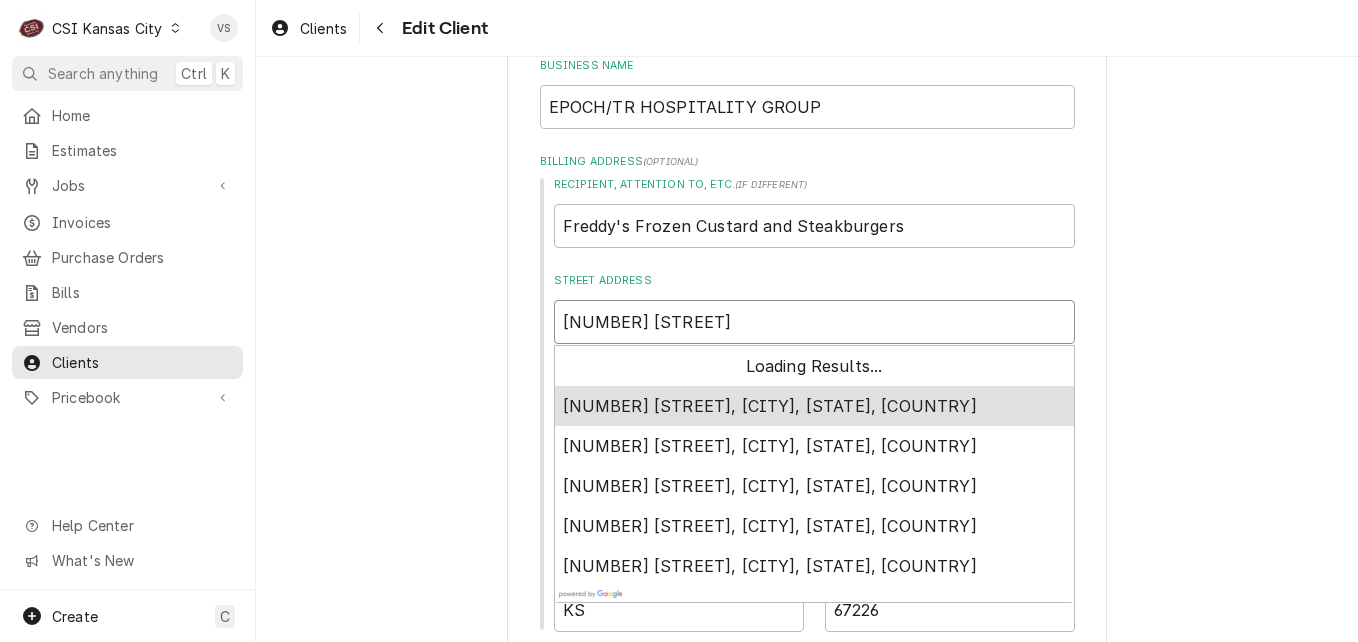 type on "x" 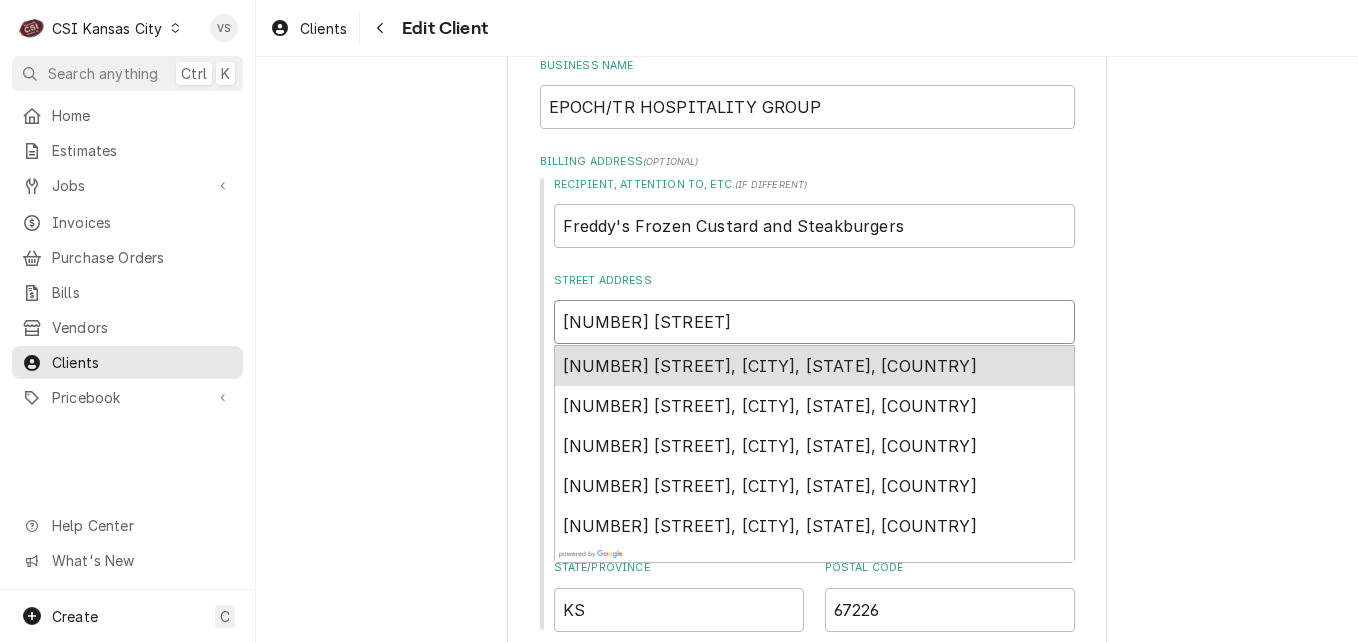 type on "x" 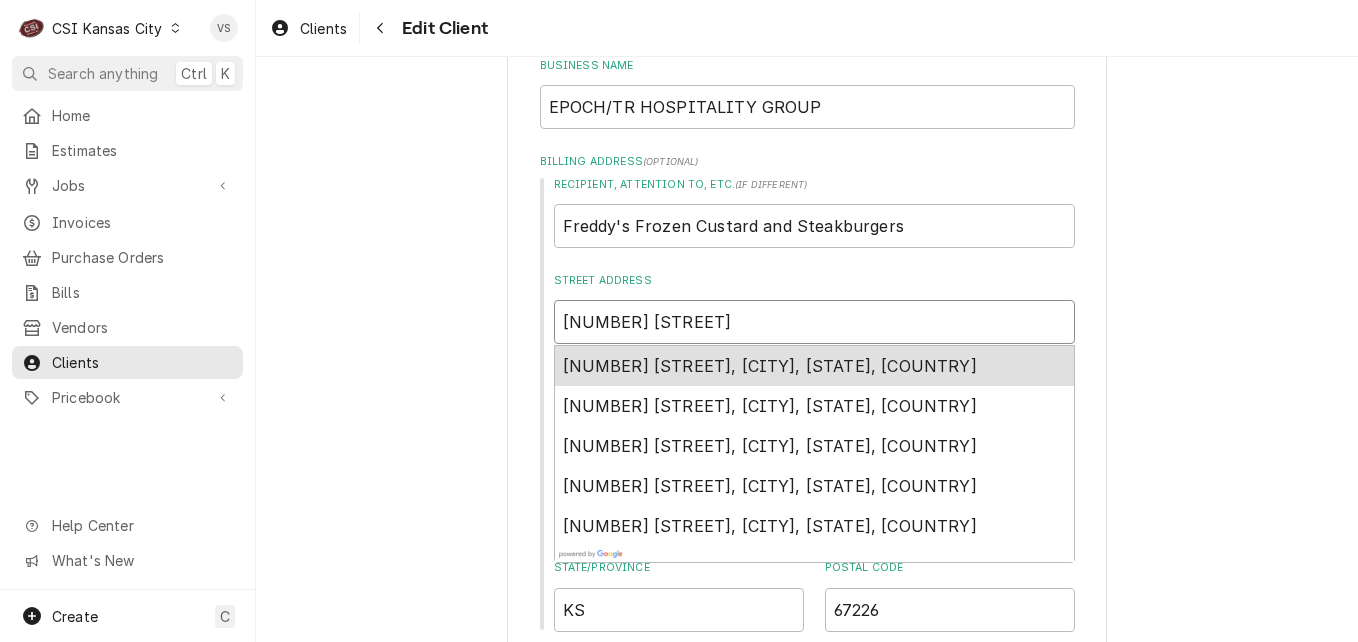 type on "x" 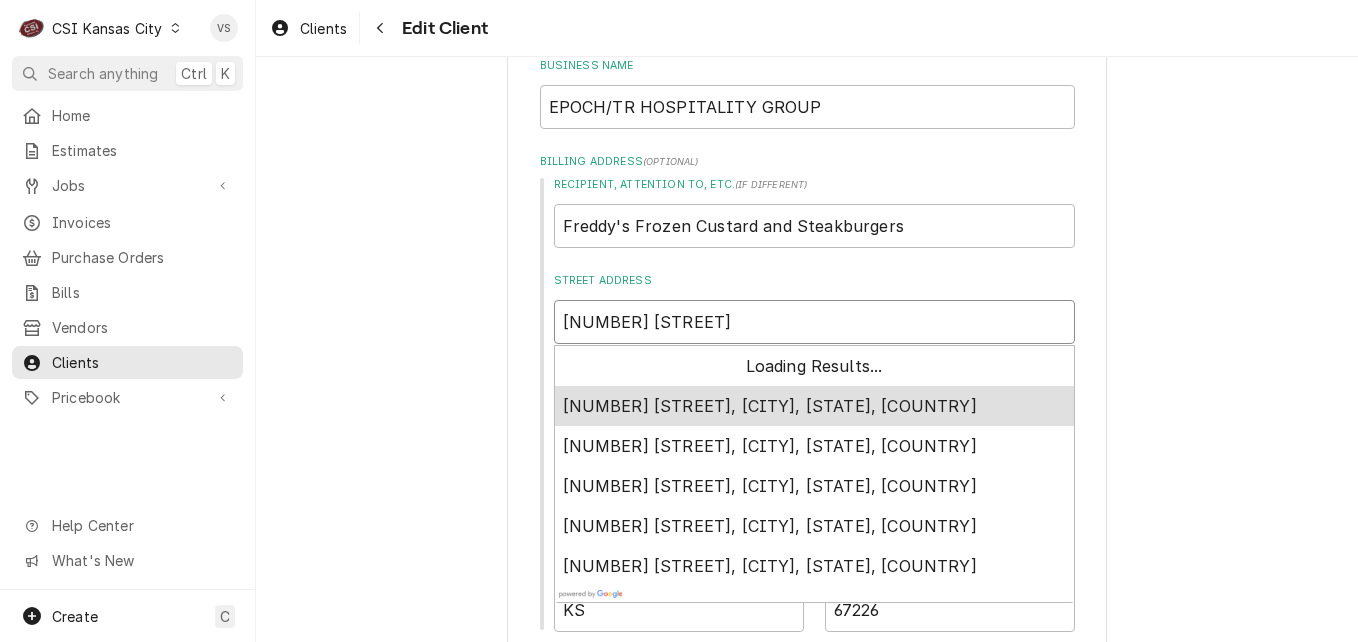 type on "x" 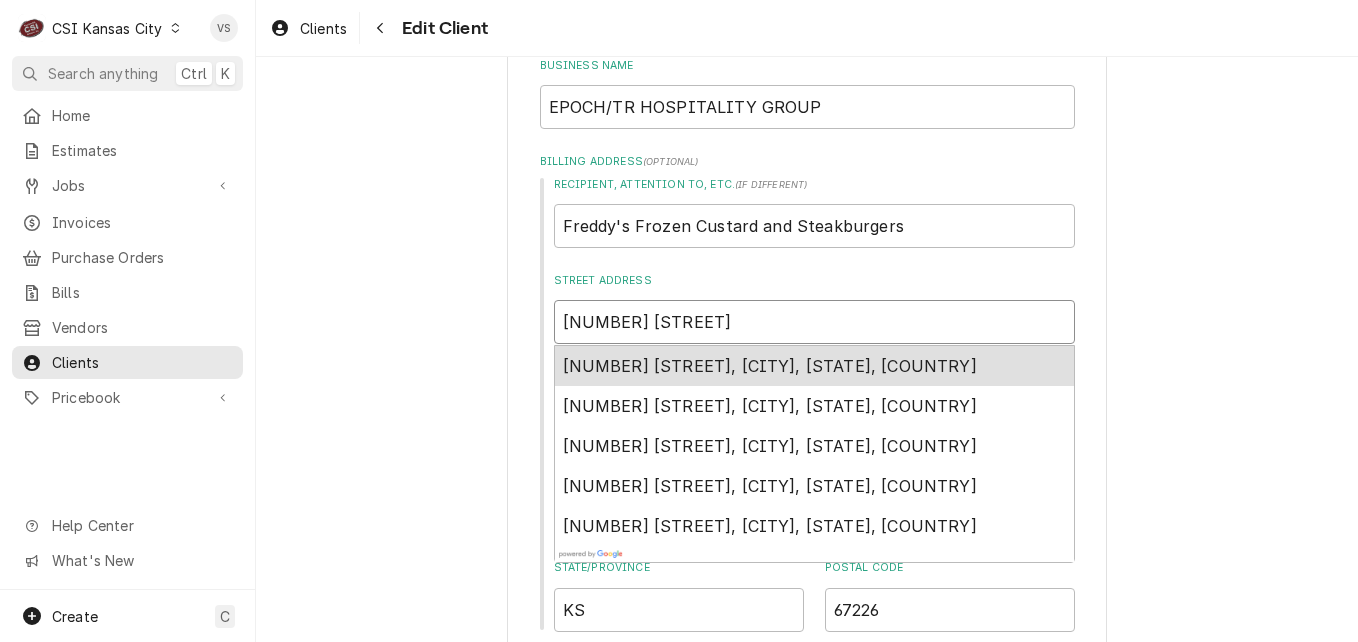 type on "x" 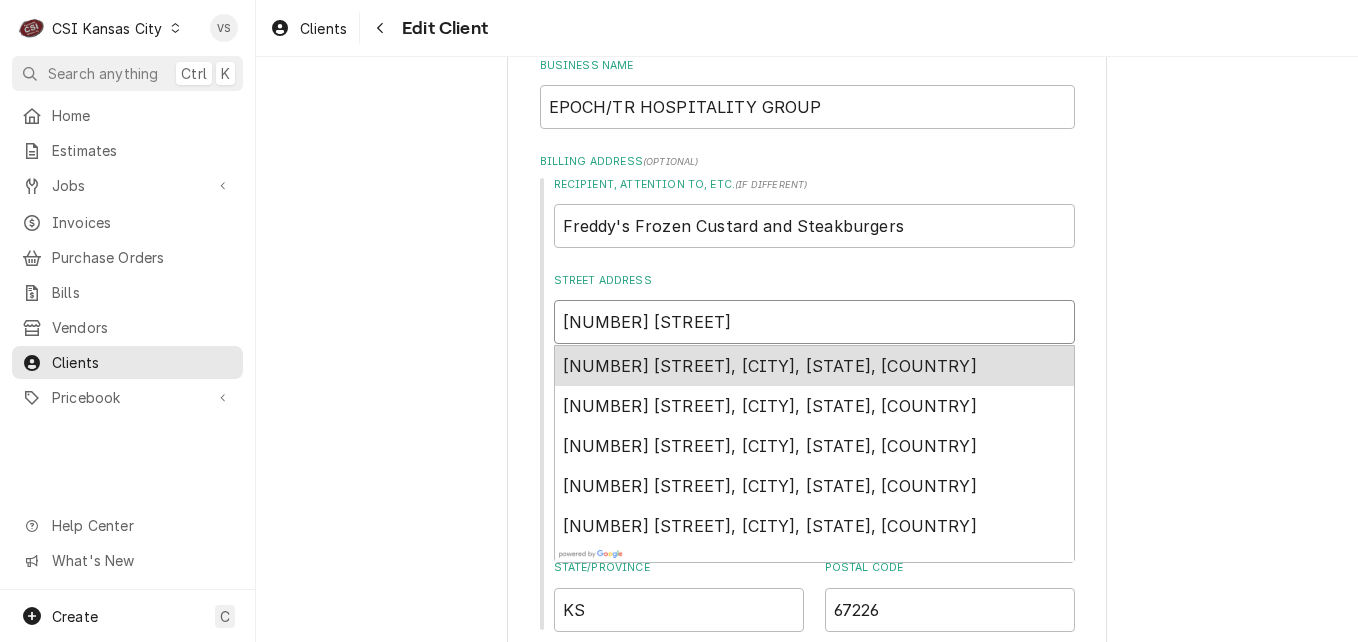 type on "x" 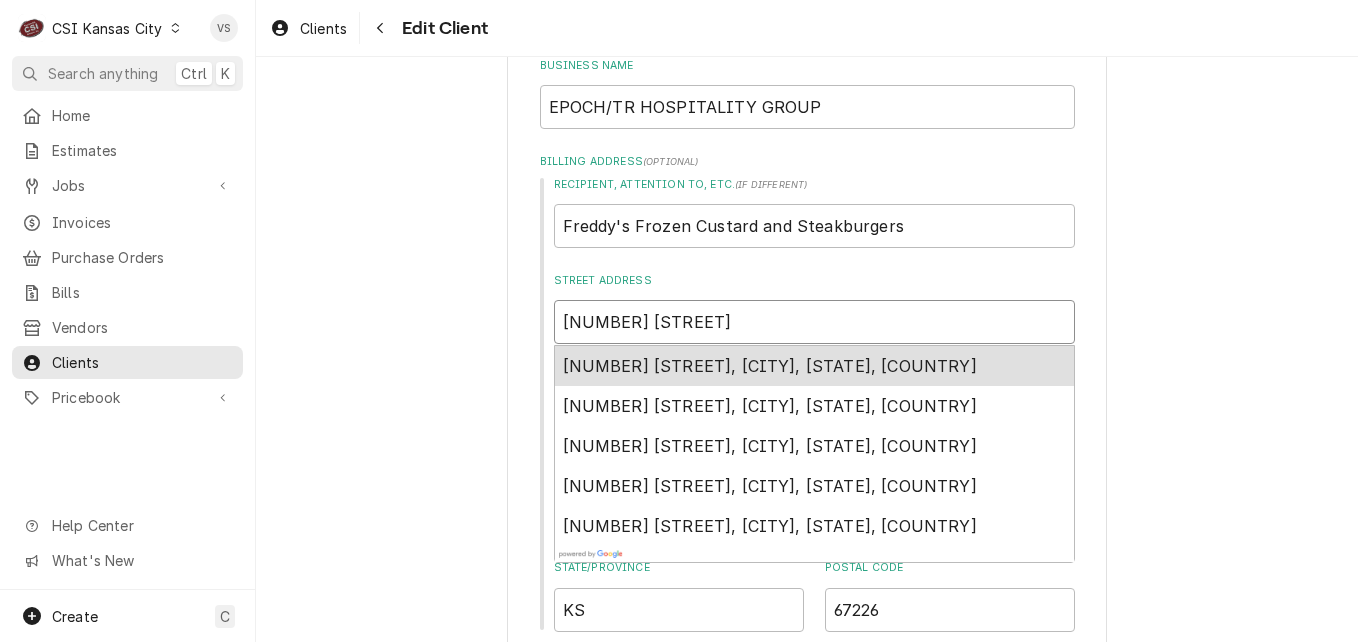 type on "x" 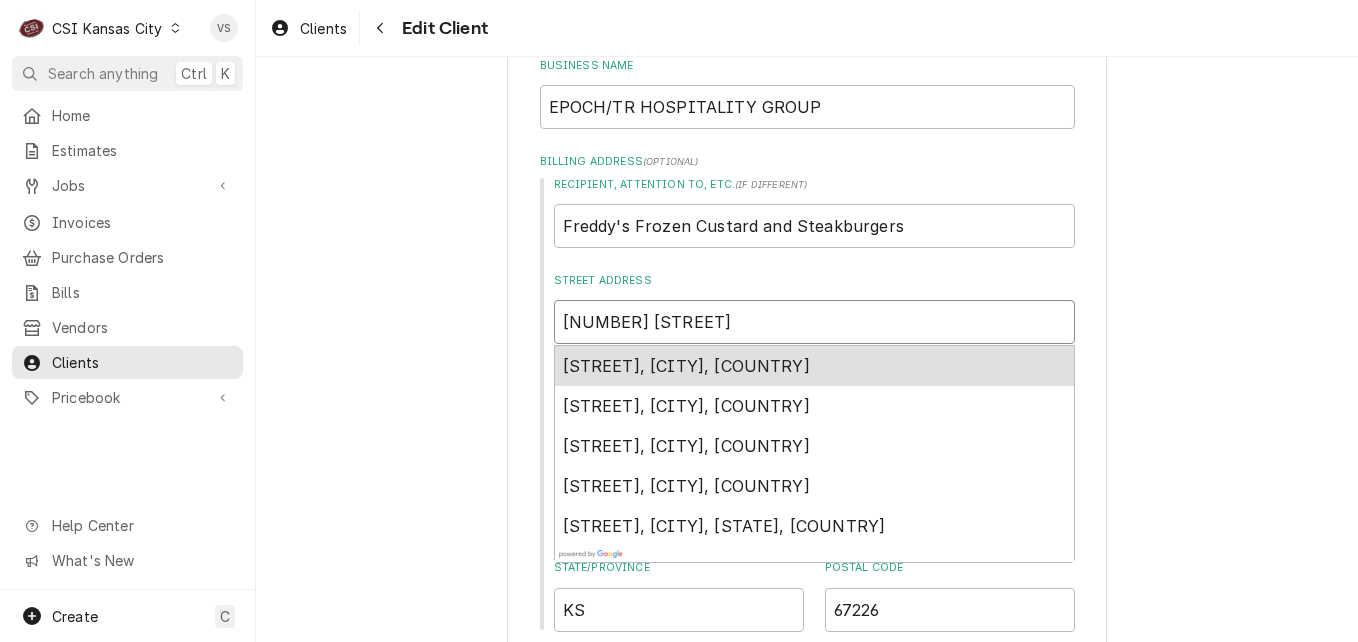 type on "x" 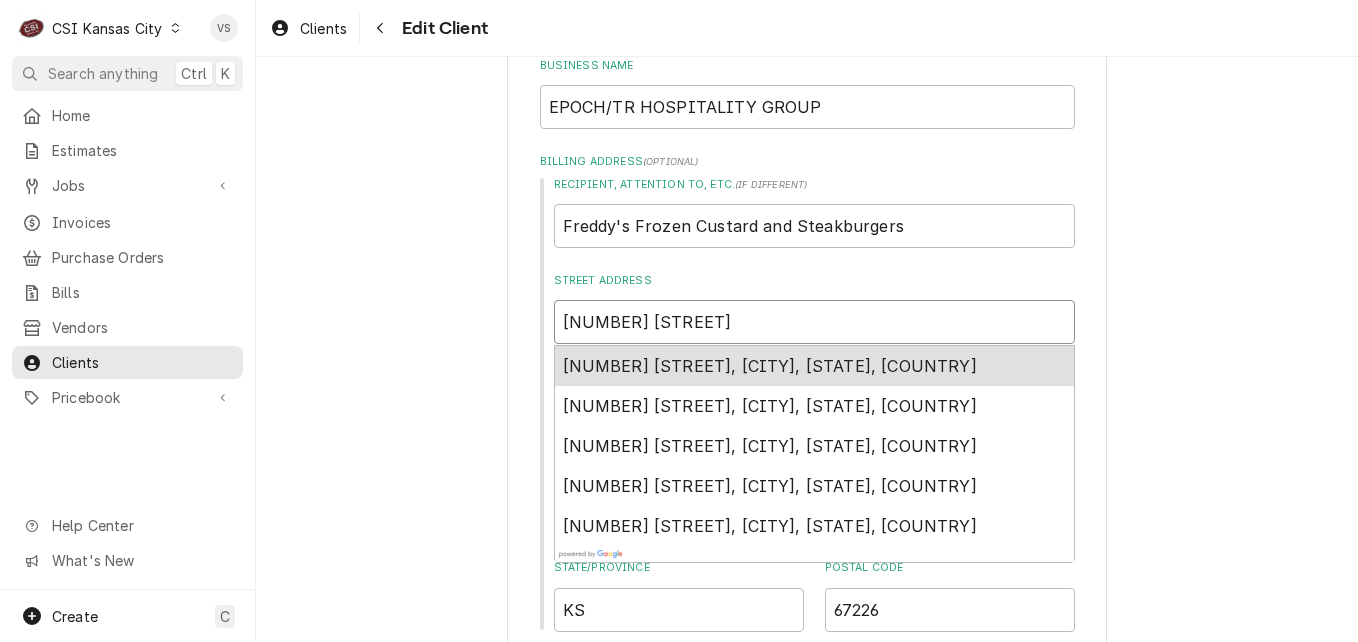 type on "x" 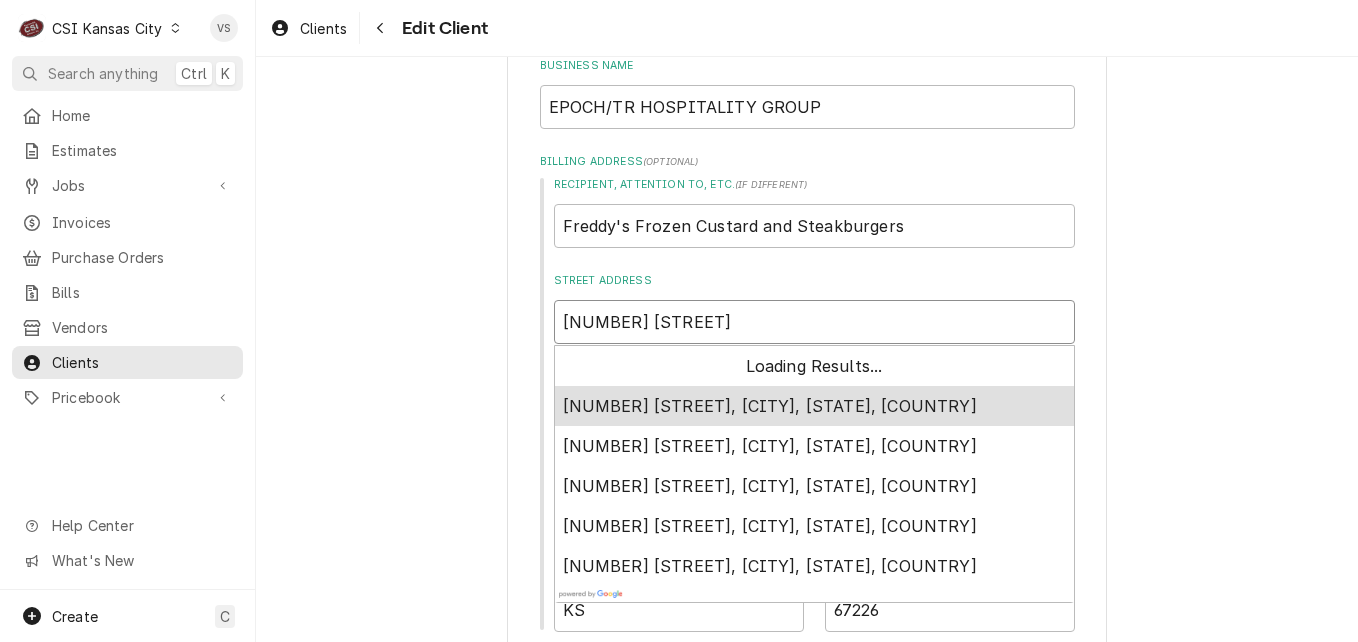 type on "x" 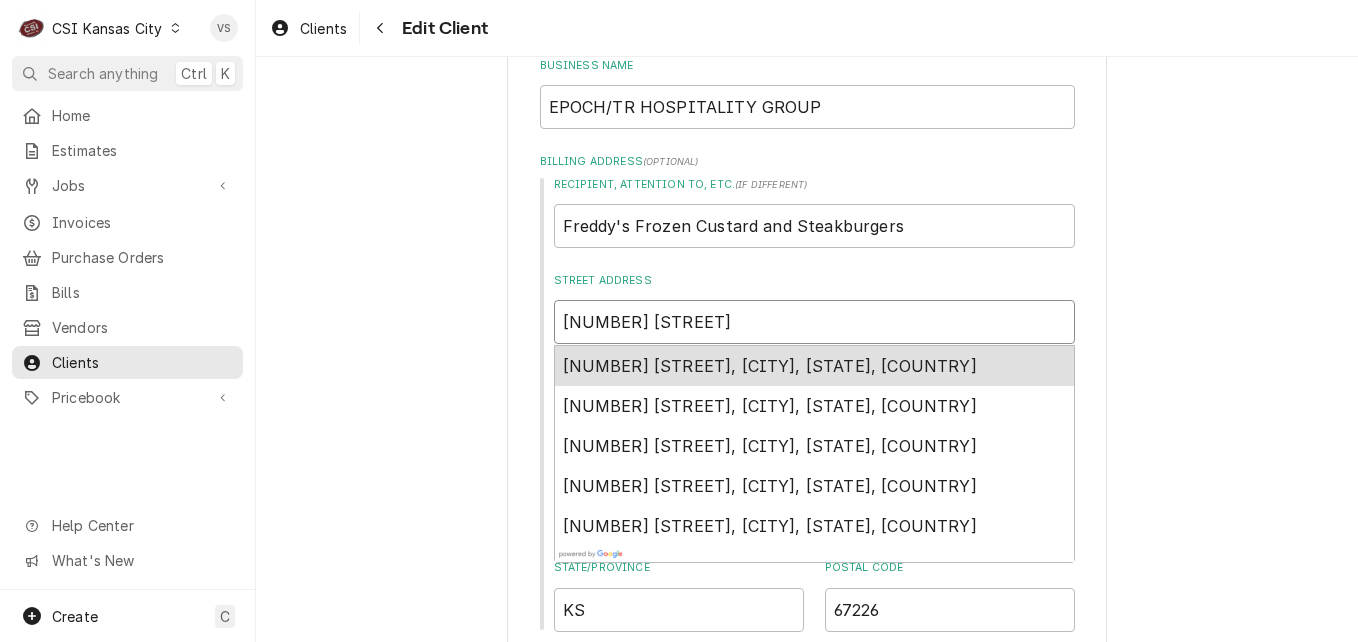 type on "x" 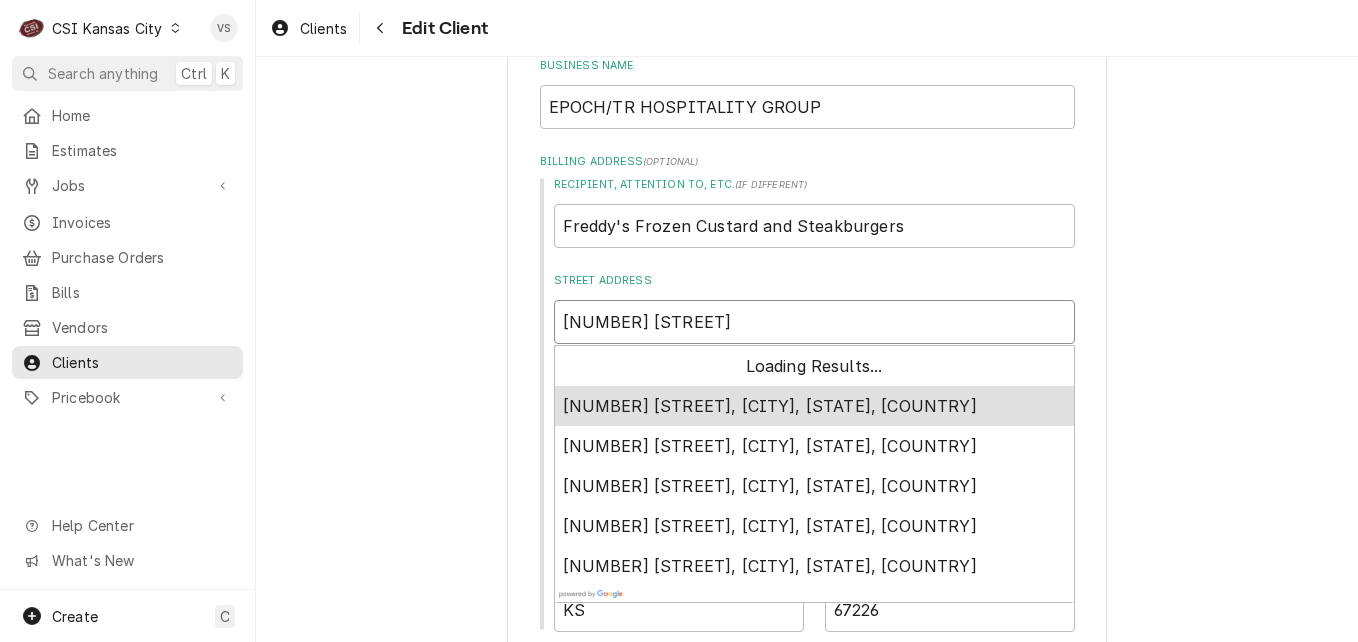 type on "x" 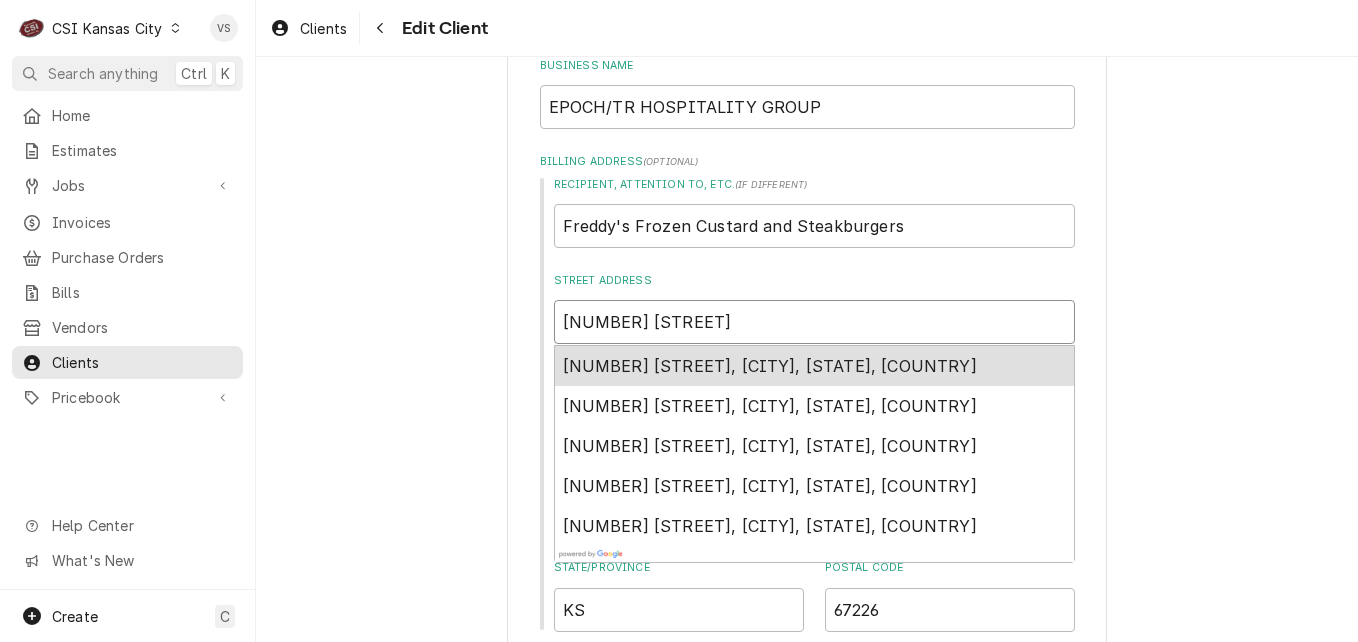 type on "x" 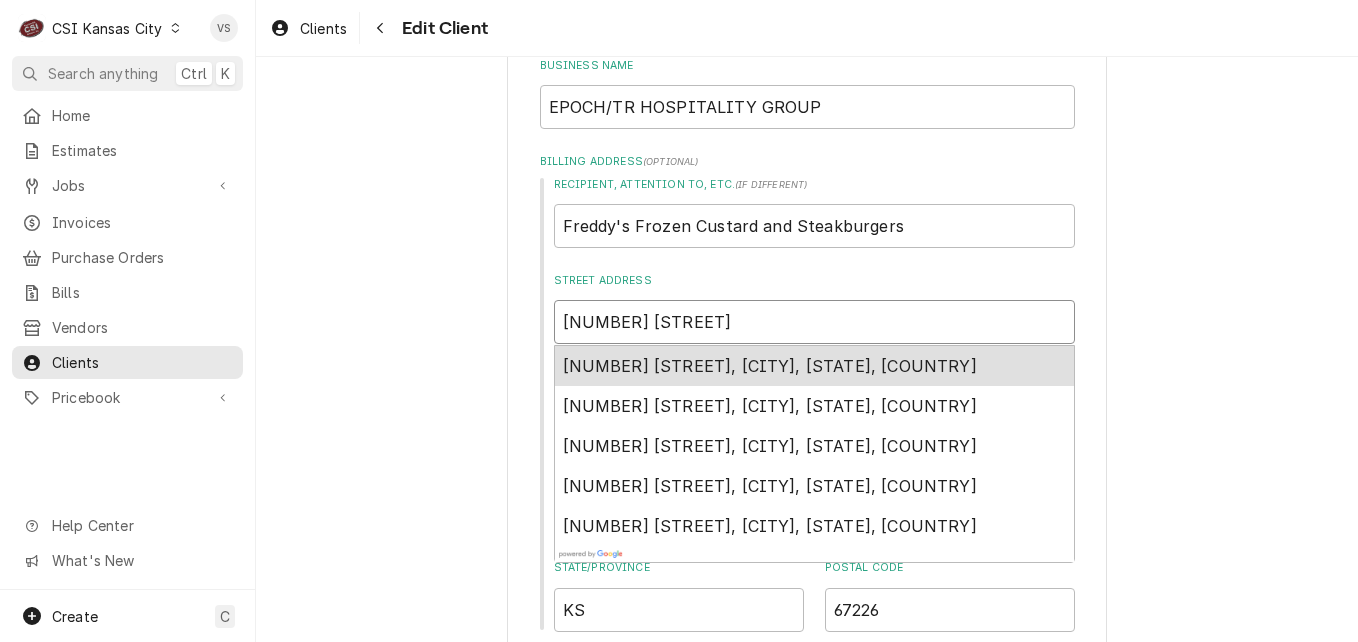 type on "x" 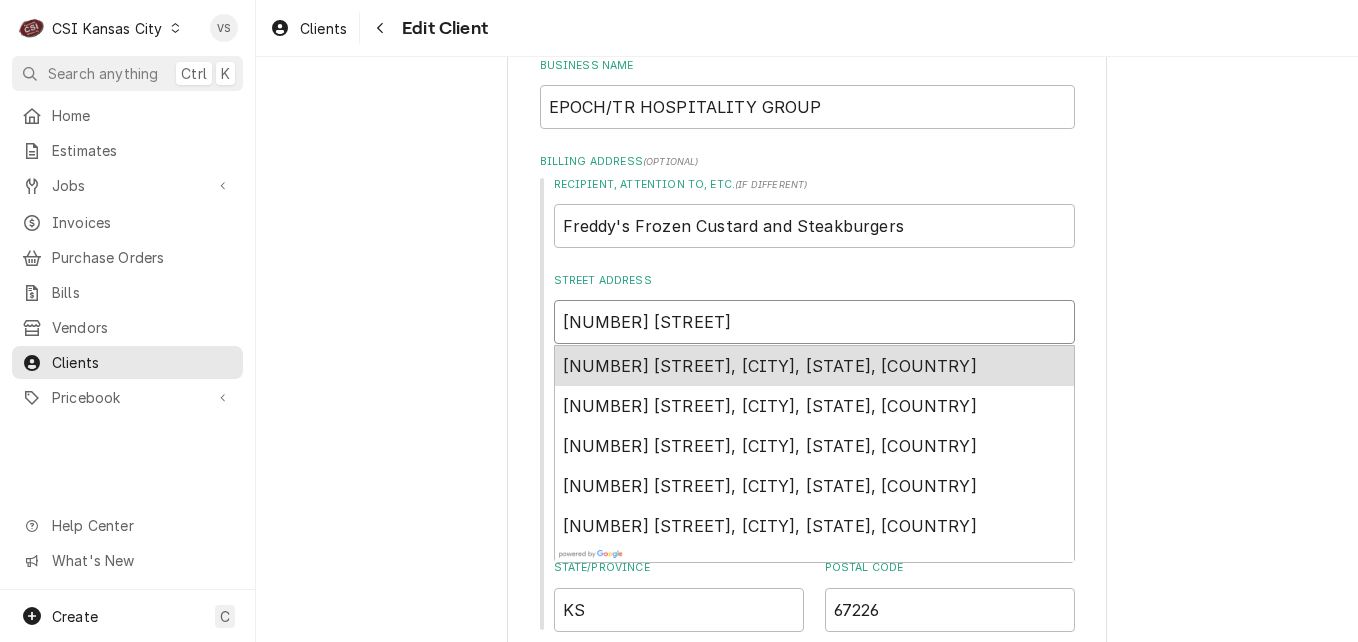 type on "x" 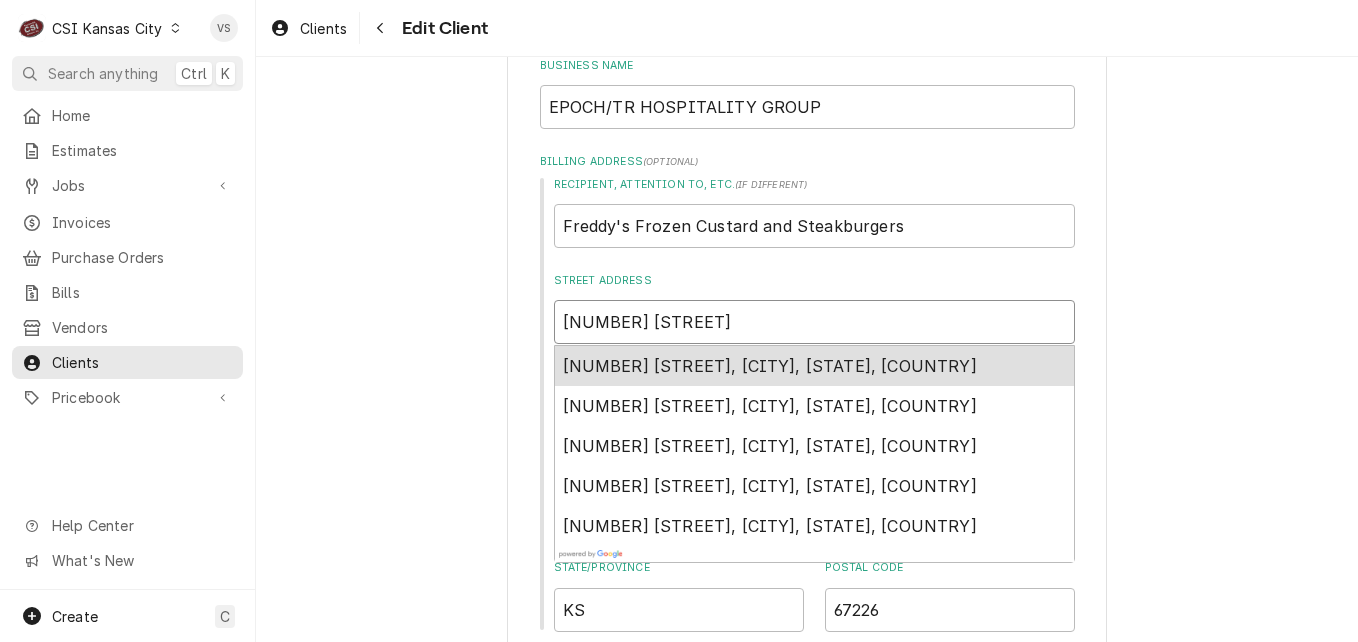 type on "x" 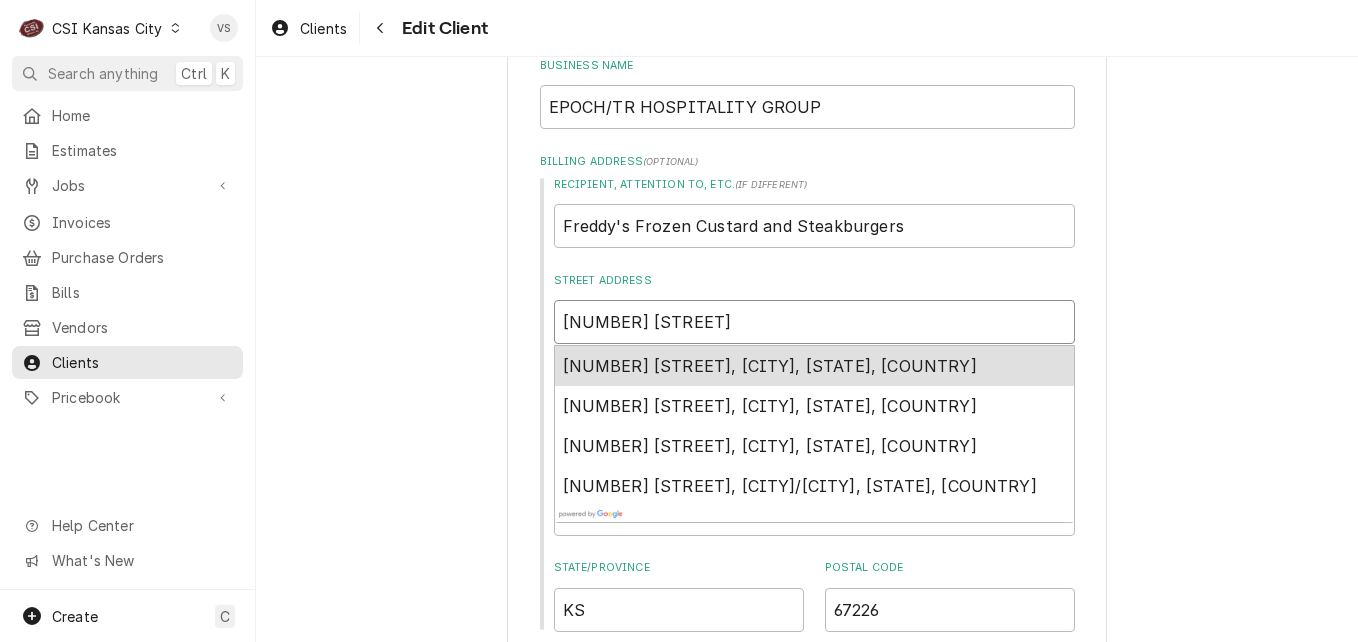 type on "x" 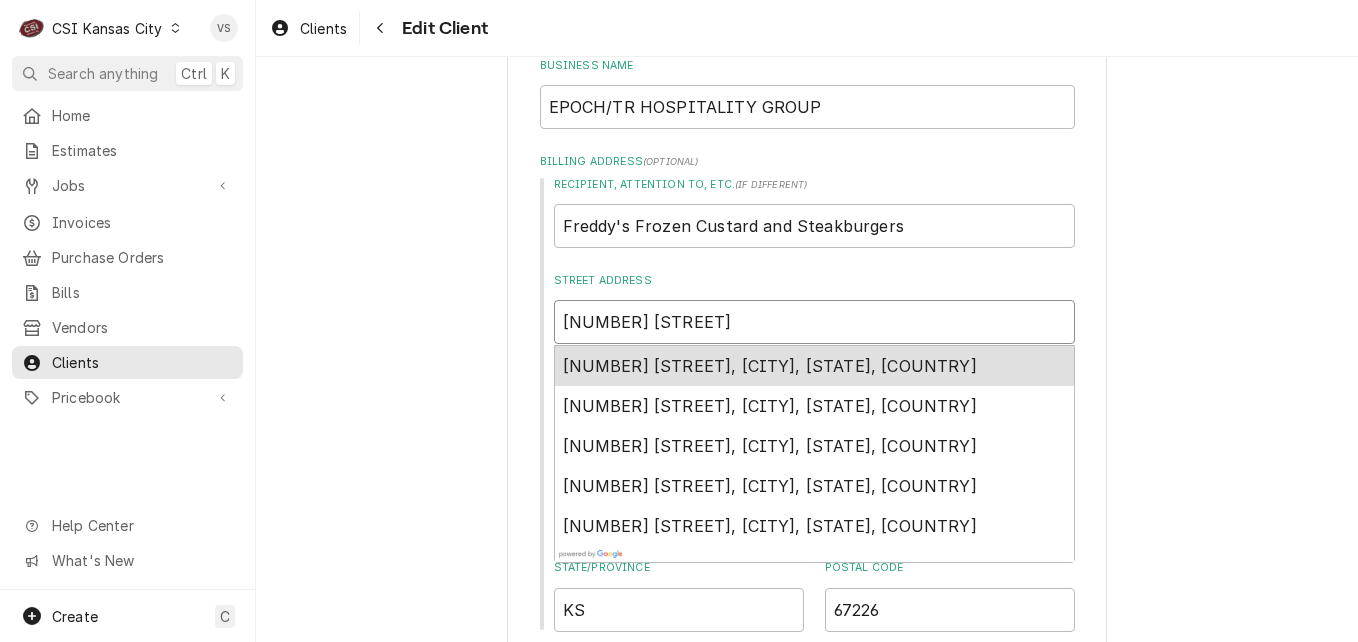 click on "10500 East Berkeley Square Parkway, Wichita, KS, USA" at bounding box center [770, 366] 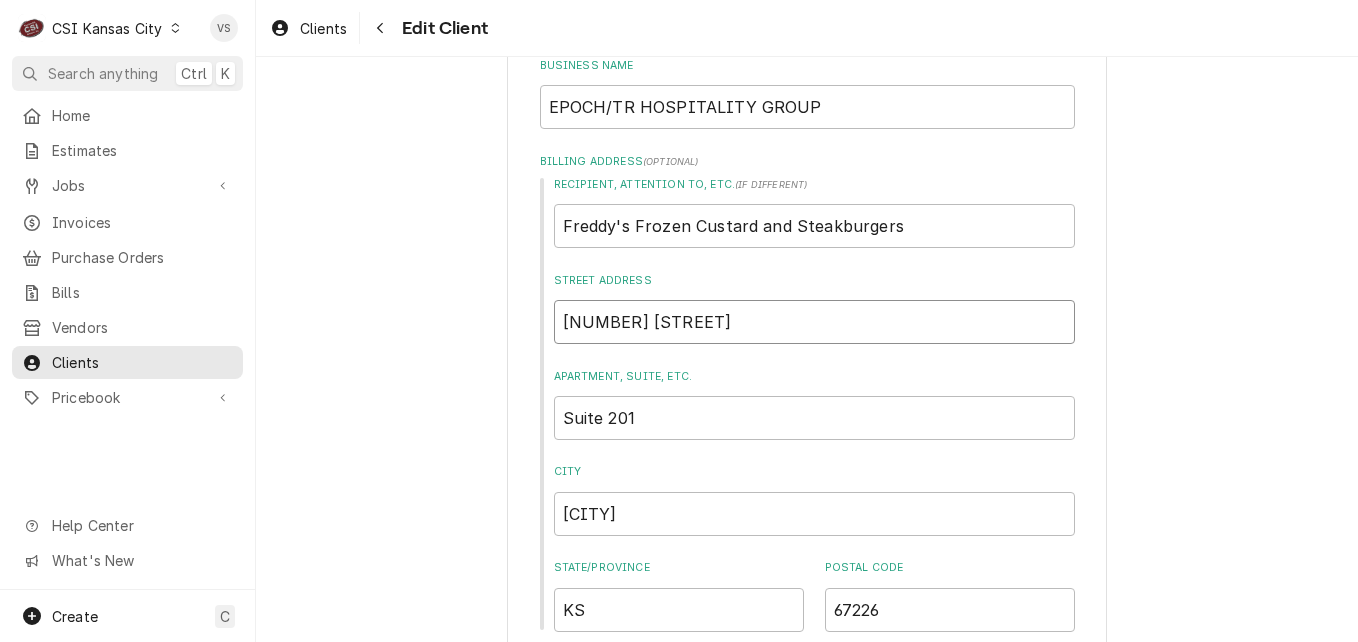 type on "x" 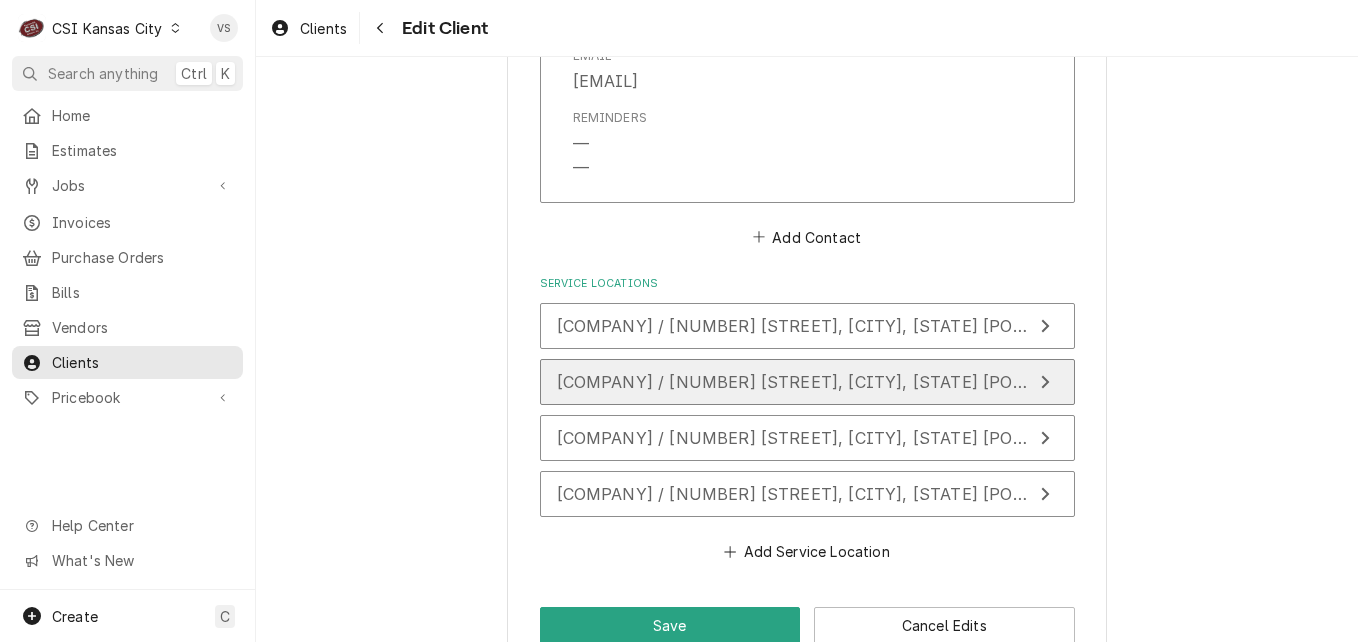 scroll, scrollTop: 1999, scrollLeft: 0, axis: vertical 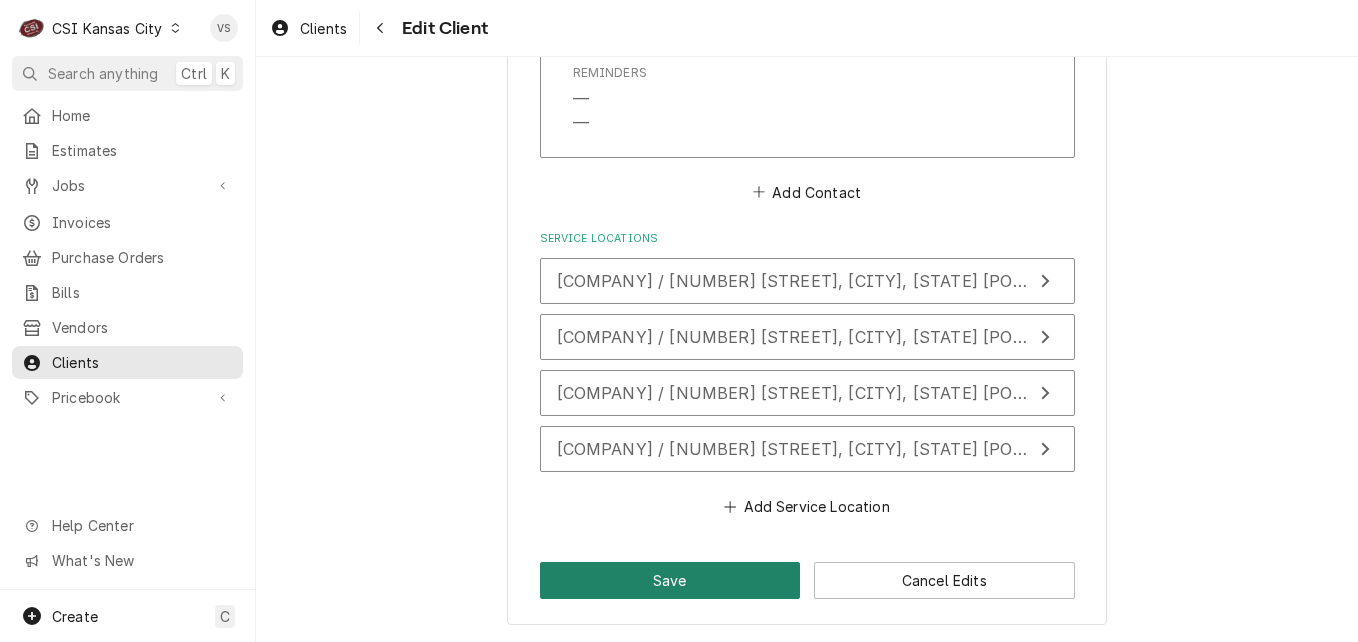 type on "10500 E Berkeley Square Pkwy" 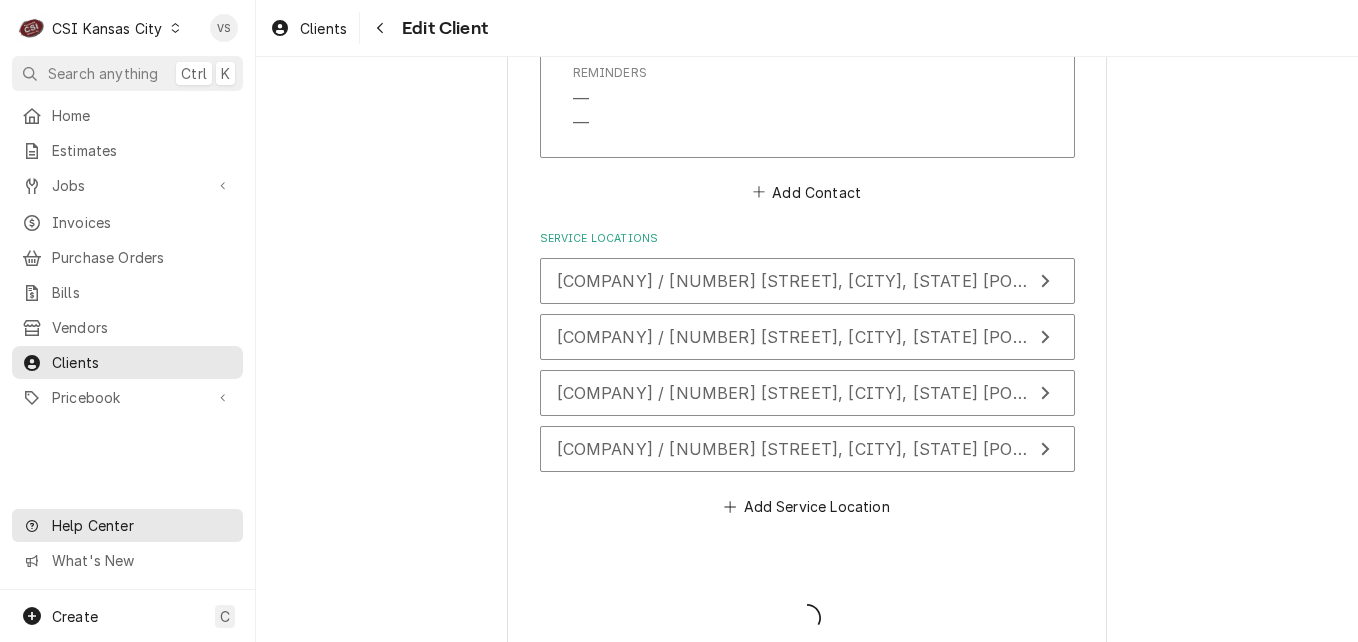 type on "x" 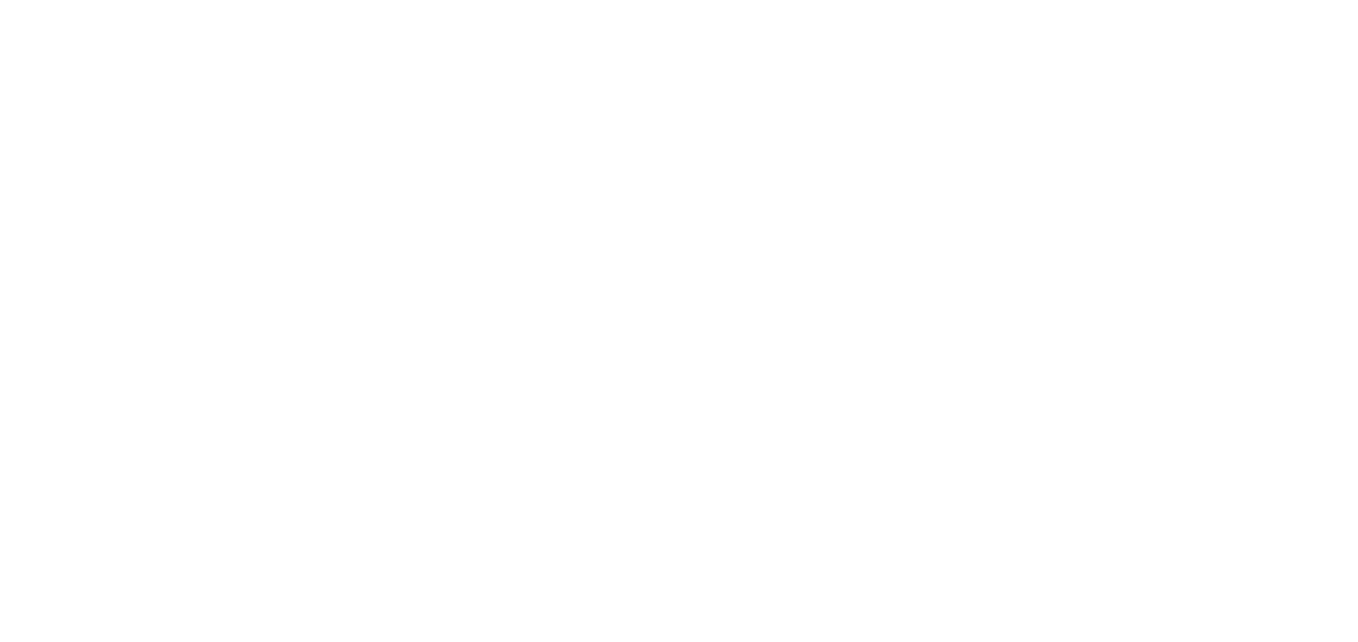 scroll, scrollTop: 0, scrollLeft: 0, axis: both 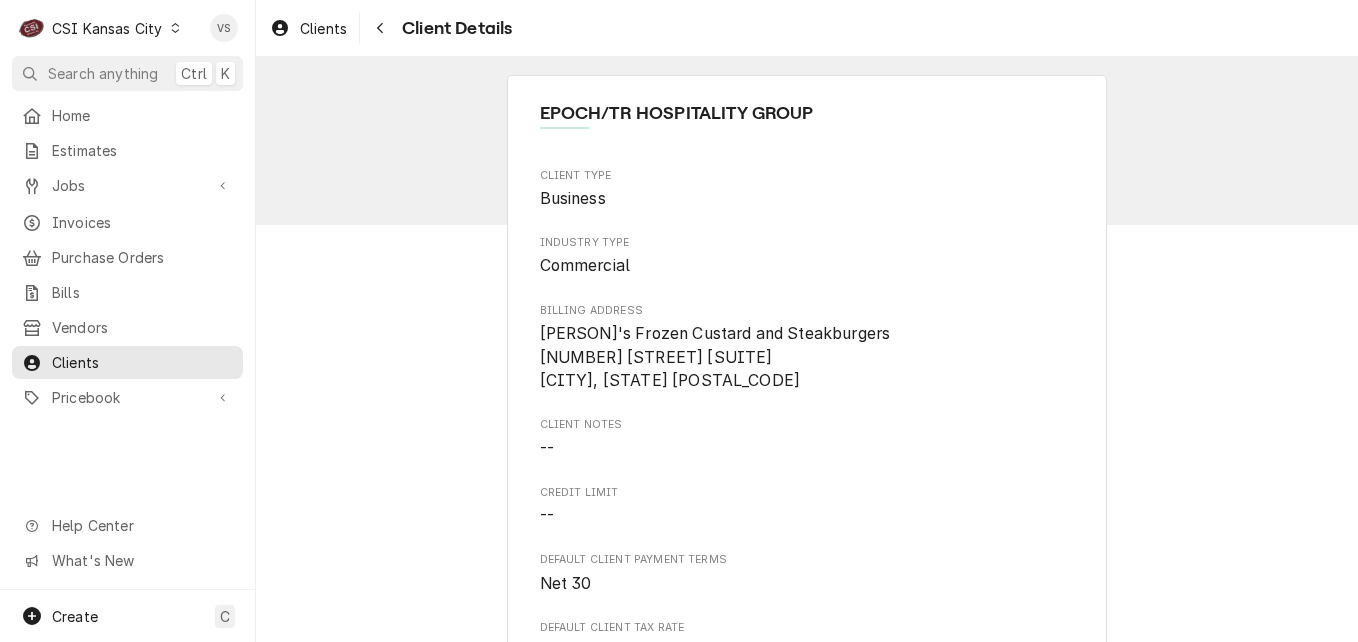 click at bounding box center [175, 28] 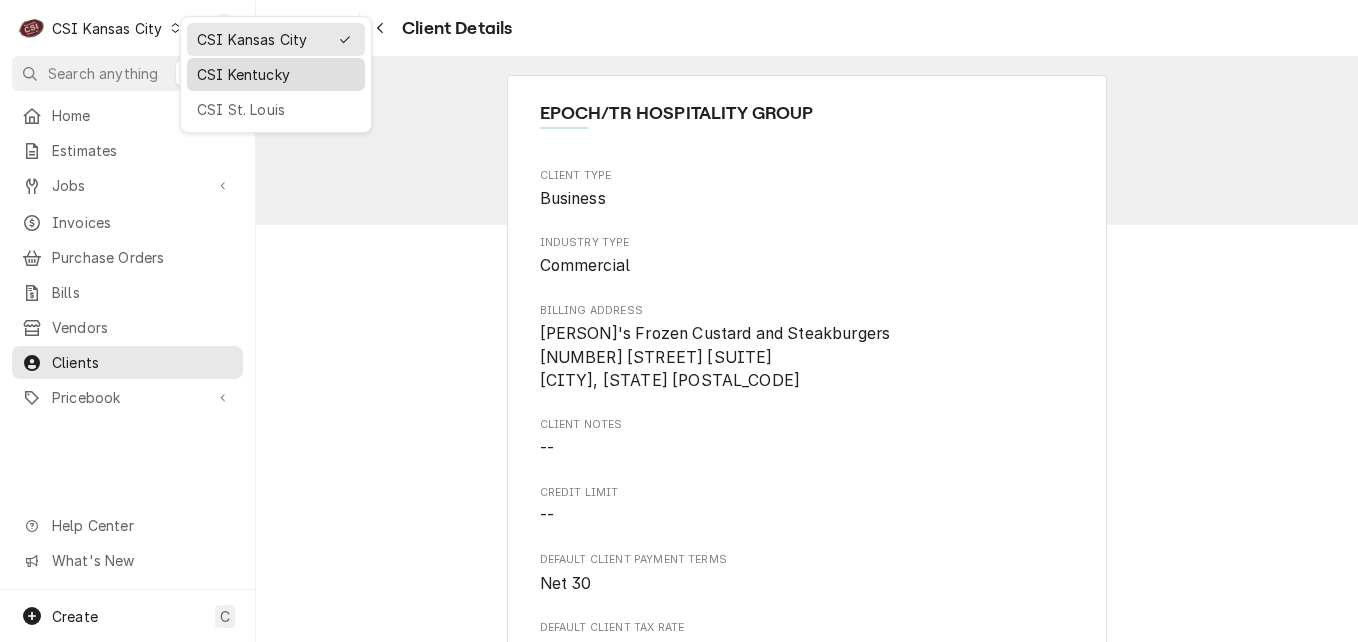 click on "CSI Kentucky" at bounding box center [276, 74] 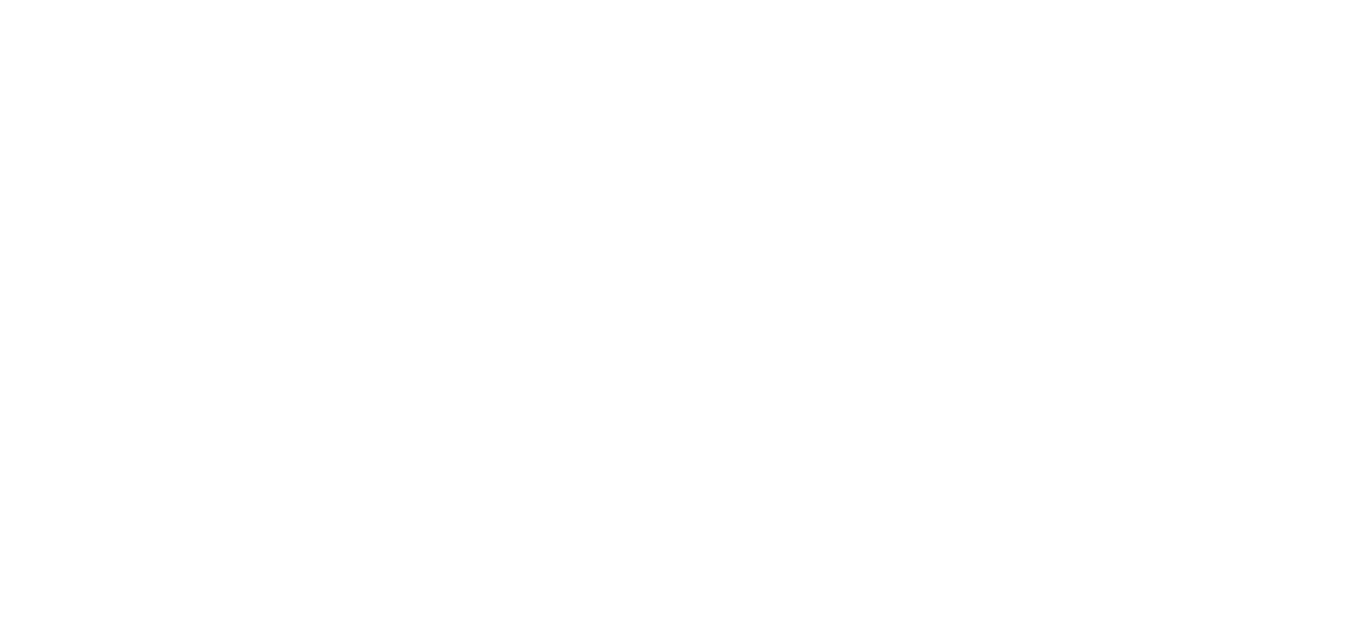 scroll, scrollTop: 0, scrollLeft: 0, axis: both 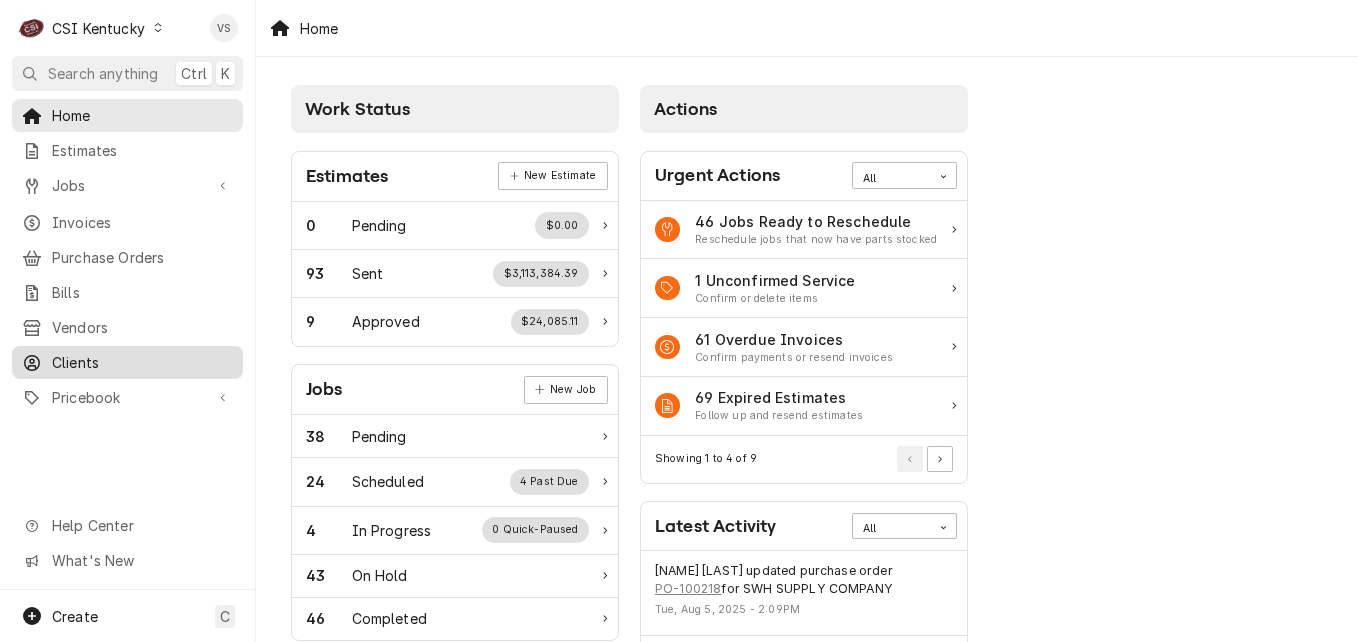click on "Clients" at bounding box center [142, 362] 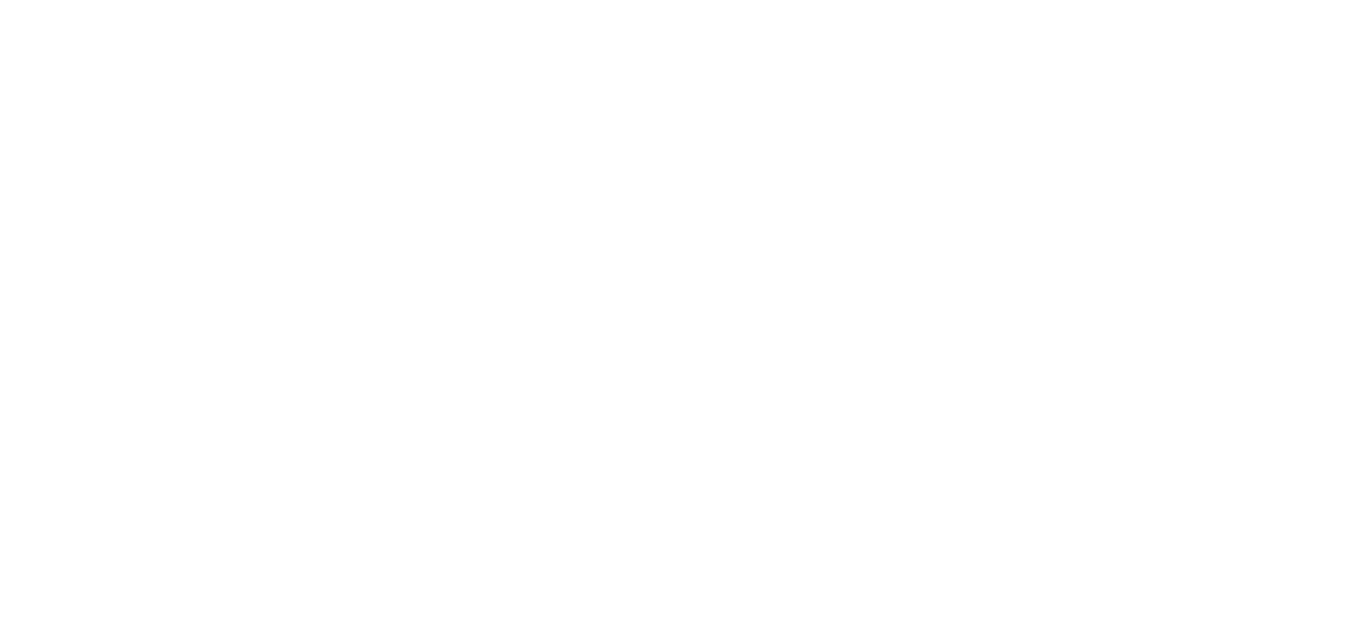 scroll, scrollTop: 0, scrollLeft: 0, axis: both 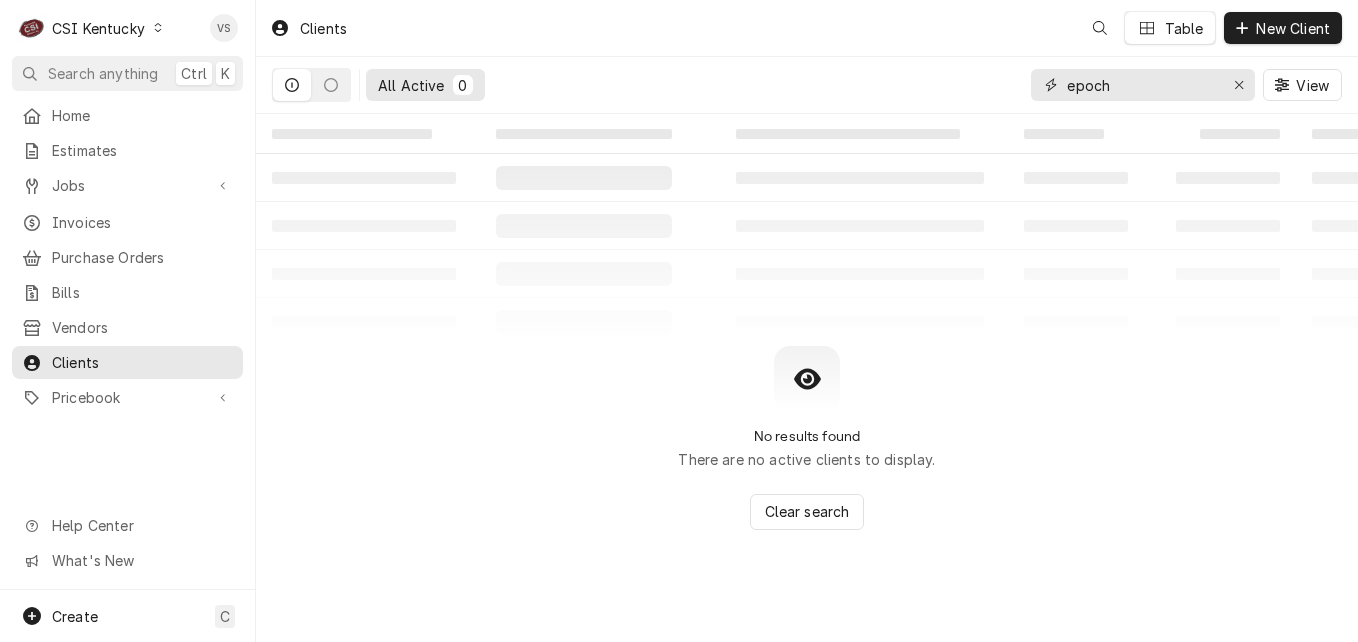 click on "epoch" at bounding box center [1142, 85] 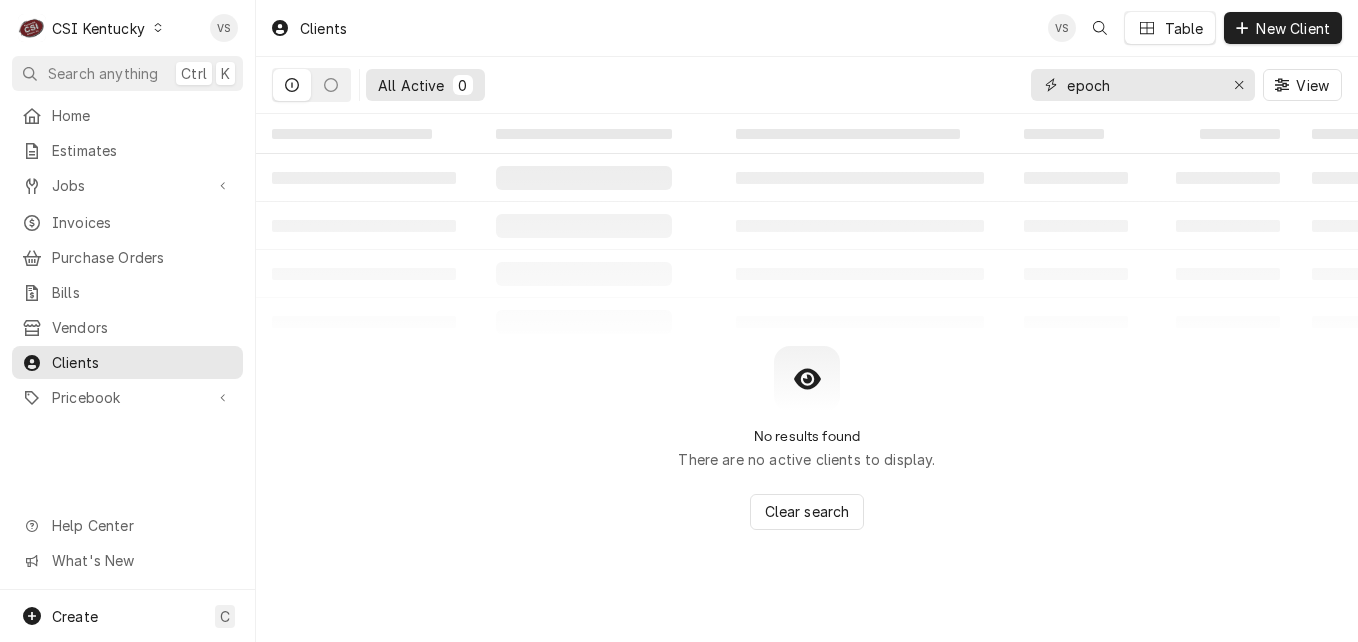 drag, startPoint x: 1115, startPoint y: 89, endPoint x: 1041, endPoint y: 89, distance: 74 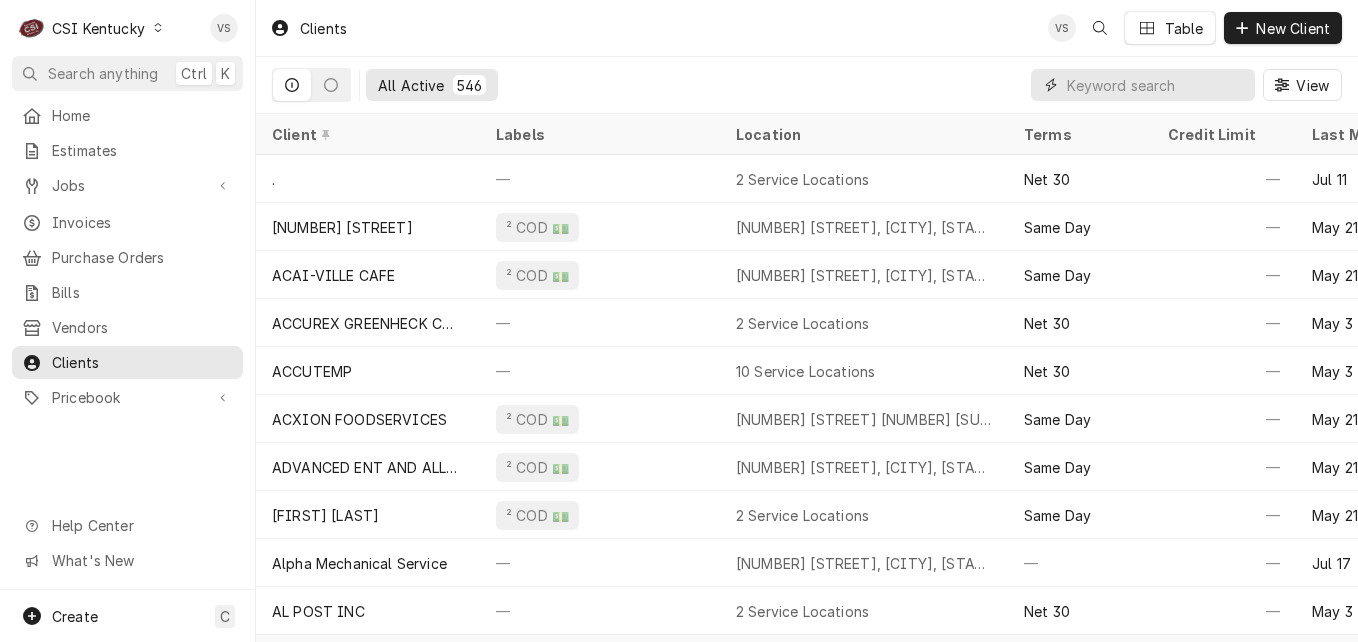 type on "l" 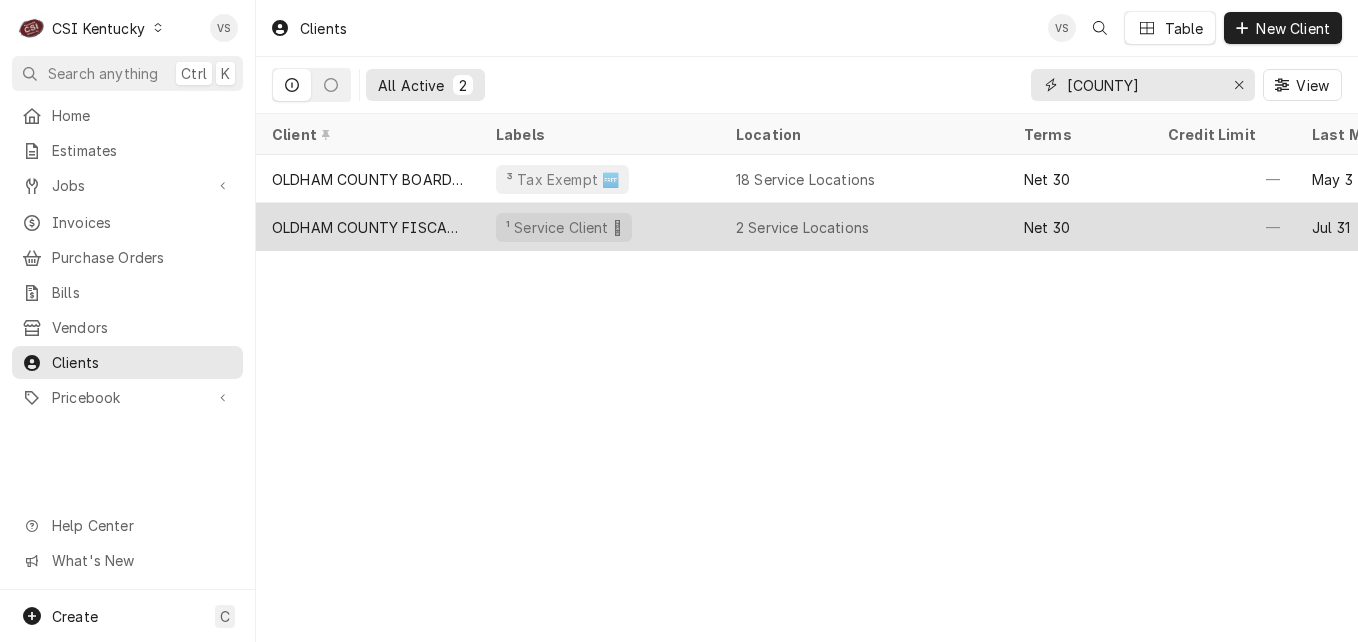 type on "oldham coun" 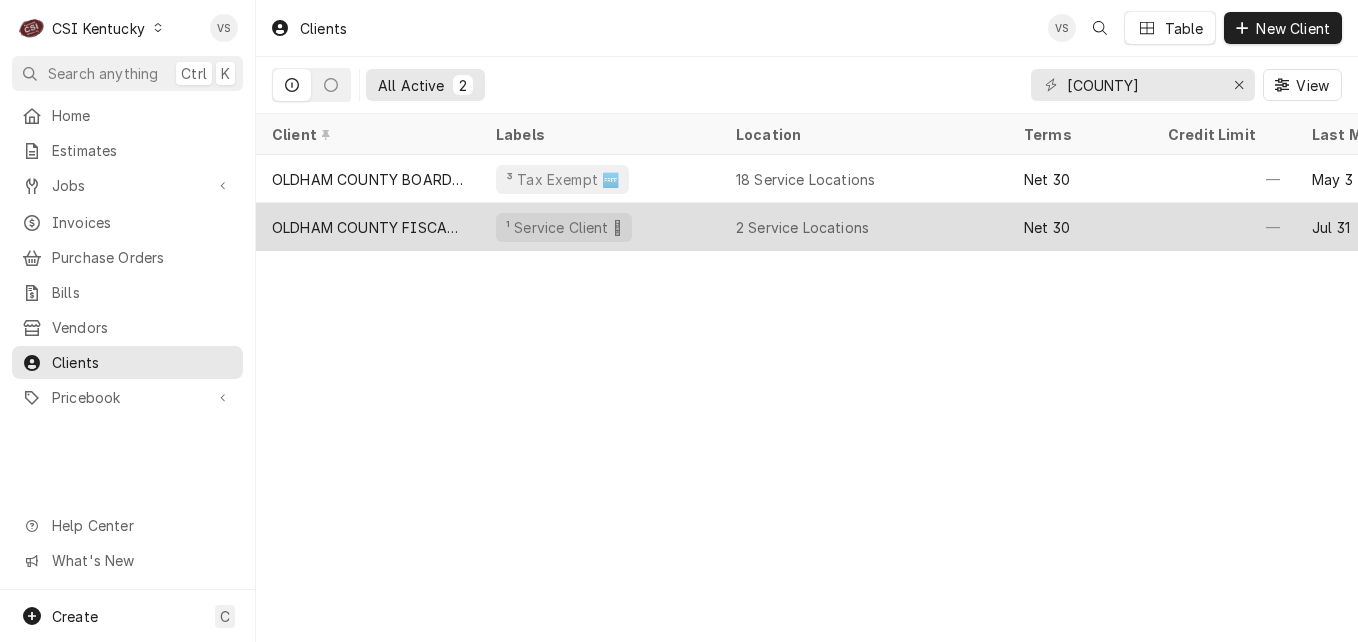 click on "OLDHAM COUNTY FISCAL COURT" at bounding box center [368, 227] 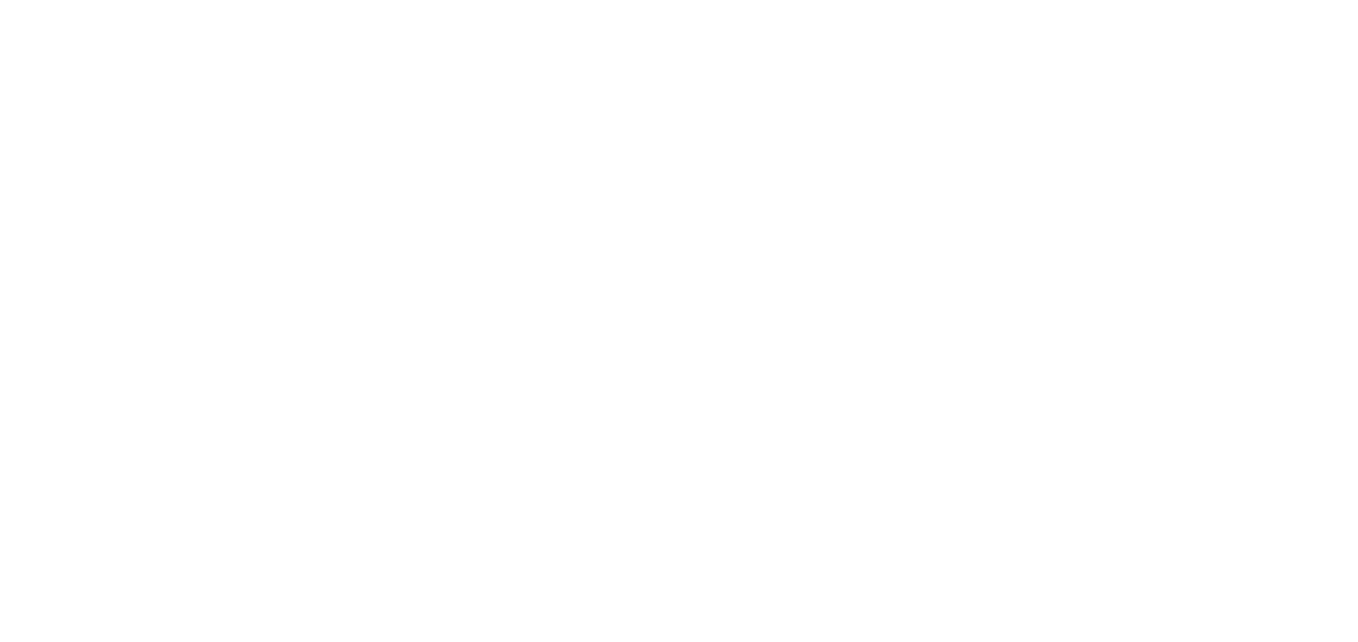 scroll, scrollTop: 0, scrollLeft: 0, axis: both 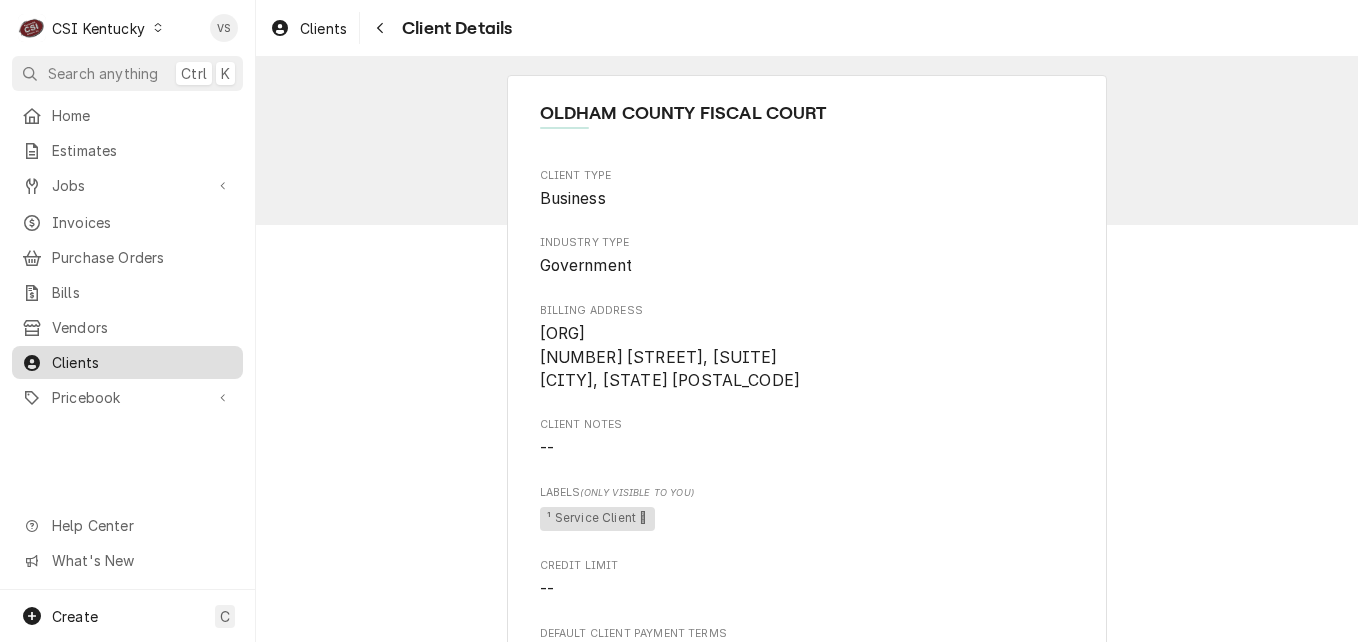 click on "Clients" at bounding box center [142, 362] 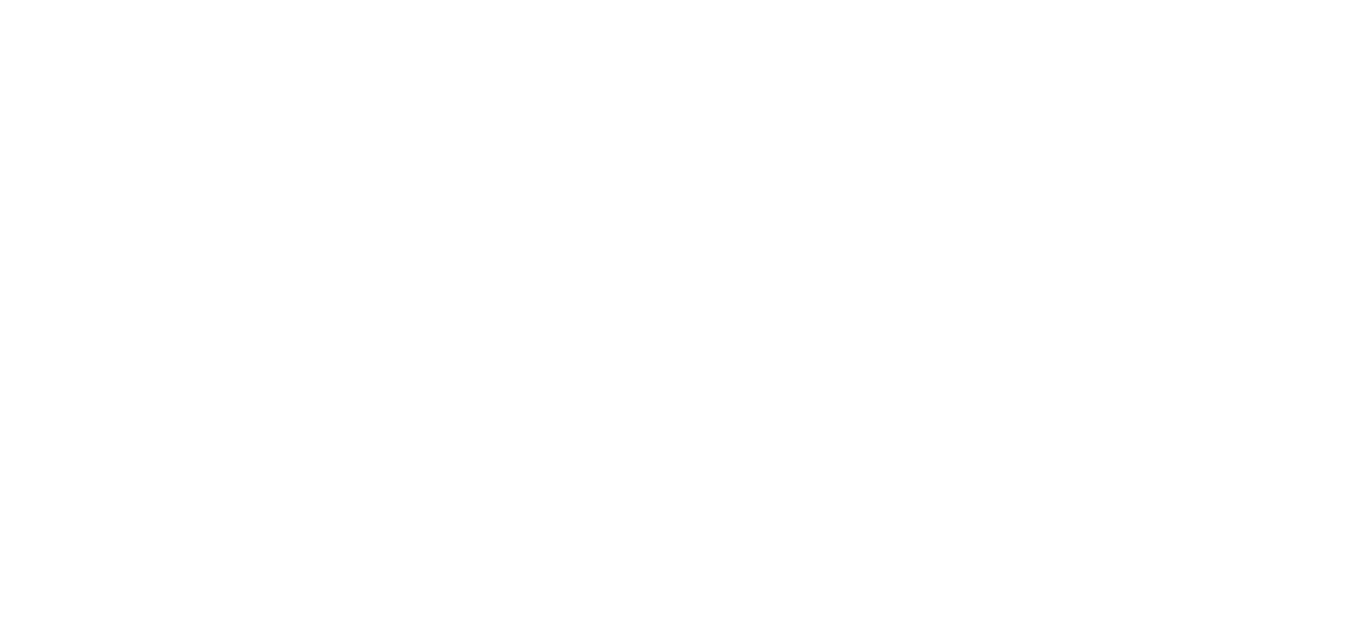 scroll, scrollTop: 0, scrollLeft: 0, axis: both 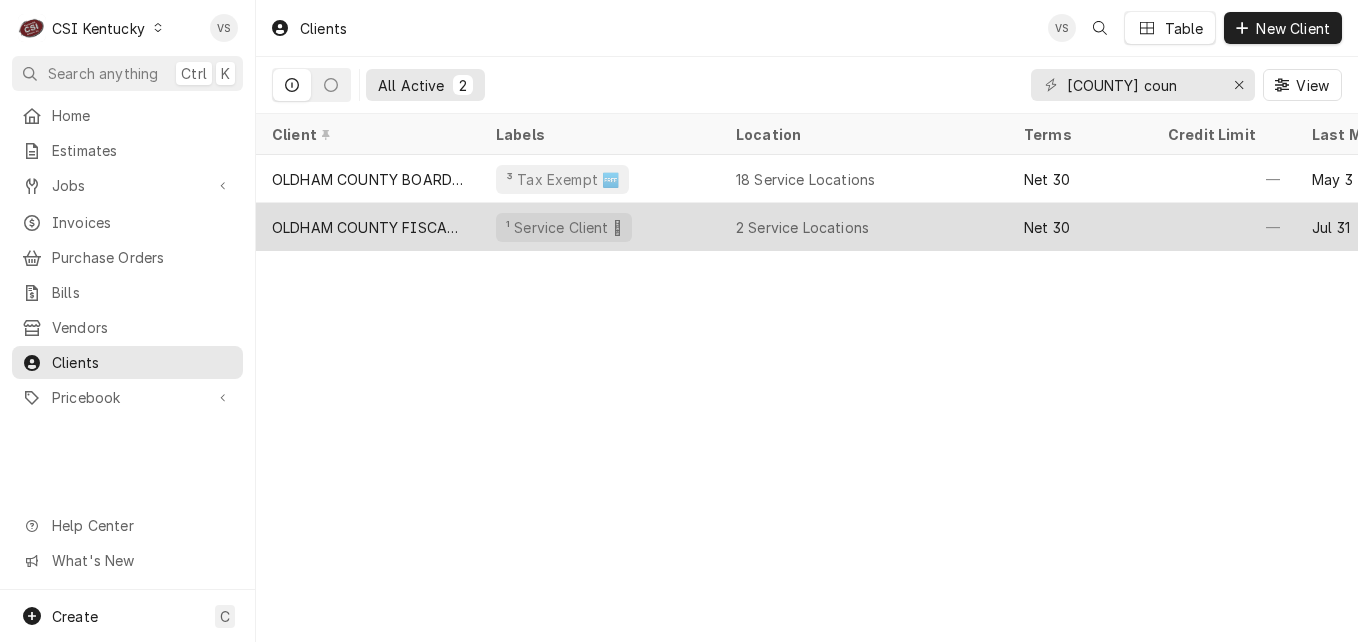 click on "OLDHAM COUNTY FISCAL COURT" at bounding box center (368, 227) 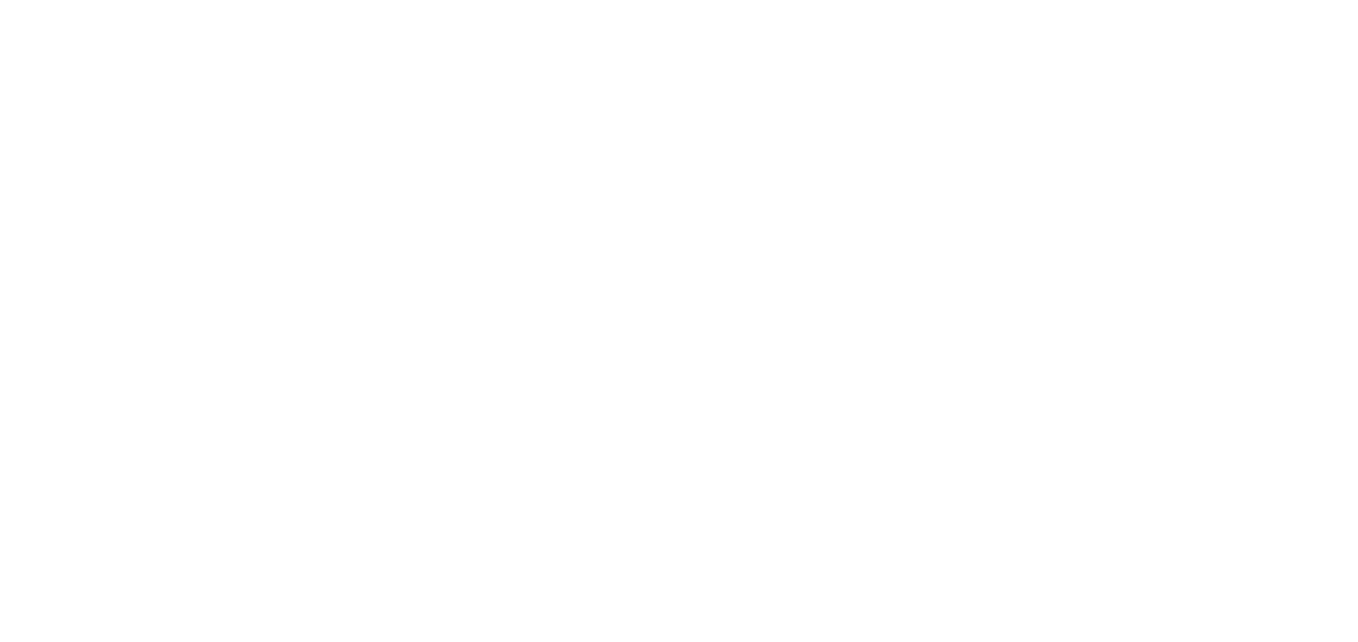 scroll, scrollTop: 0, scrollLeft: 0, axis: both 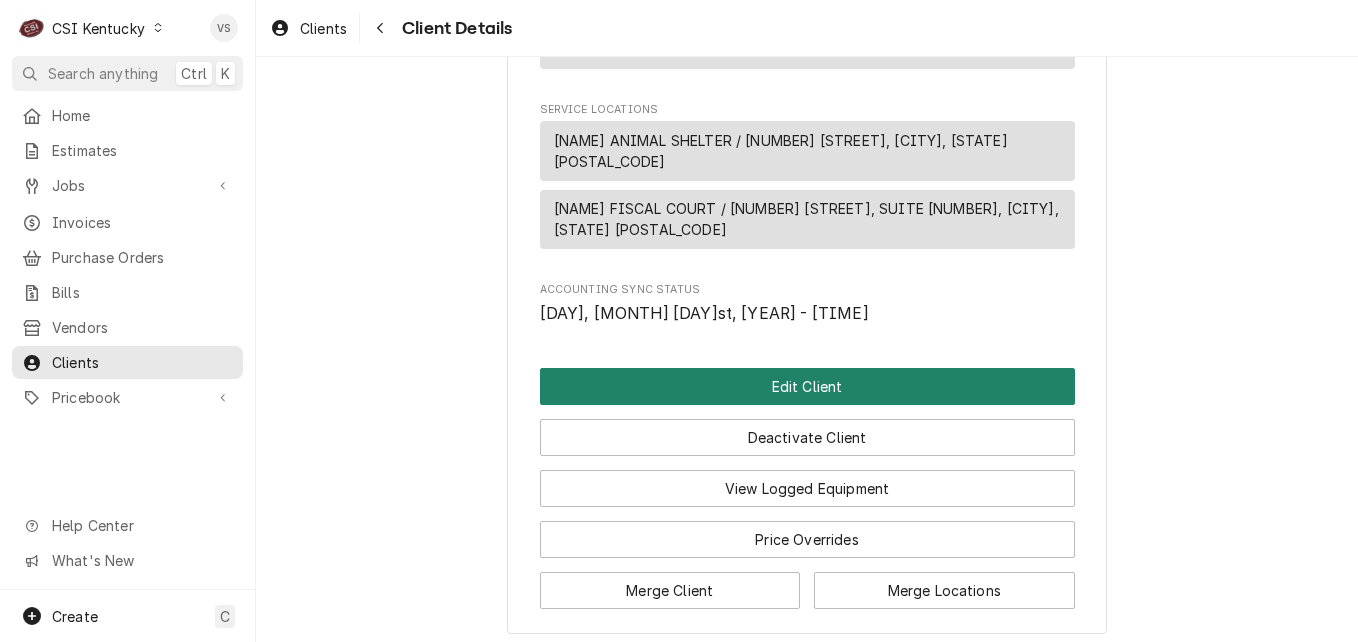 click on "Edit Client" at bounding box center [807, 386] 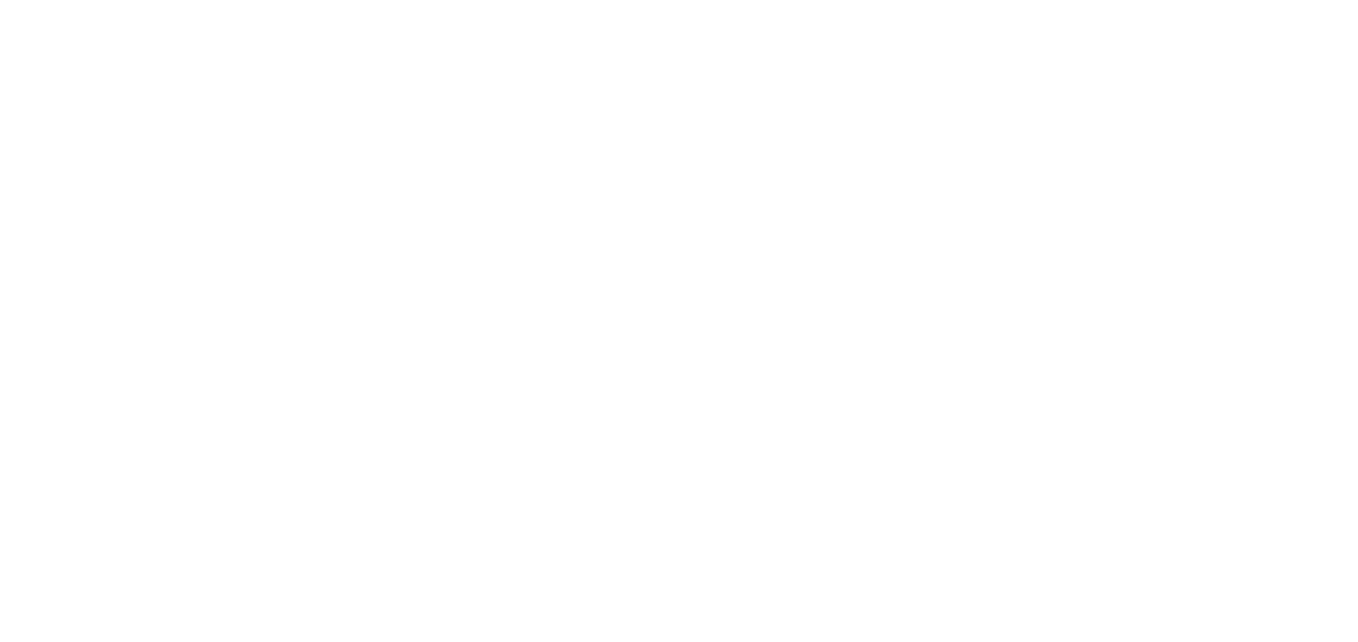 scroll, scrollTop: 0, scrollLeft: 0, axis: both 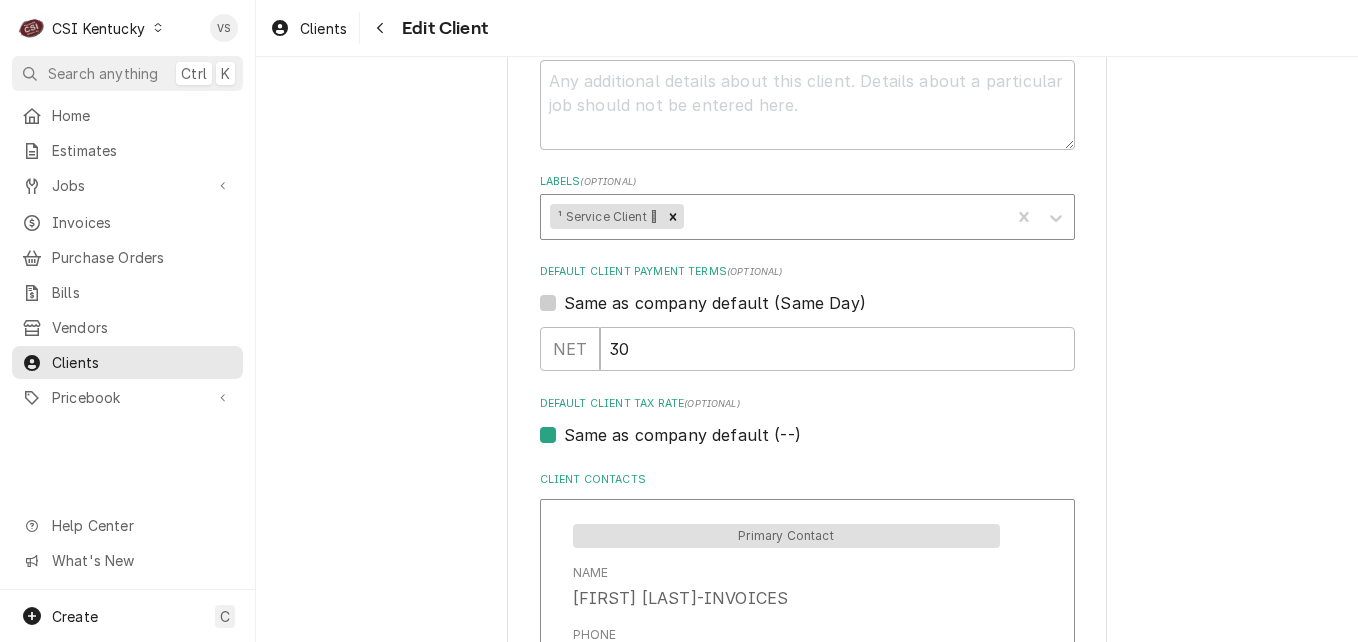 click at bounding box center (844, 217) 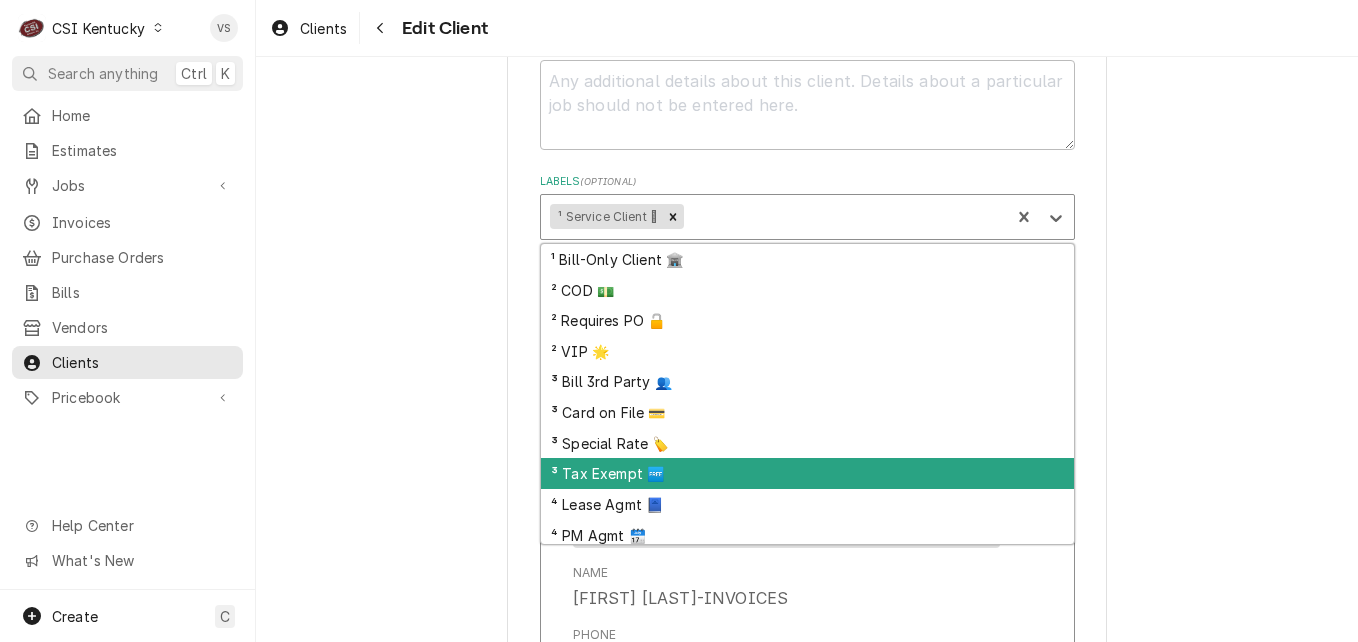 click on "³ Tax Exempt 🆓" at bounding box center (807, 473) 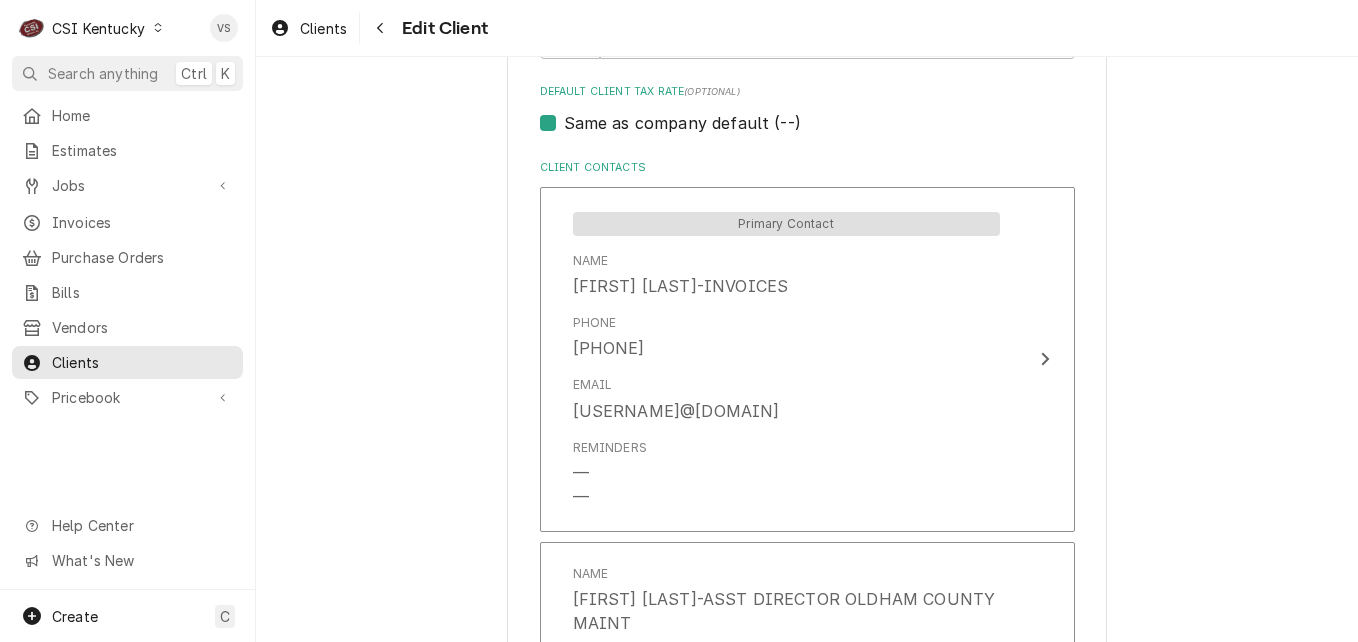 scroll, scrollTop: 1311, scrollLeft: 0, axis: vertical 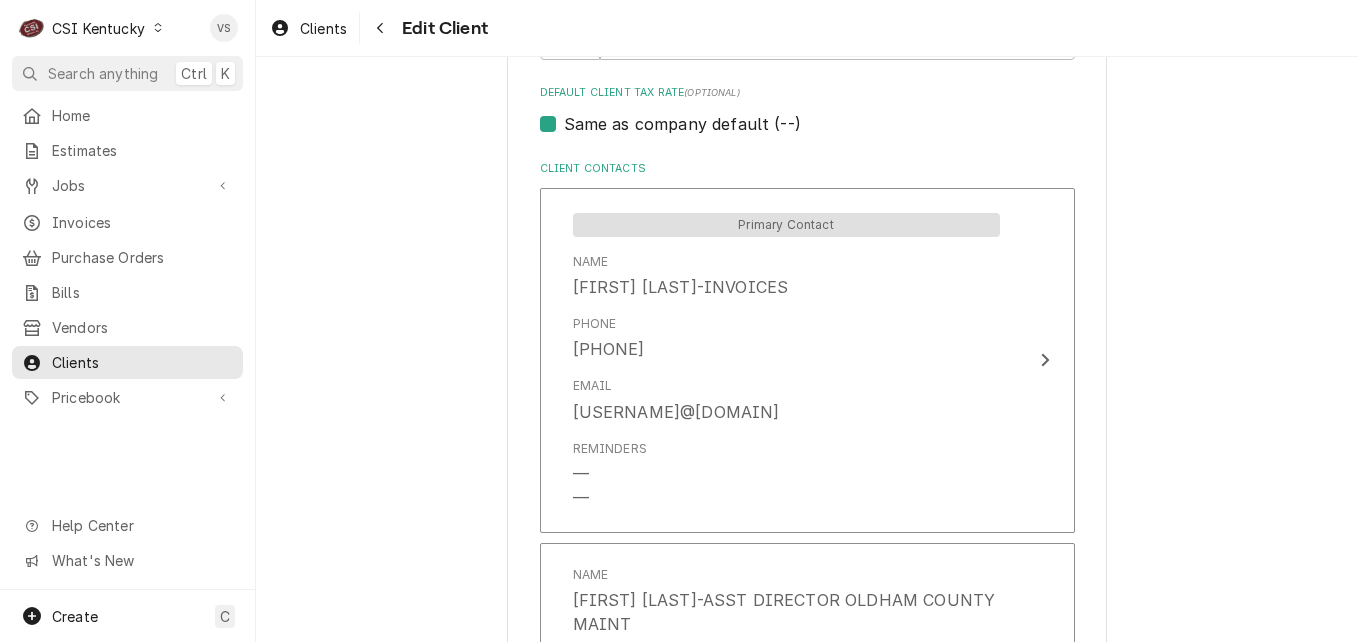 click on "Same as company default (--)" at bounding box center [682, 124] 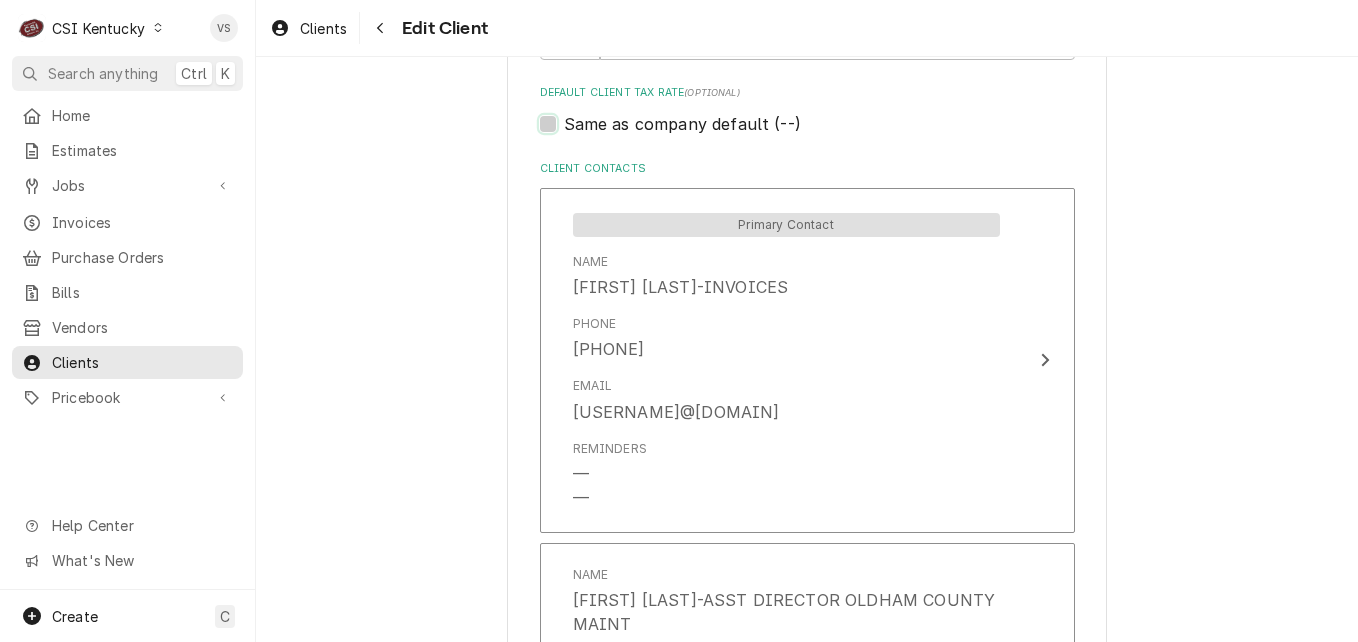 checkbox on "false" 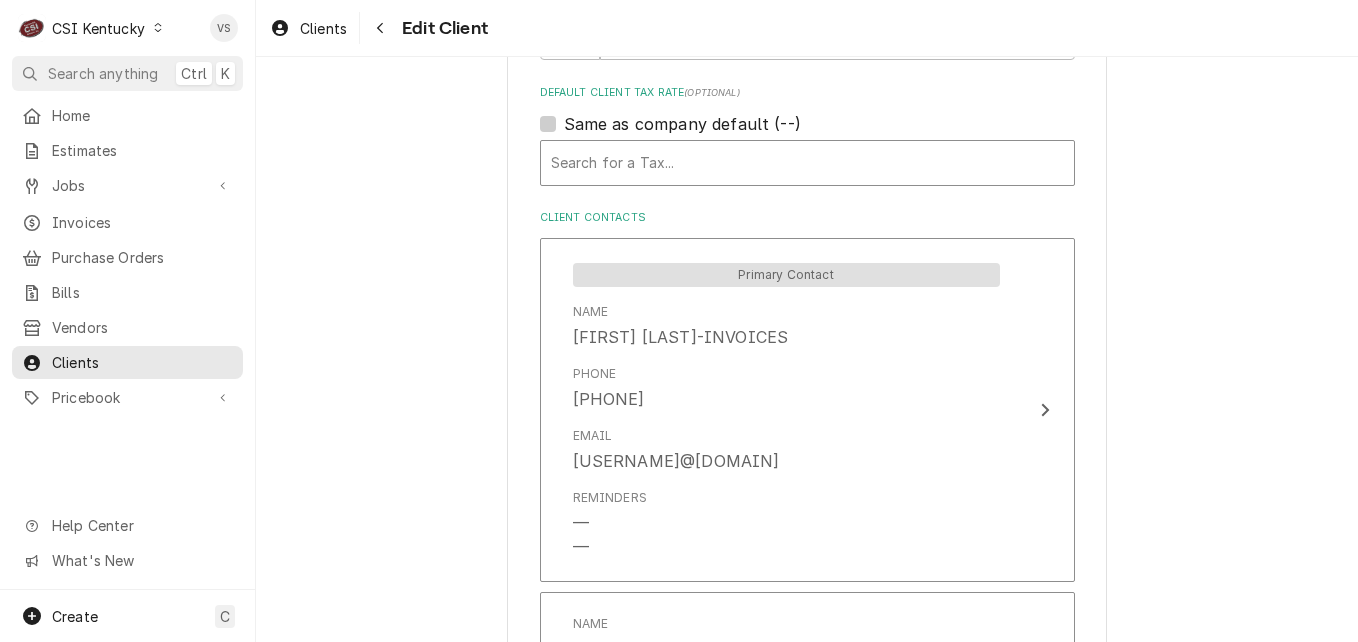 click at bounding box center [807, 163] 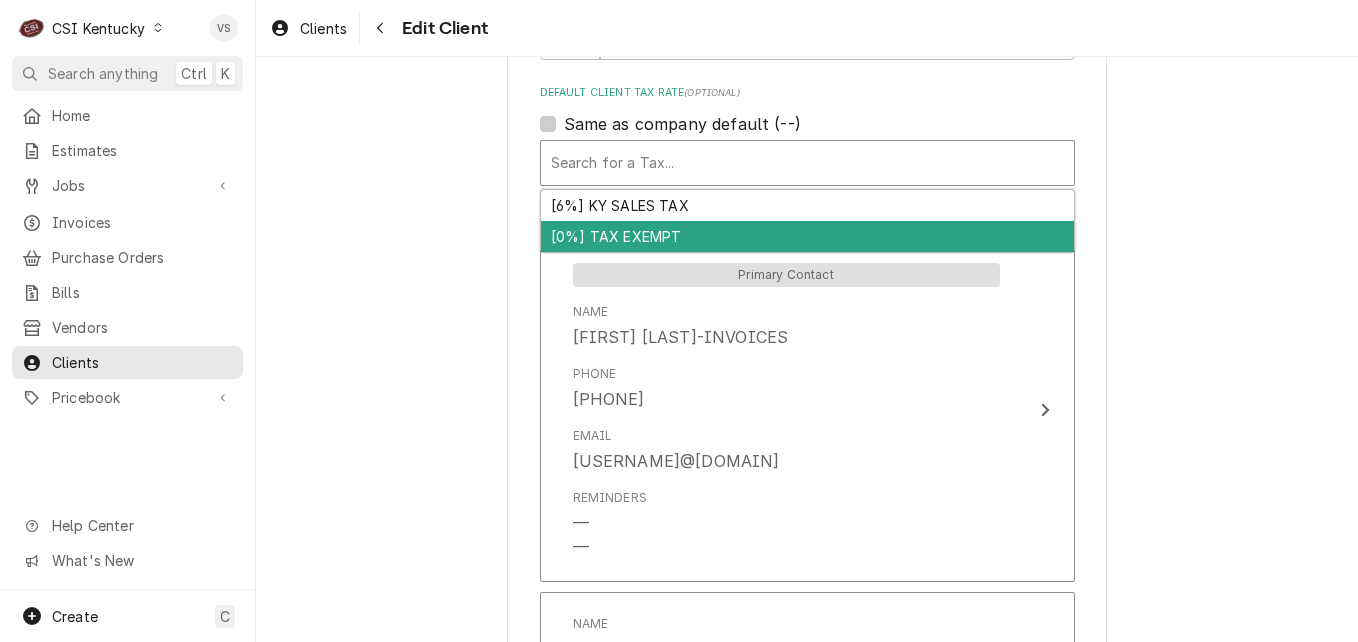 click on "[0%] TAX EXEMPT" at bounding box center [807, 236] 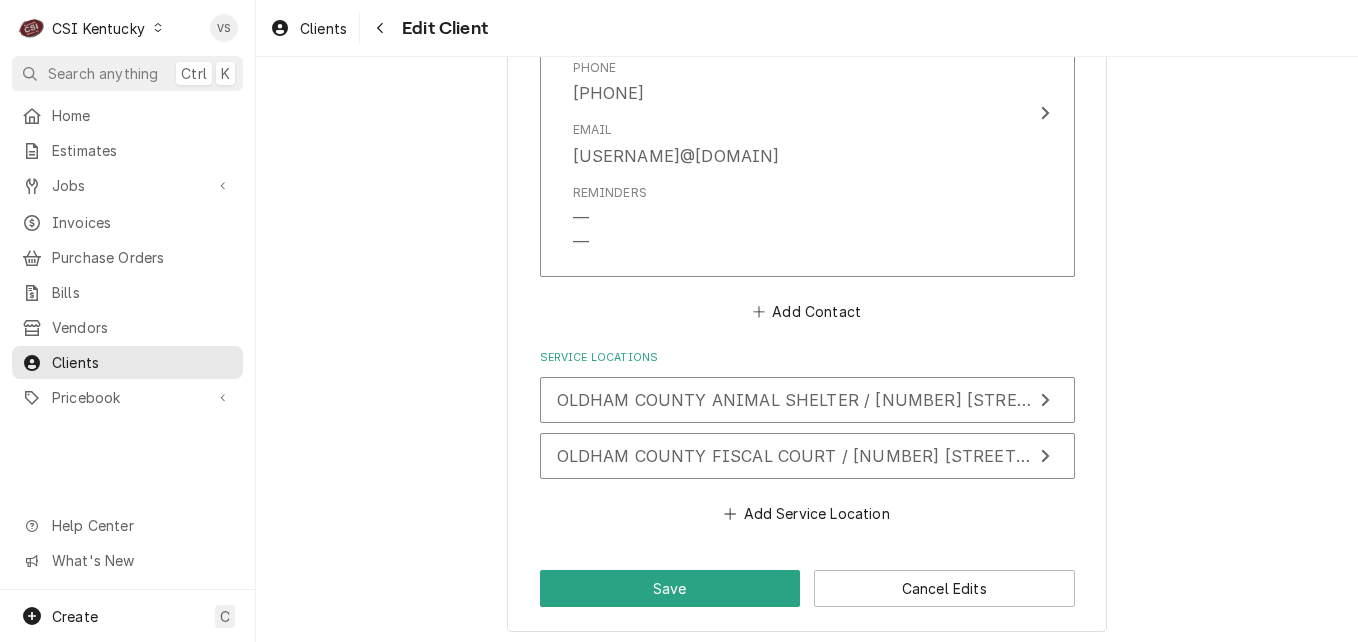 scroll, scrollTop: 1995, scrollLeft: 0, axis: vertical 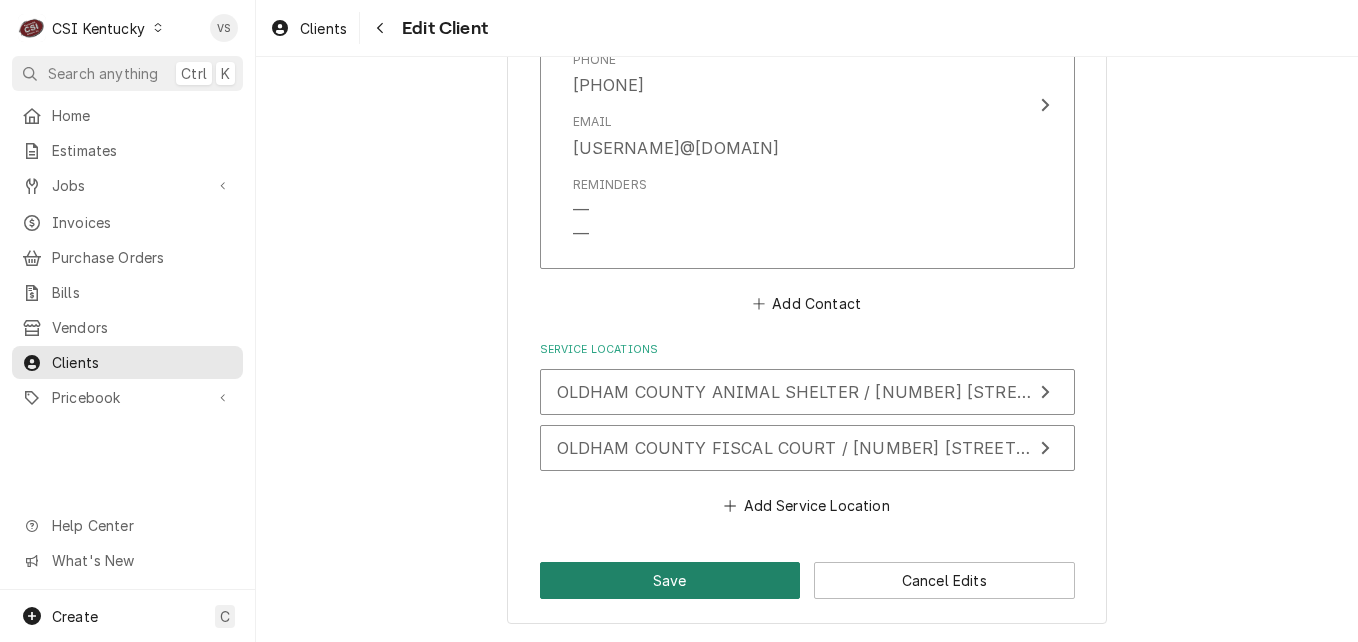 click on "Save" at bounding box center (670, 580) 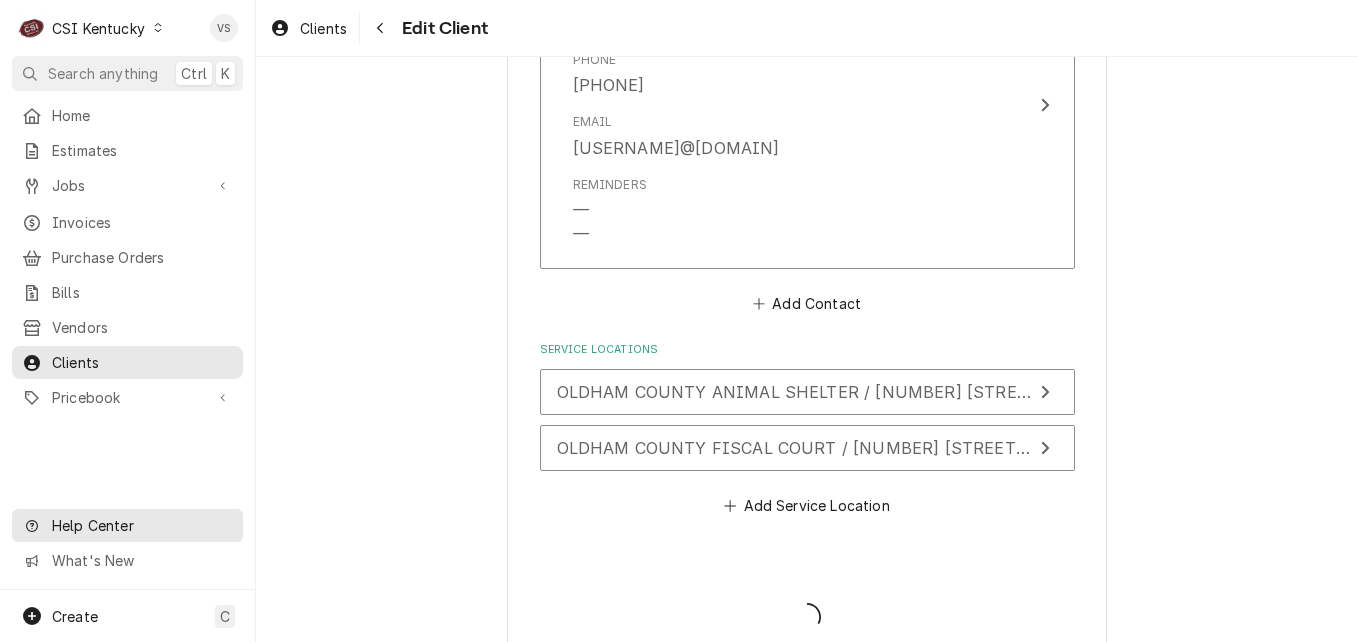 type on "x" 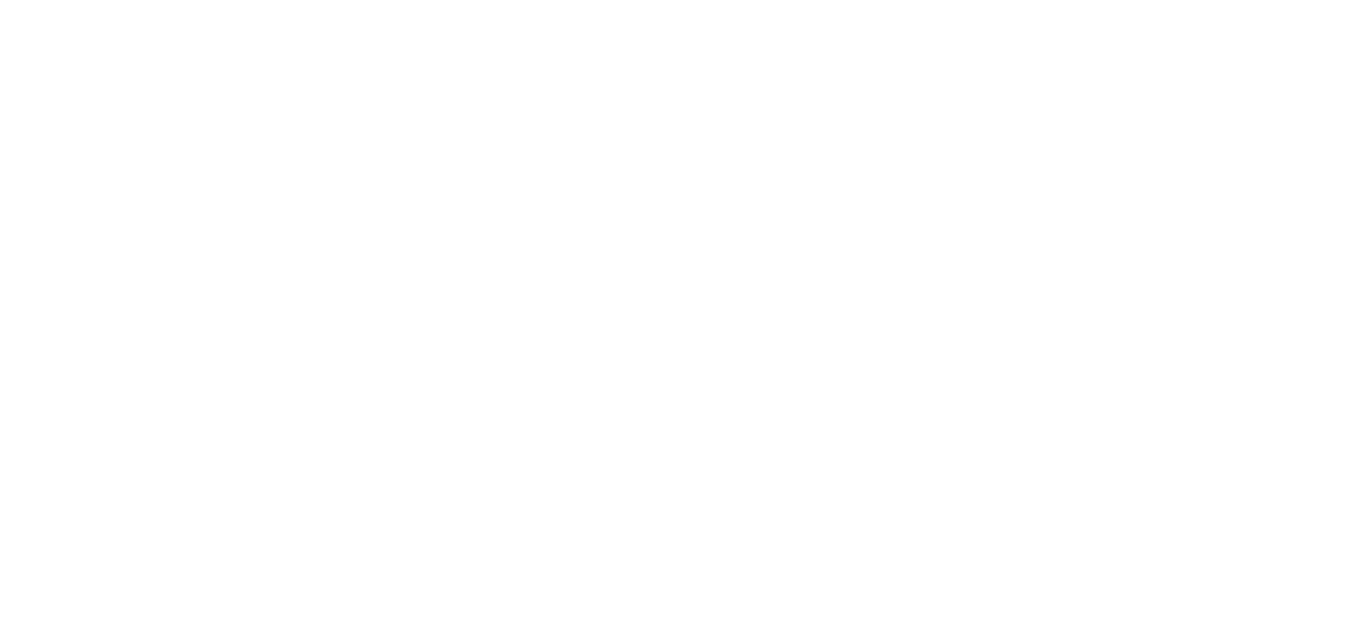 scroll, scrollTop: 0, scrollLeft: 0, axis: both 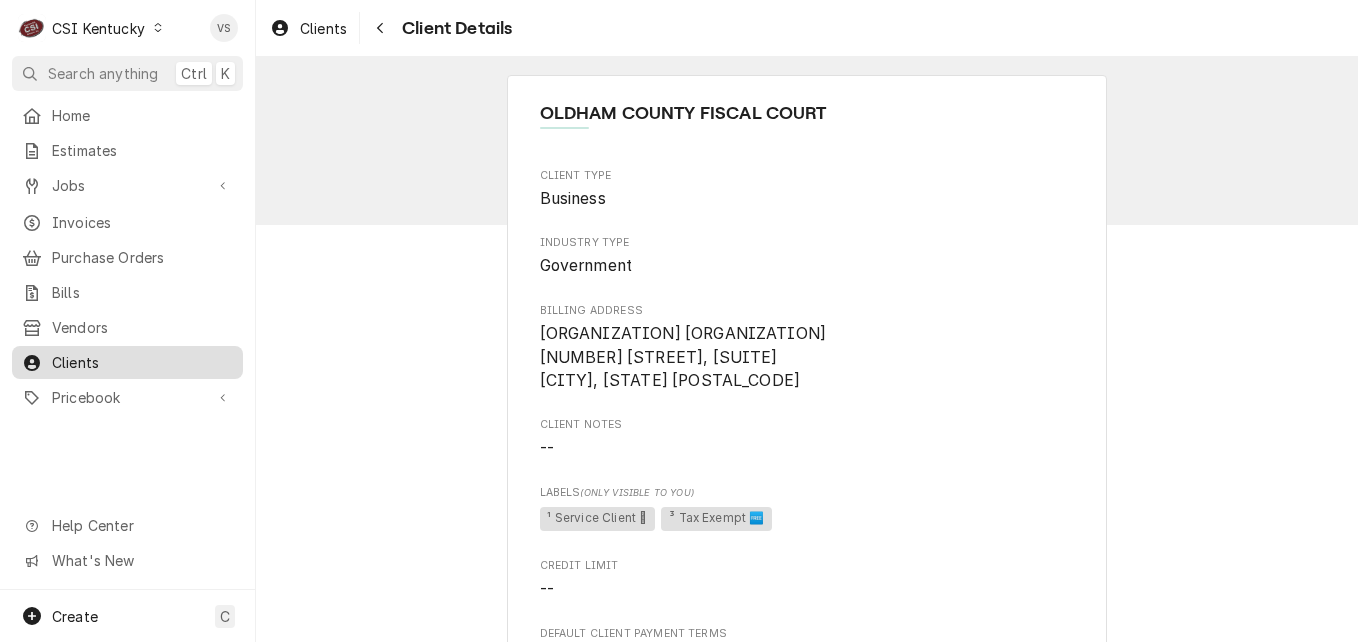 click on "Clients" at bounding box center (142, 362) 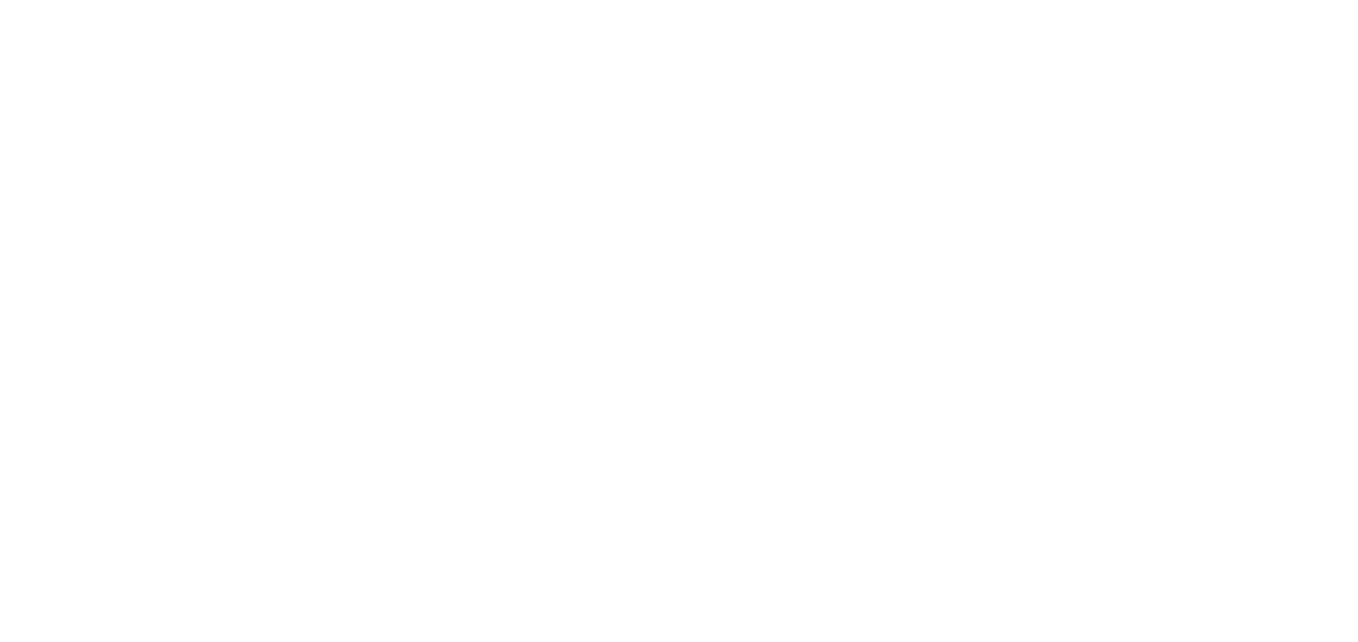 scroll, scrollTop: 0, scrollLeft: 0, axis: both 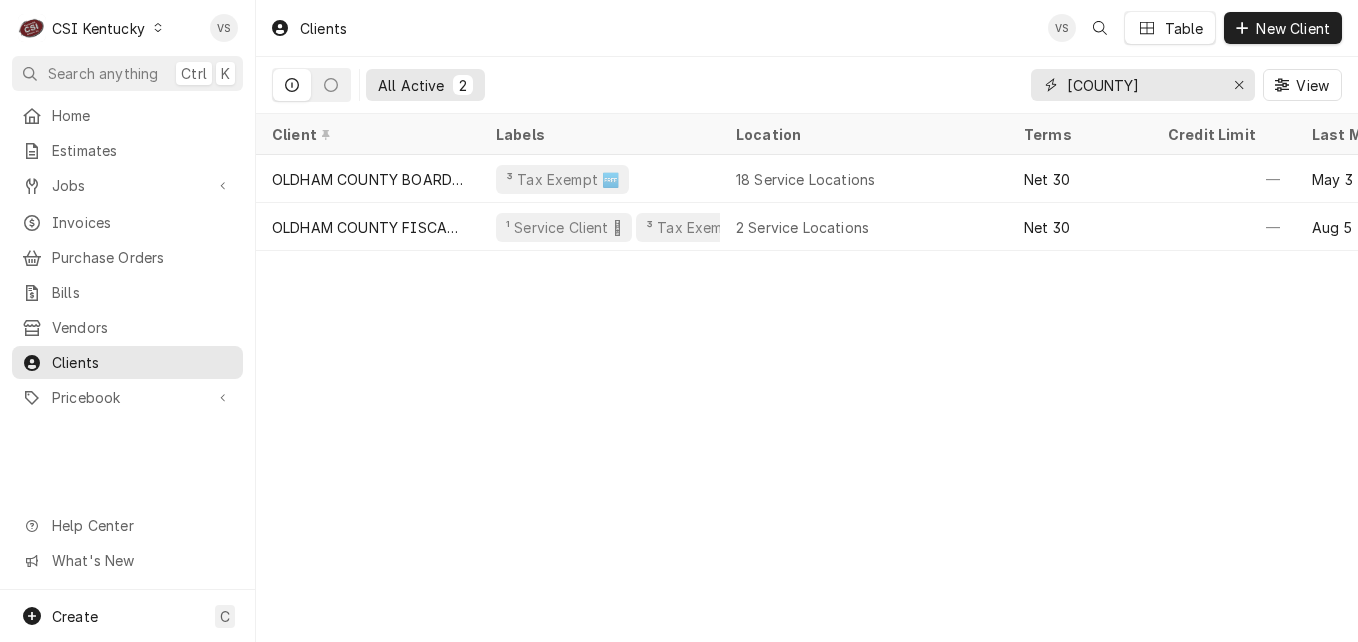 click on "All Active 2 oldham coun View" at bounding box center [807, 85] 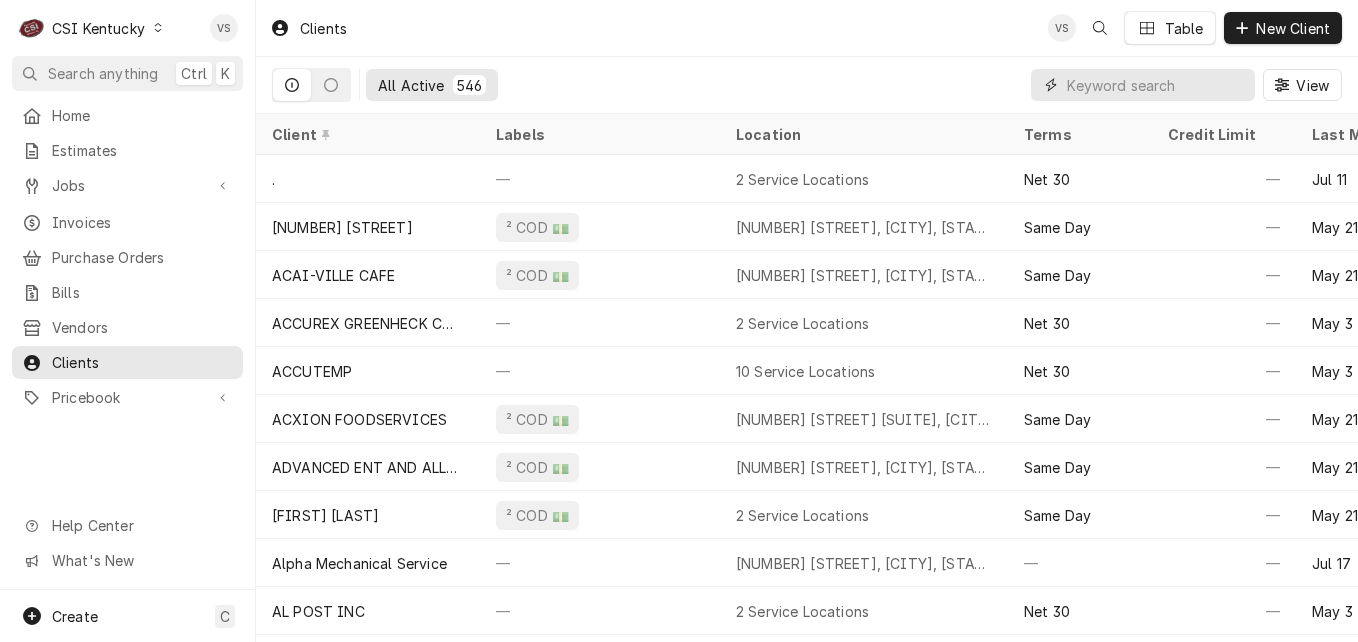 type 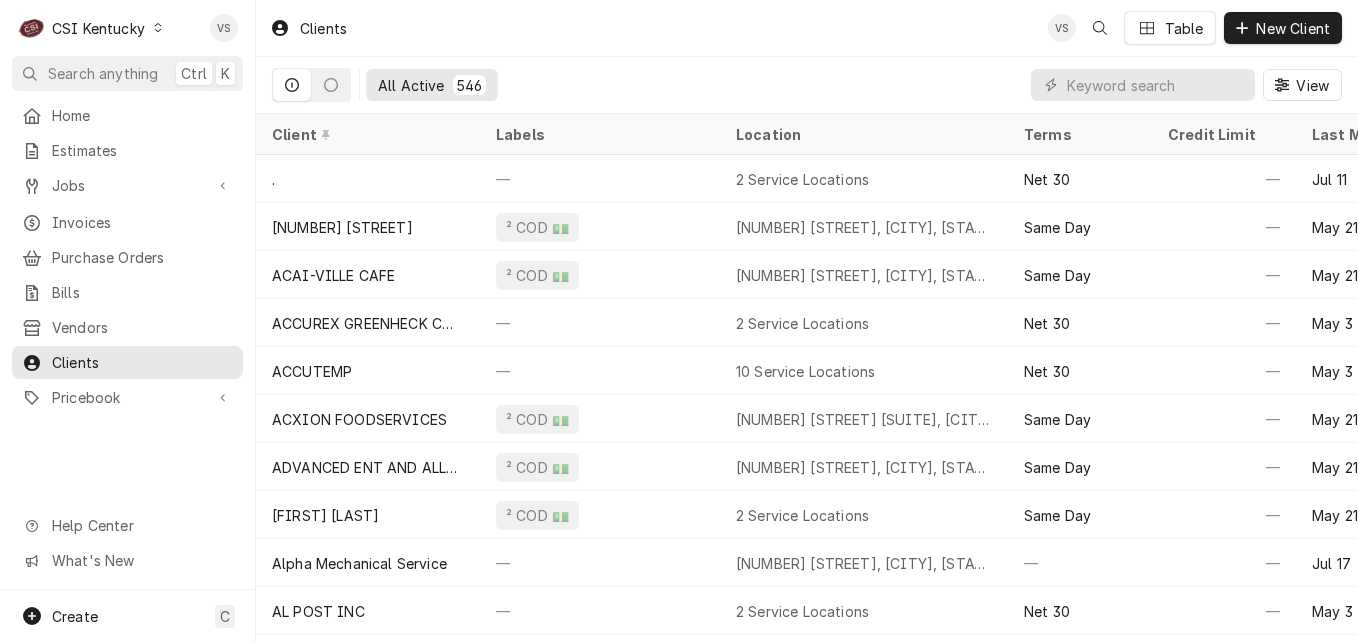 click 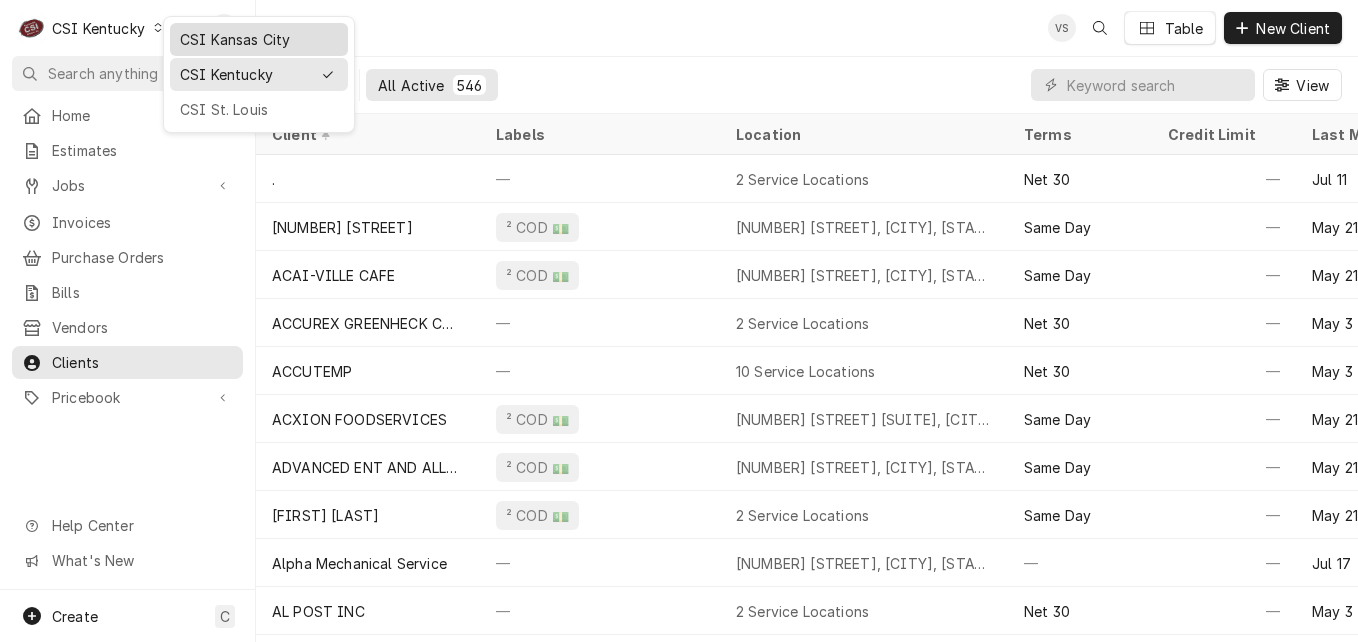 click on "CSI Kansas City" at bounding box center (259, 39) 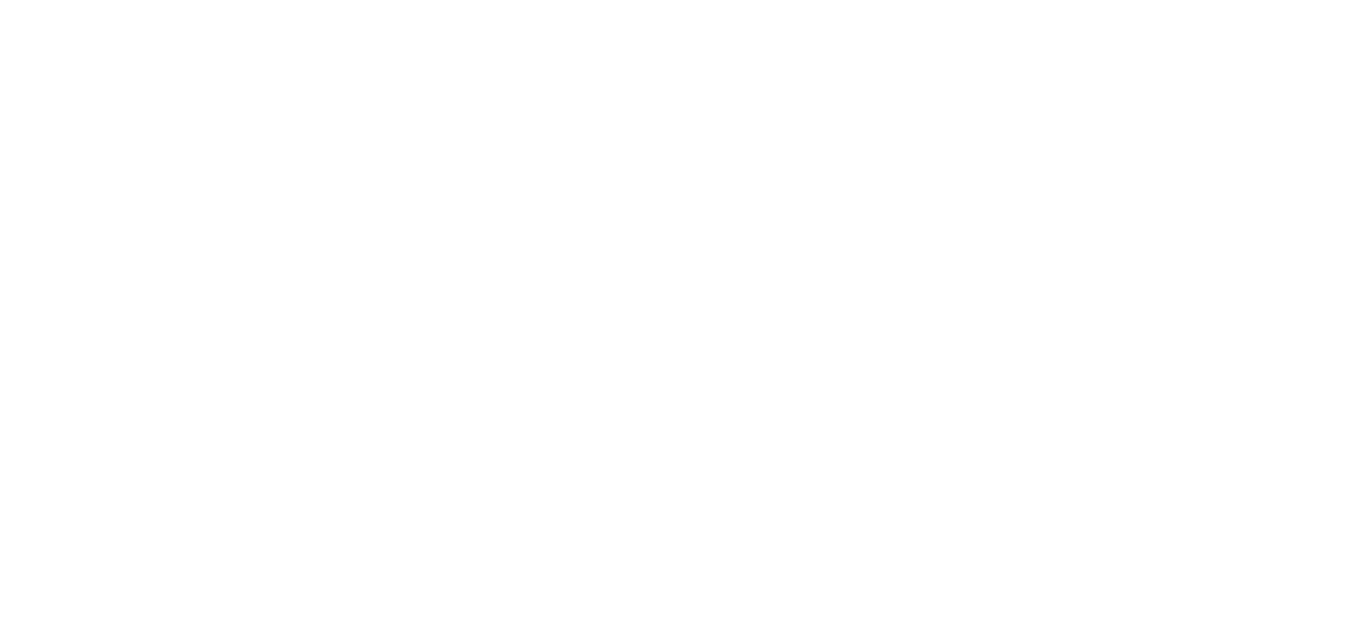 scroll, scrollTop: 0, scrollLeft: 0, axis: both 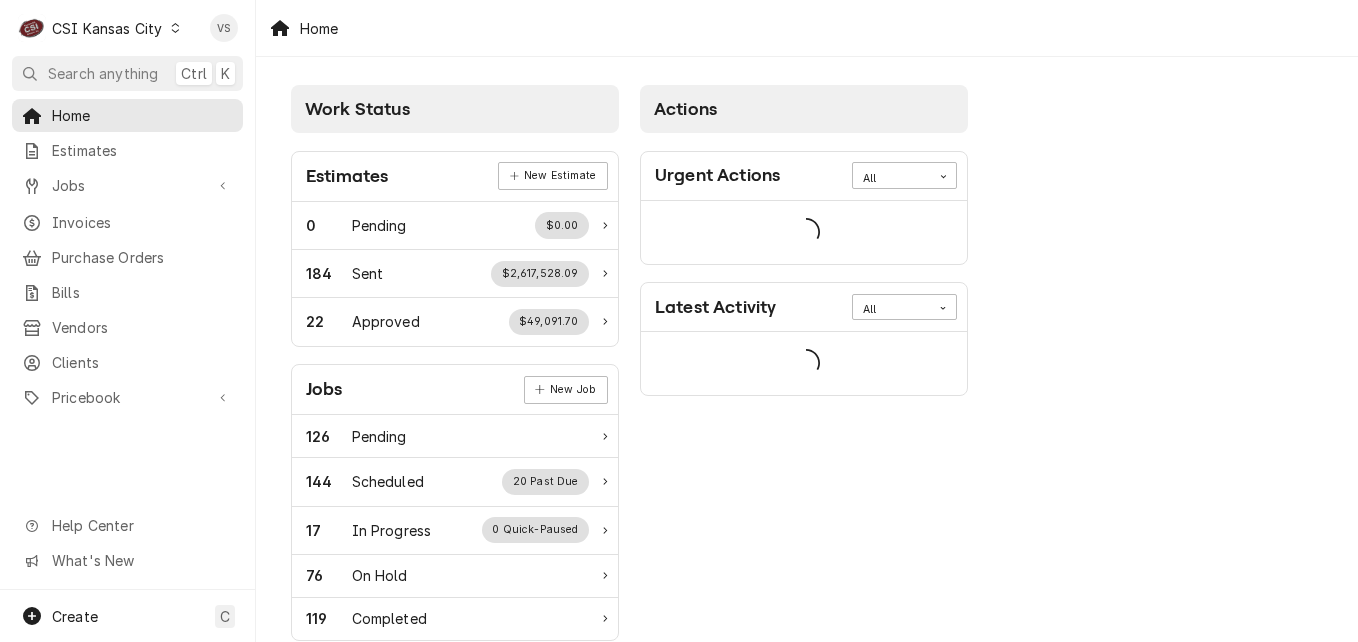 click on "Clients" at bounding box center (142, 362) 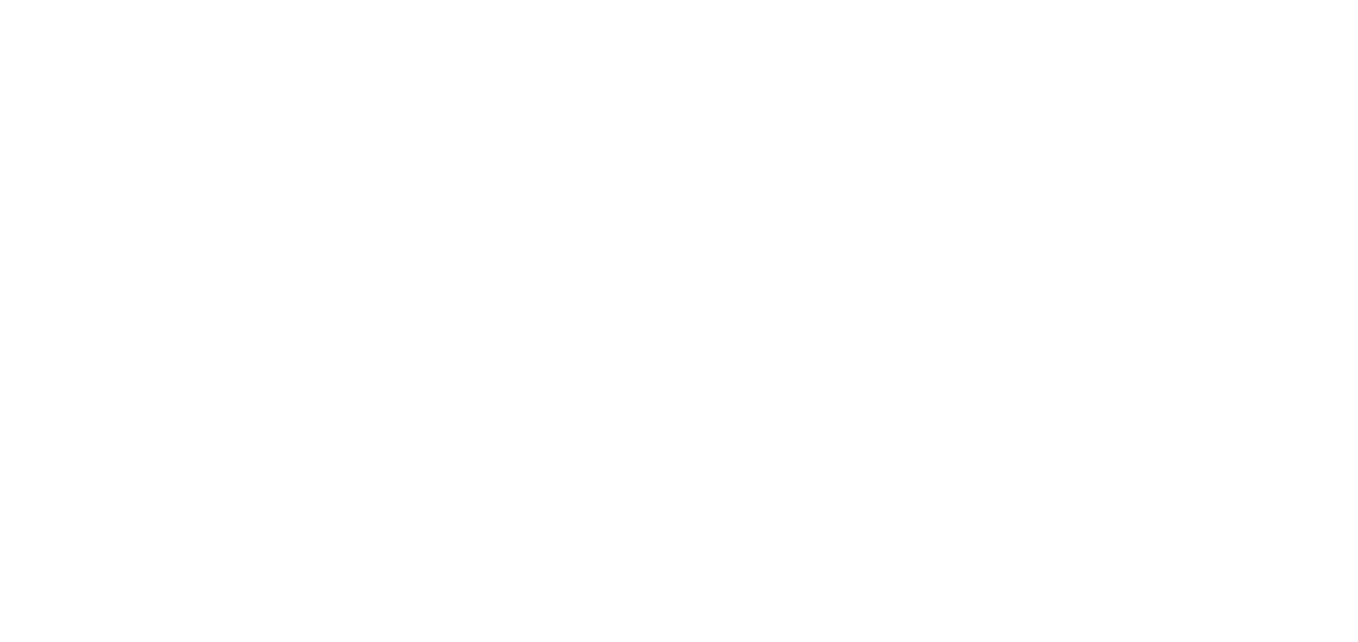 scroll, scrollTop: 0, scrollLeft: 0, axis: both 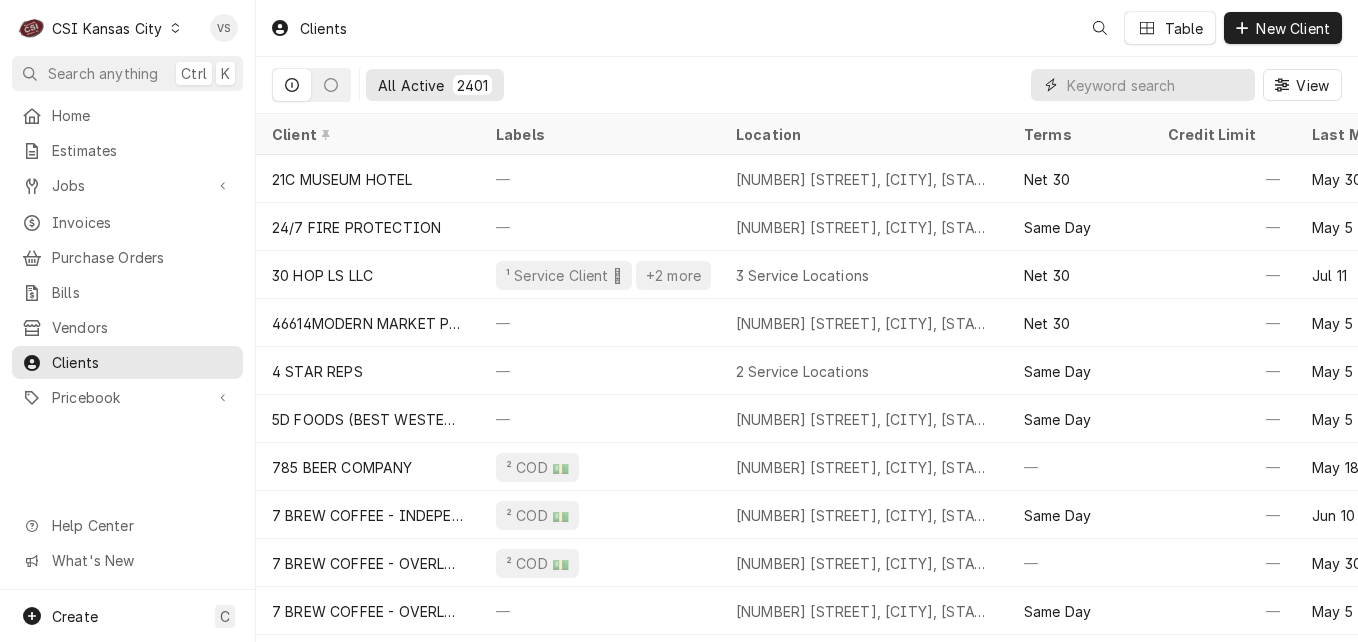 click at bounding box center [1156, 85] 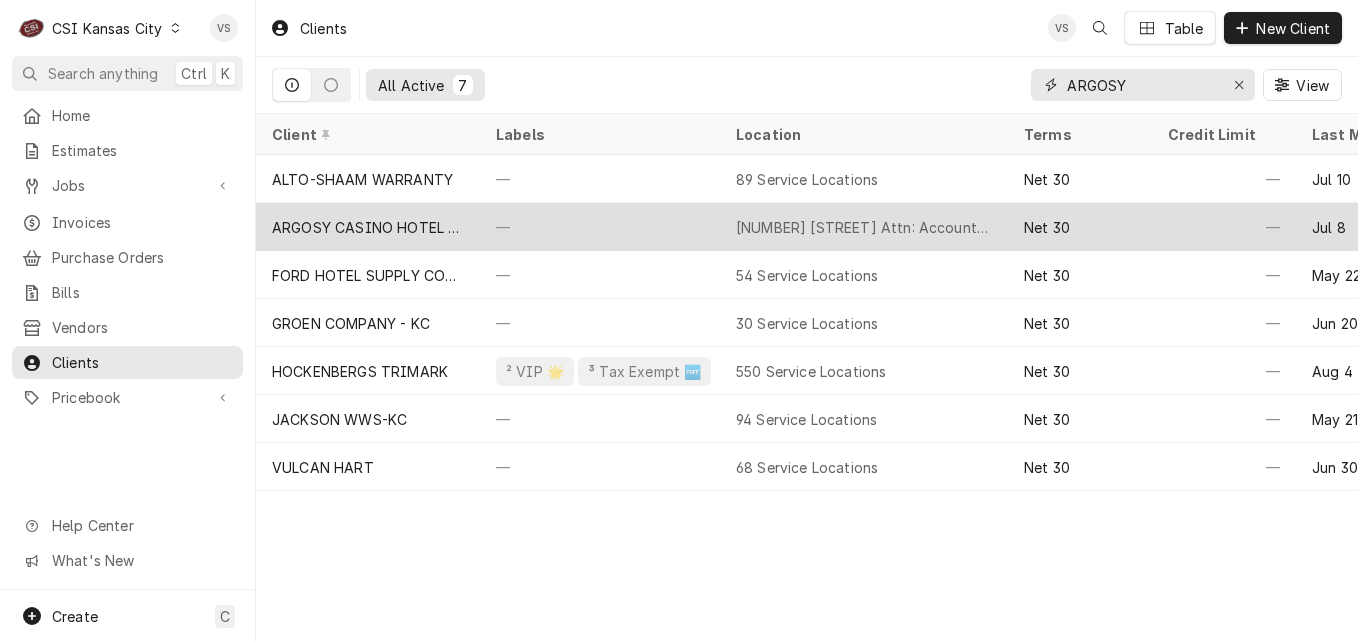 type on "ARGOSY" 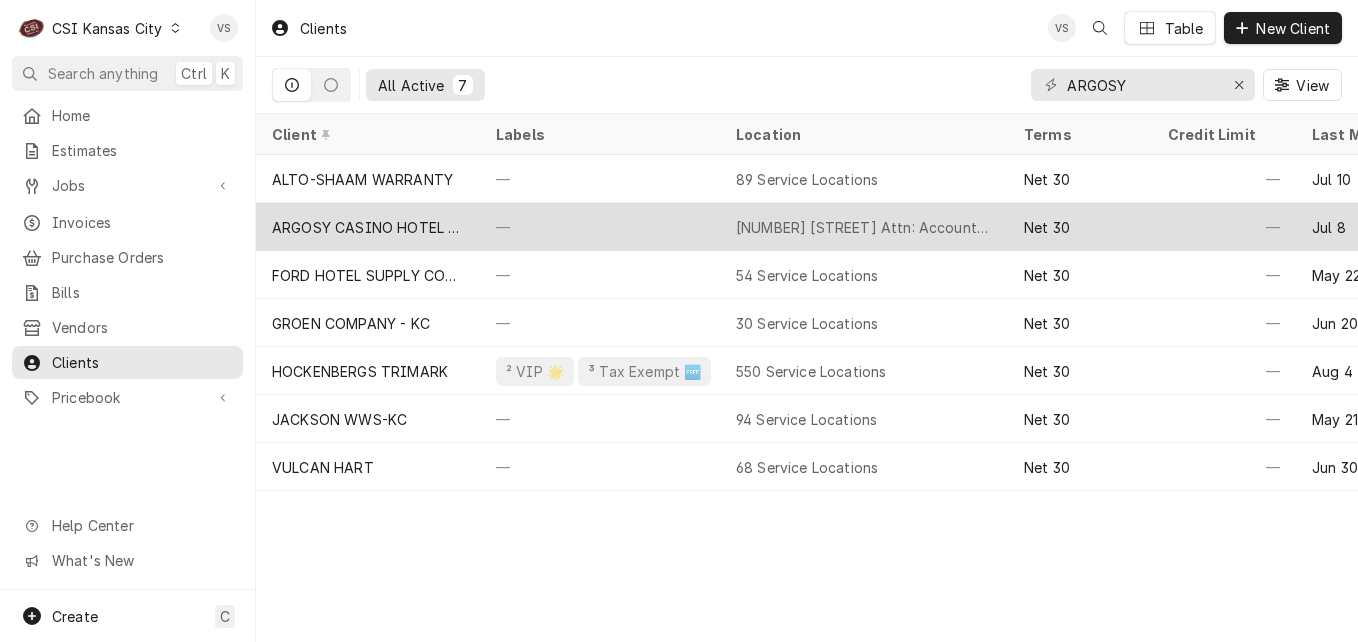 click on "ARGOSY CASINO HOTEL AND SPA" at bounding box center (368, 227) 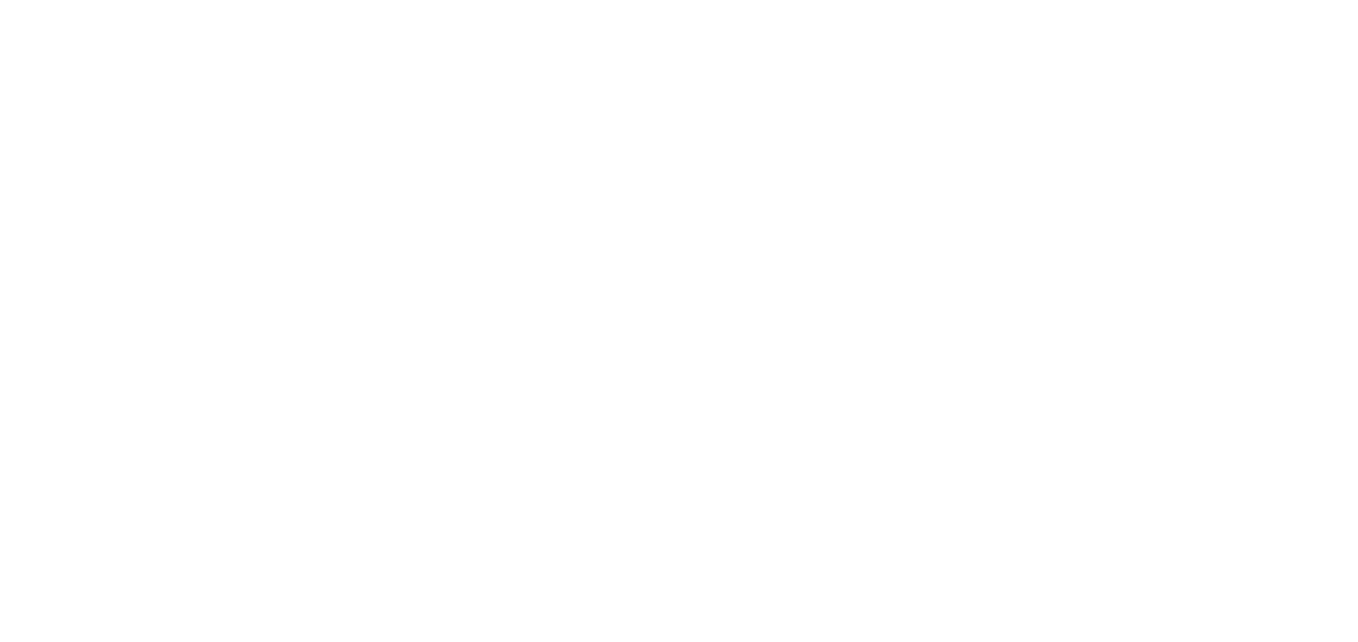 scroll, scrollTop: 0, scrollLeft: 0, axis: both 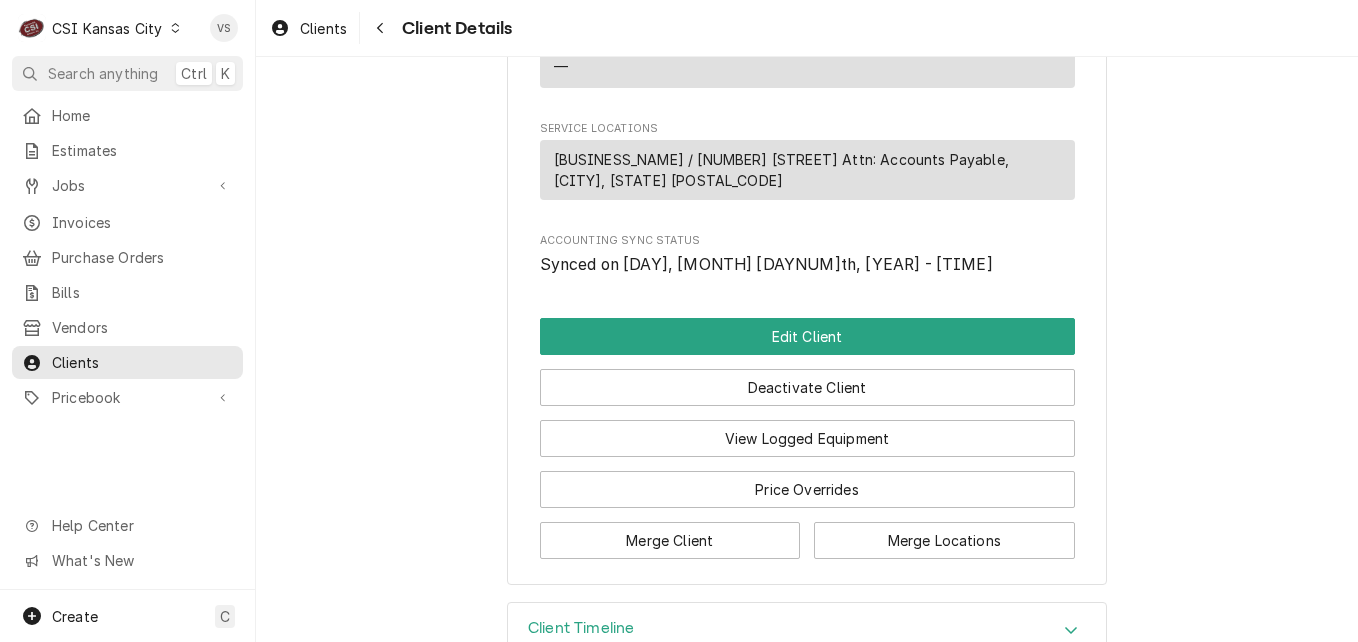 click on "[BUSINESS_NAME] / [NUMBER] [STREET] Attn: Accounts Payable, [CITY], [STATE] [POSTAL_CODE]" at bounding box center (807, 170) 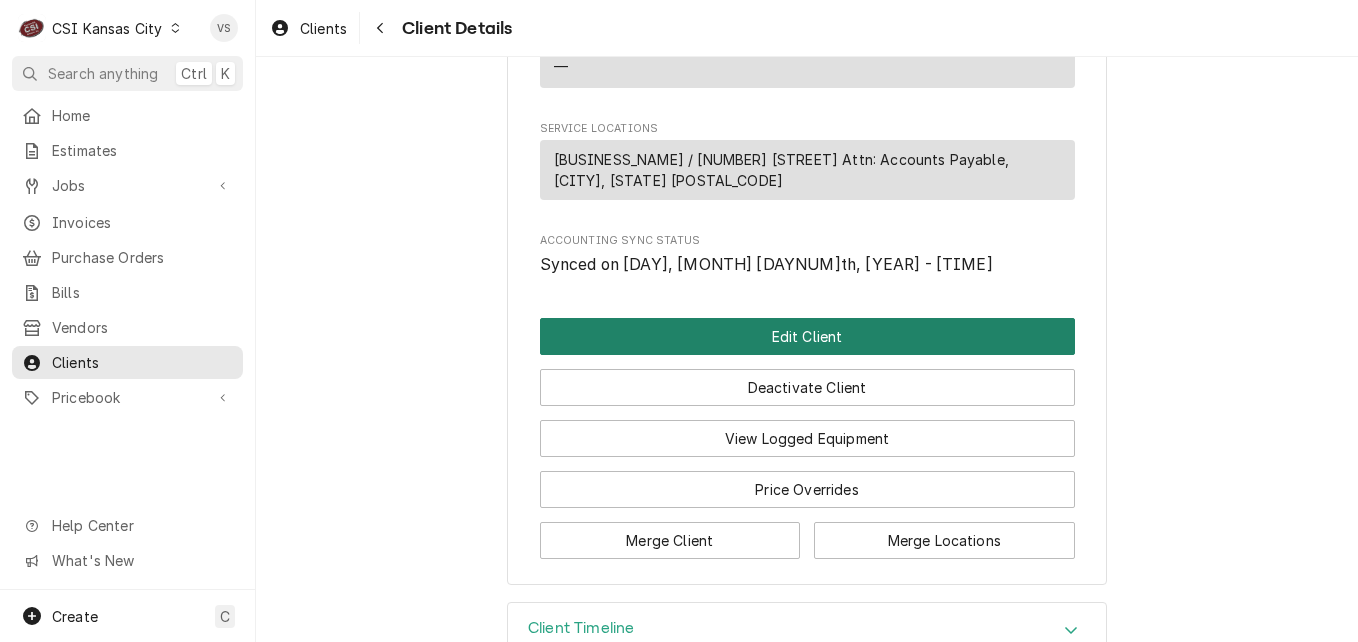 click on "Edit Client" at bounding box center [807, 336] 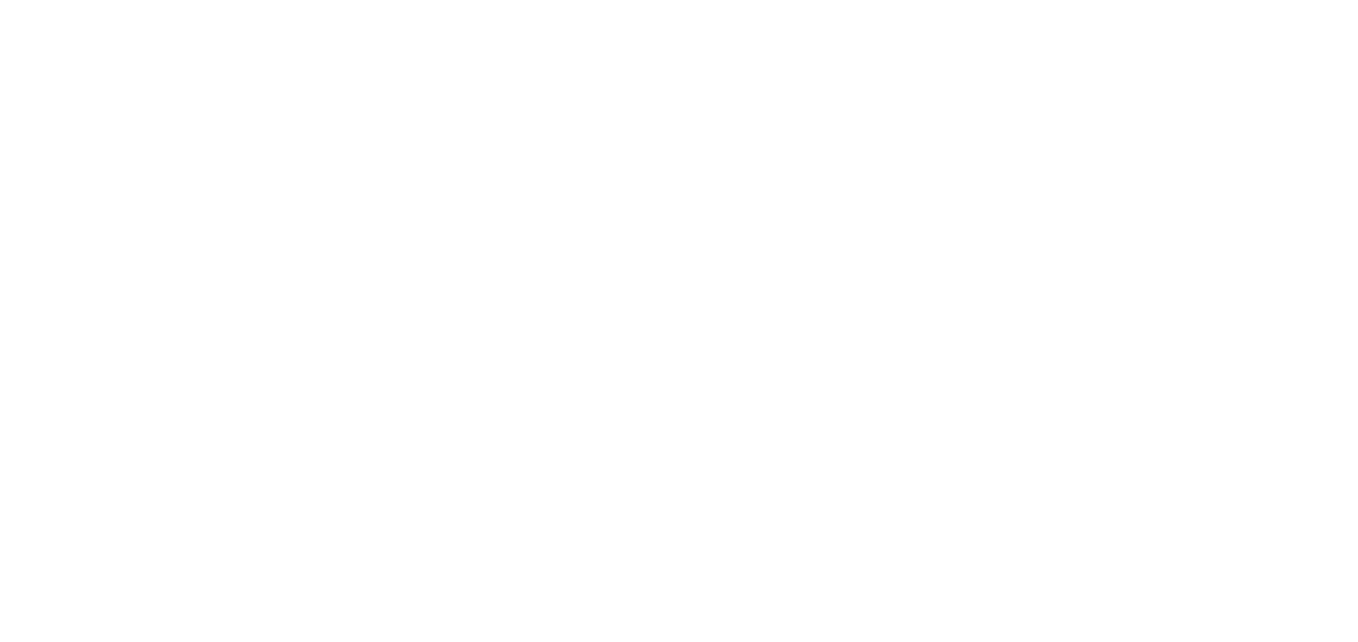 scroll, scrollTop: 0, scrollLeft: 0, axis: both 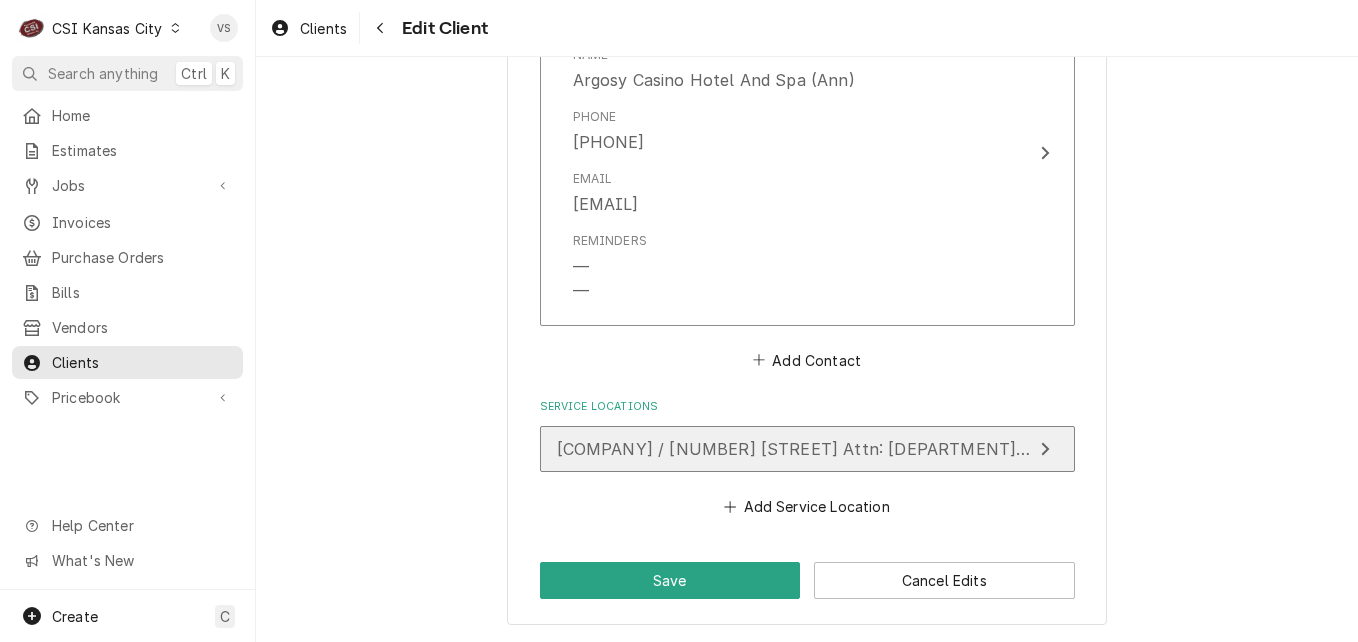 click on "Argosy Casino Hotel And Spa / 777 Nw Argosy Parkway Attn: Accounts Payable, Riverside, MO 64150" at bounding box center [924, 449] 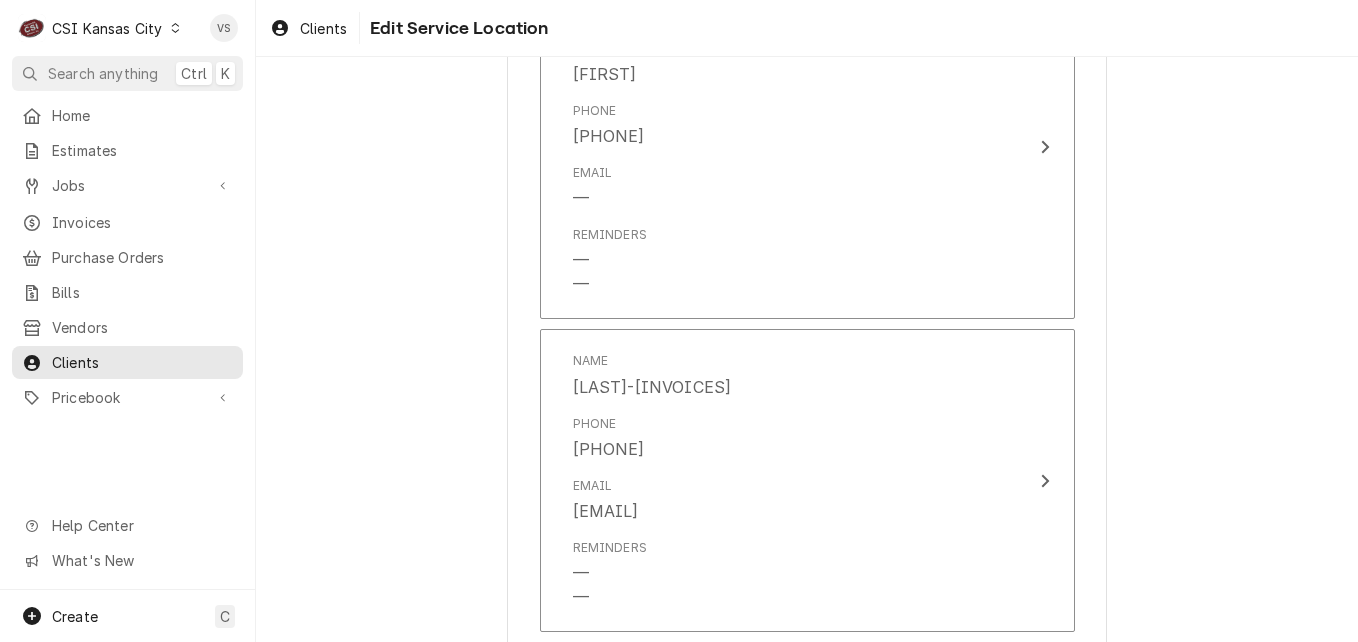 scroll, scrollTop: 1100, scrollLeft: 0, axis: vertical 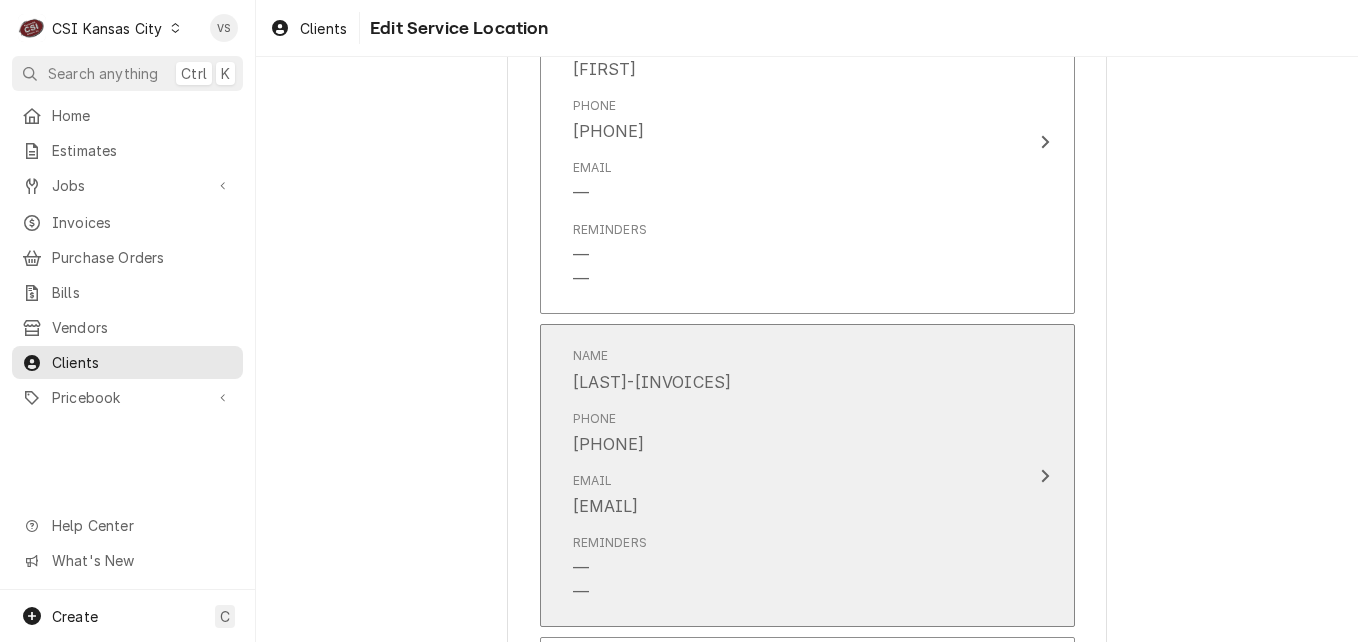 drag, startPoint x: 832, startPoint y: 504, endPoint x: 643, endPoint y: 495, distance: 189.21416 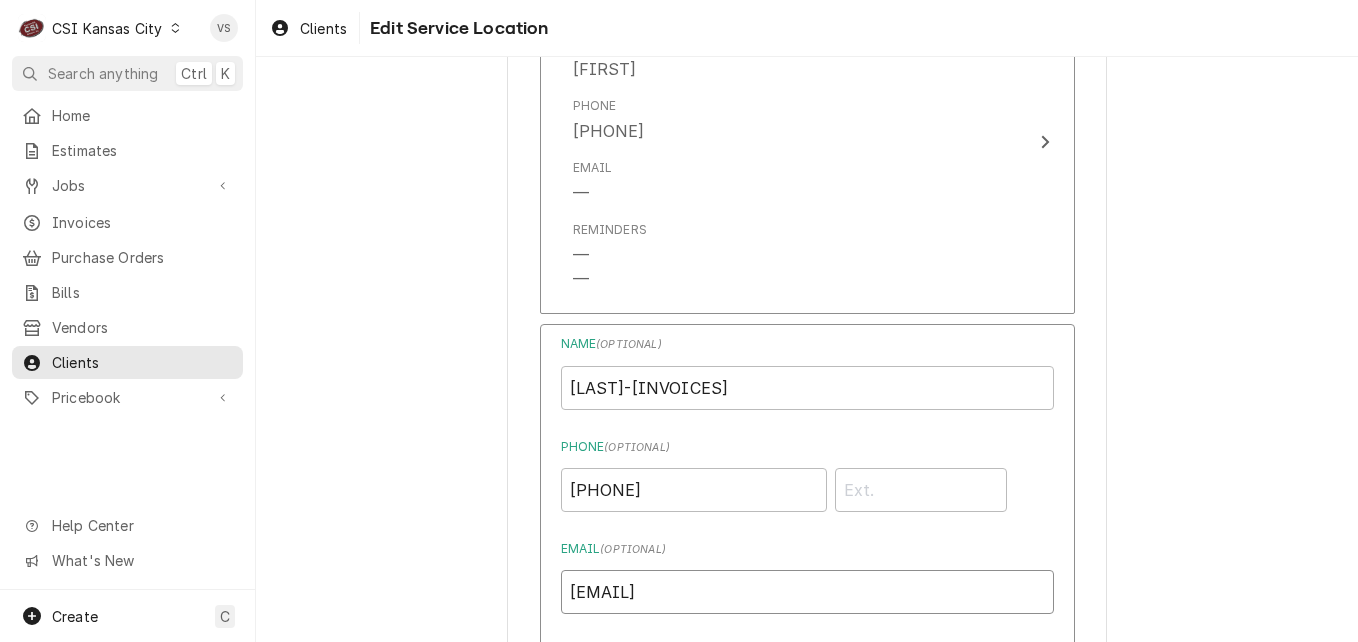 drag, startPoint x: 736, startPoint y: 591, endPoint x: 558, endPoint y: 589, distance: 178.01123 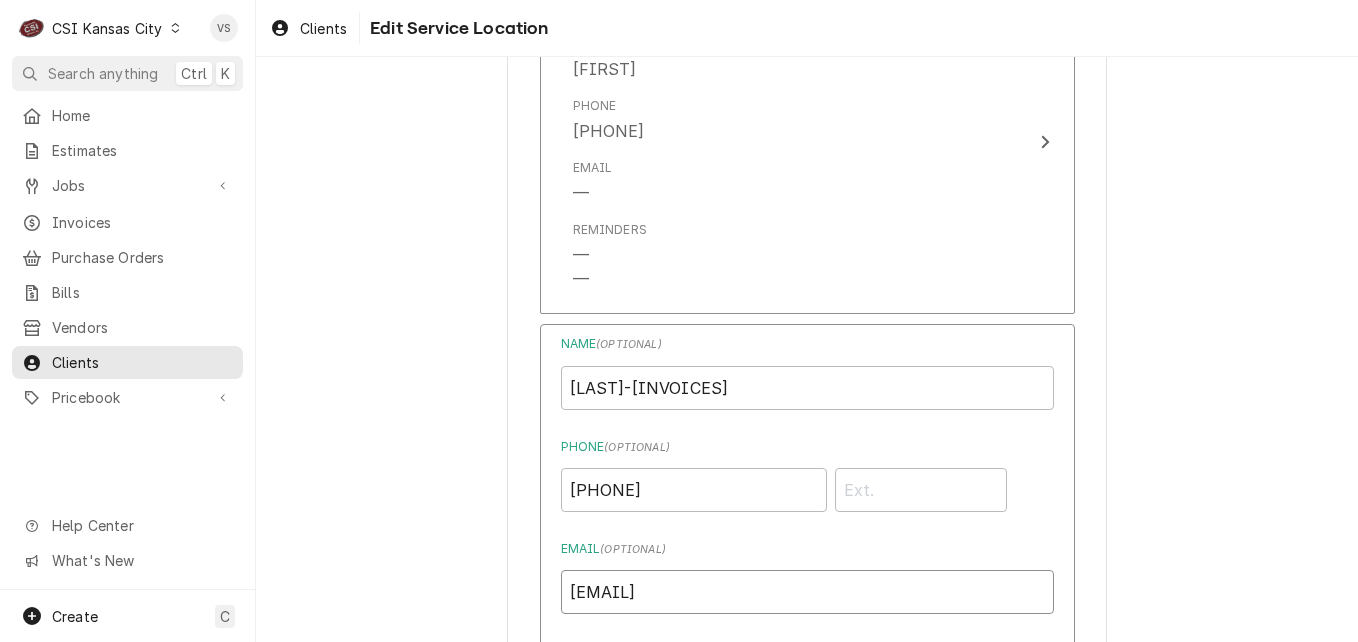 click on "dominick.decaria@pngaming.com" at bounding box center [807, 592] 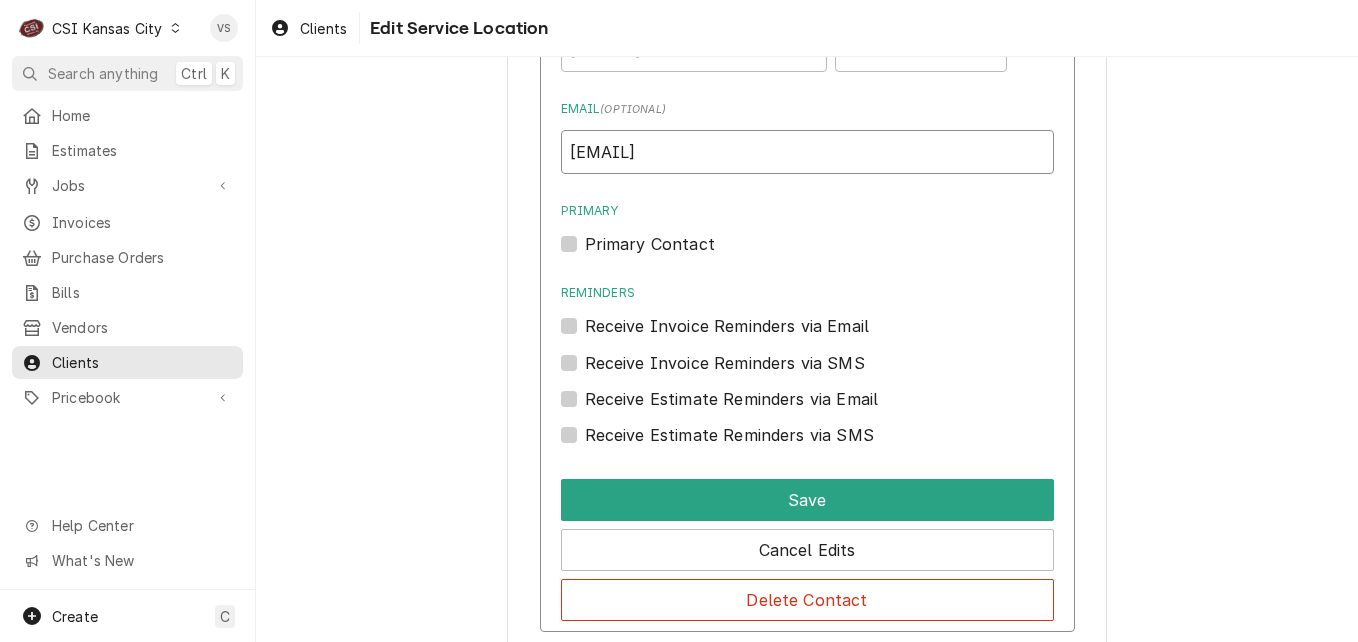 scroll, scrollTop: 1600, scrollLeft: 0, axis: vertical 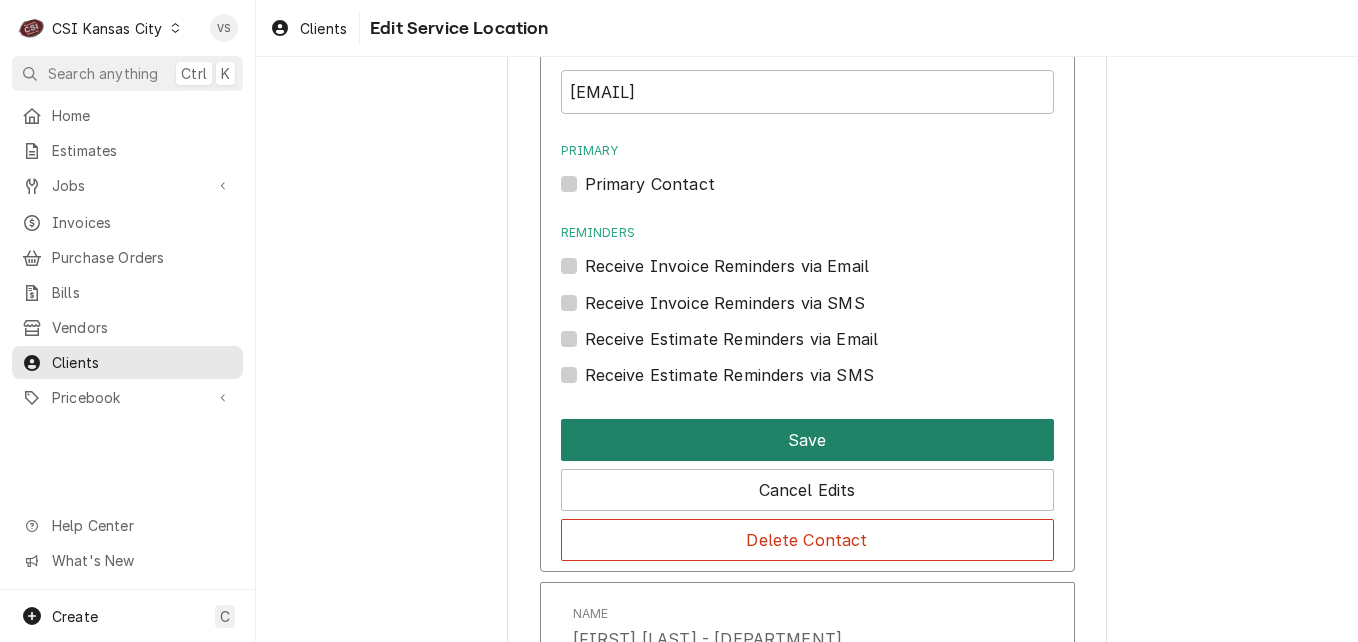 click on "Save" at bounding box center (807, 440) 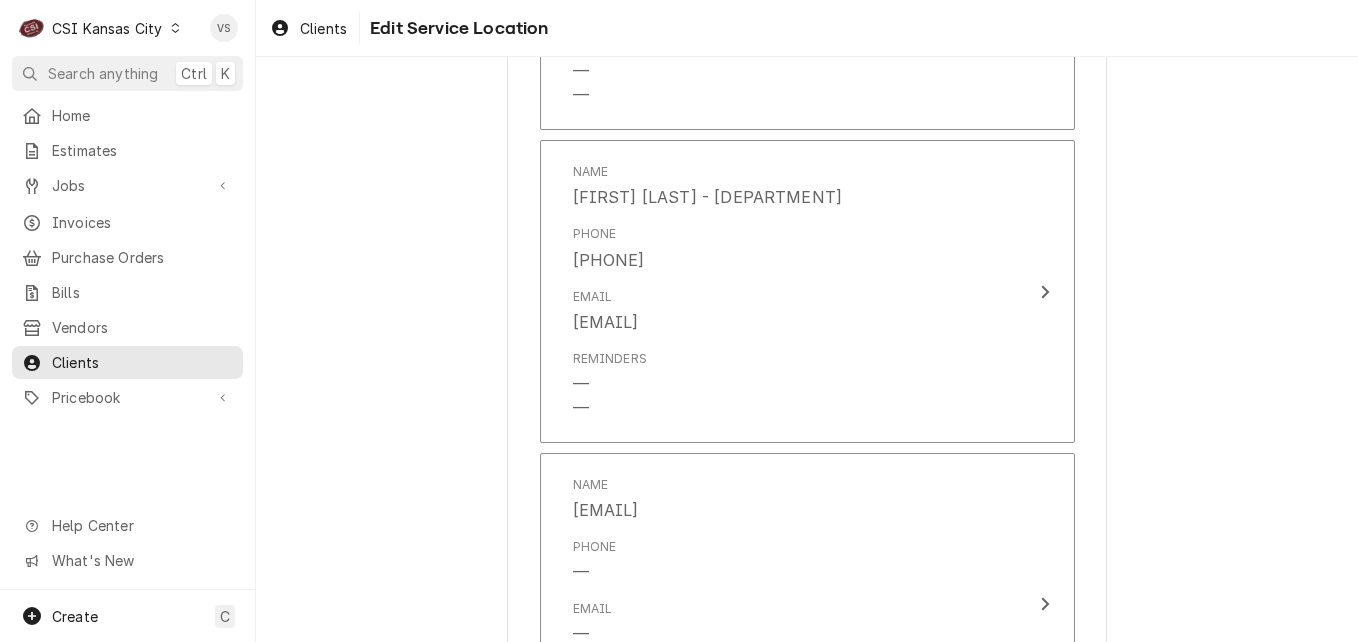 scroll, scrollTop: 1881, scrollLeft: 0, axis: vertical 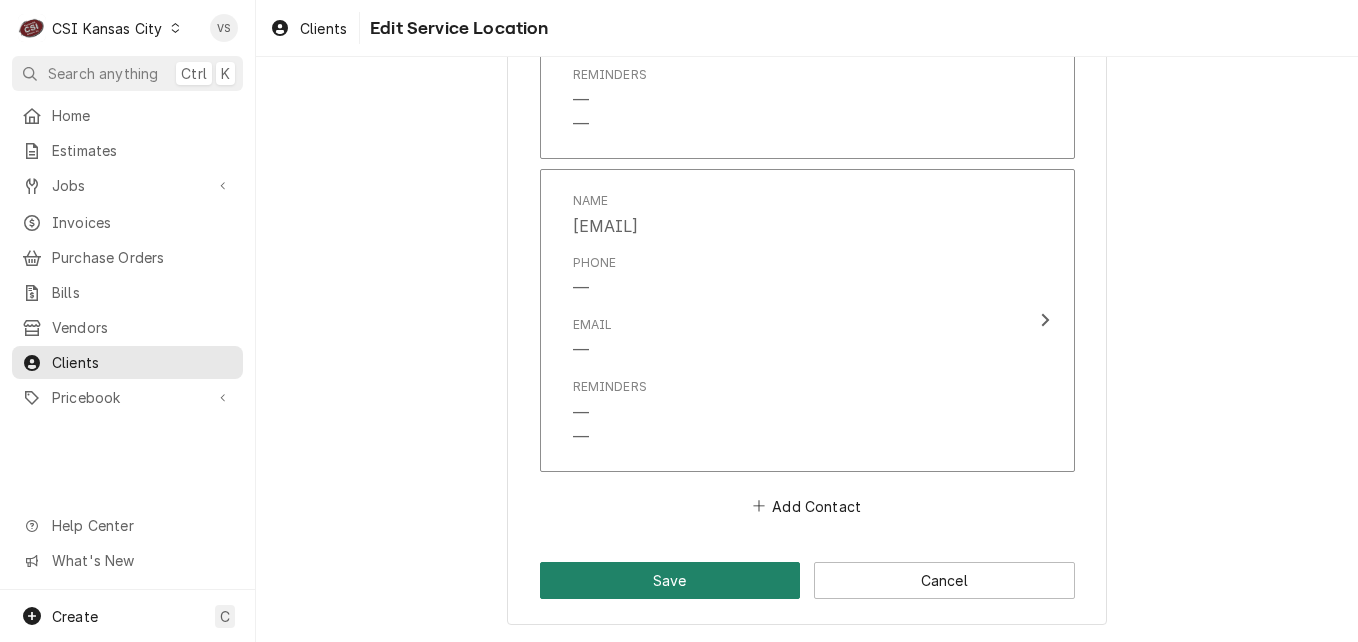 click on "Save" at bounding box center [670, 580] 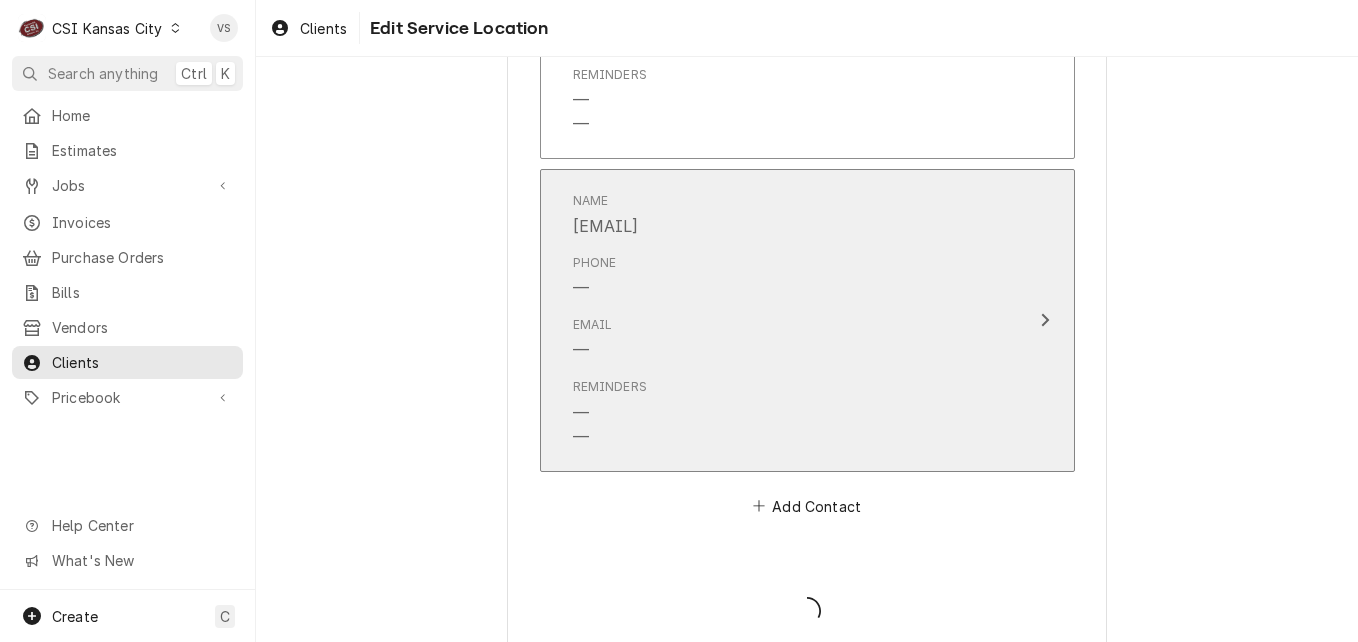 type on "x" 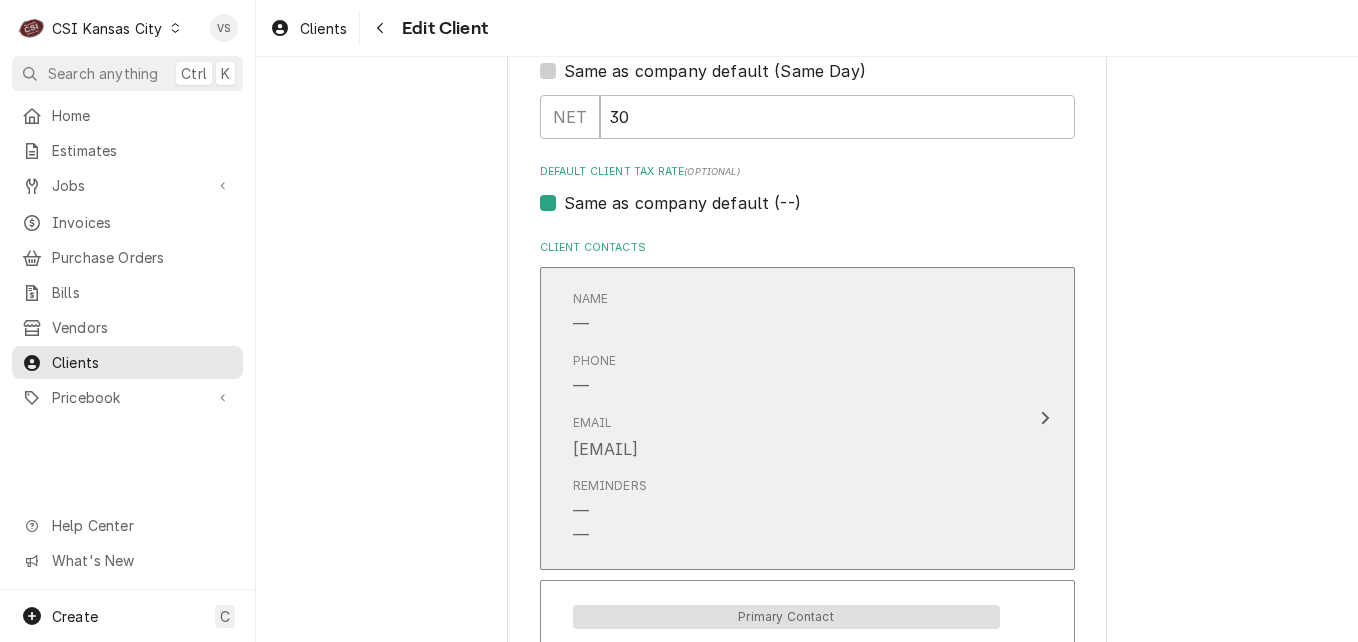 scroll, scrollTop: 1231, scrollLeft: 0, axis: vertical 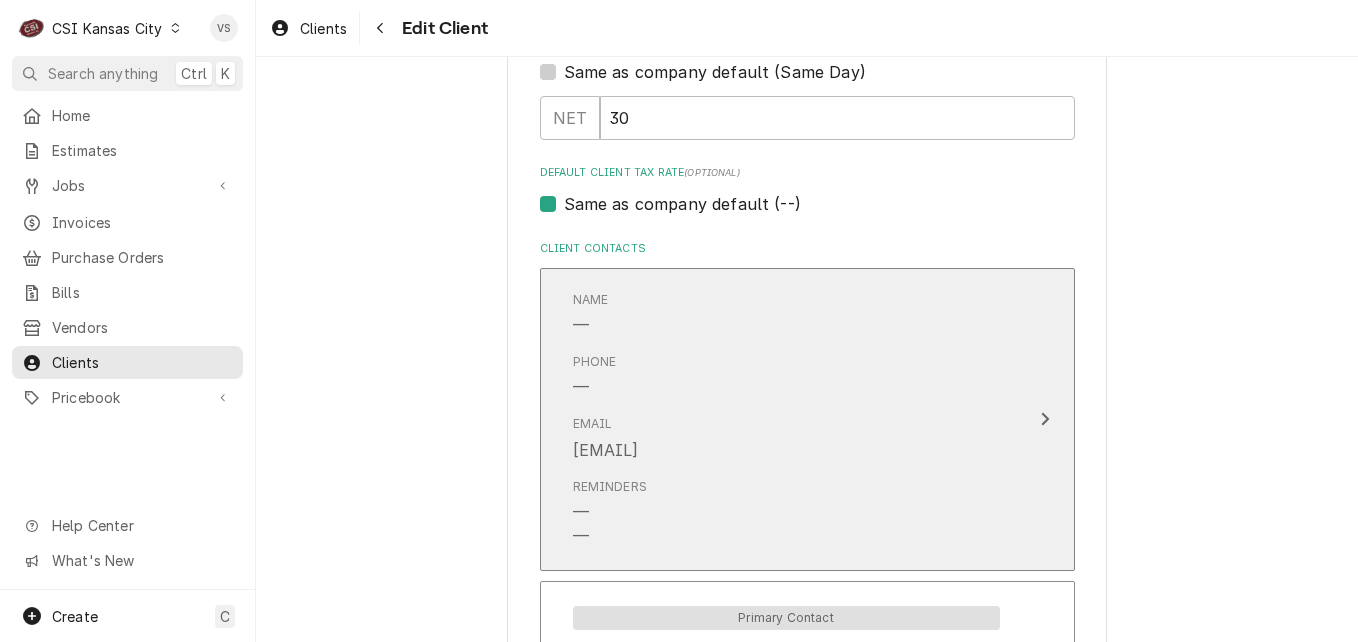 click on "Phone —" at bounding box center [786, 376] 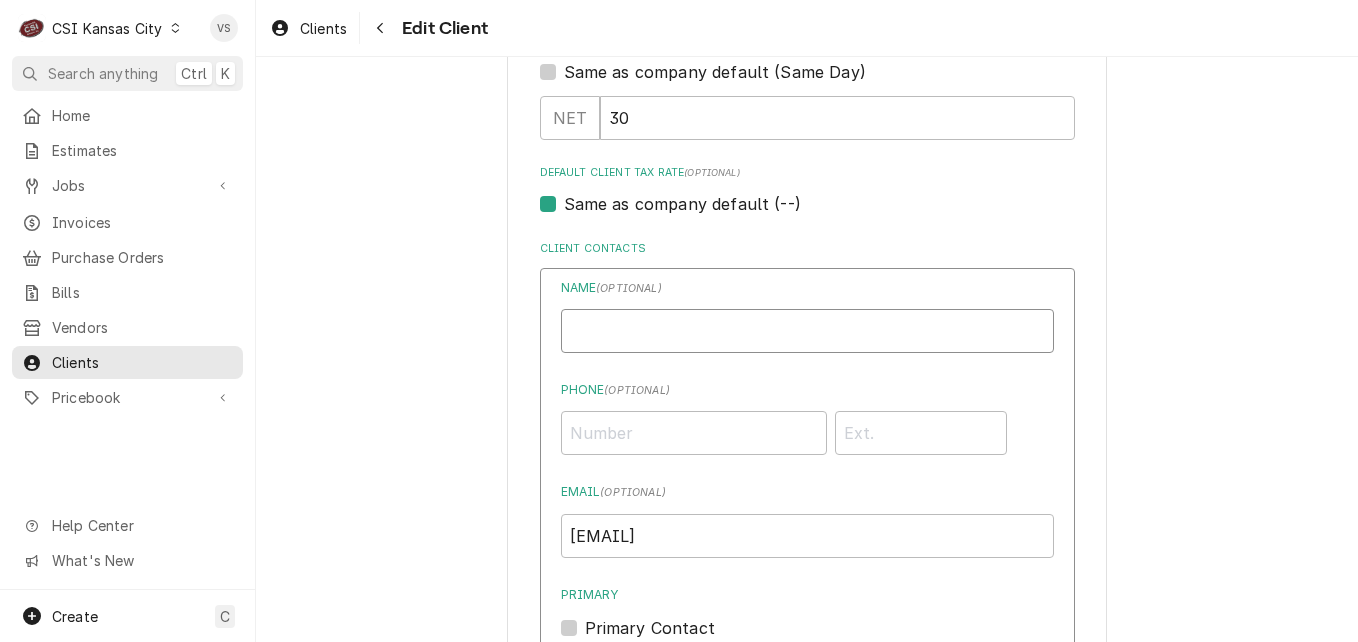 click on "Business Name" at bounding box center (807, 331) 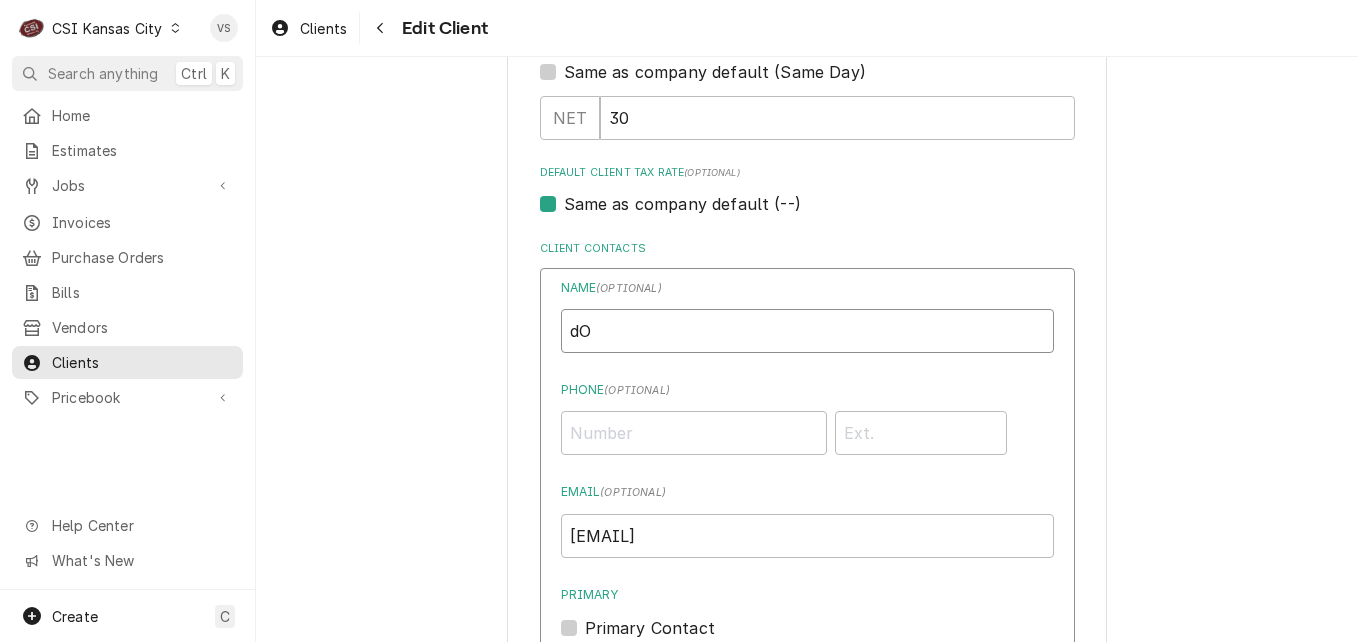 type on "d" 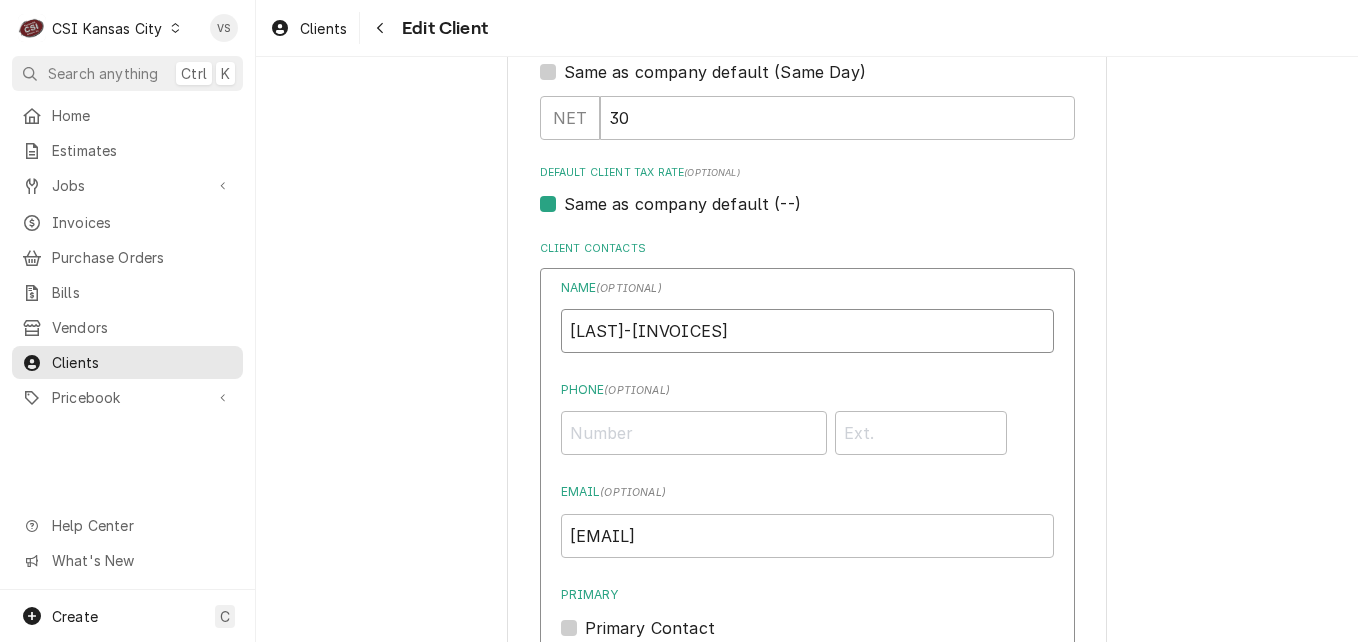 type on "Dominick Decaria-Invoices" 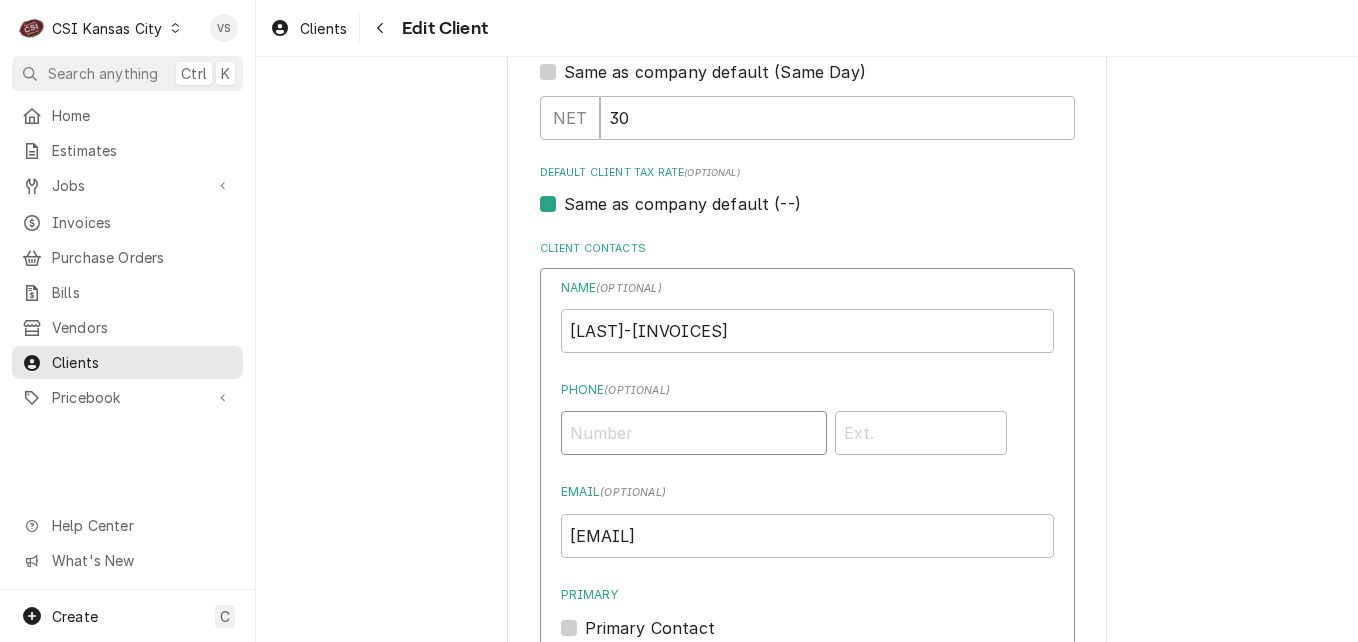 click on "Phone  ( optional )" at bounding box center (694, 433) 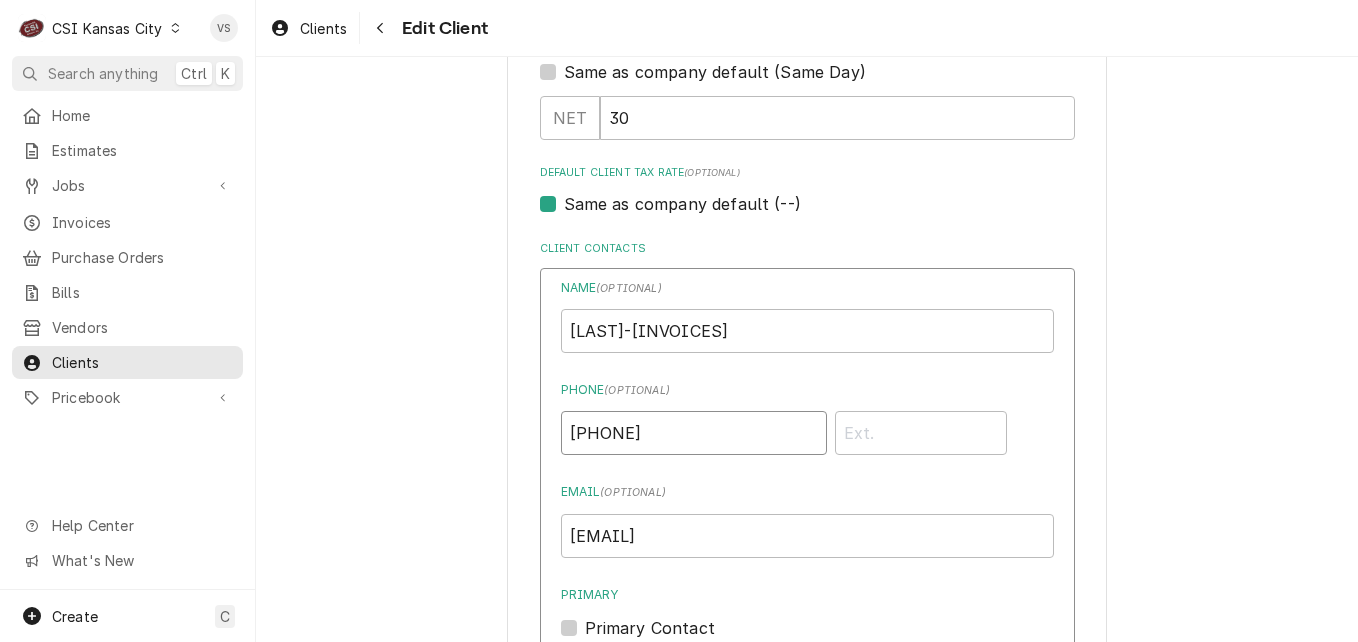 type on "(516) 217-2529" 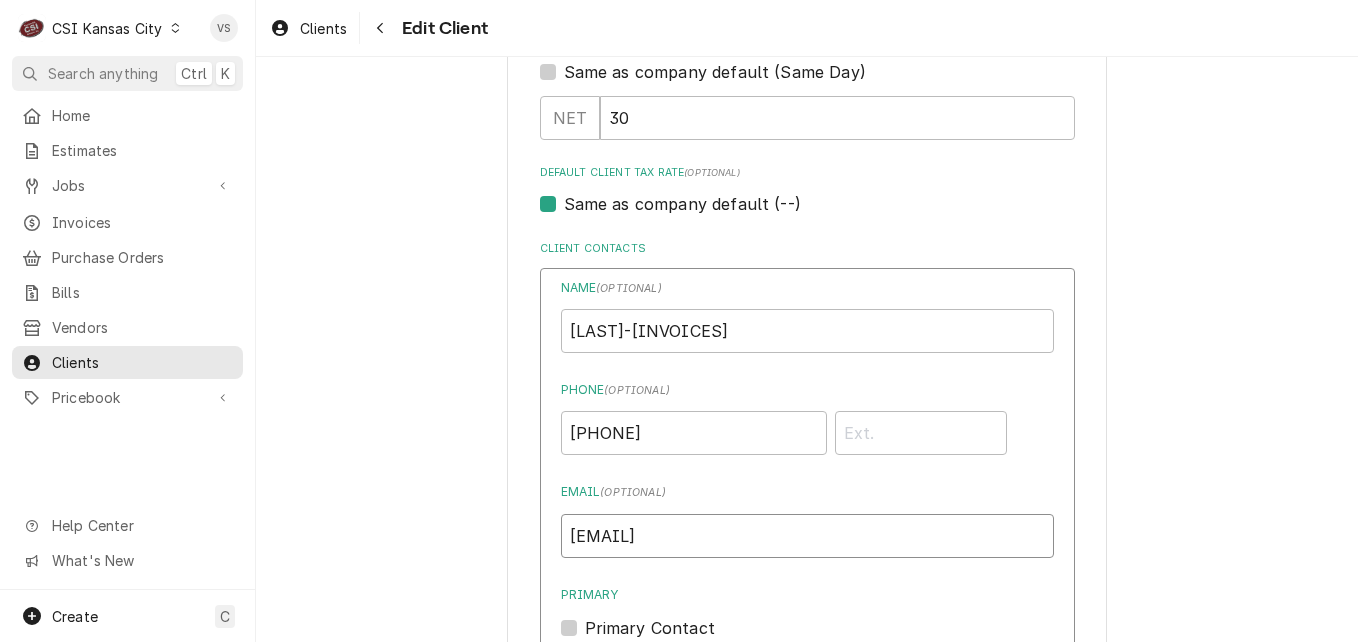 drag, startPoint x: 779, startPoint y: 528, endPoint x: 514, endPoint y: 526, distance: 265.00754 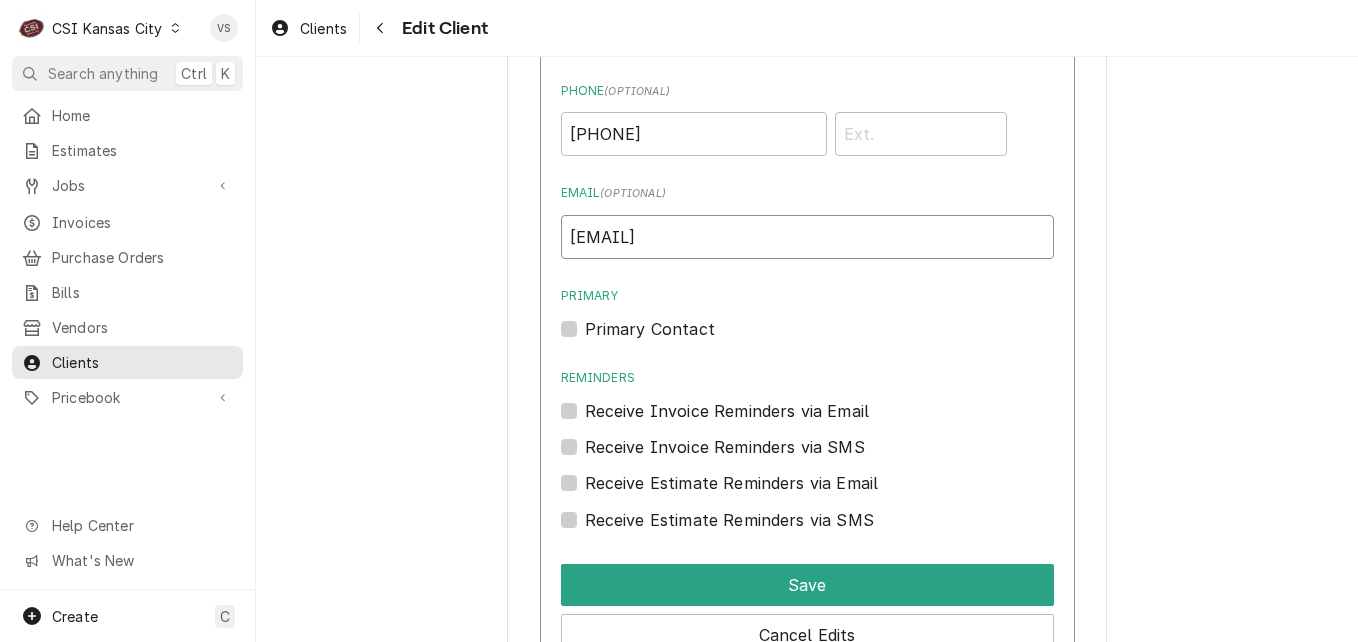 scroll, scrollTop: 1531, scrollLeft: 0, axis: vertical 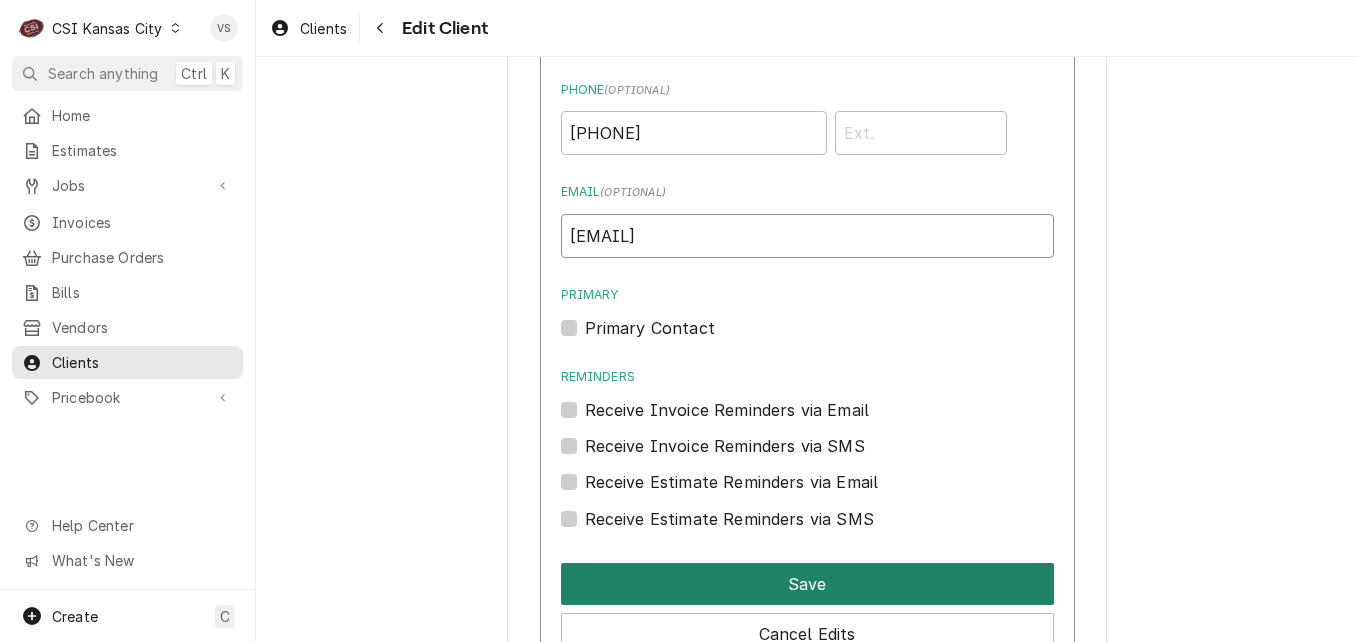 type on "dominick.decaria@pngaming.com" 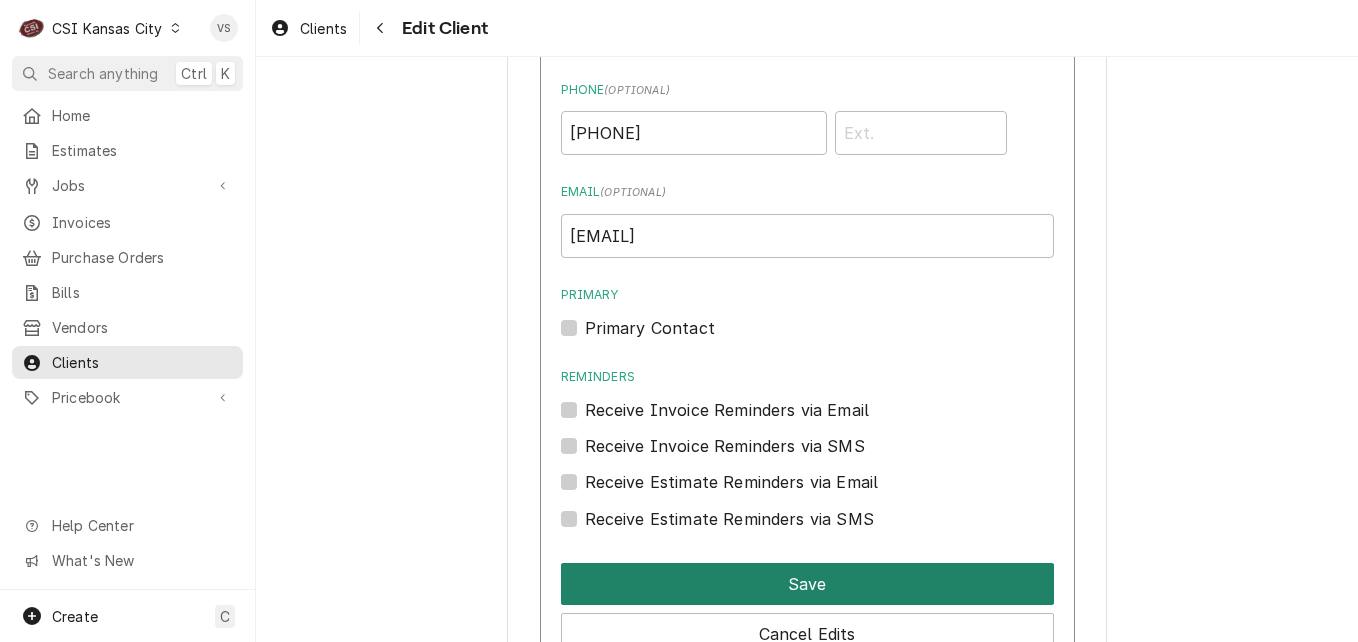 click on "Save" at bounding box center [807, 584] 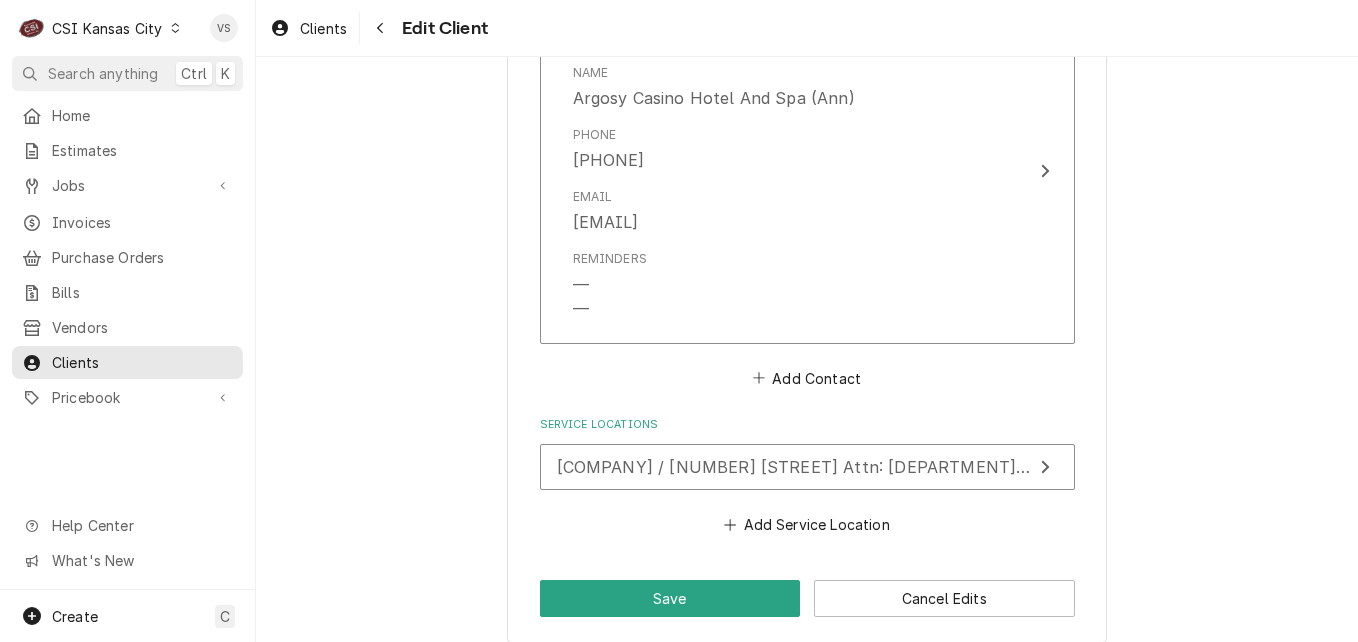 scroll, scrollTop: 1831, scrollLeft: 0, axis: vertical 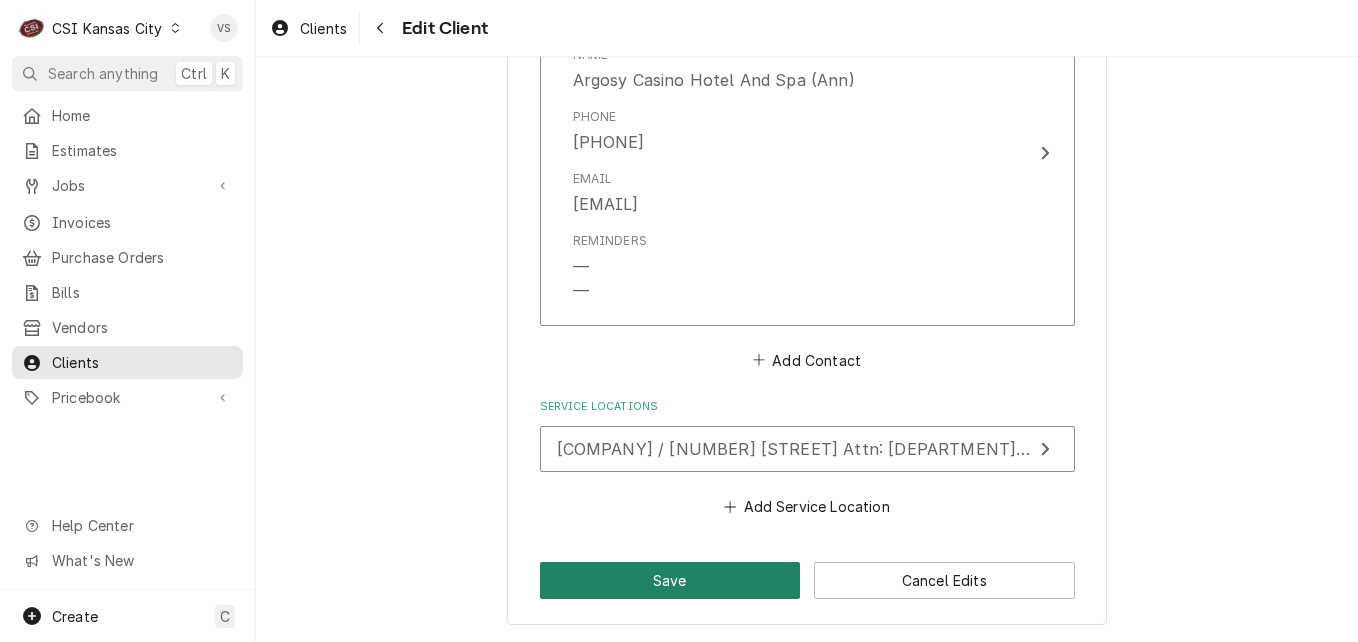 click on "Save" at bounding box center (670, 580) 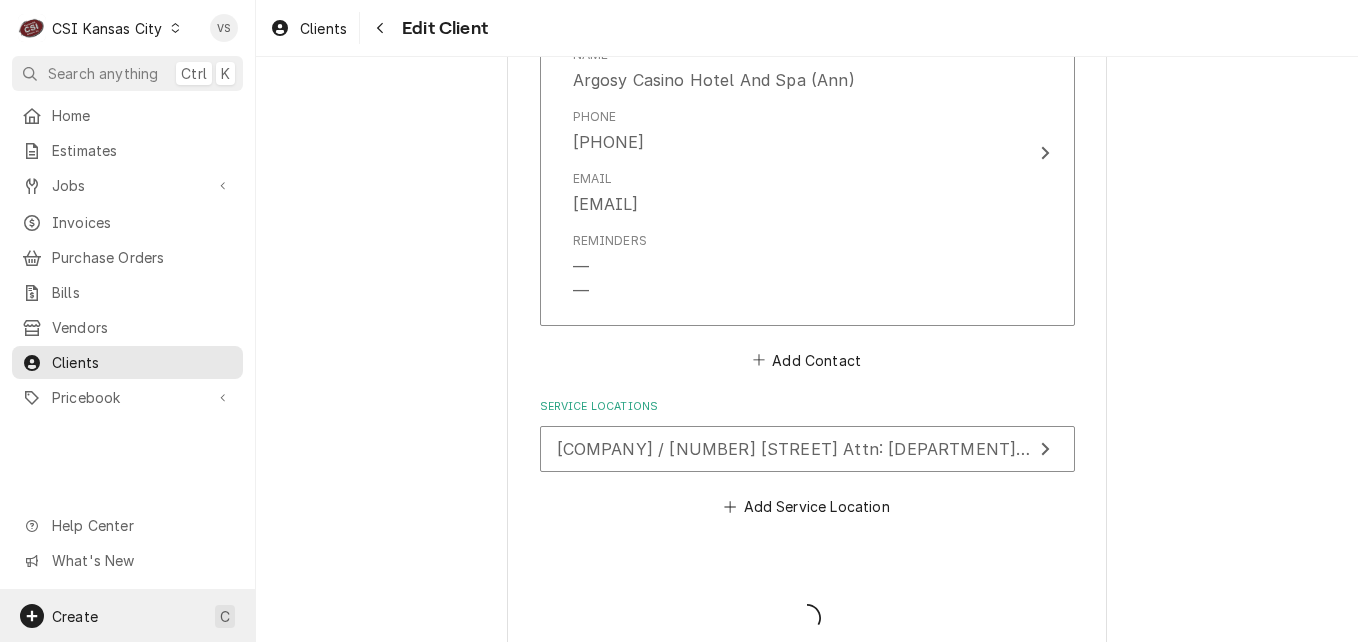 type on "x" 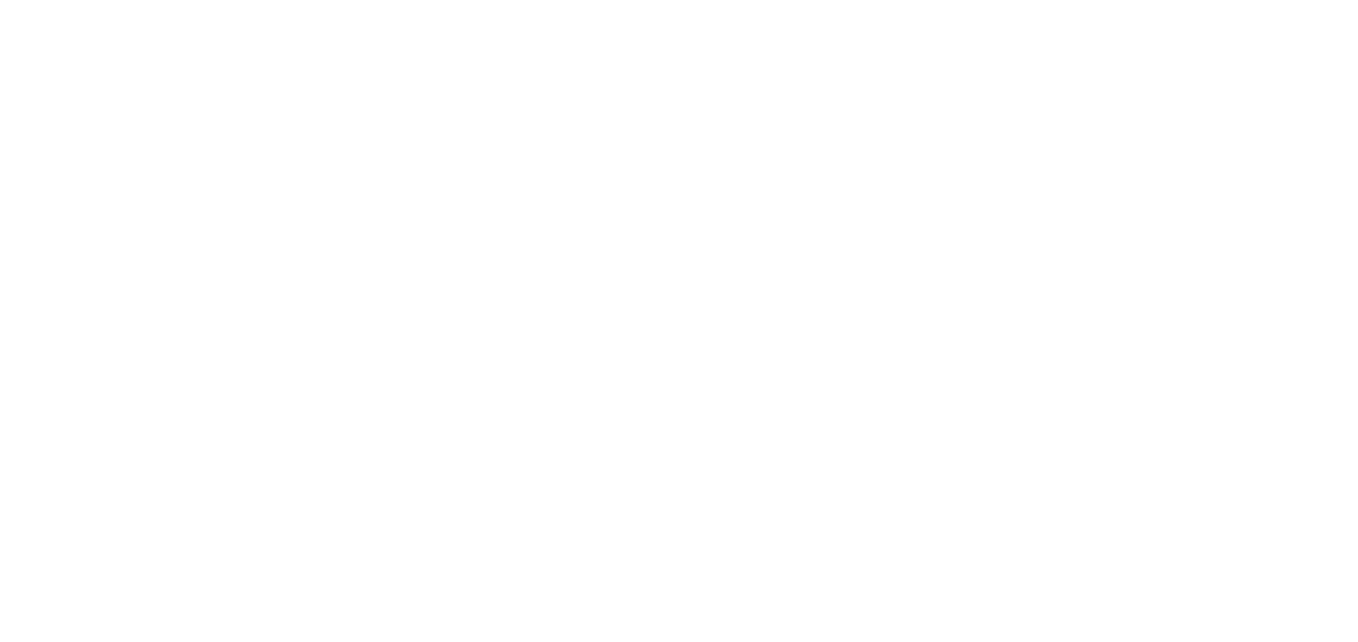 scroll, scrollTop: 0, scrollLeft: 0, axis: both 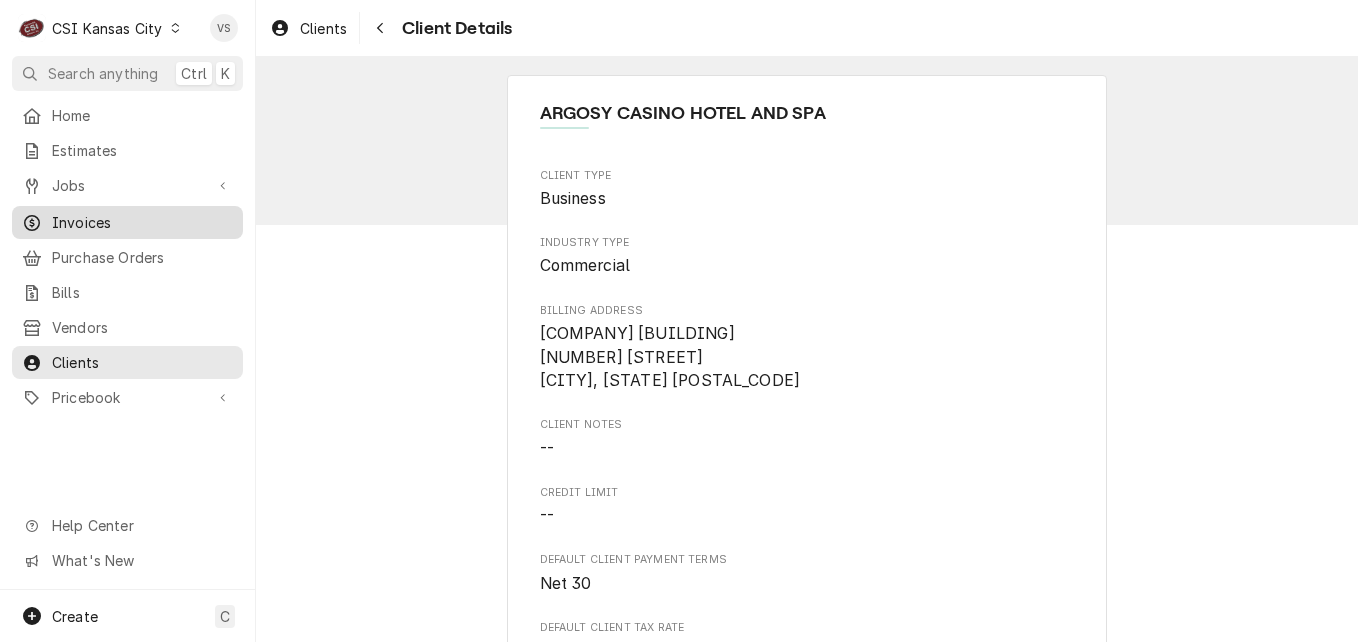 click on "Invoices" at bounding box center (142, 222) 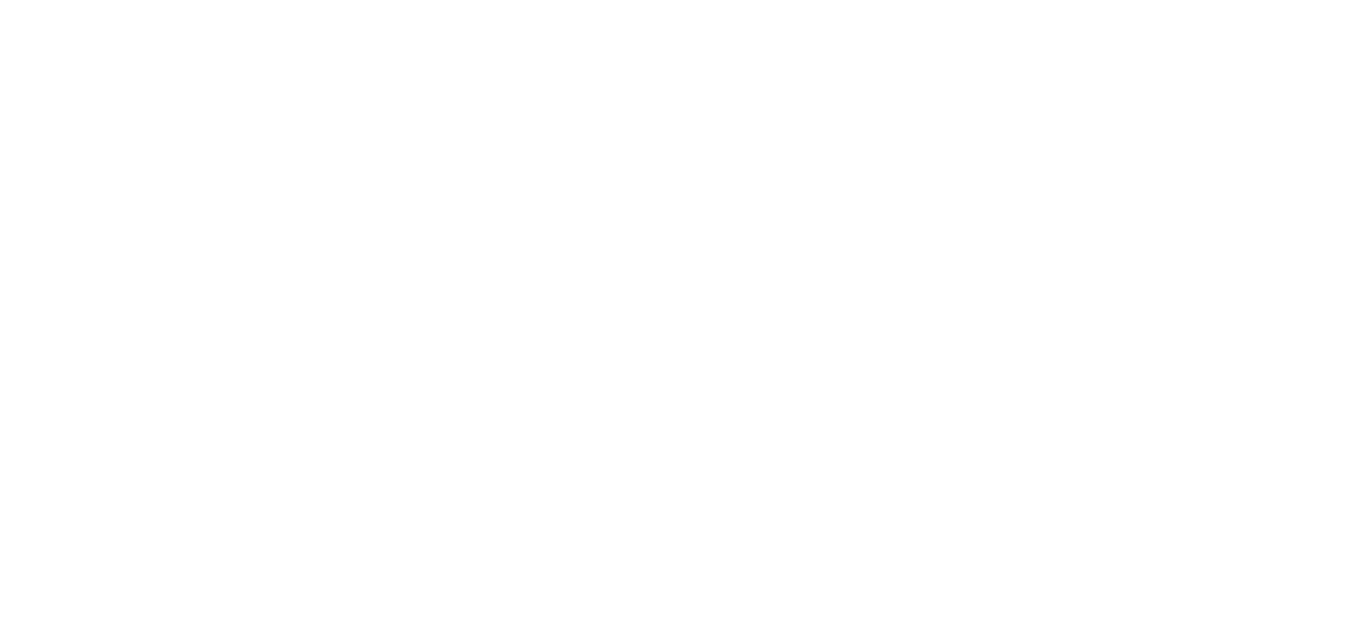 scroll, scrollTop: 0, scrollLeft: 0, axis: both 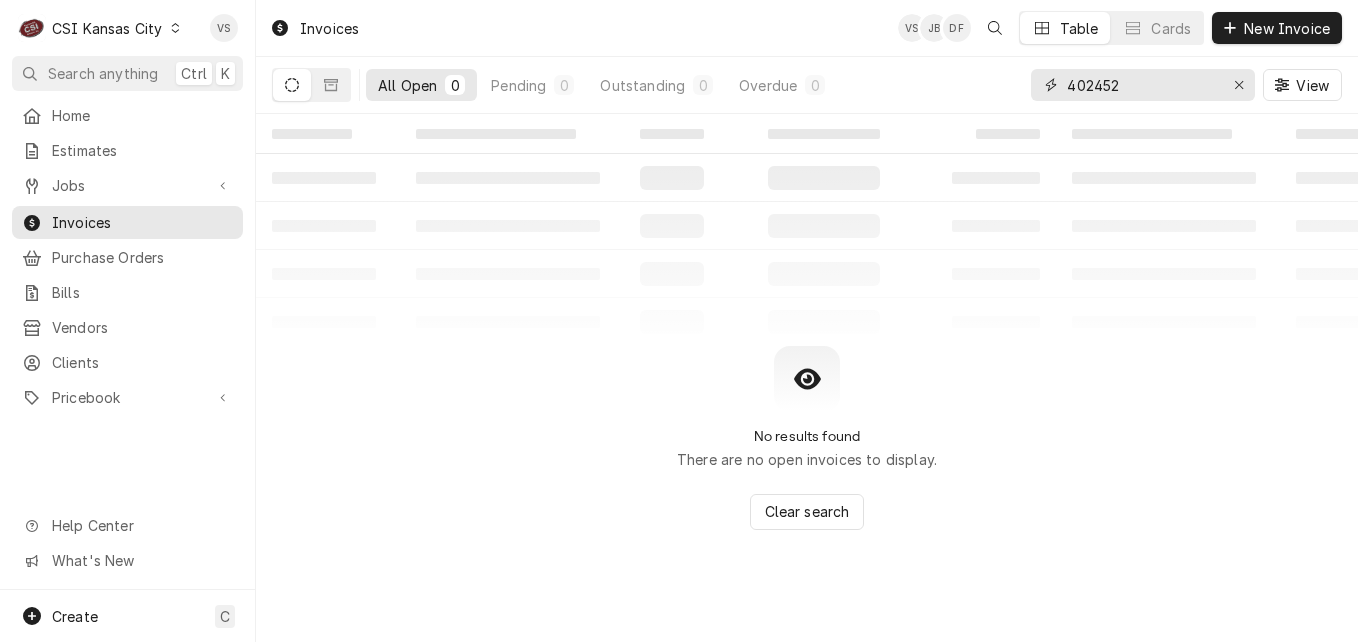 drag, startPoint x: 1133, startPoint y: 81, endPoint x: 952, endPoint y: 86, distance: 181.06905 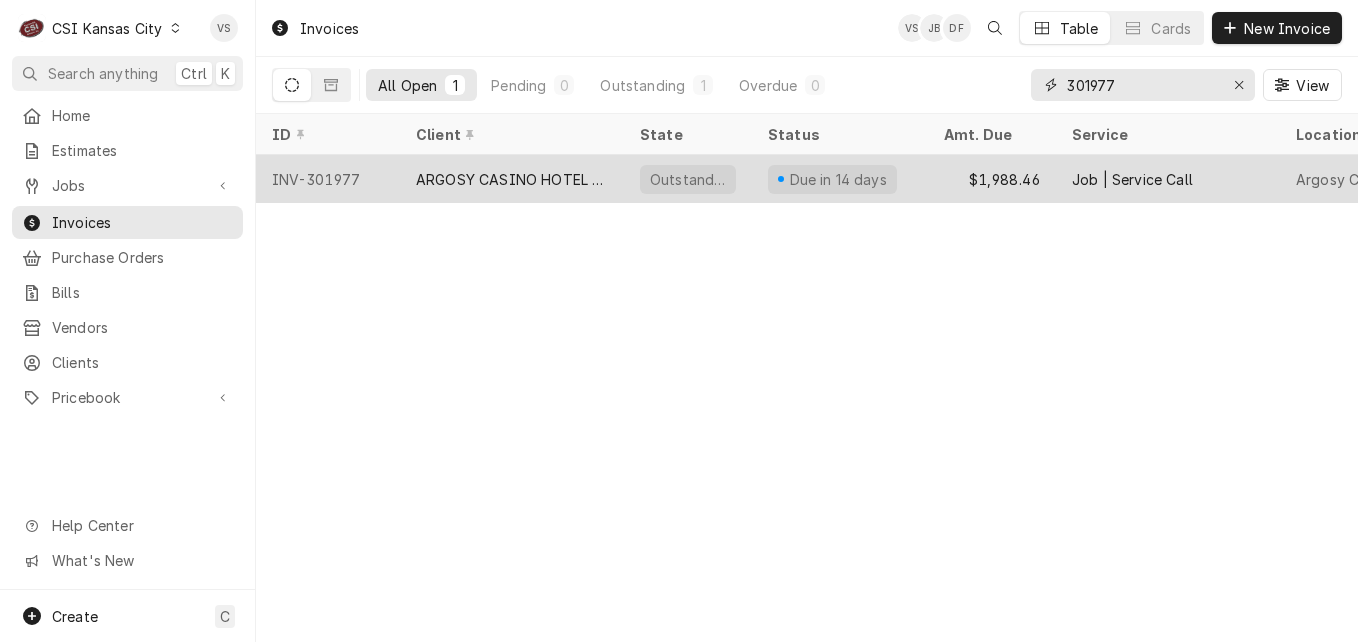 type on "301977" 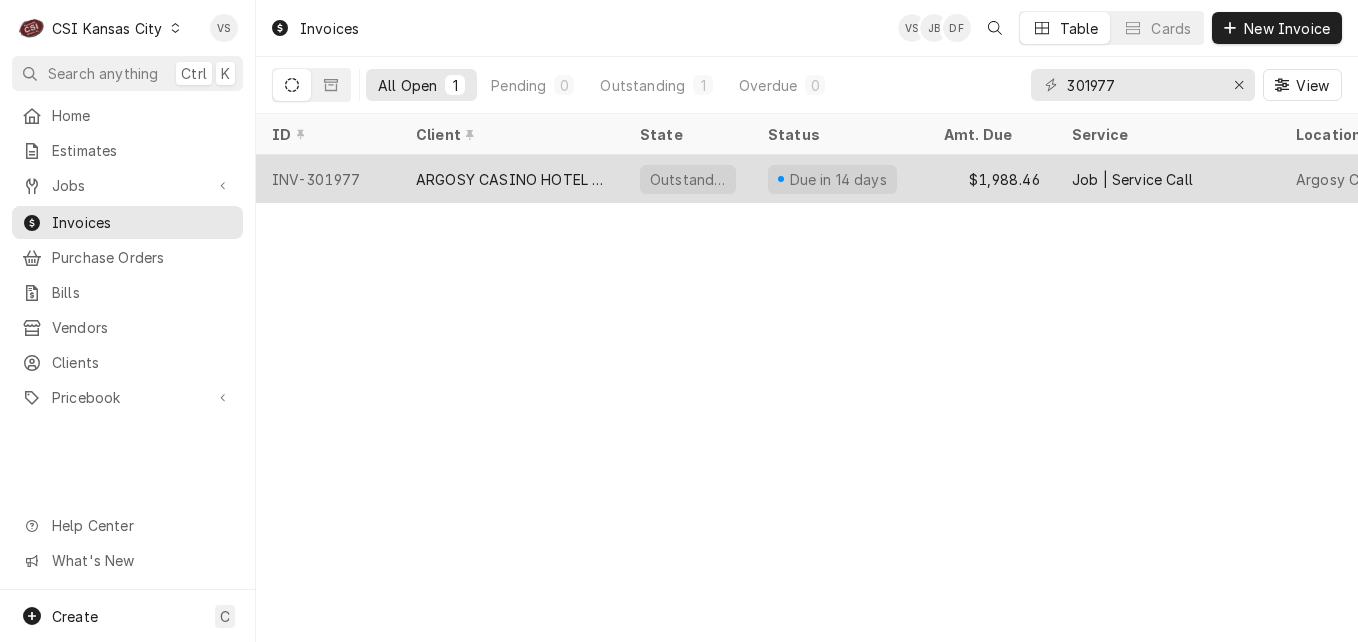 click on "ARGOSY CASINO HOTEL AND SPA" at bounding box center (512, 179) 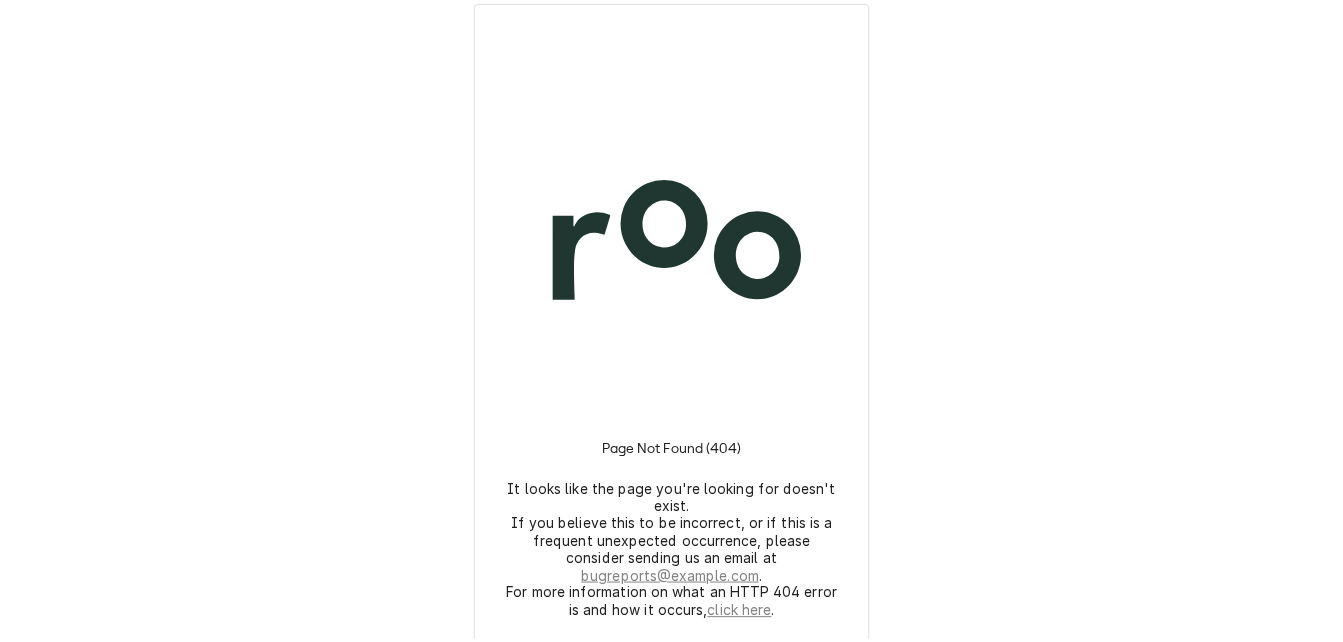 scroll, scrollTop: 0, scrollLeft: 0, axis: both 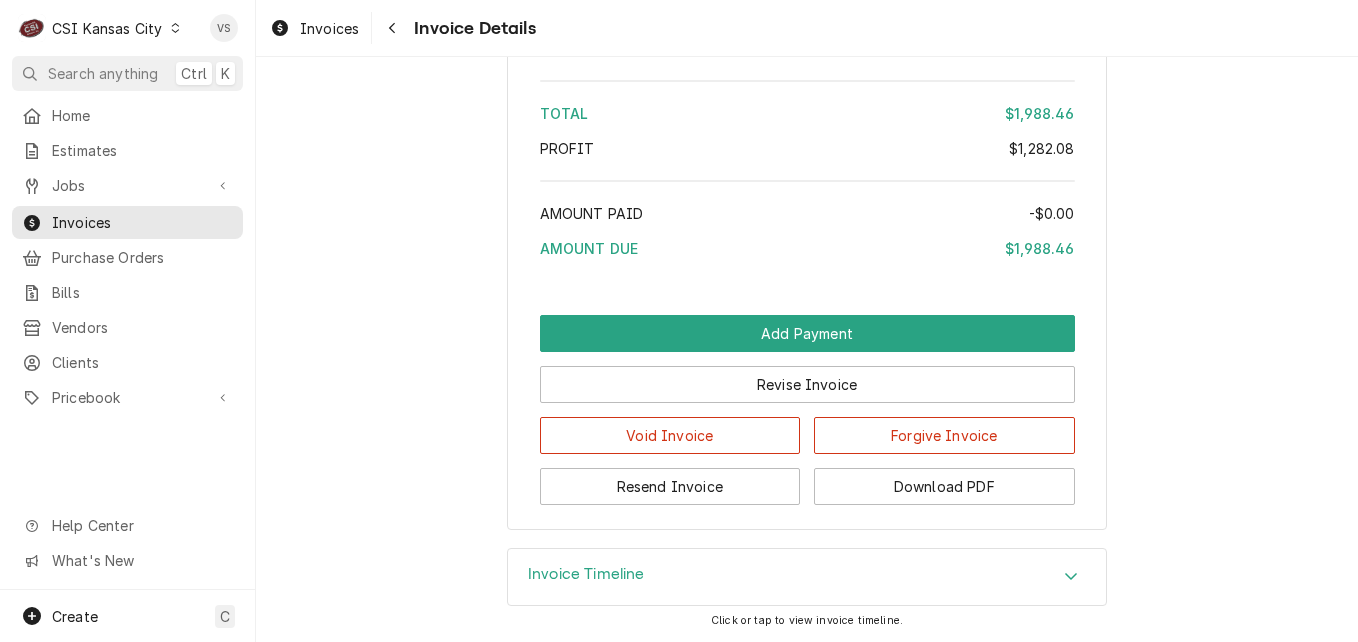 click 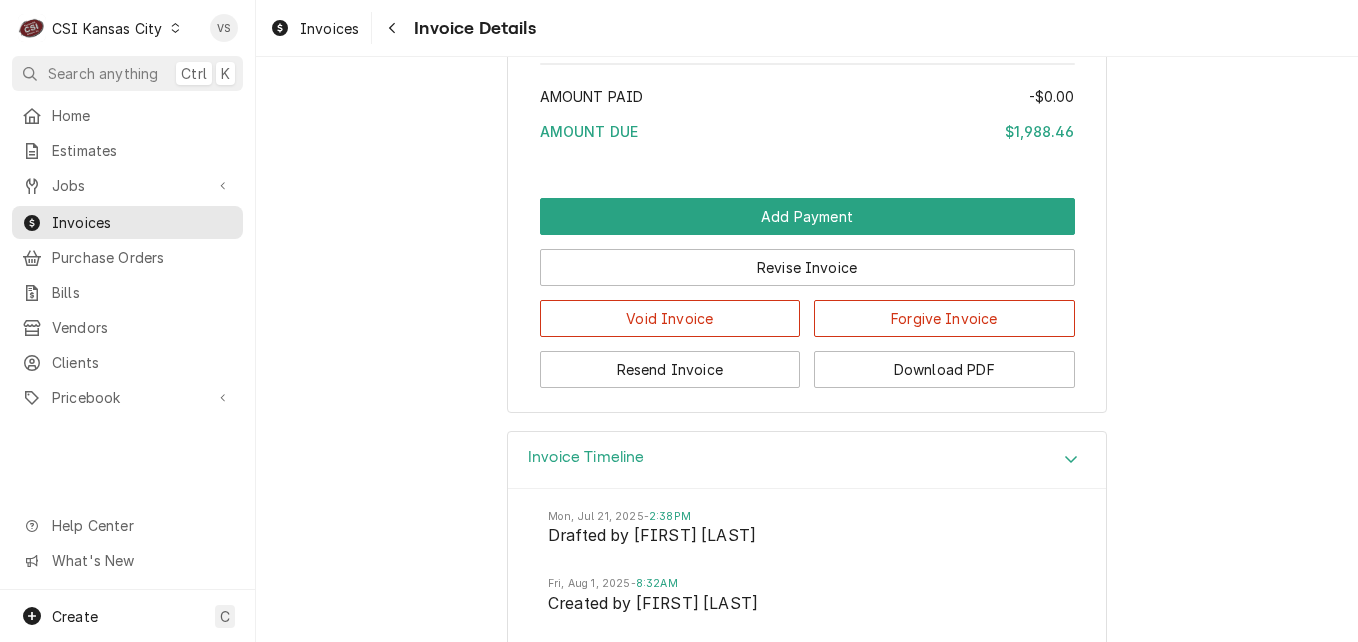 scroll, scrollTop: 4822, scrollLeft: 0, axis: vertical 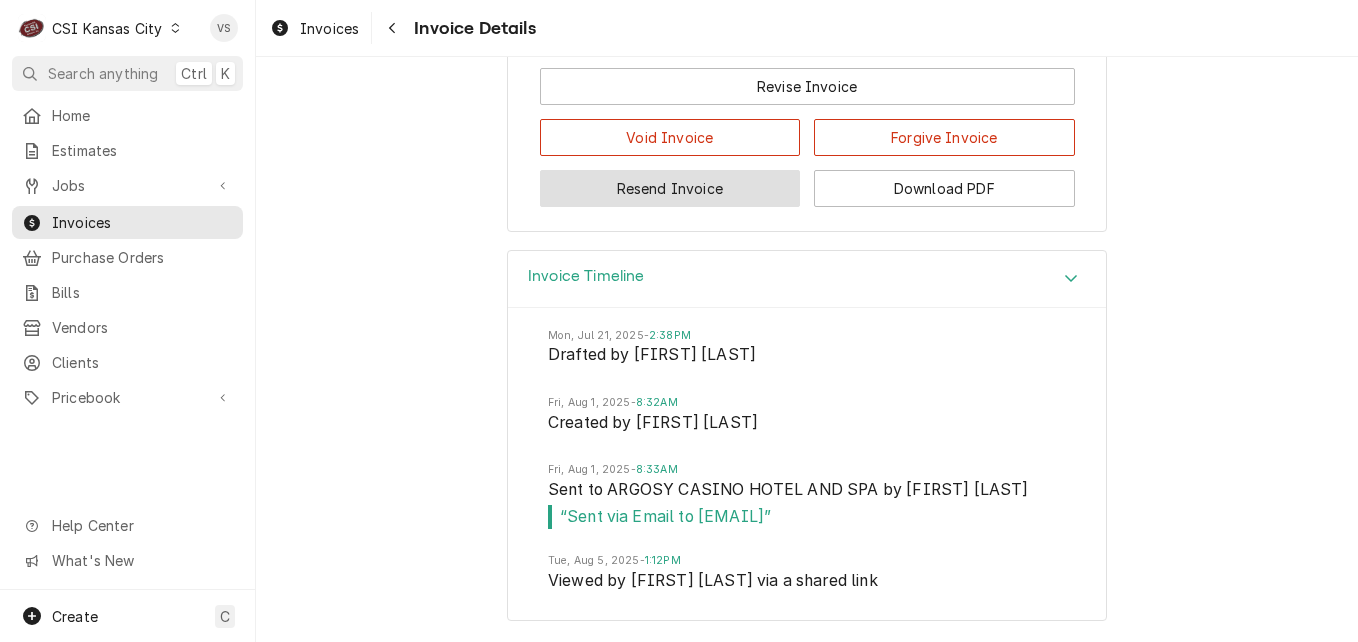 click on "Resend Invoice" at bounding box center (670, 188) 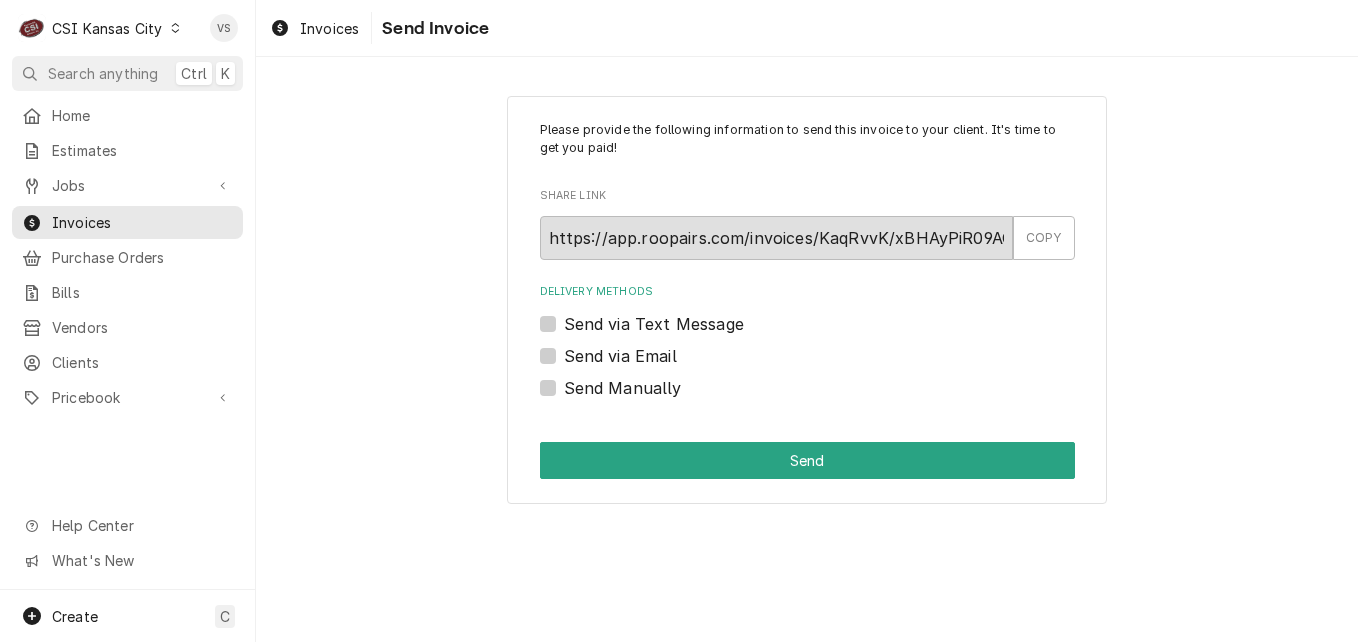 click on "Send via Email" at bounding box center [620, 356] 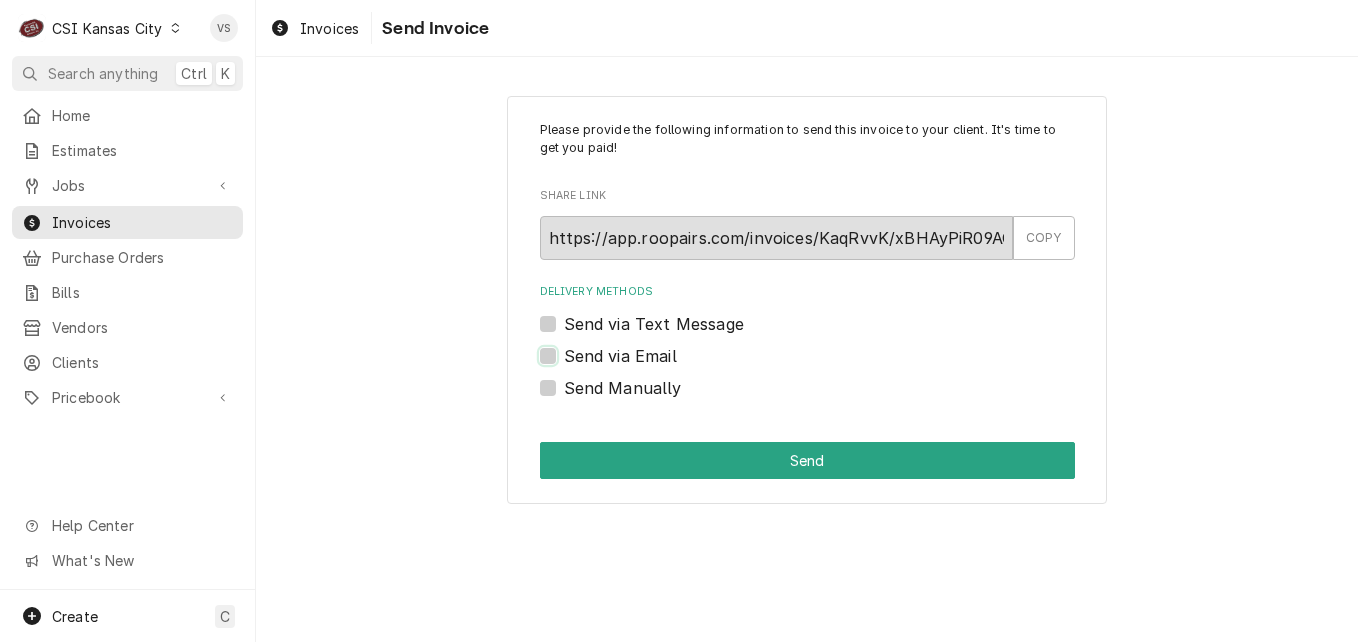 click on "Send via Email" at bounding box center [831, 366] 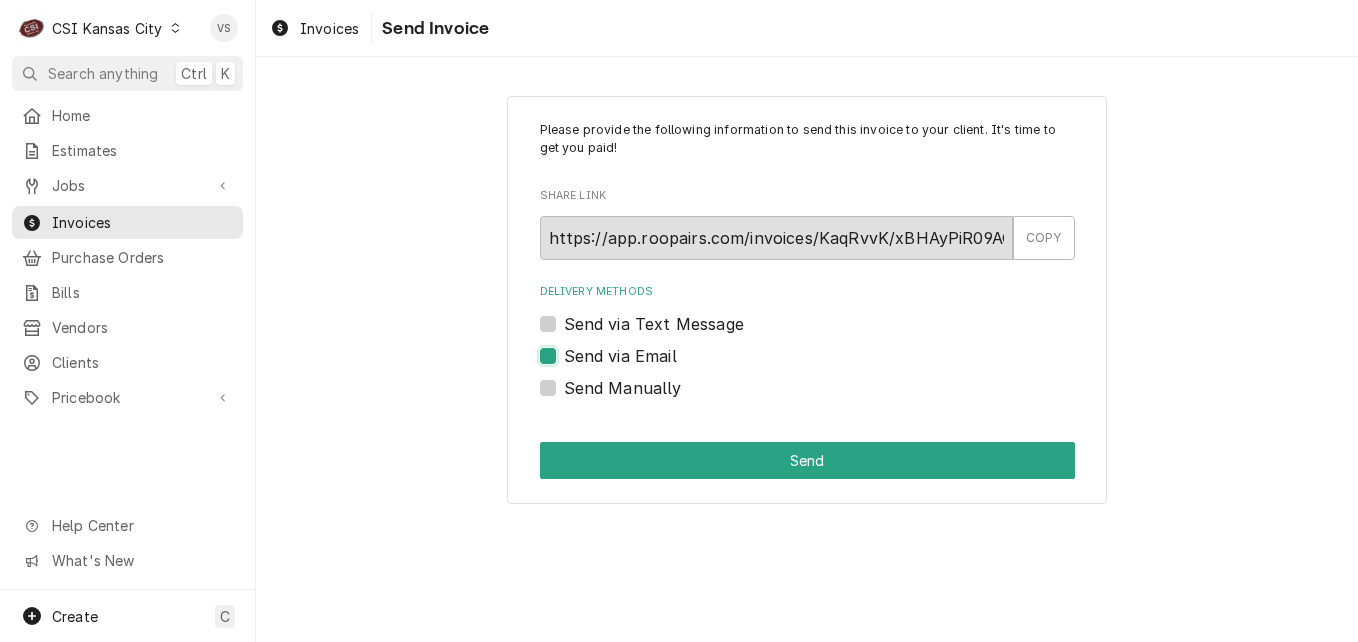checkbox on "true" 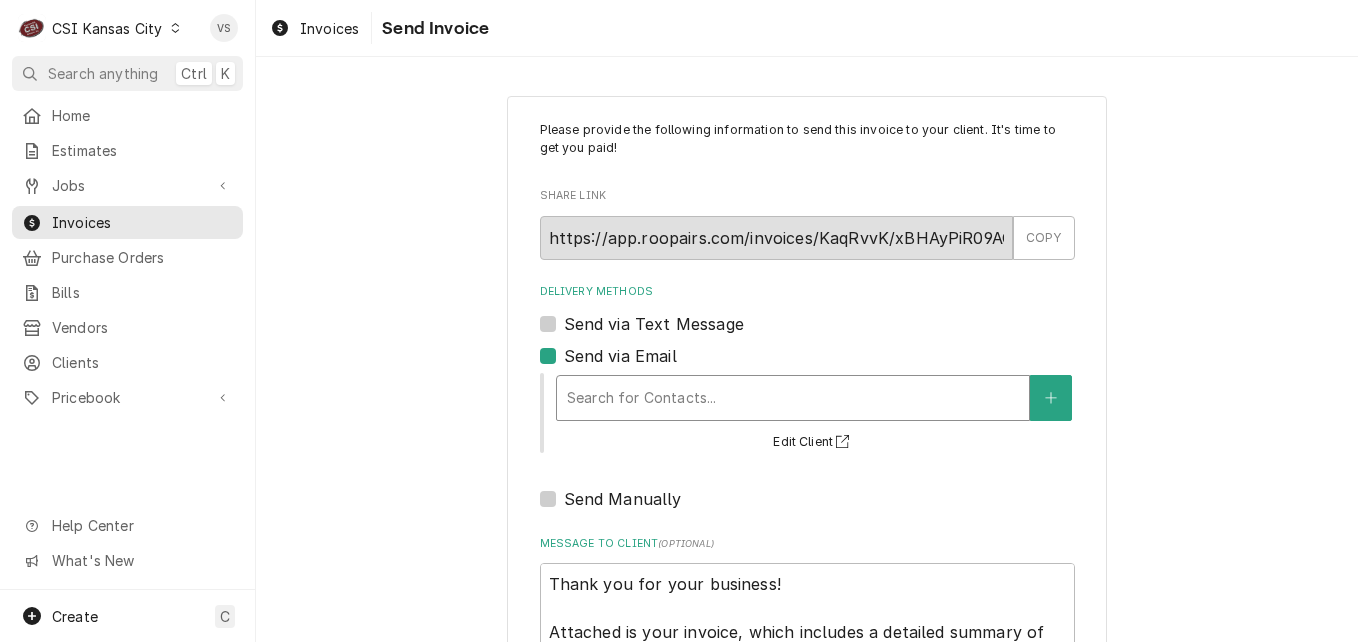 click at bounding box center [793, 398] 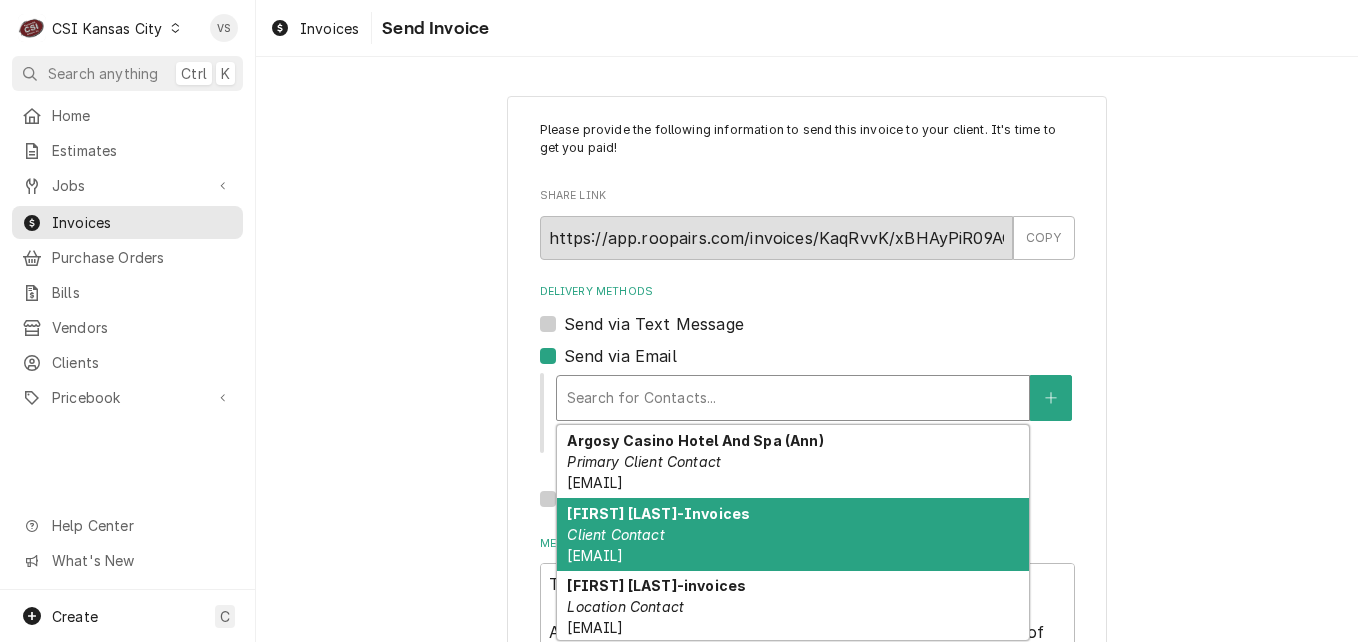 click on "Client Contact" at bounding box center (615, 534) 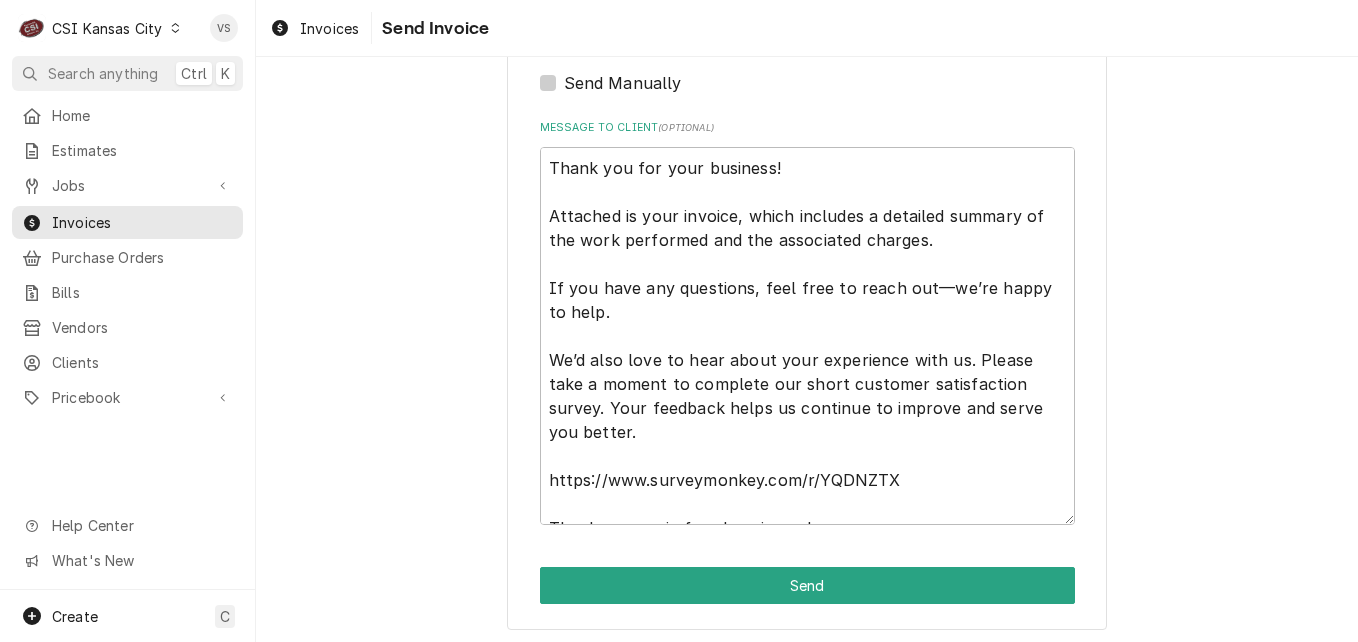 scroll, scrollTop: 446, scrollLeft: 0, axis: vertical 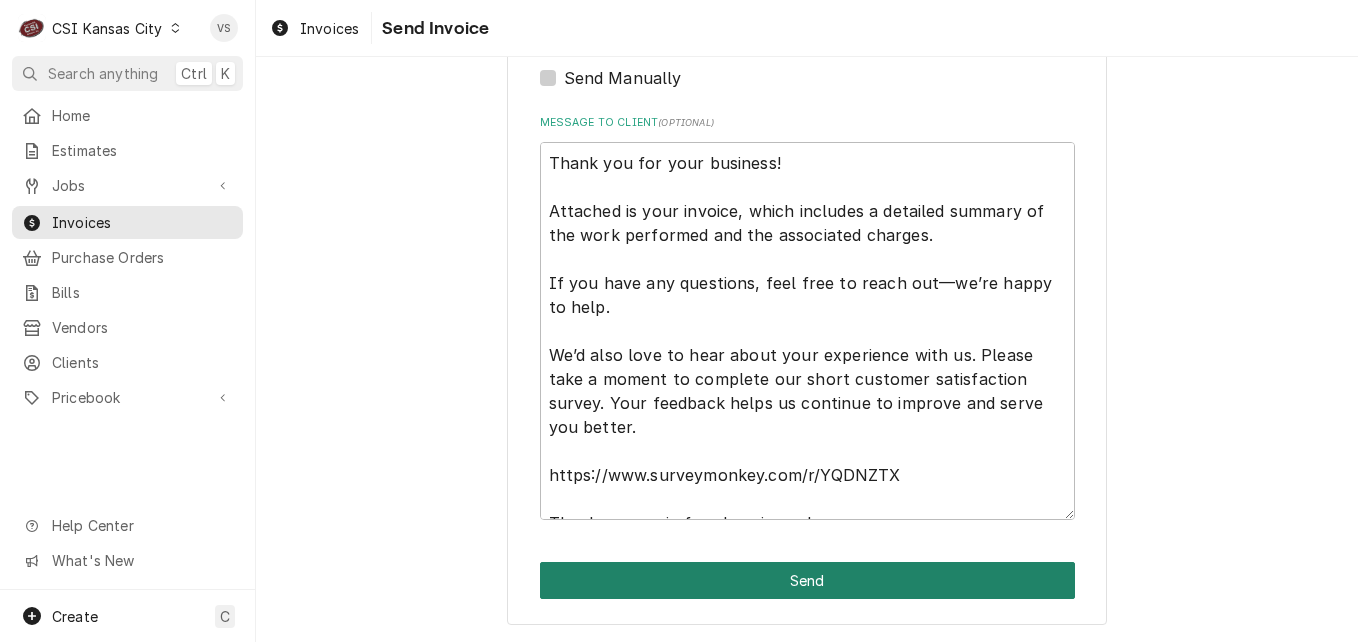 click on "Send" at bounding box center (807, 580) 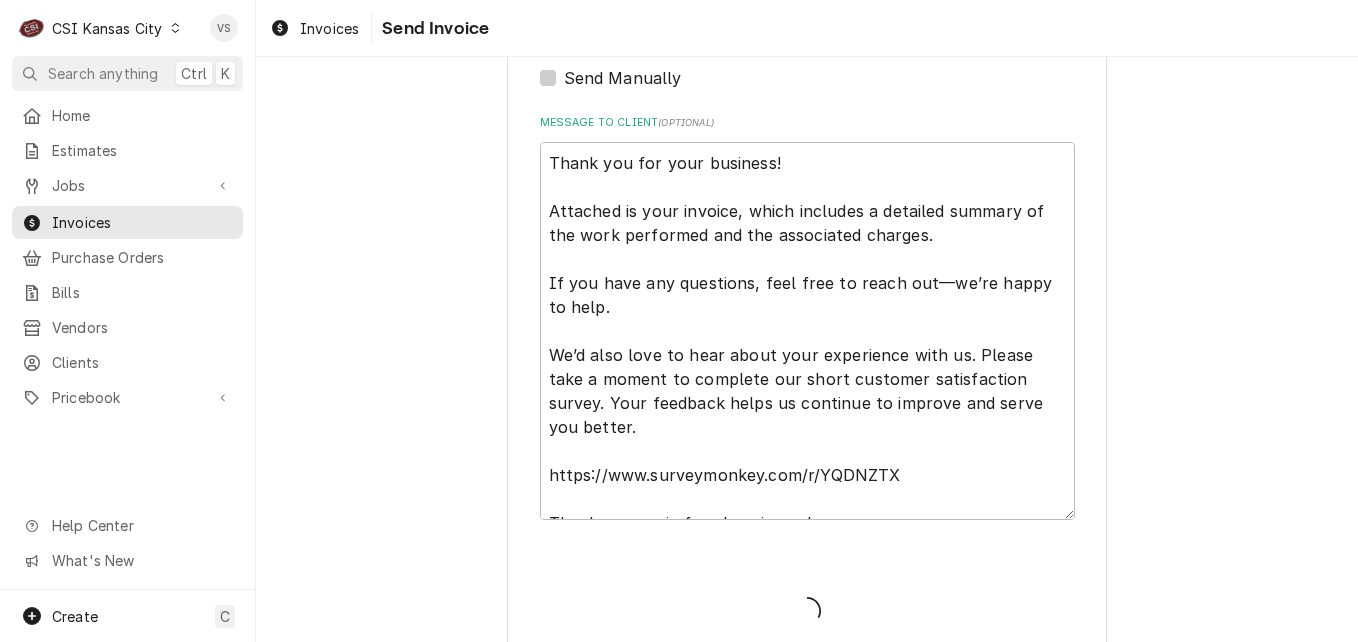 type on "x" 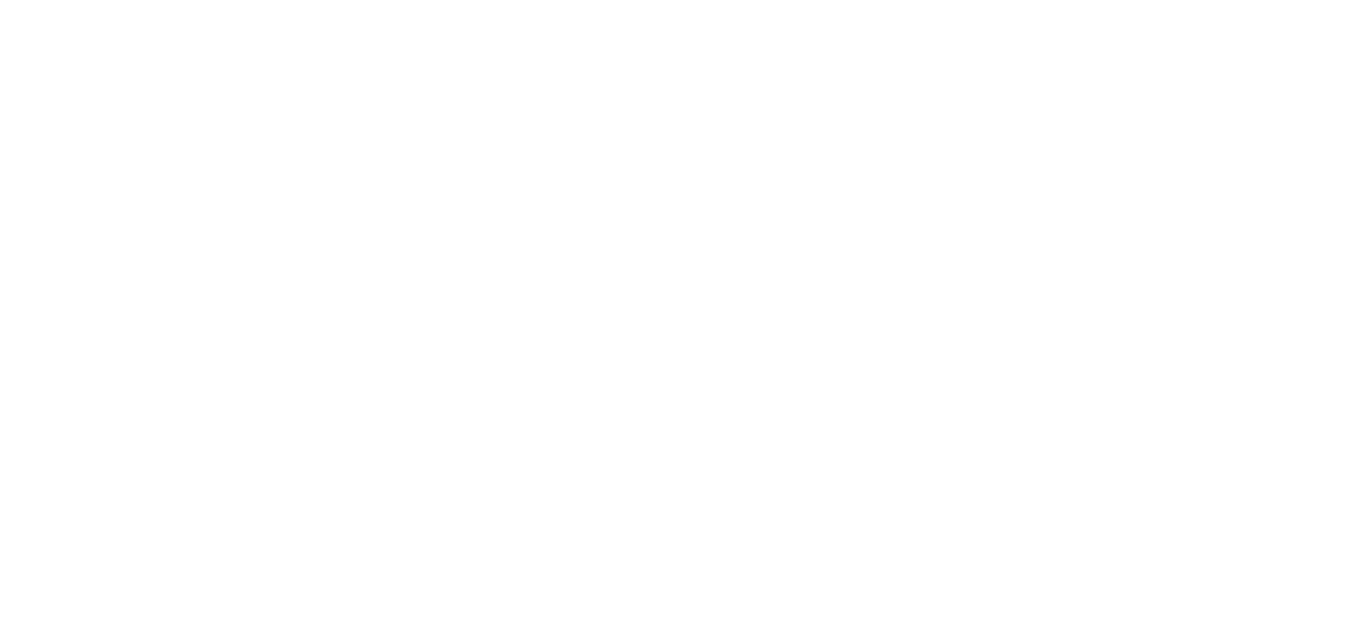scroll, scrollTop: 0, scrollLeft: 0, axis: both 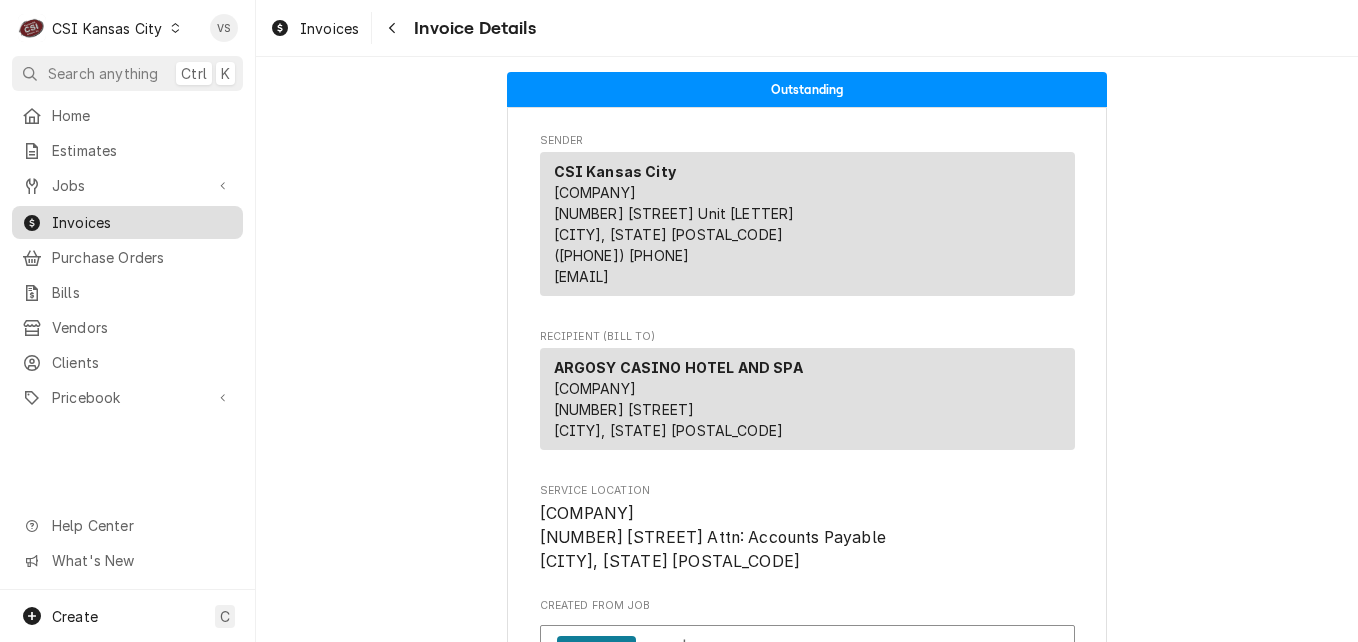 click on "Invoices" at bounding box center (142, 222) 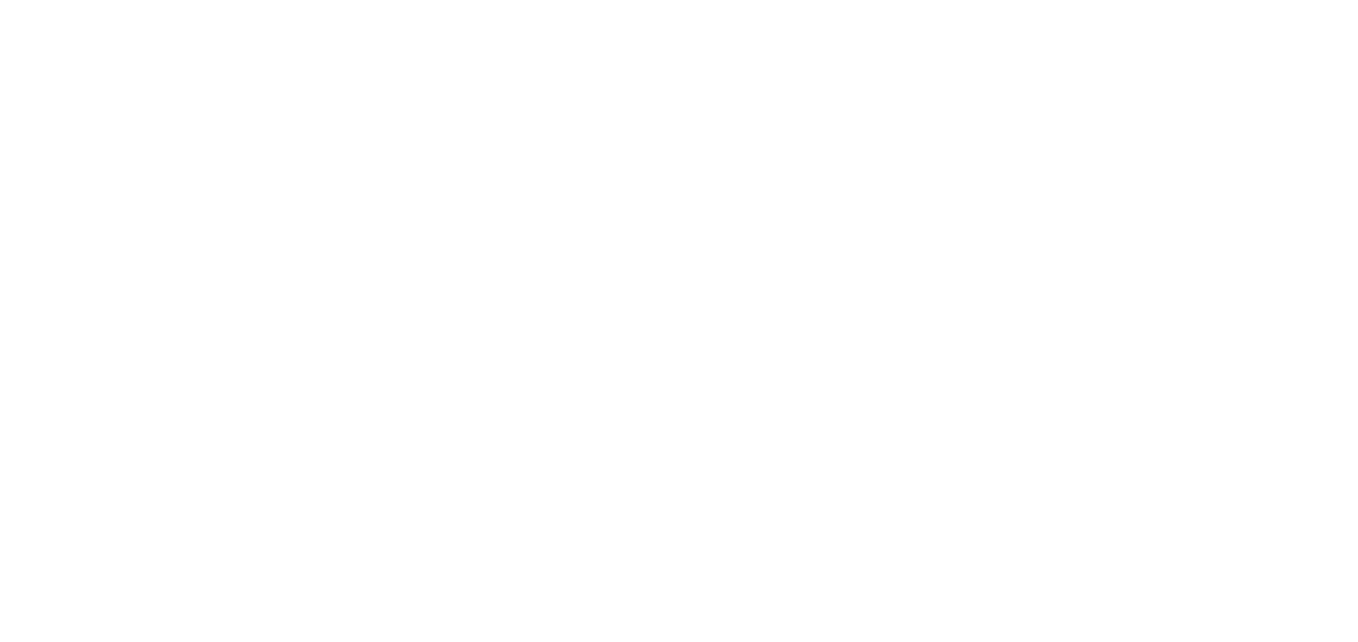 scroll, scrollTop: 0, scrollLeft: 0, axis: both 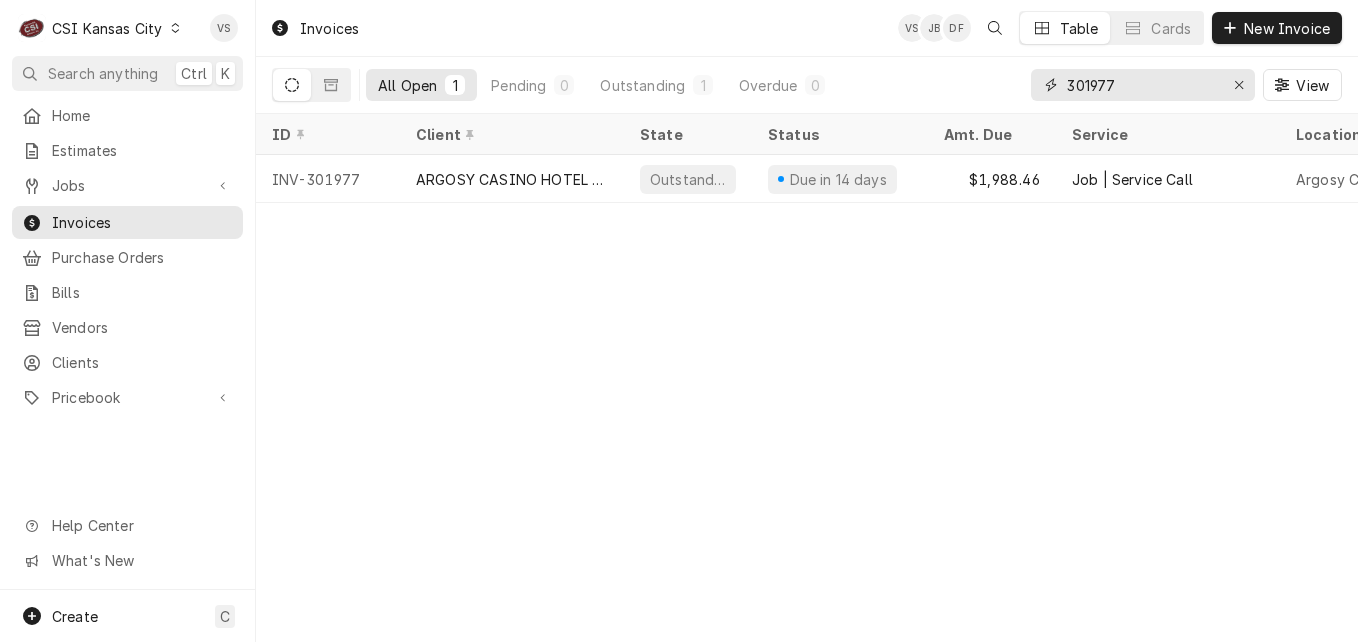 drag, startPoint x: 1128, startPoint y: 83, endPoint x: 1098, endPoint y: 83, distance: 30 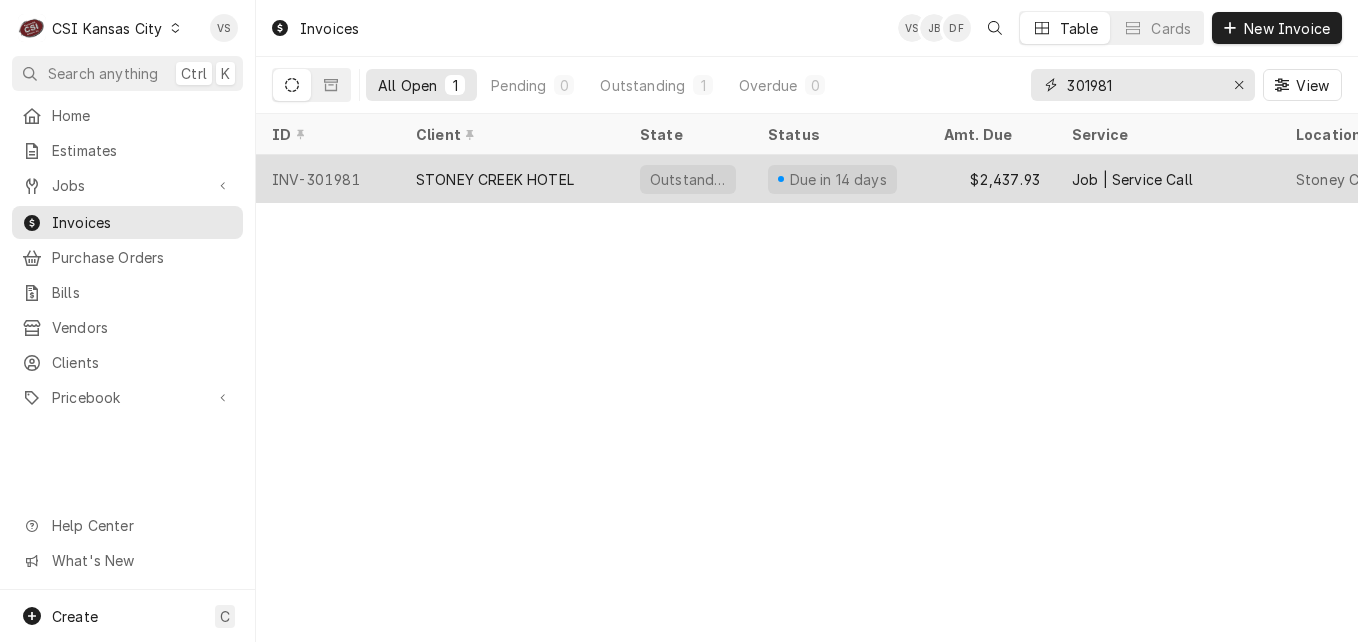 type on "301981" 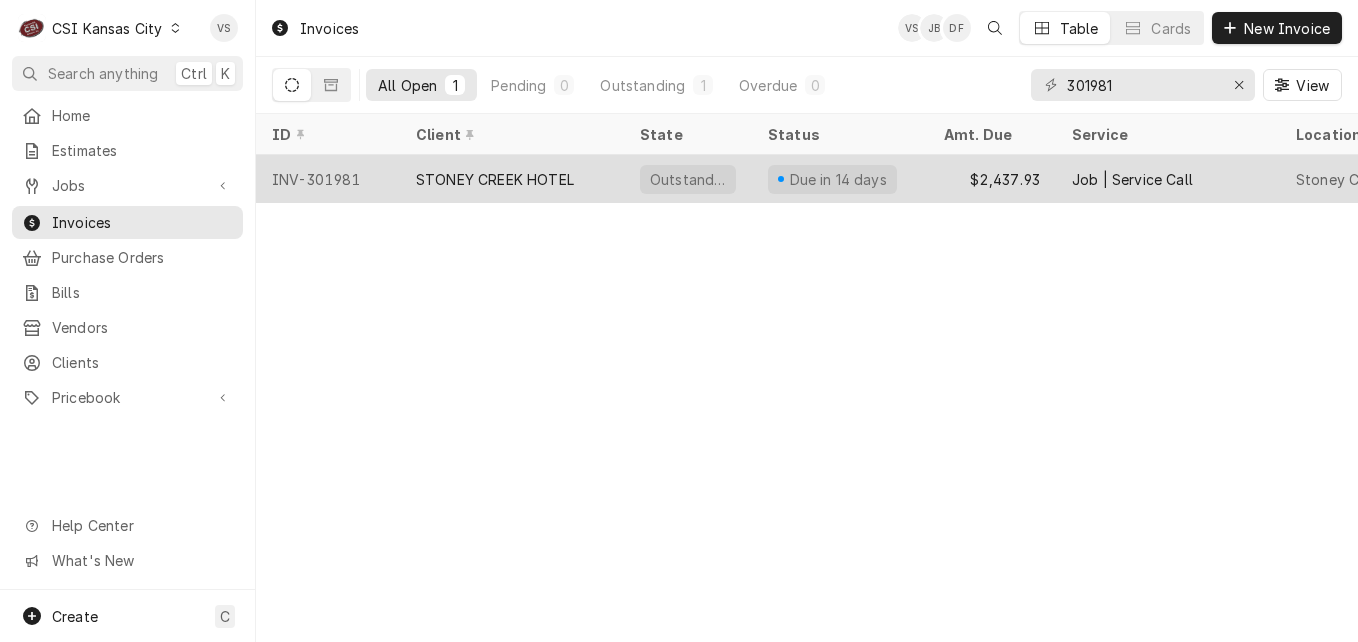 click on "STONEY CREEK HOTEL" at bounding box center [495, 179] 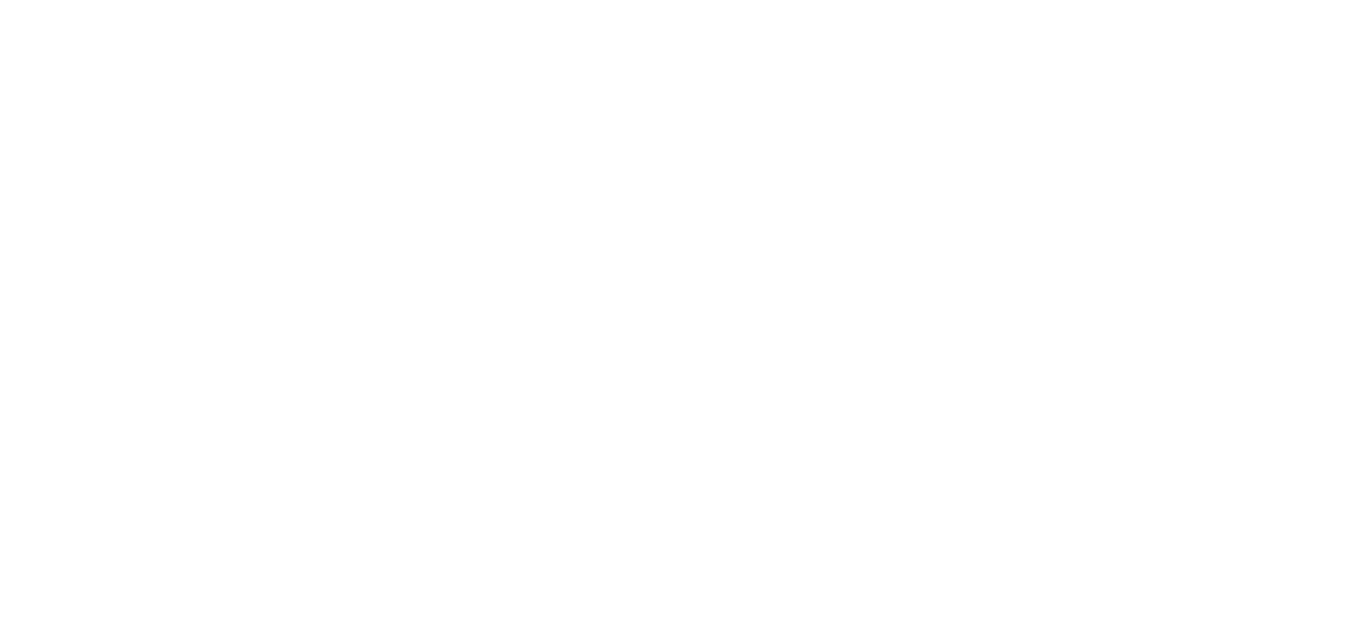 scroll, scrollTop: 0, scrollLeft: 0, axis: both 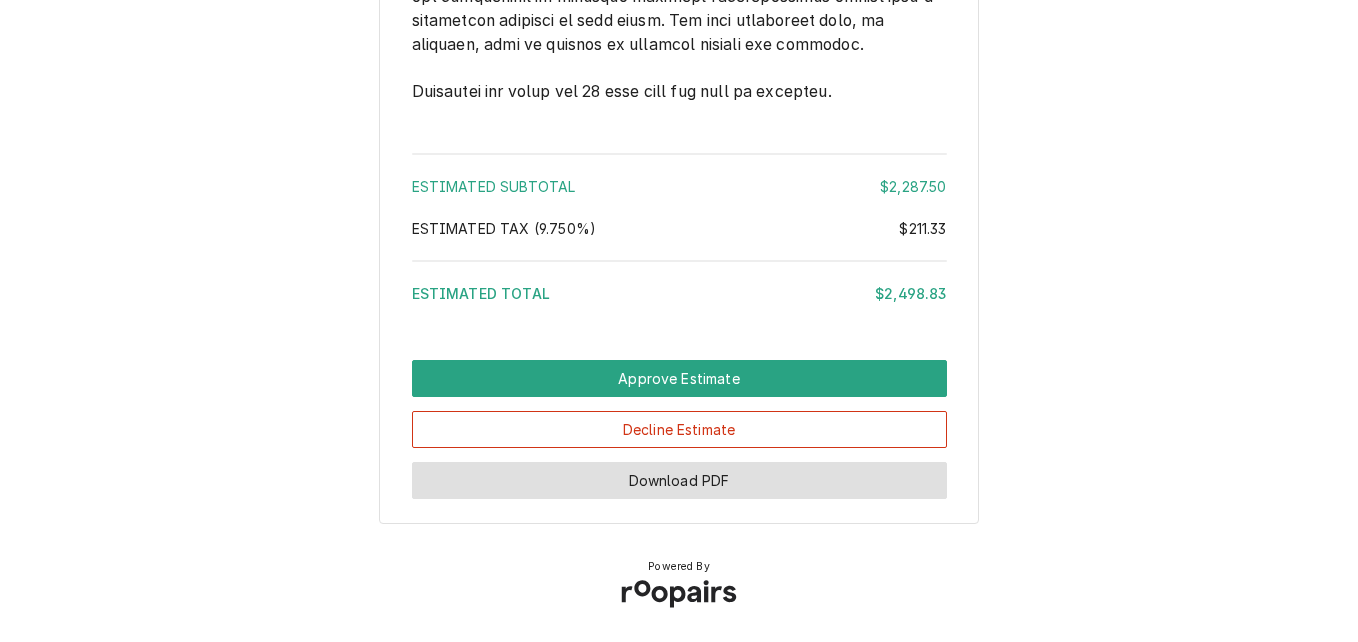 click on "Download PDF" at bounding box center (679, 480) 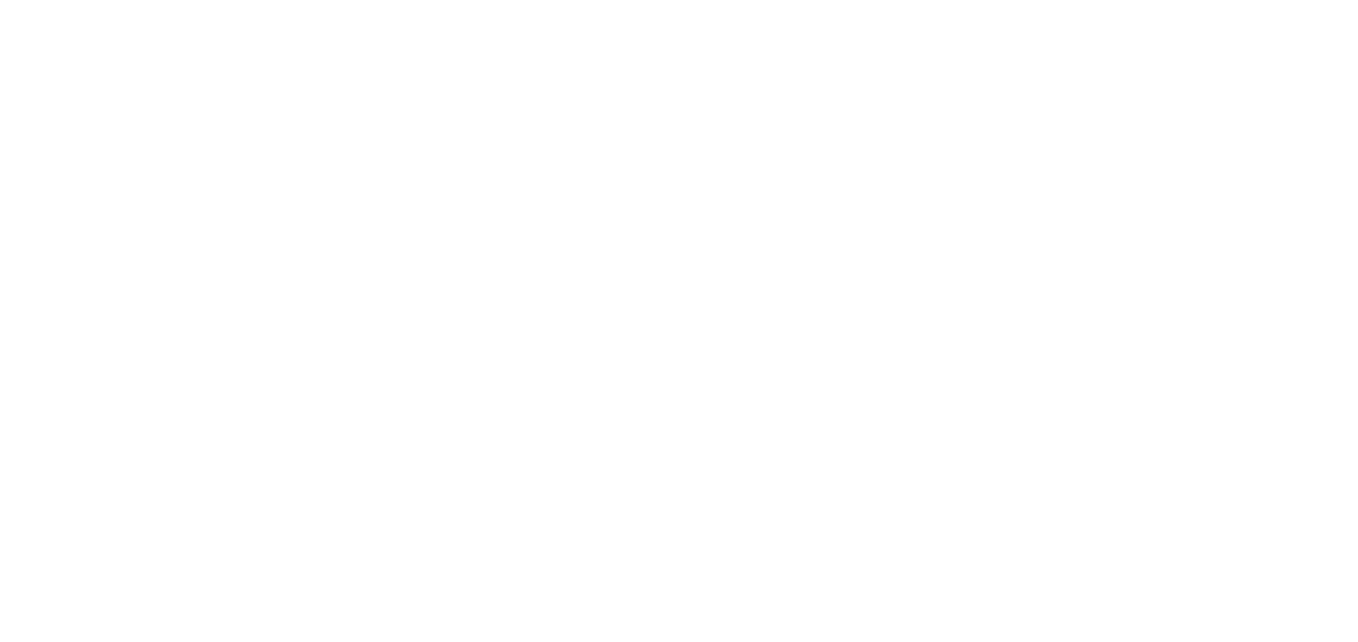 scroll, scrollTop: 0, scrollLeft: 0, axis: both 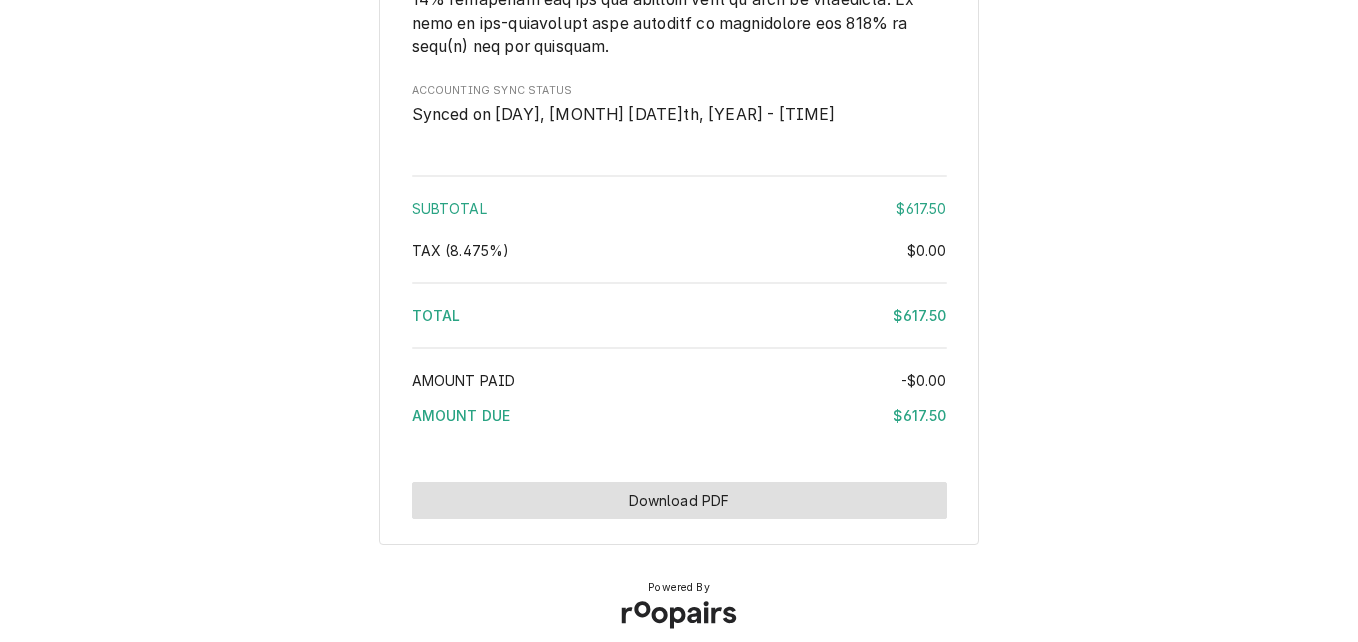 click on "Download PDF" at bounding box center (679, 500) 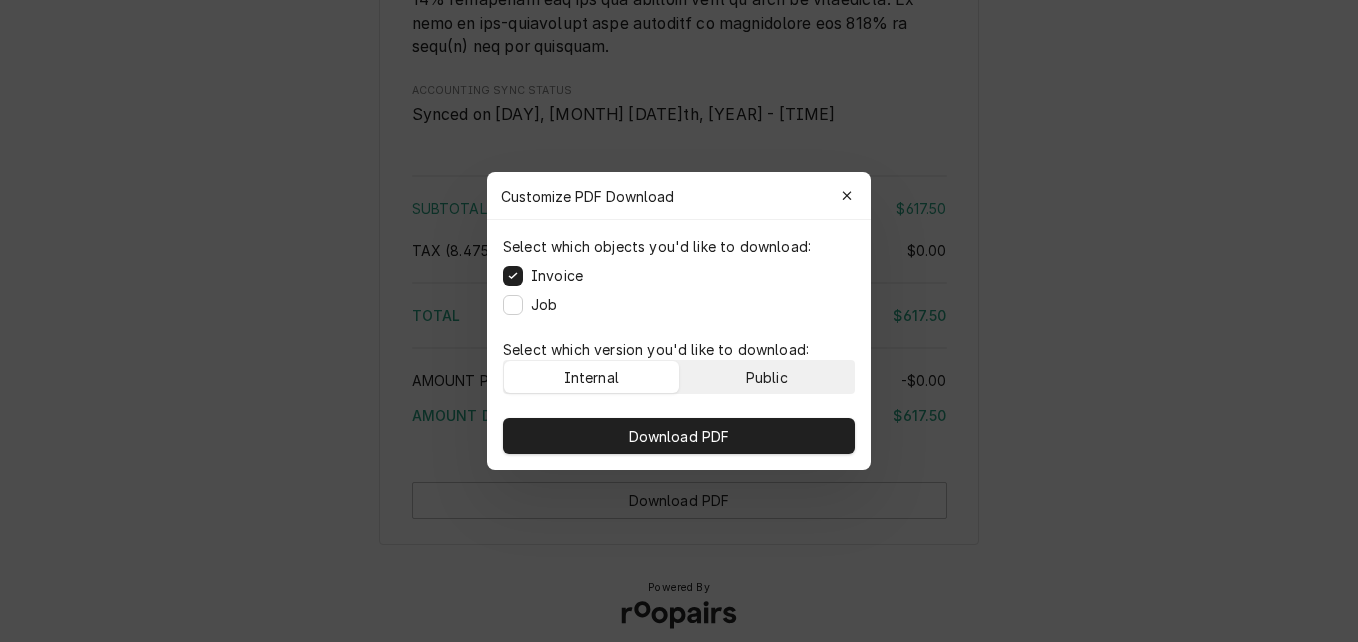 click on "Public" at bounding box center (767, 377) 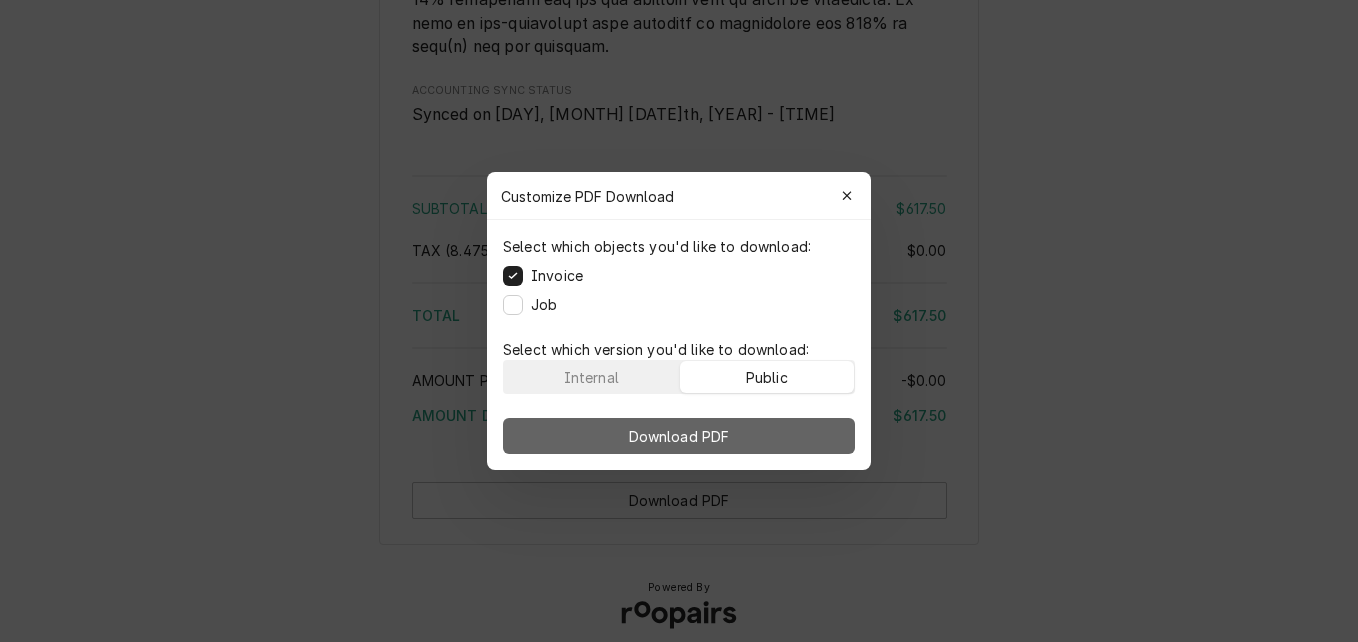 click on "Download PDF" at bounding box center [679, 436] 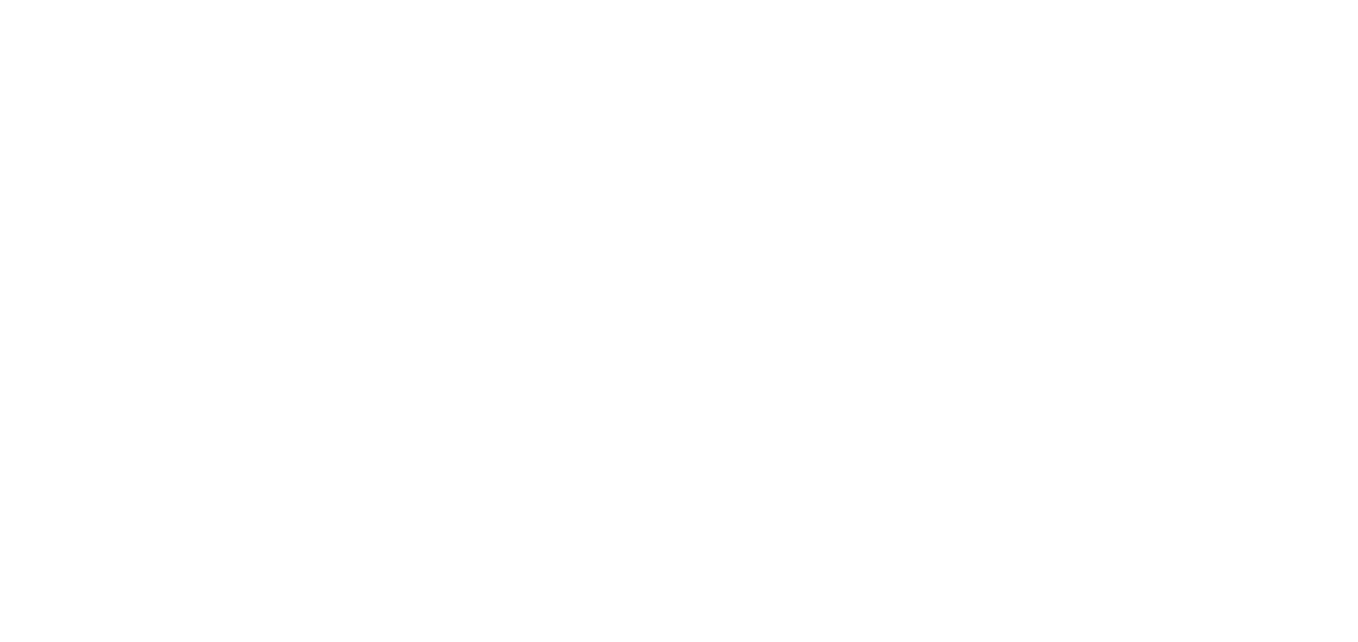 scroll, scrollTop: 0, scrollLeft: 0, axis: both 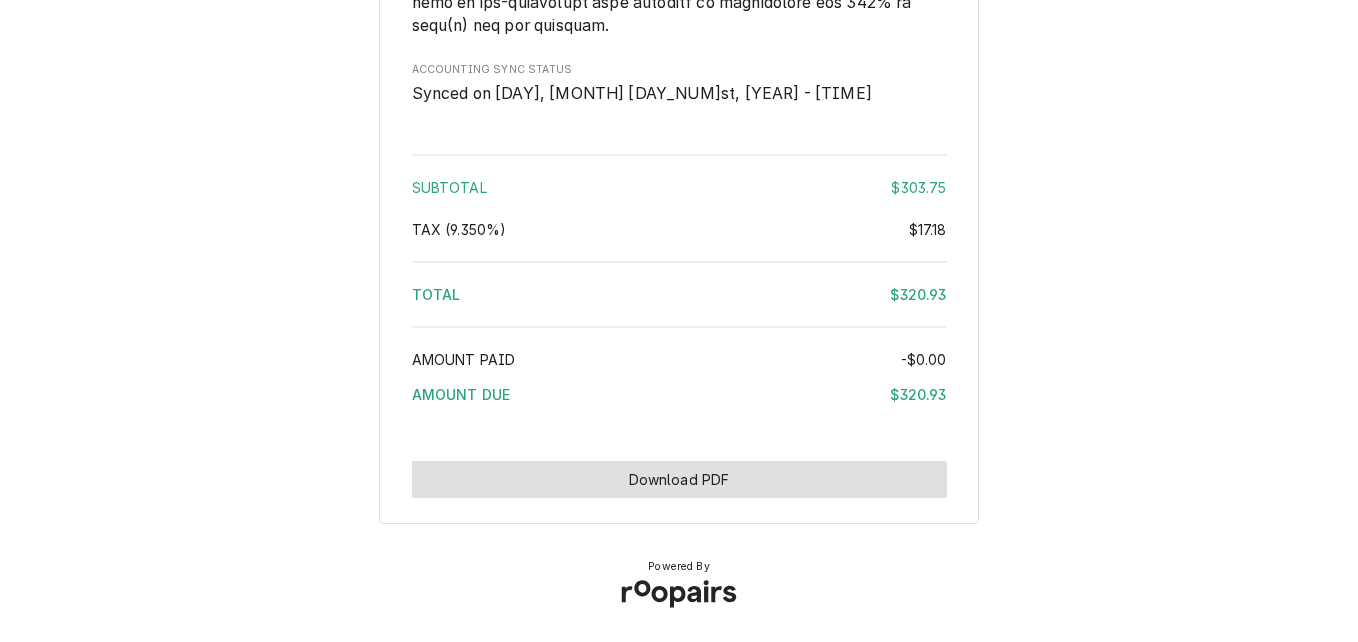 click on "Download PDF" at bounding box center [679, 479] 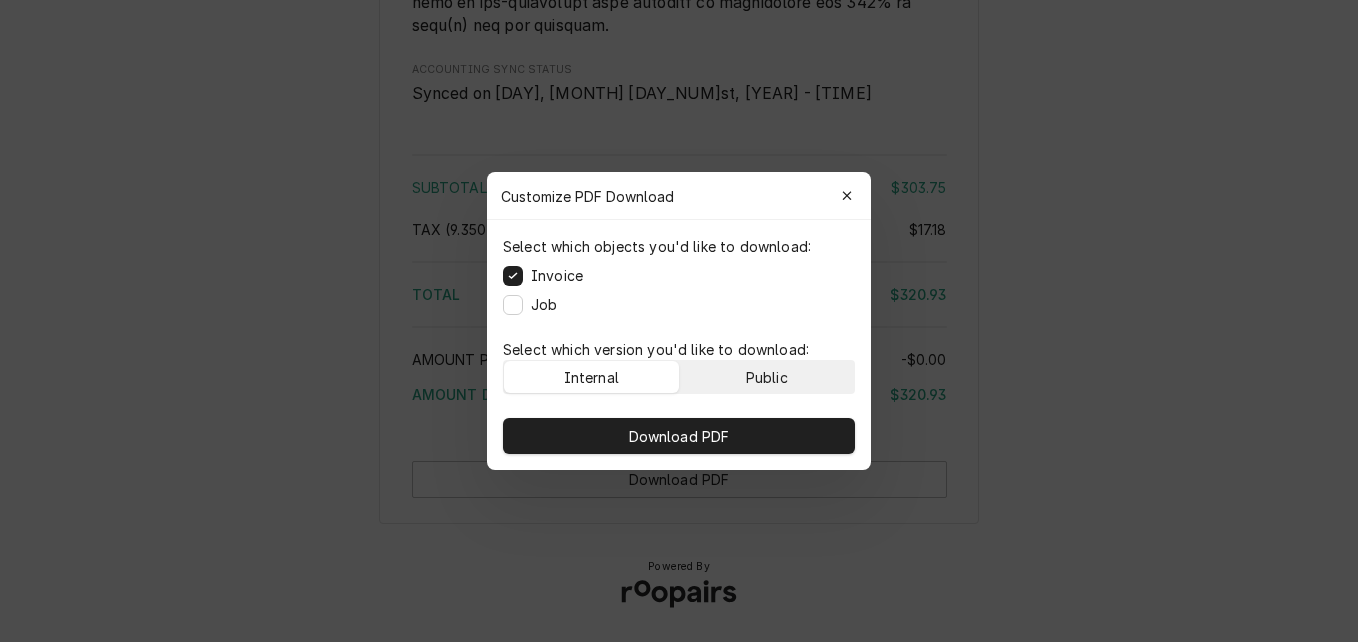 click on "Public" at bounding box center (767, 377) 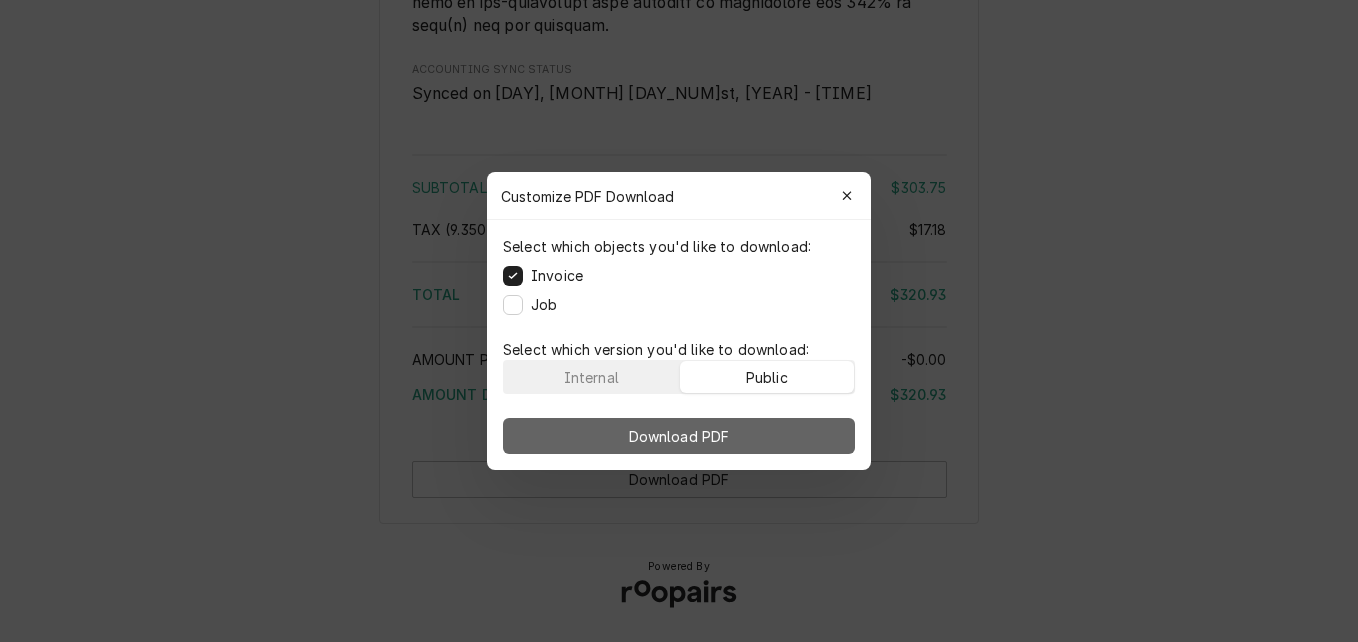 click on "Download PDF" at bounding box center (679, 436) 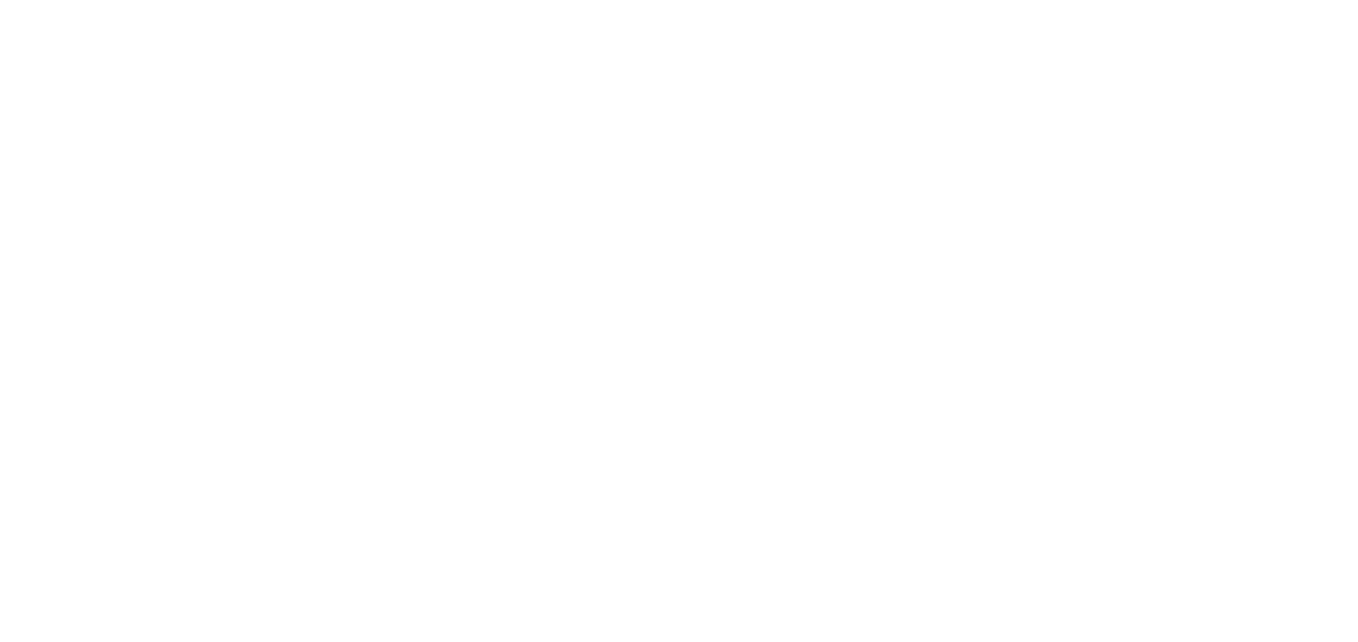 scroll, scrollTop: 0, scrollLeft: 0, axis: both 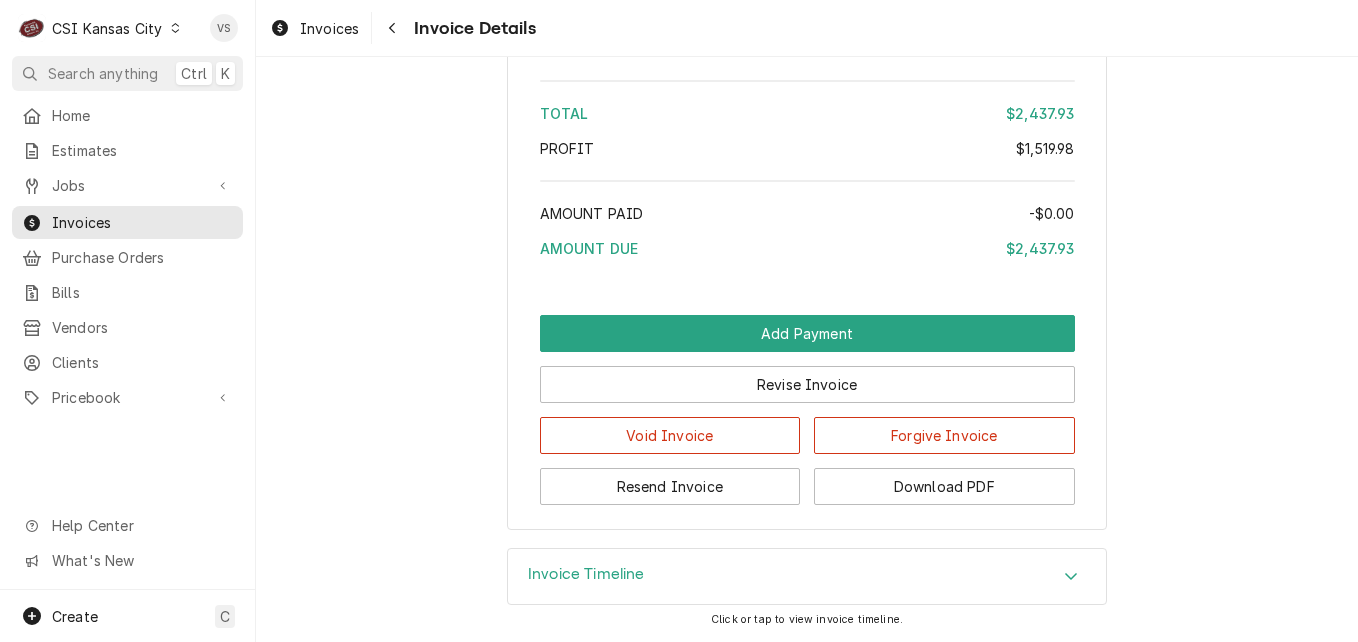 click 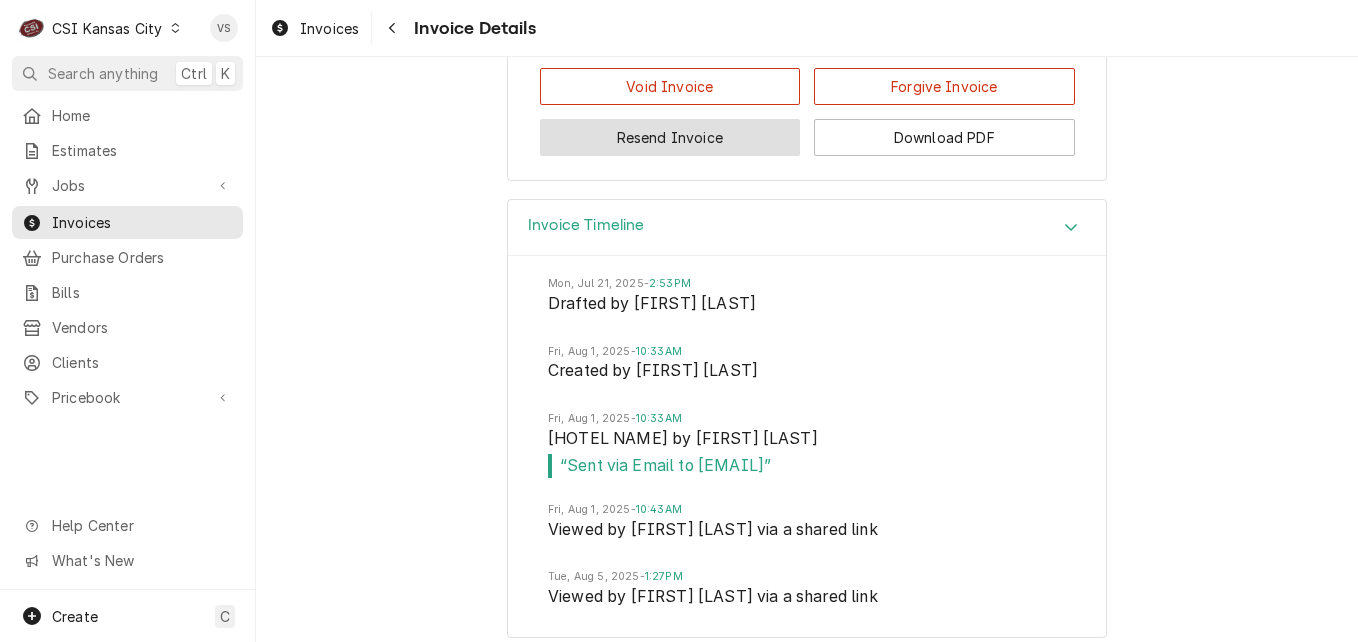 scroll, scrollTop: 4446, scrollLeft: 0, axis: vertical 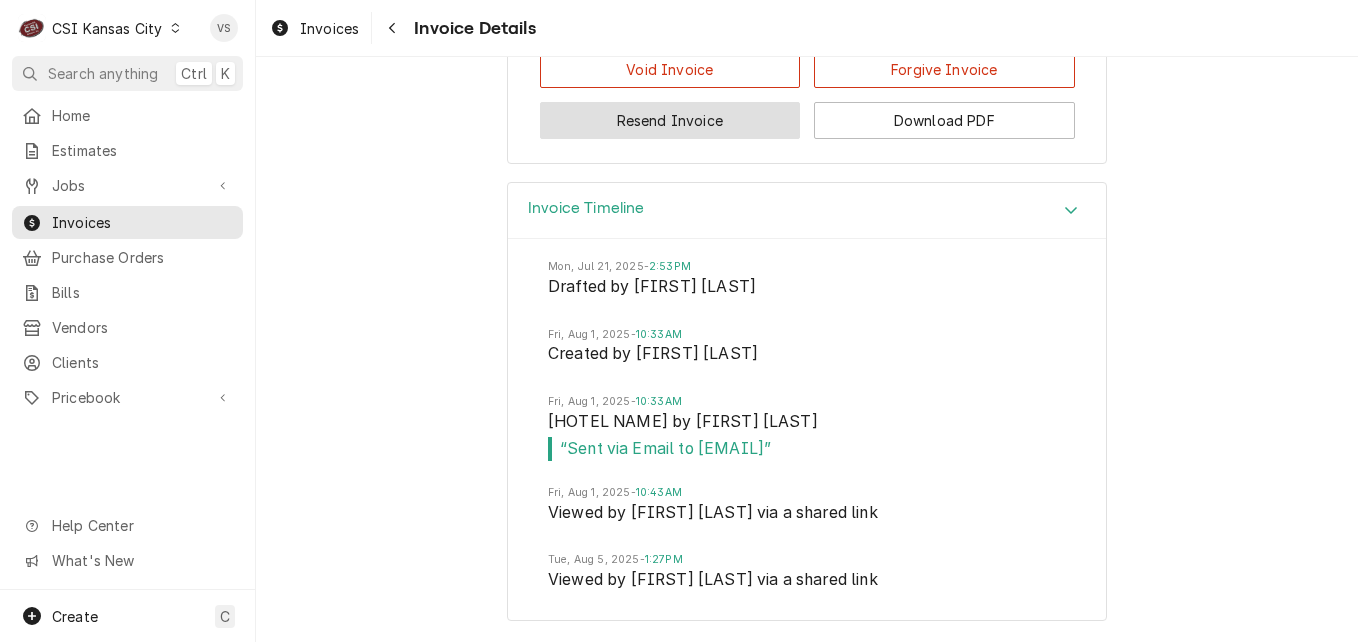 click on "Resend Invoice" at bounding box center [670, 120] 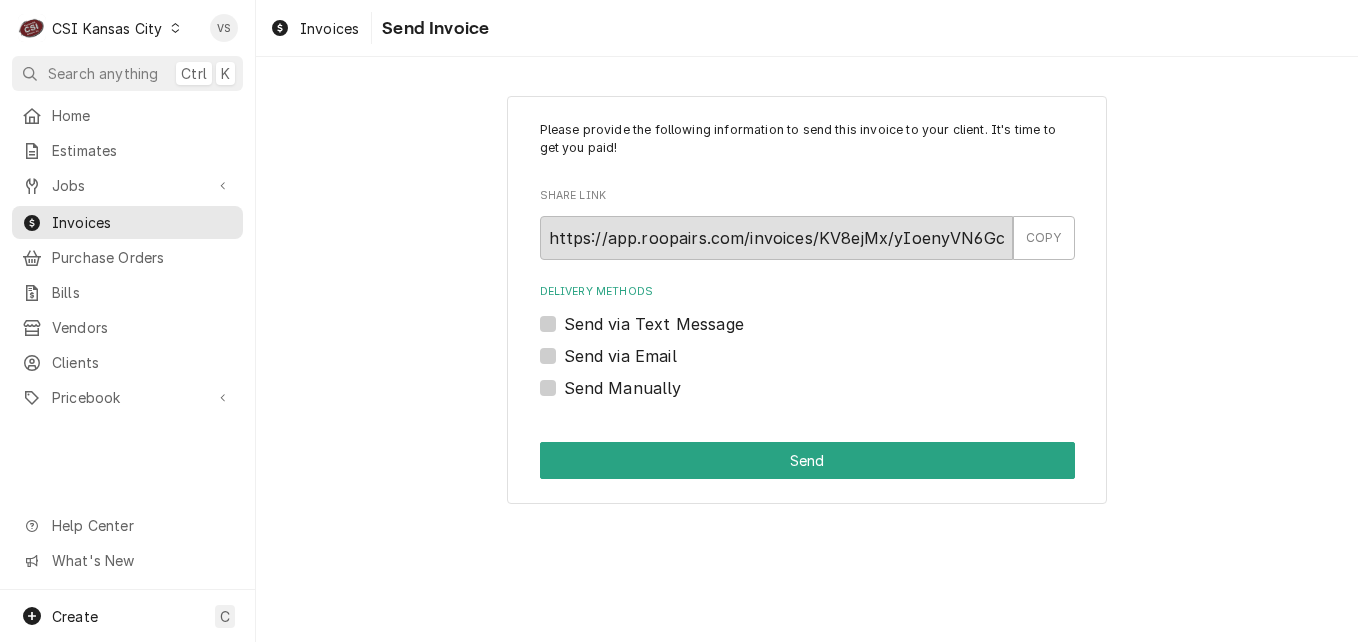 click on "Send via Email" at bounding box center [620, 356] 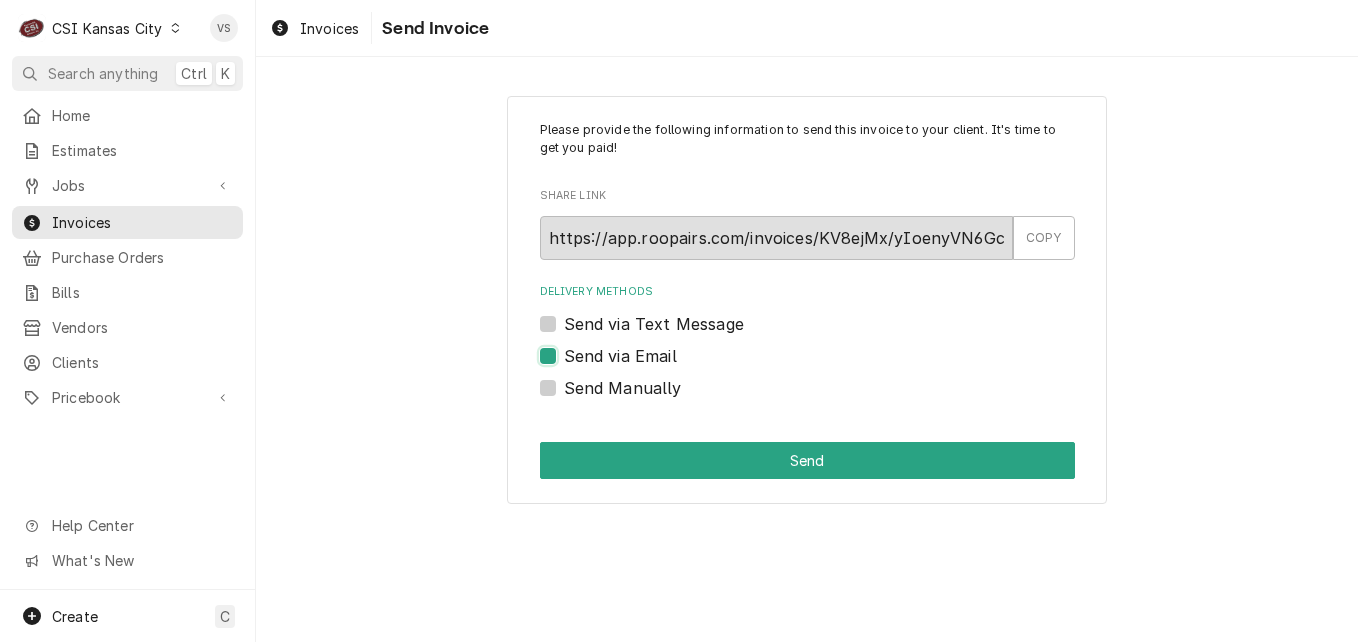 checkbox on "true" 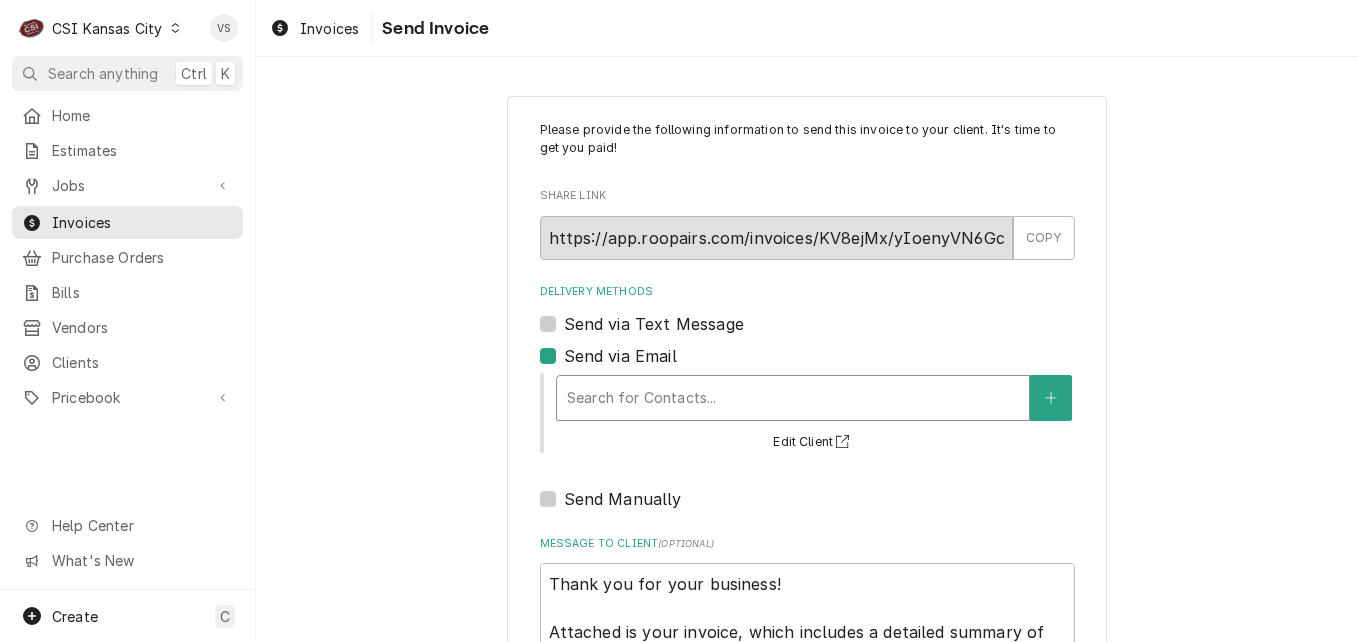 click at bounding box center (793, 398) 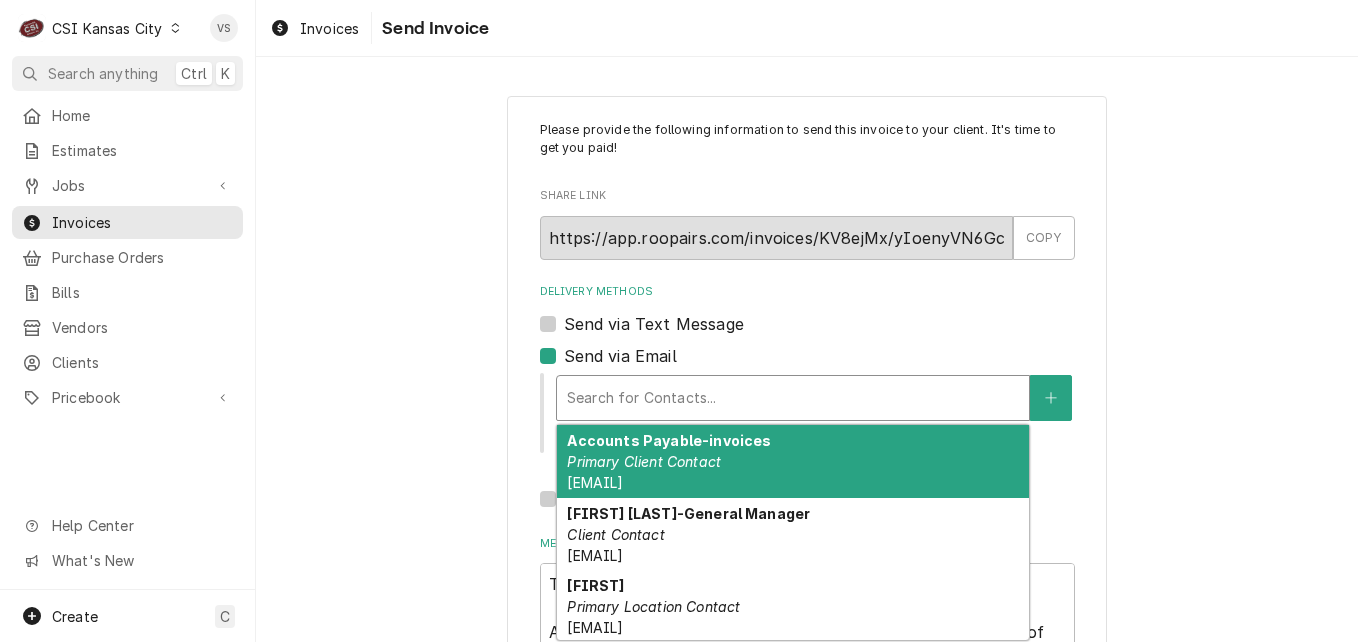 click on "Accounts Payable-invoices Primary Client Contact accountspayable@stoneycreekhotels.com" at bounding box center [793, 461] 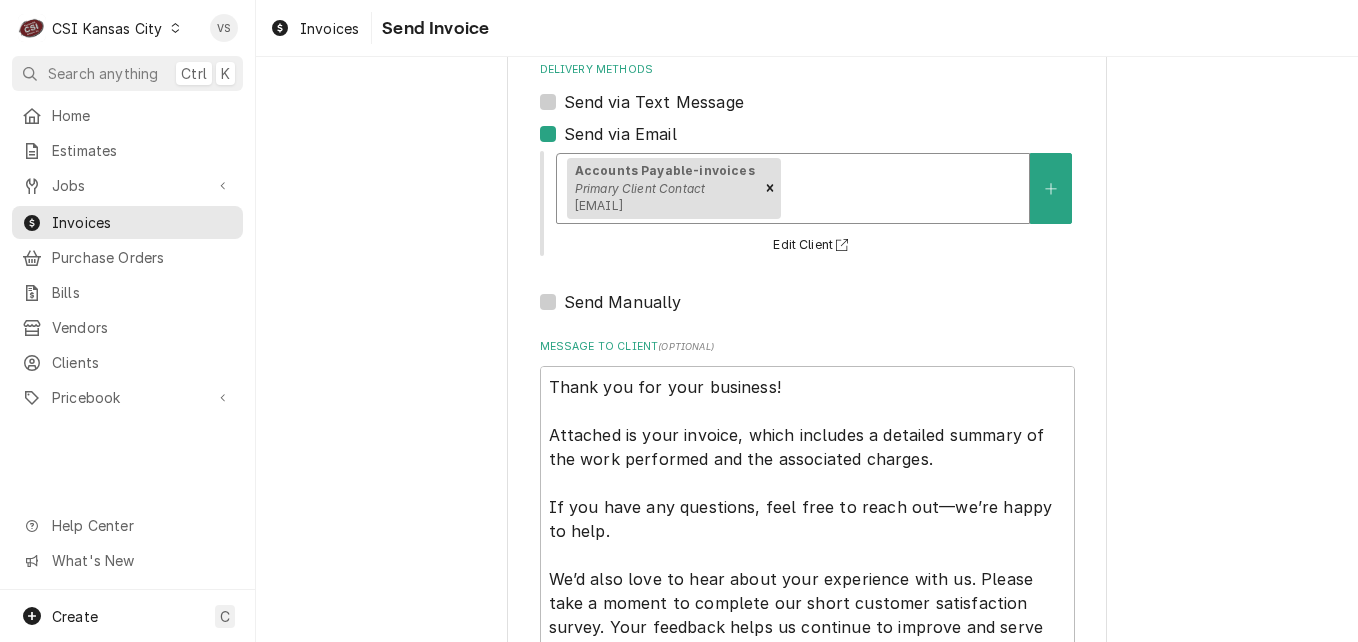 scroll, scrollTop: 400, scrollLeft: 0, axis: vertical 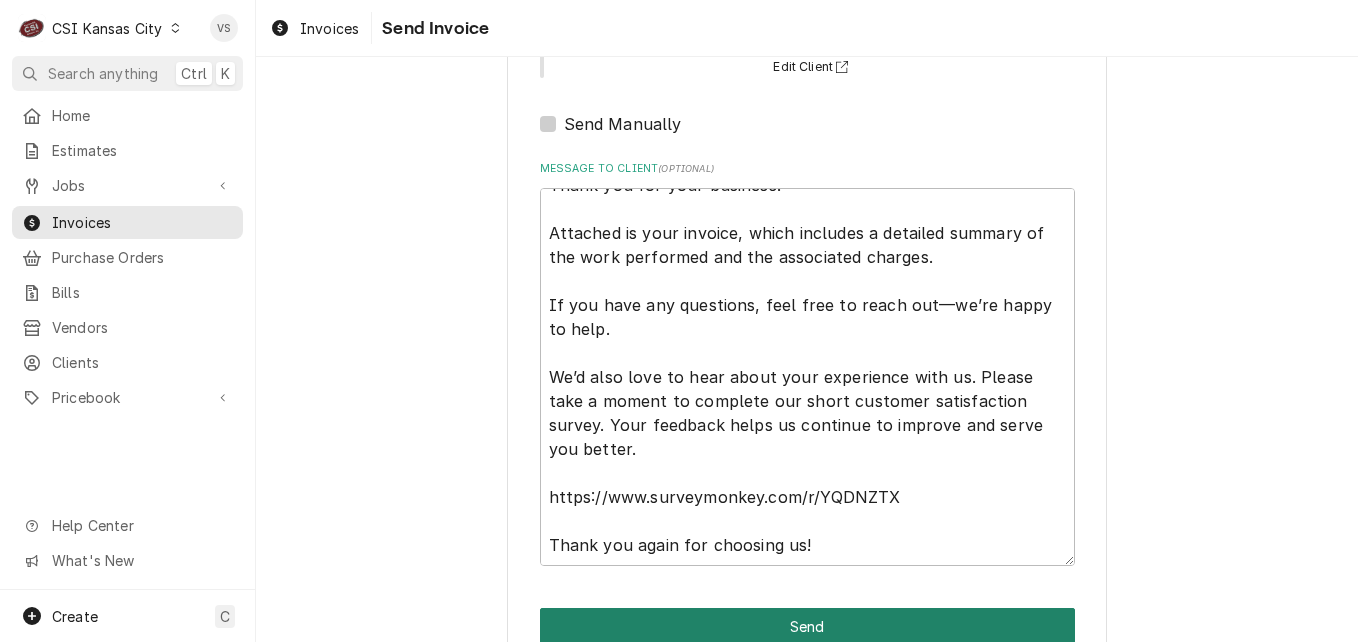 click on "Send" at bounding box center (807, 626) 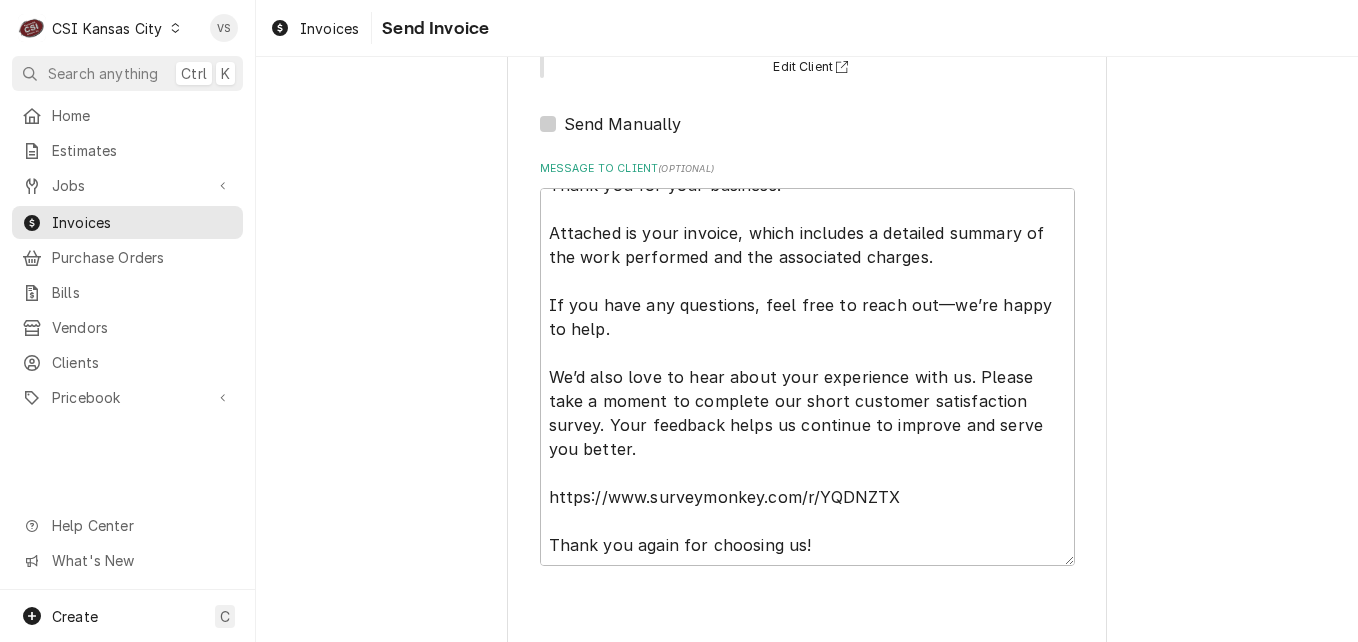 type on "x" 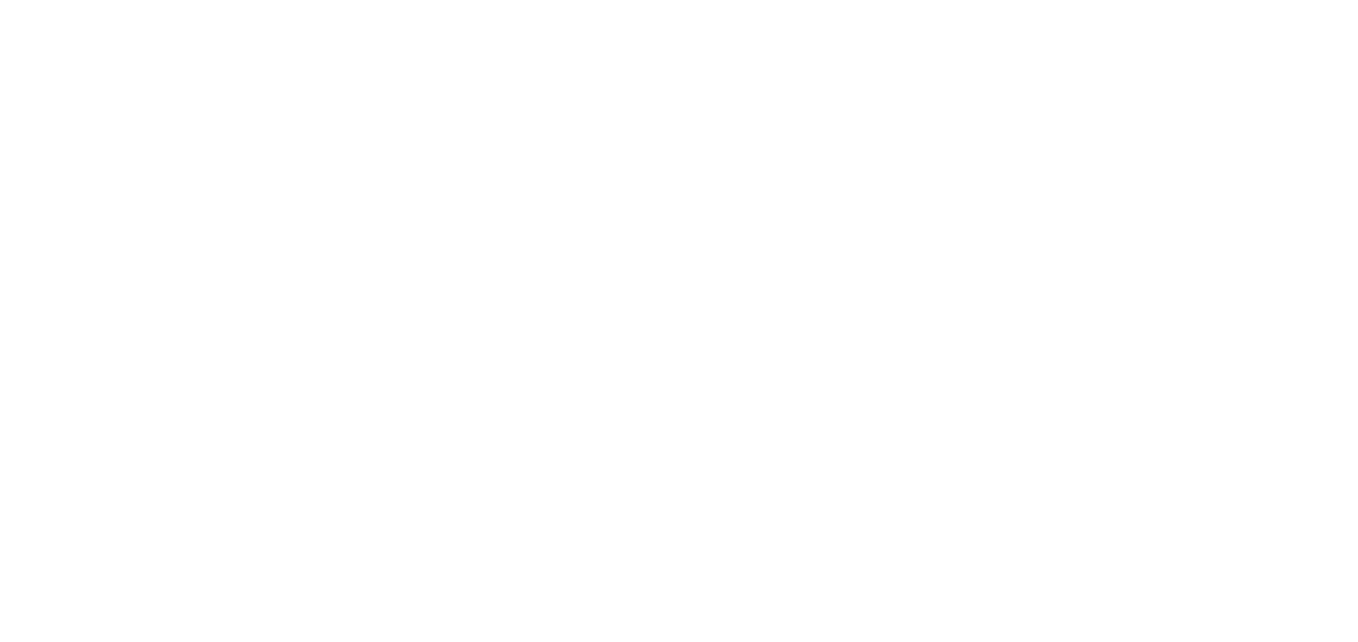 scroll, scrollTop: 0, scrollLeft: 0, axis: both 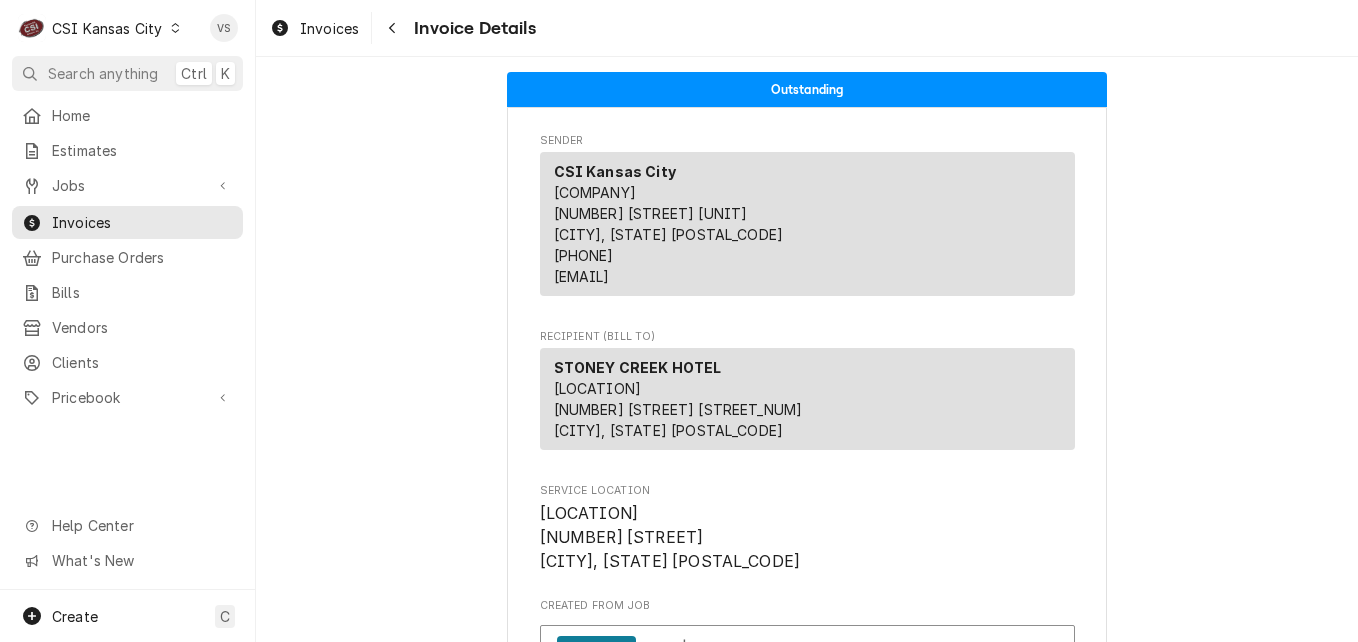 click 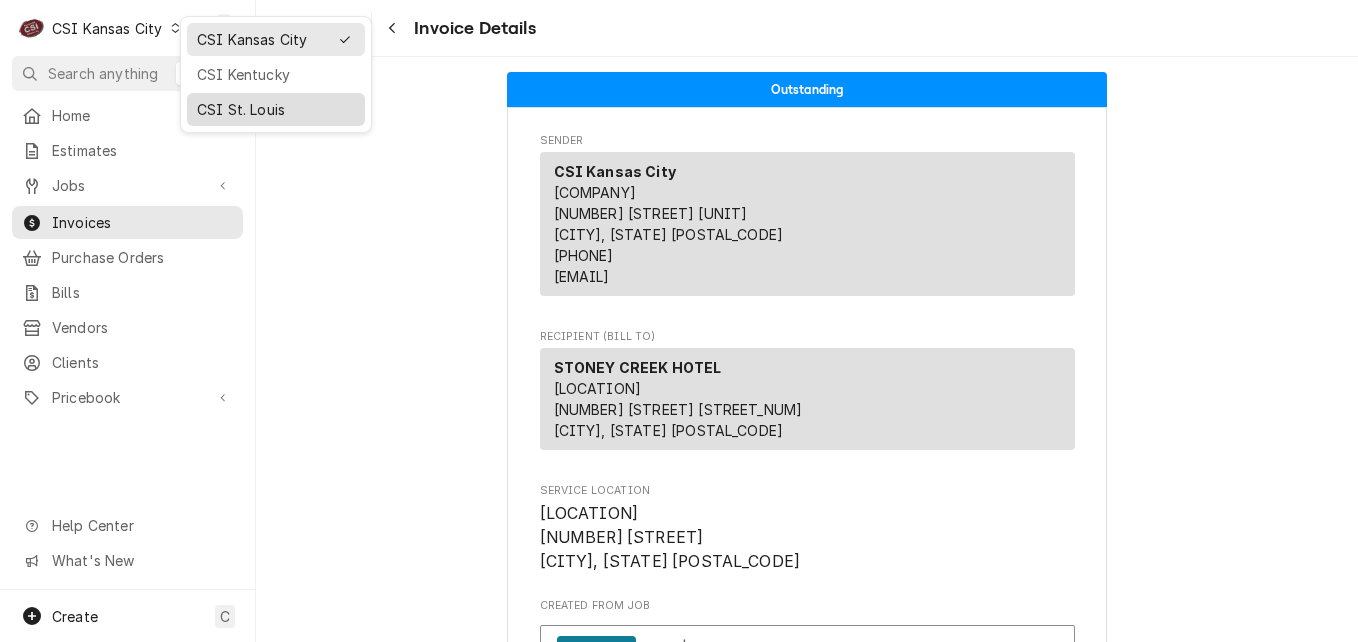 click on "CSI St. Louis" at bounding box center (276, 109) 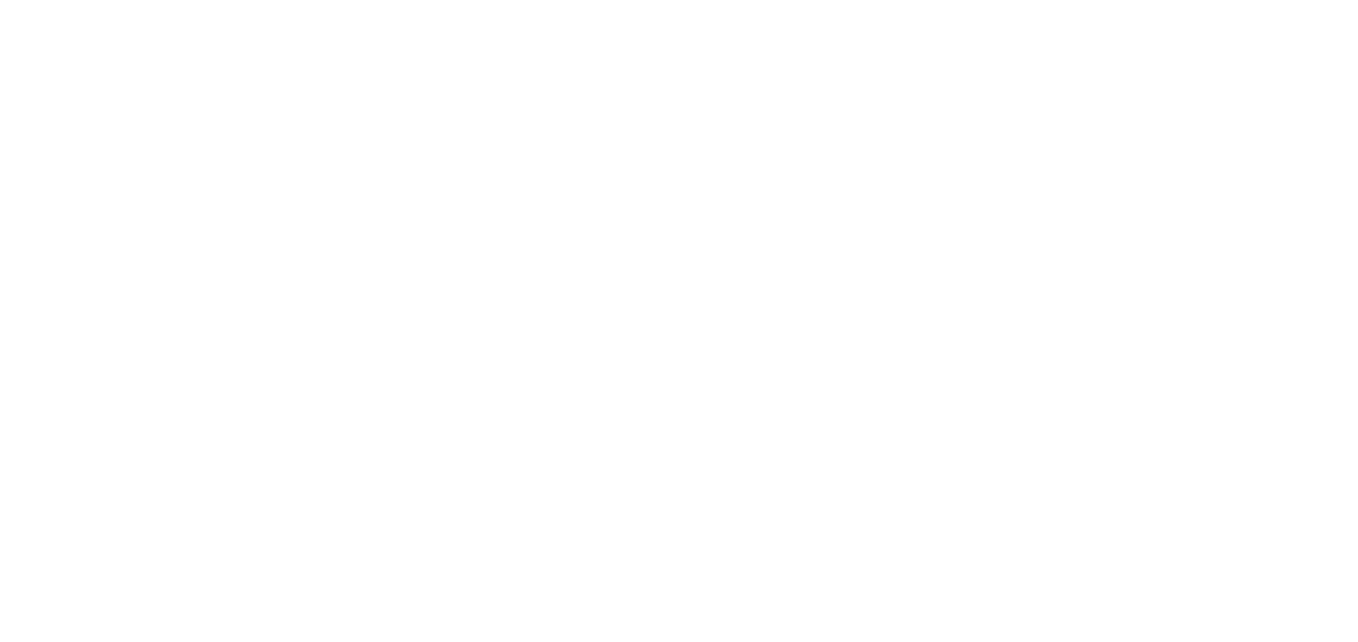 scroll, scrollTop: 0, scrollLeft: 0, axis: both 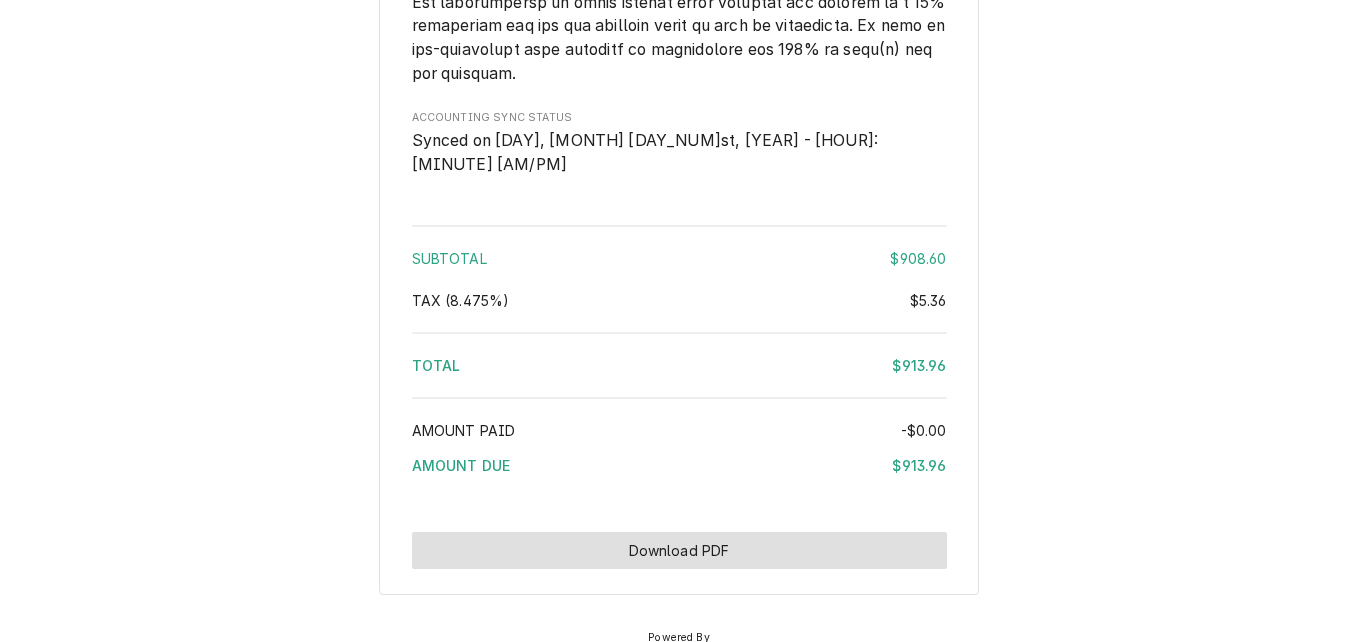 drag, startPoint x: 776, startPoint y: 486, endPoint x: 738, endPoint y: 486, distance: 38 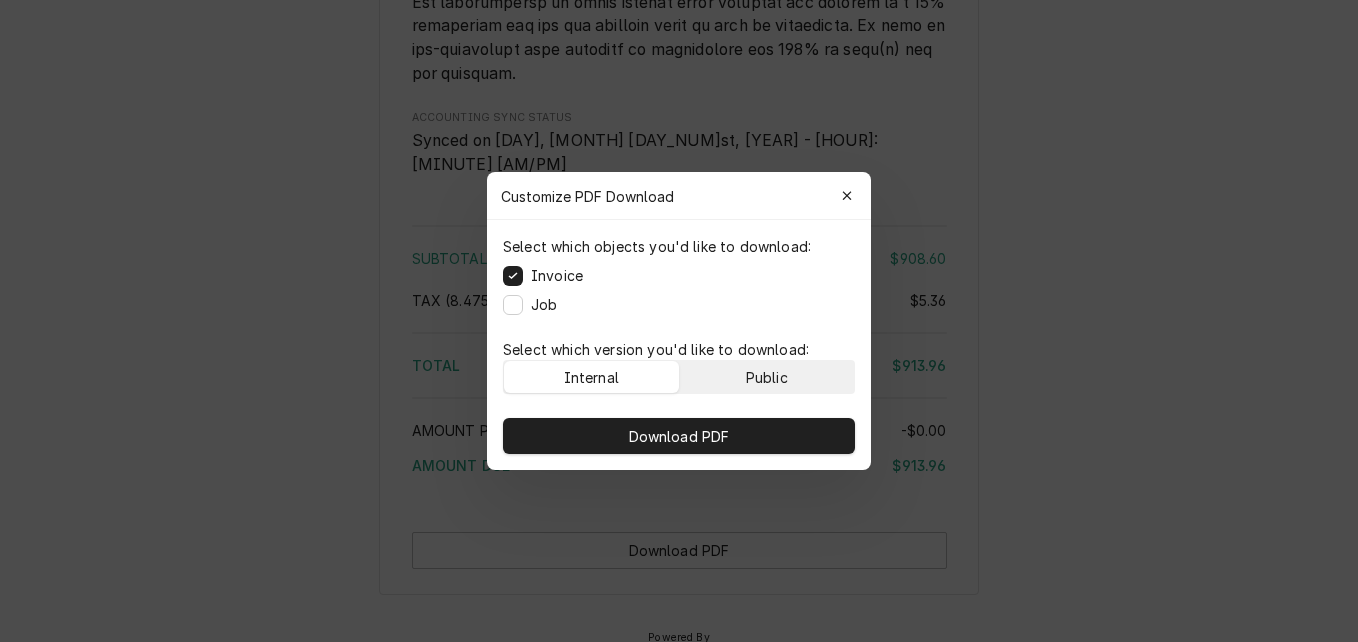 click on "Public" at bounding box center (767, 377) 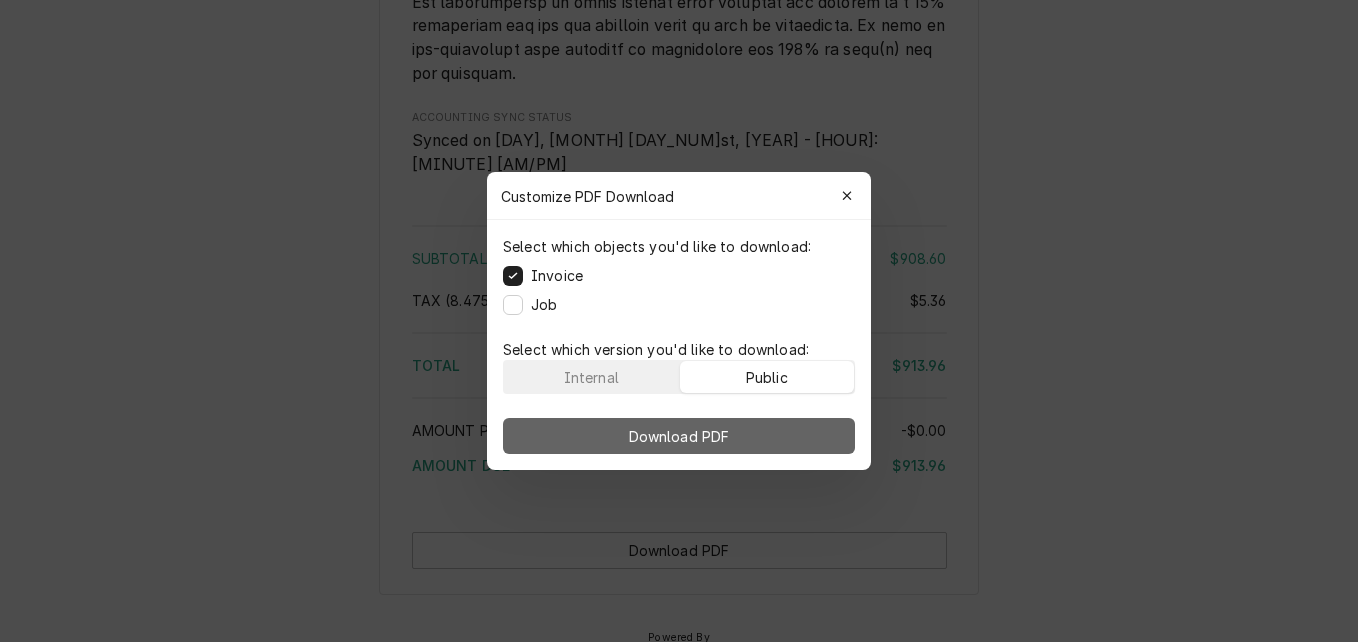 click on "Download PDF" at bounding box center (679, 436) 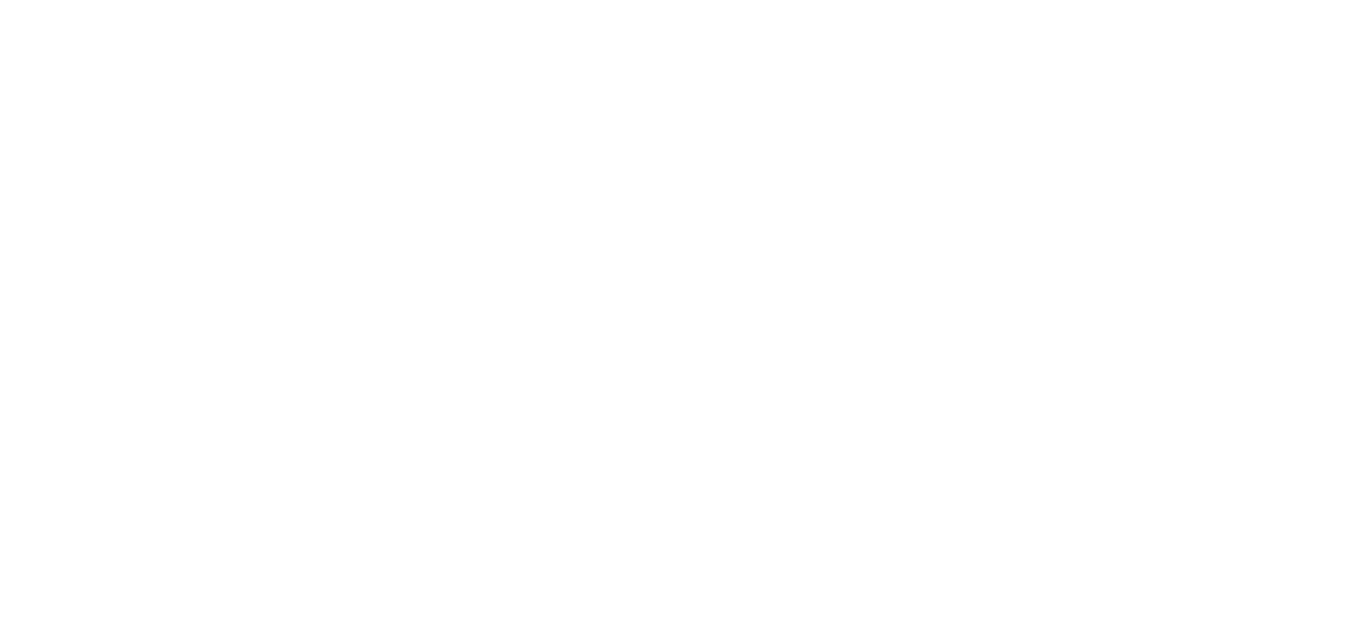 scroll, scrollTop: 0, scrollLeft: 0, axis: both 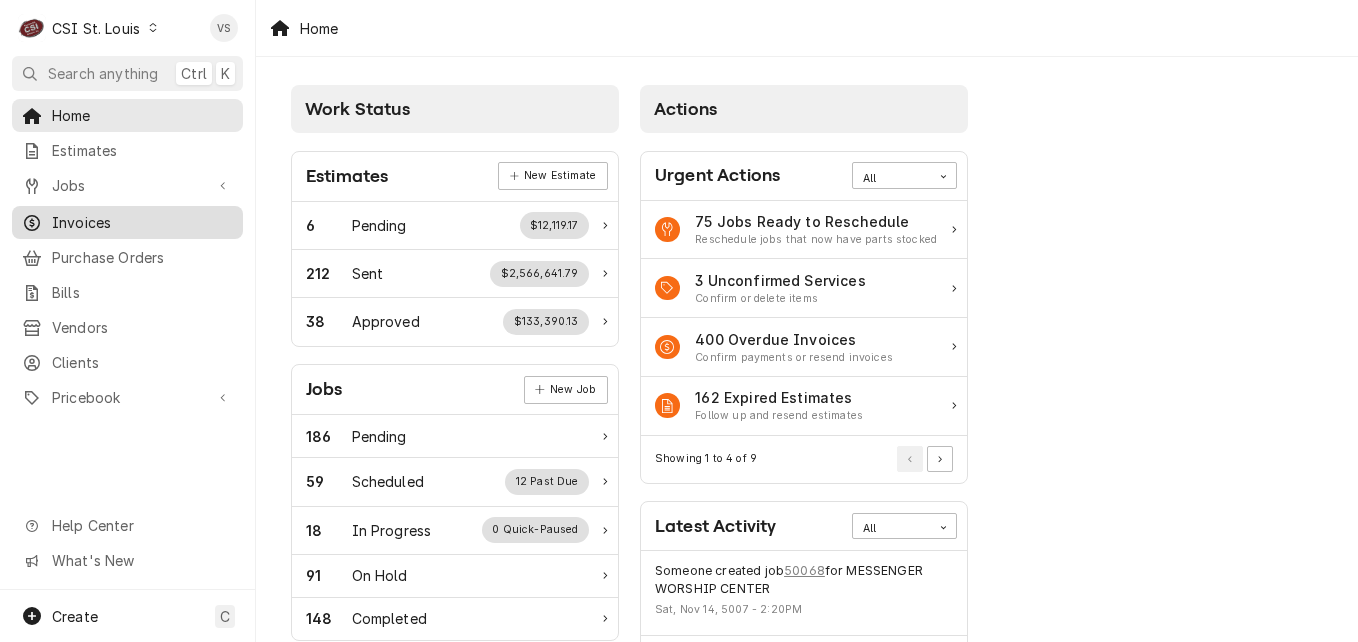 click on "Invoices" at bounding box center [142, 222] 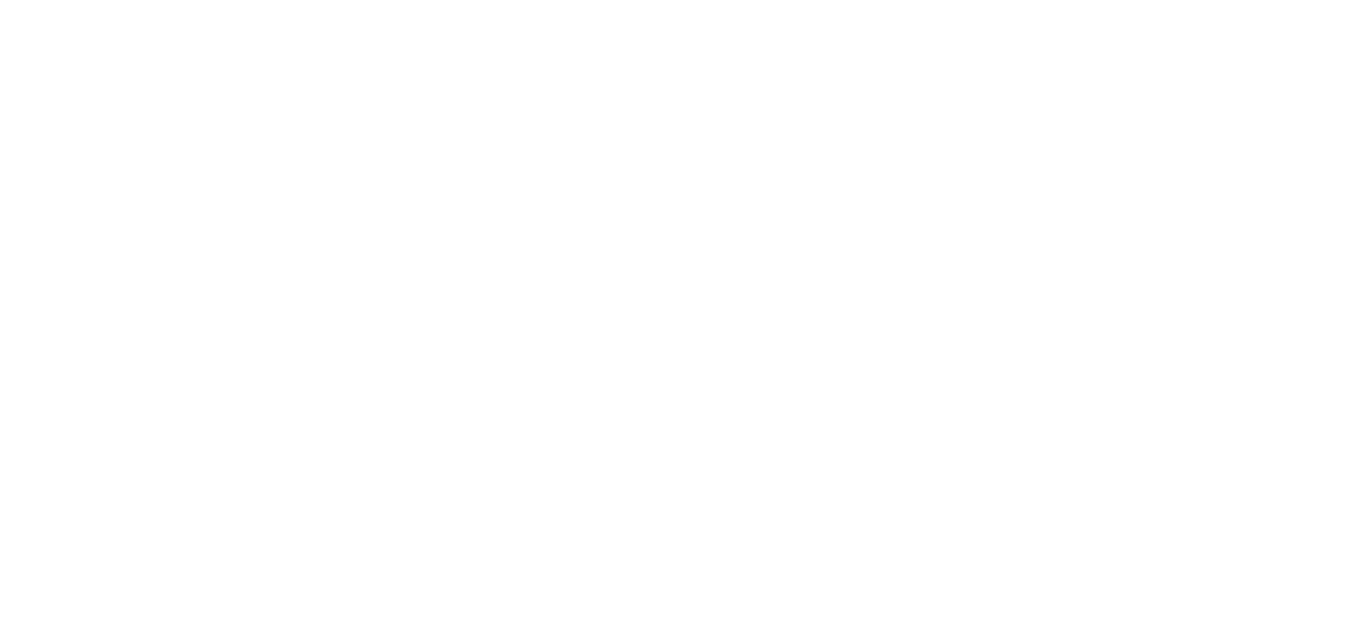 scroll, scrollTop: 0, scrollLeft: 0, axis: both 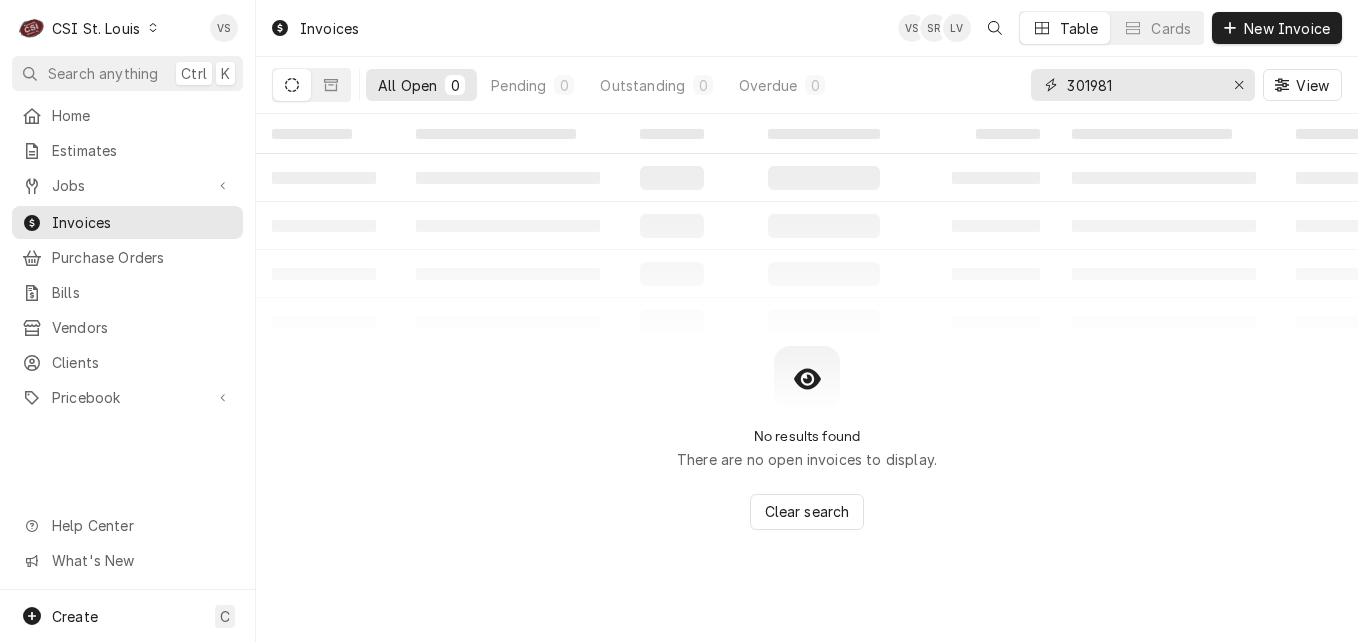 drag, startPoint x: 1062, startPoint y: 88, endPoint x: 1043, endPoint y: 89, distance: 19.026299 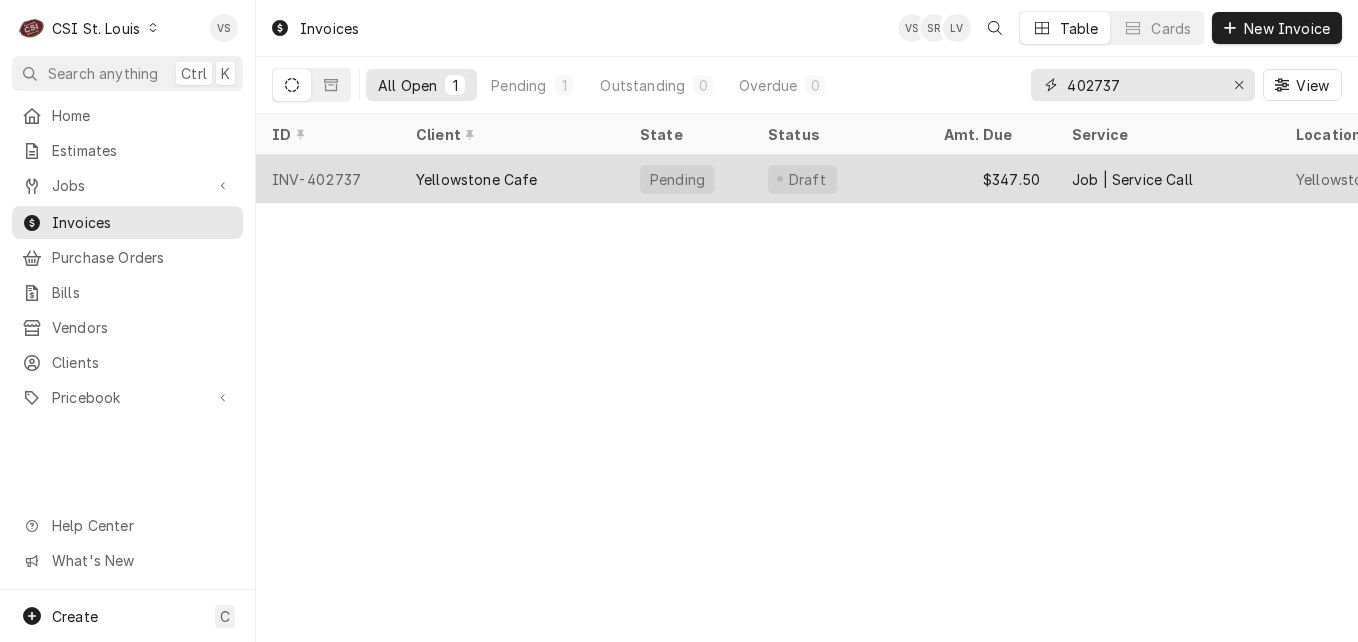 type on "402737" 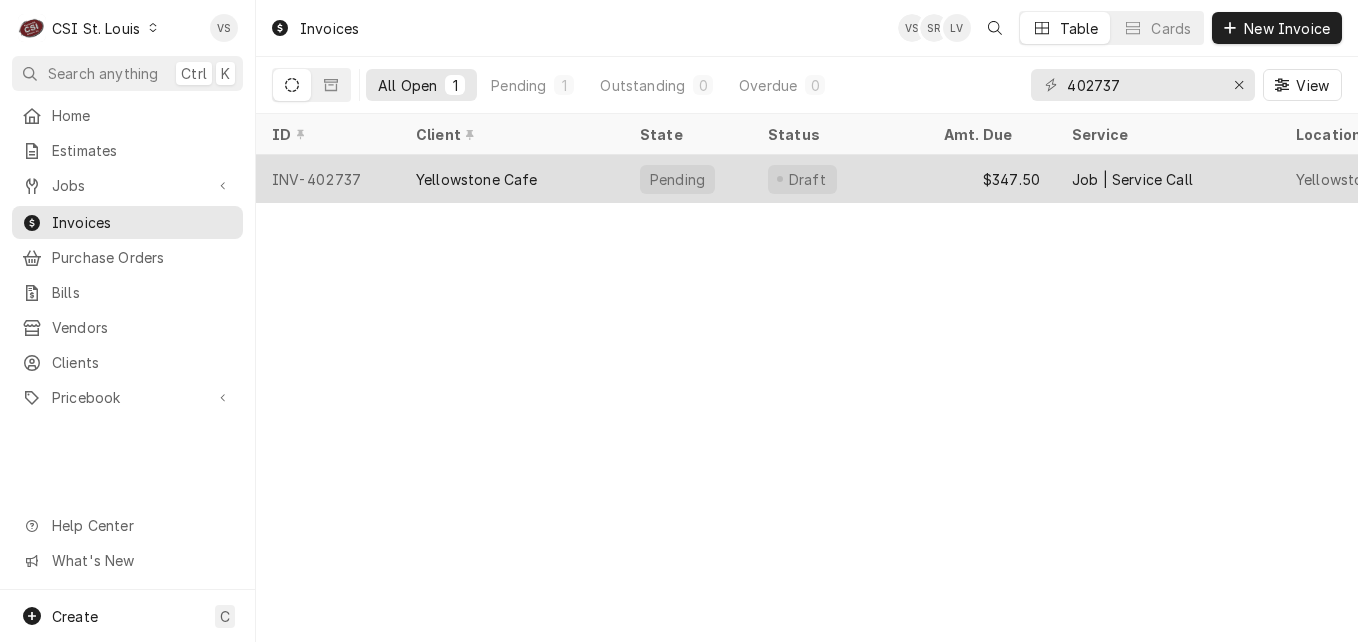 click on "Yellowstone Cafe" at bounding box center [477, 179] 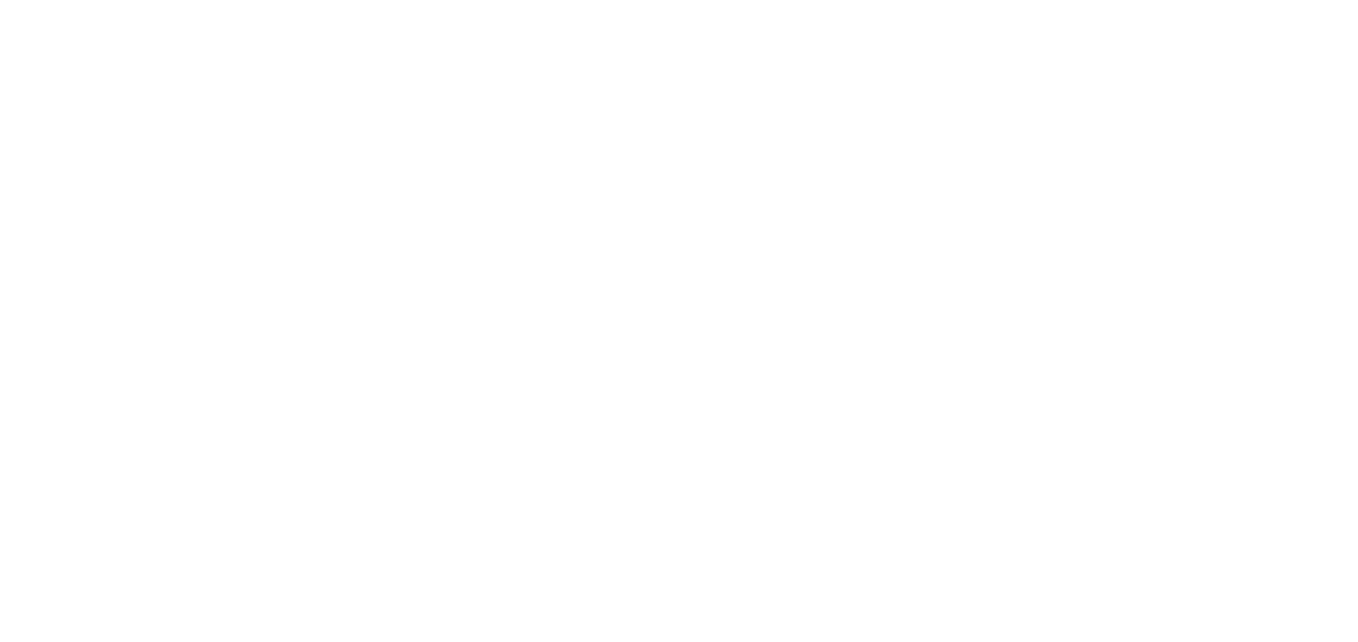 scroll, scrollTop: 0, scrollLeft: 0, axis: both 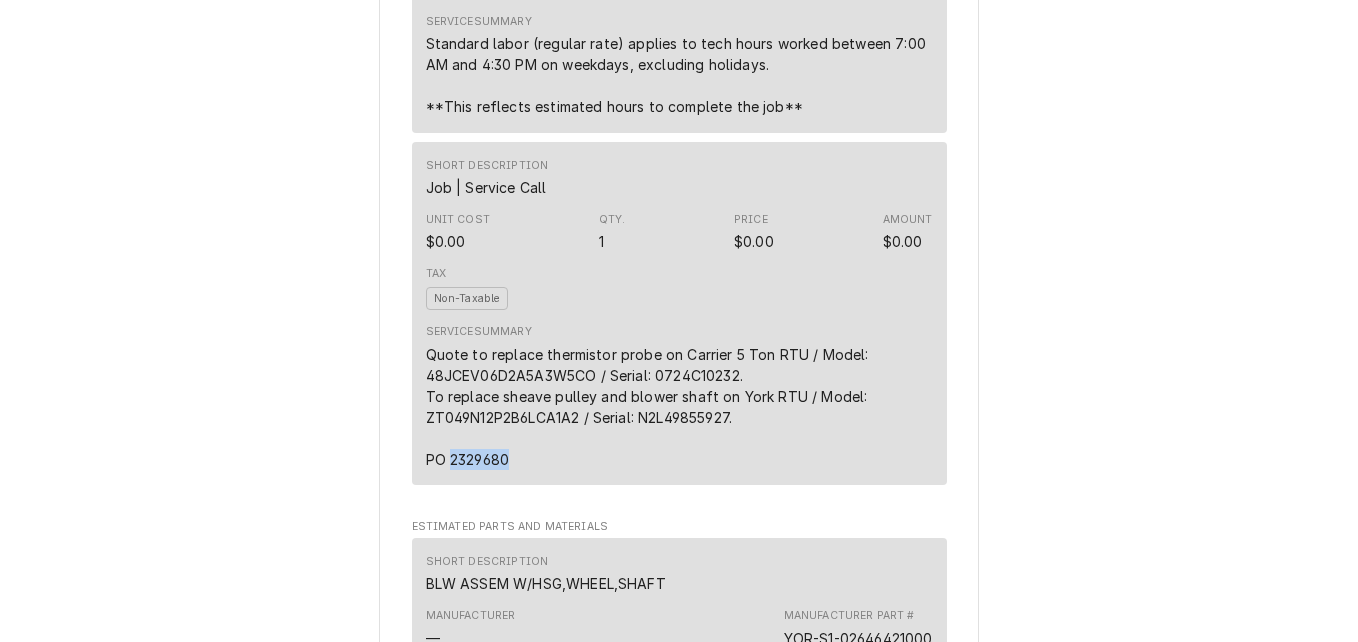 drag, startPoint x: 504, startPoint y: 503, endPoint x: 444, endPoint y: 497, distance: 60.299255 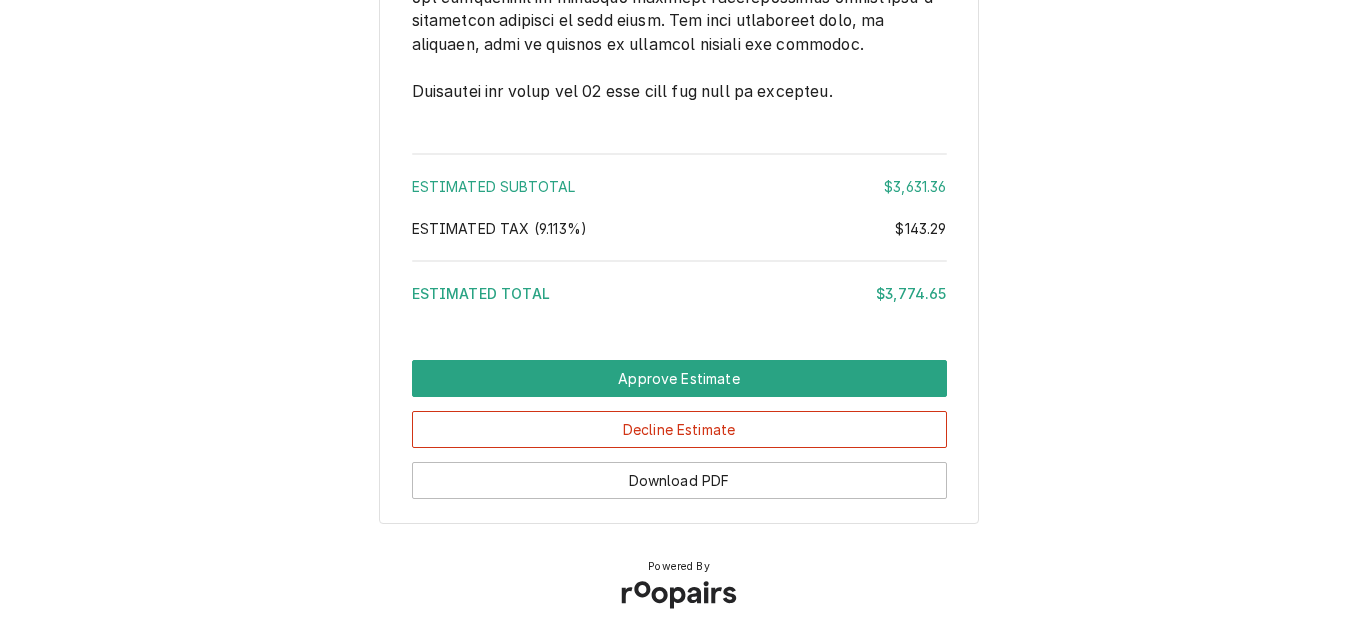 scroll, scrollTop: 5093, scrollLeft: 0, axis: vertical 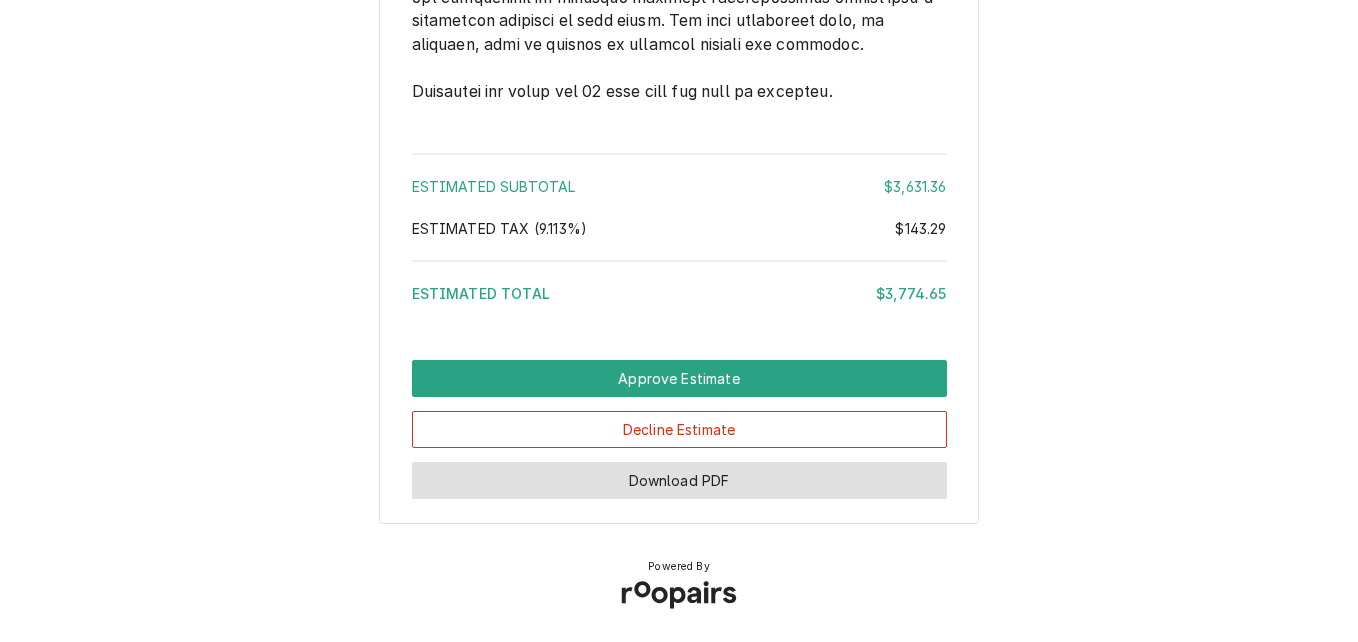 click on "Download PDF" at bounding box center [679, 480] 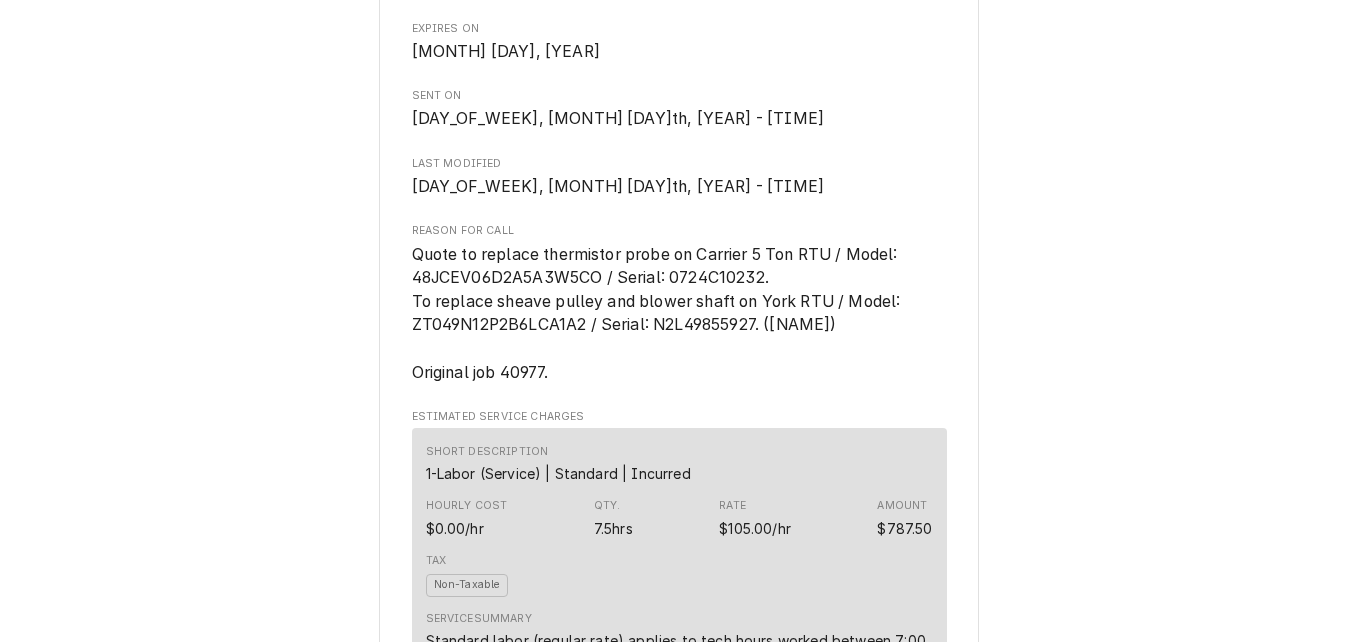 scroll, scrollTop: 0, scrollLeft: 0, axis: both 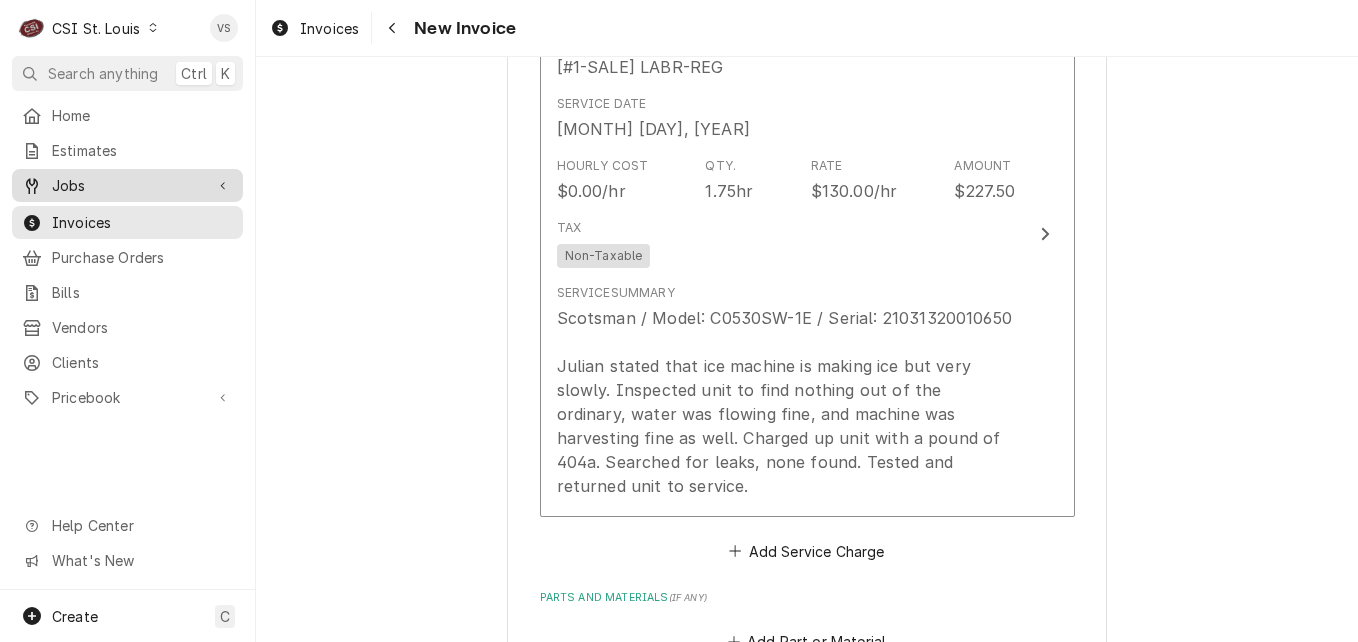click on "Jobs" at bounding box center (127, 185) 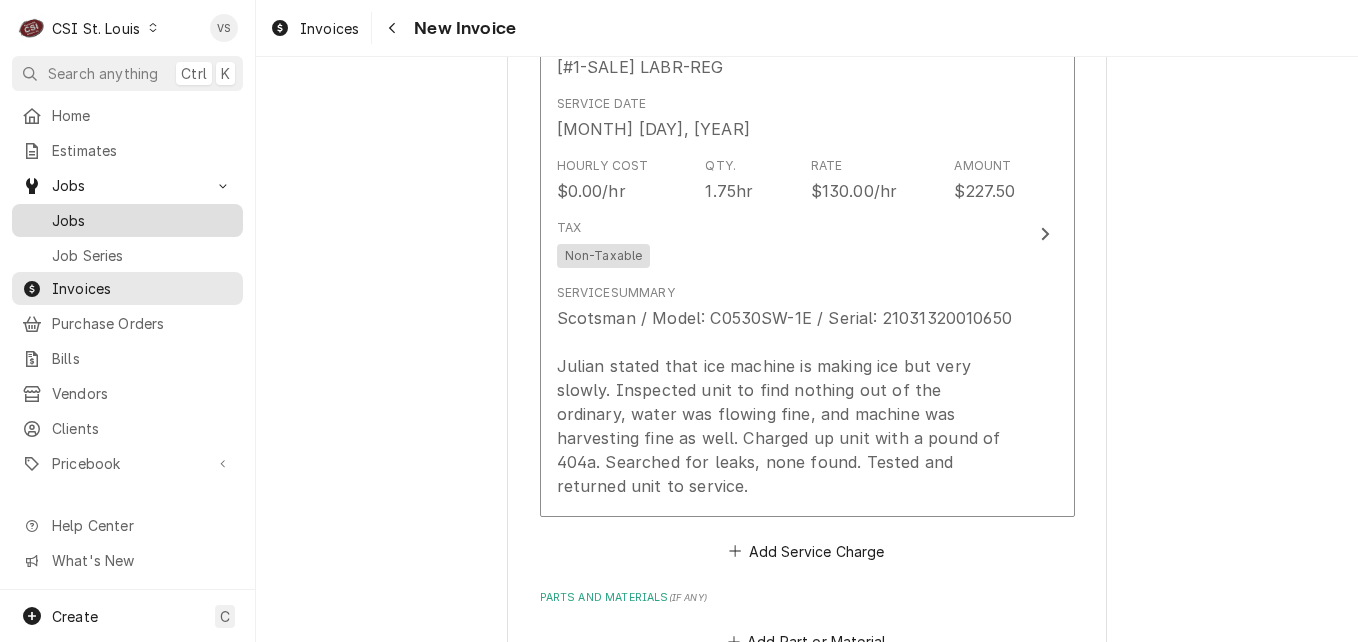 click on "Jobs" at bounding box center [142, 220] 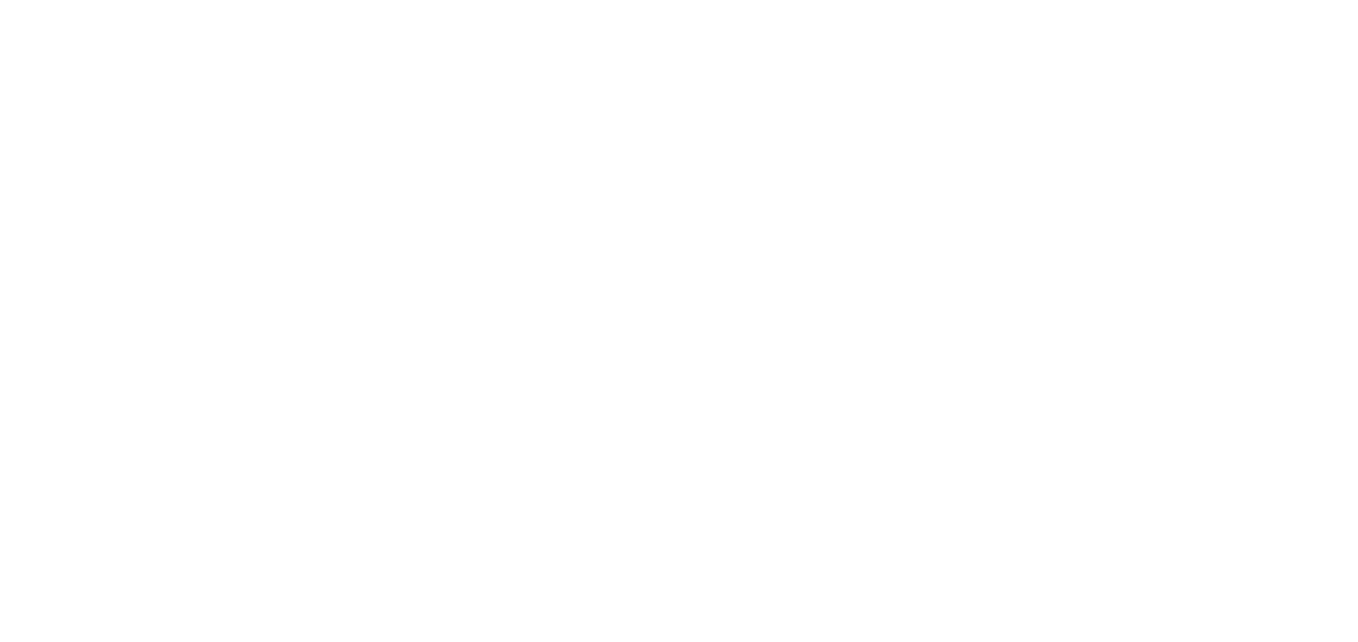 scroll, scrollTop: 0, scrollLeft: 0, axis: both 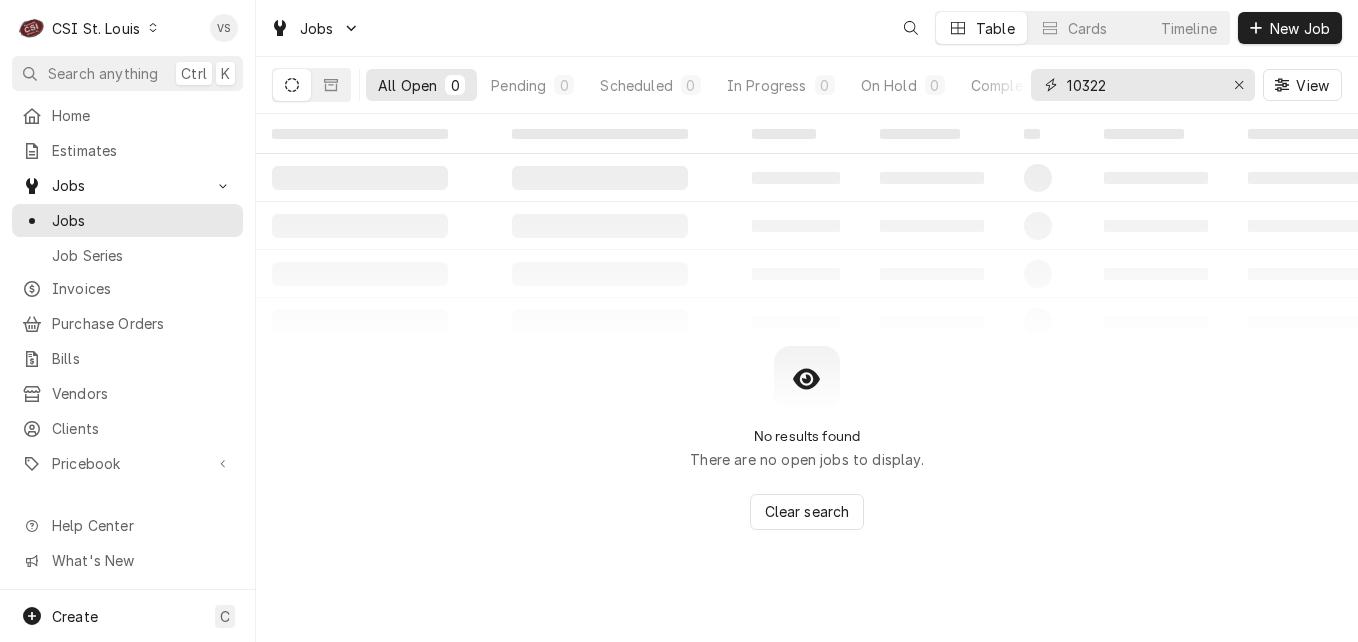 click on "10322" at bounding box center [1142, 85] 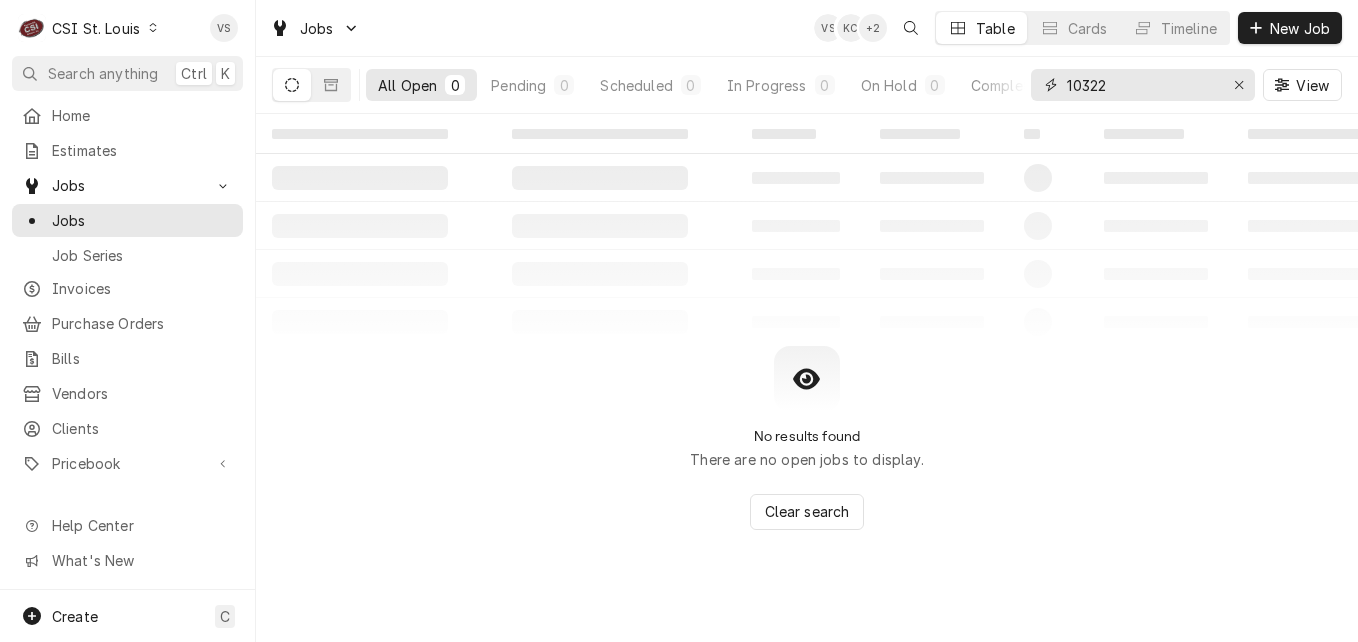 drag, startPoint x: 1122, startPoint y: 86, endPoint x: 1215, endPoint y: 116, distance: 97.71899 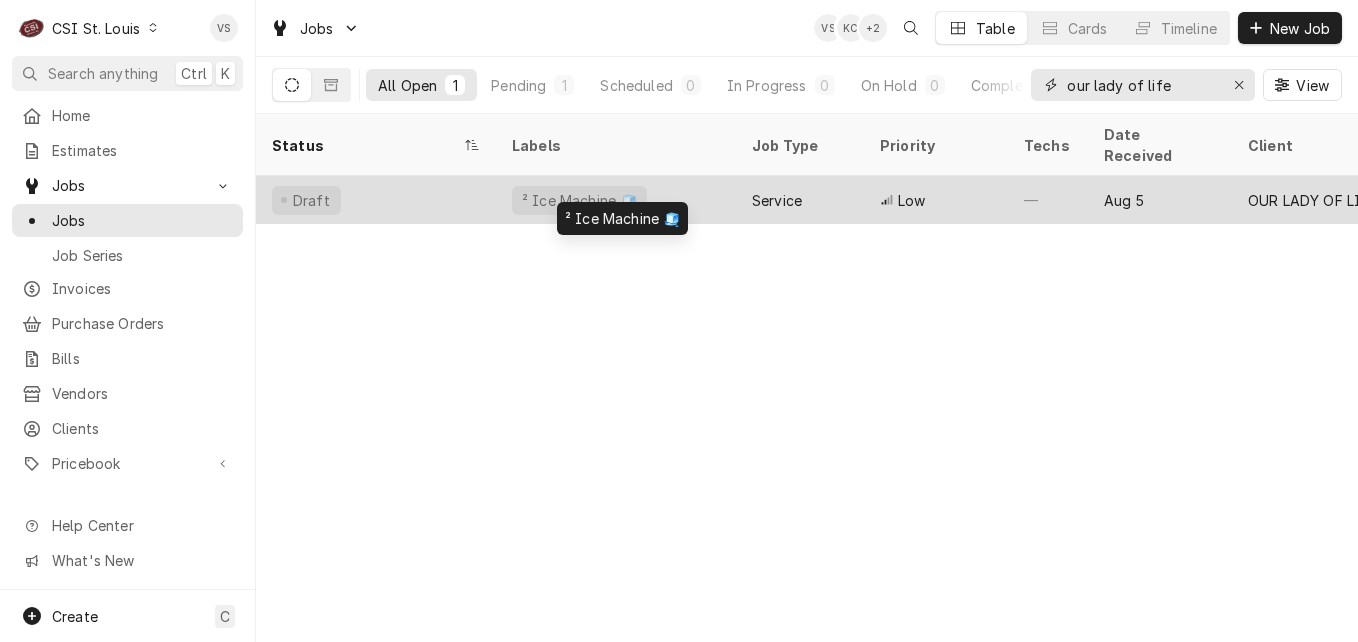 type on "our lady of life" 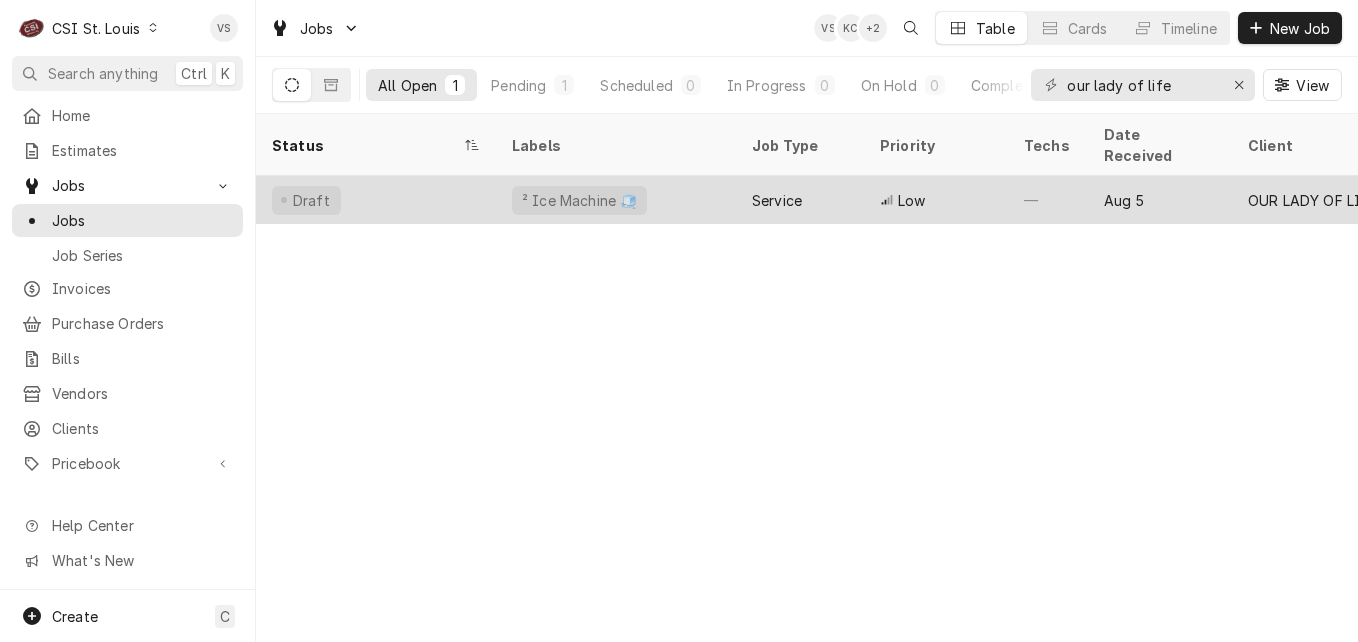 click on "² Ice Machine 🧊" at bounding box center (616, 200) 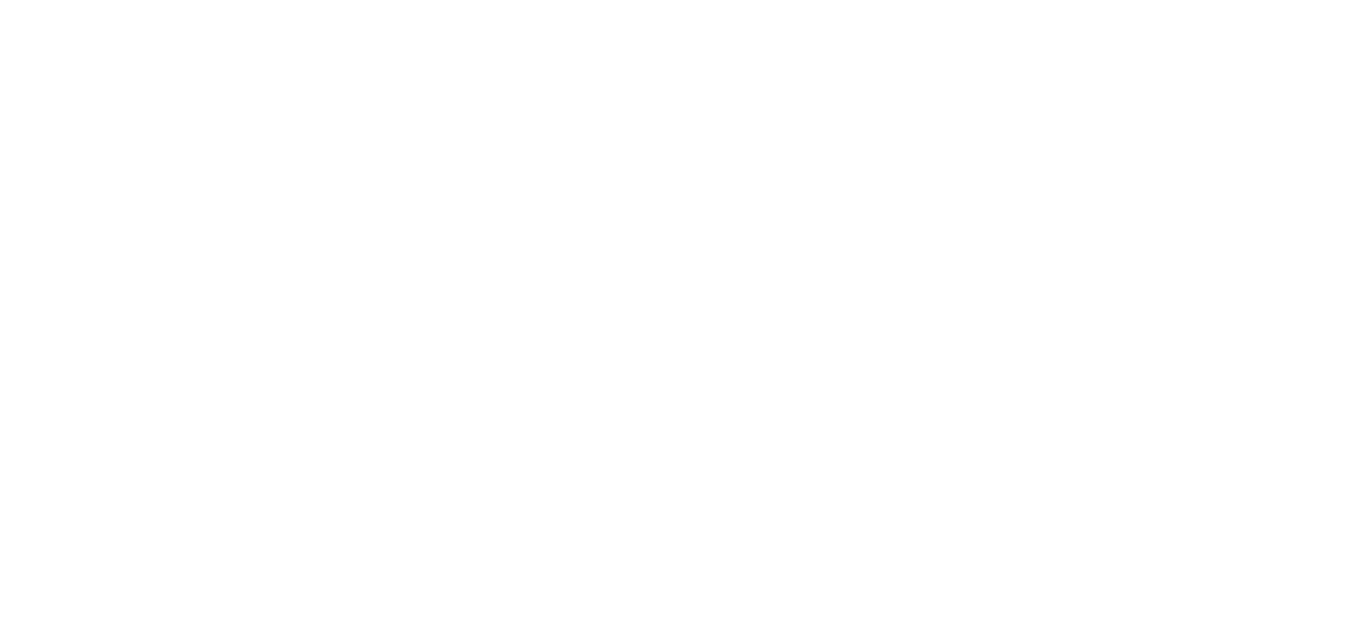 scroll, scrollTop: 0, scrollLeft: 0, axis: both 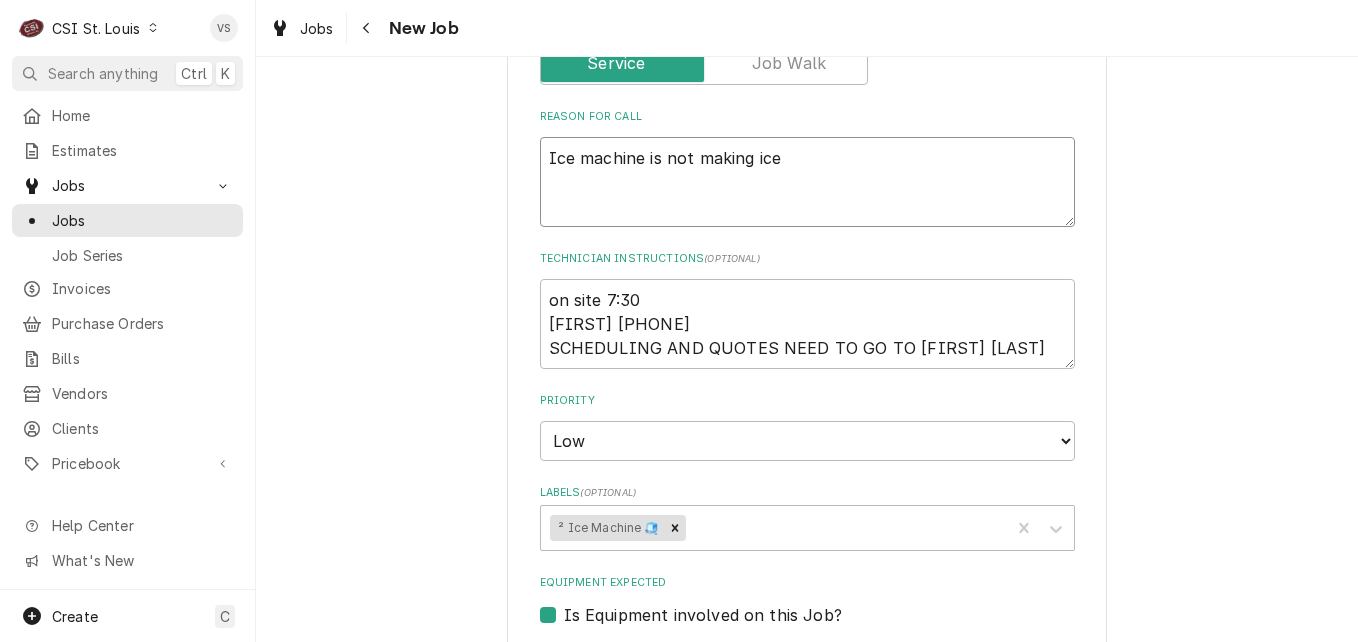 click on "Ice machine is not making ice" at bounding box center (807, 182) 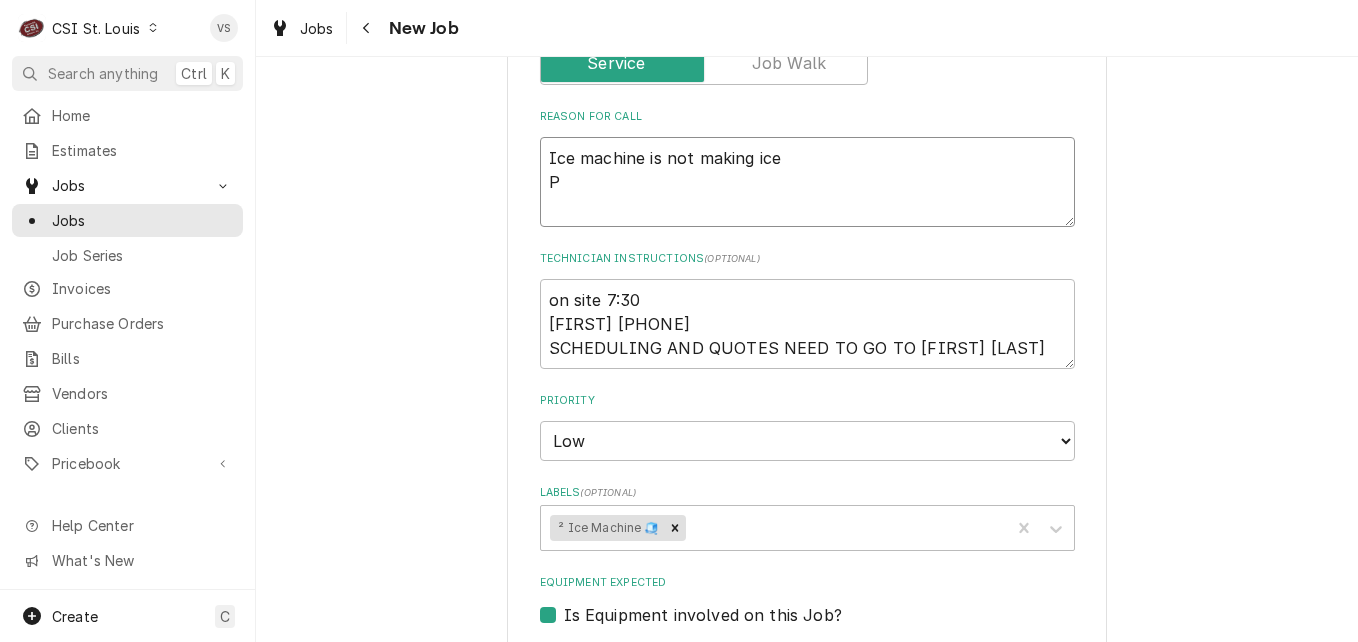 type on "x" 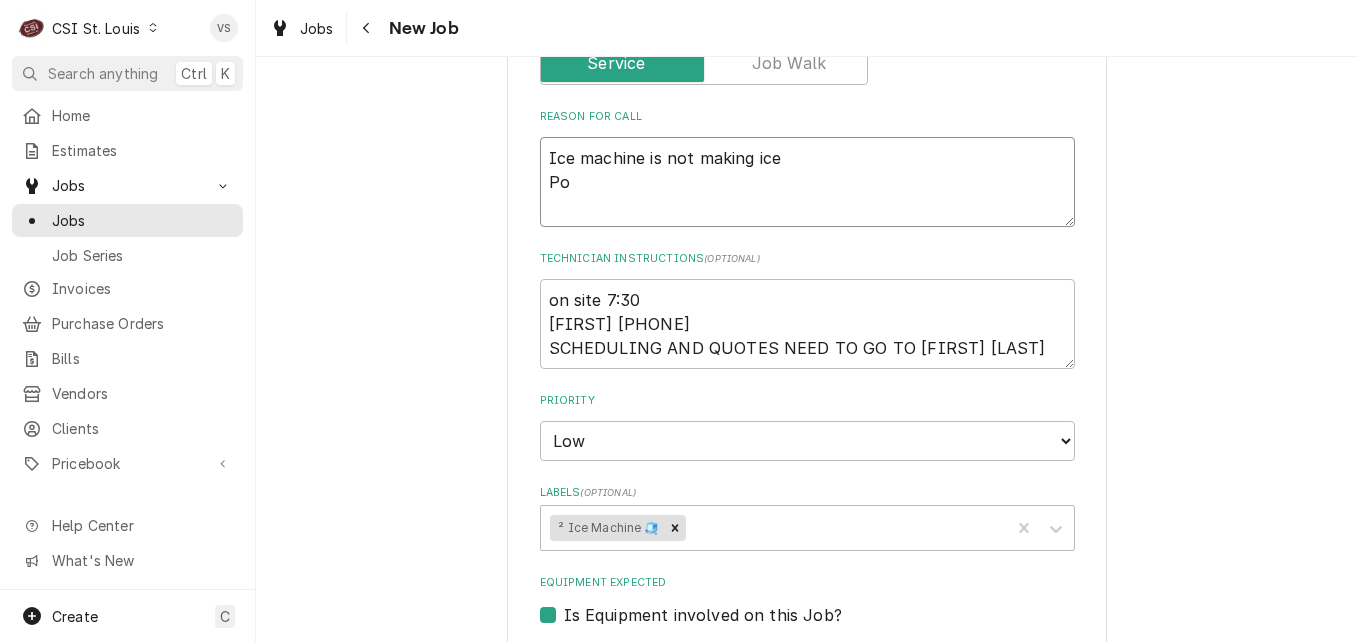 type on "x" 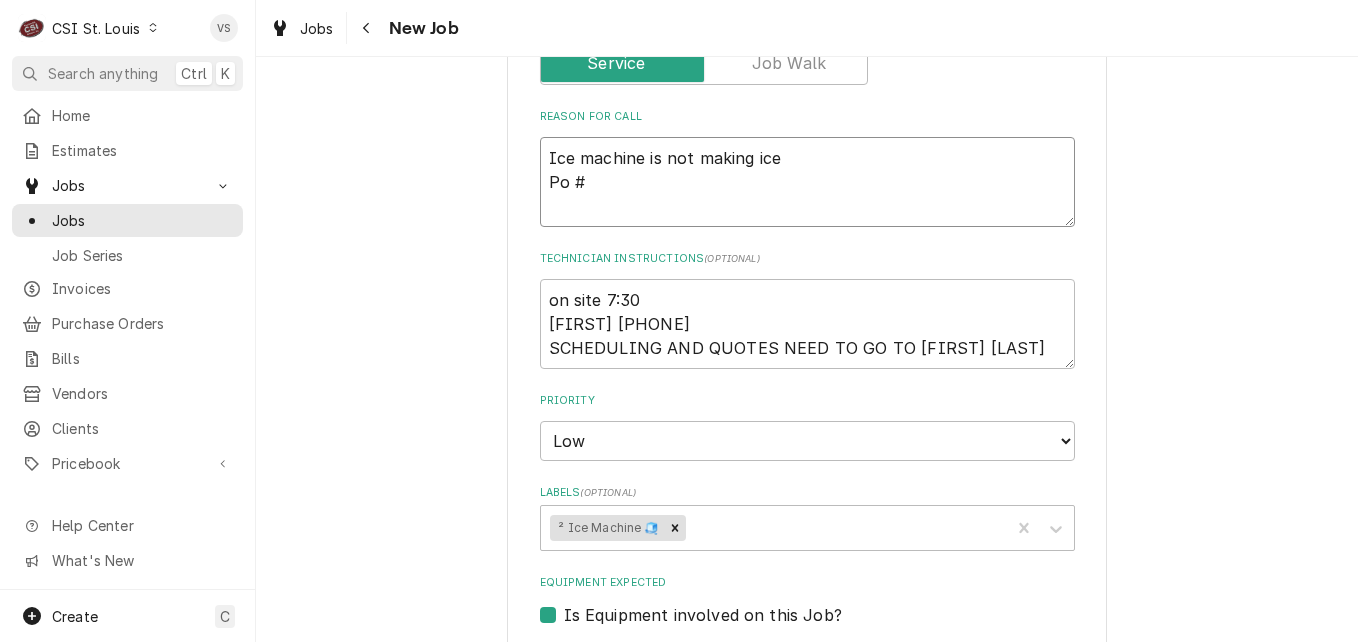 type on "x" 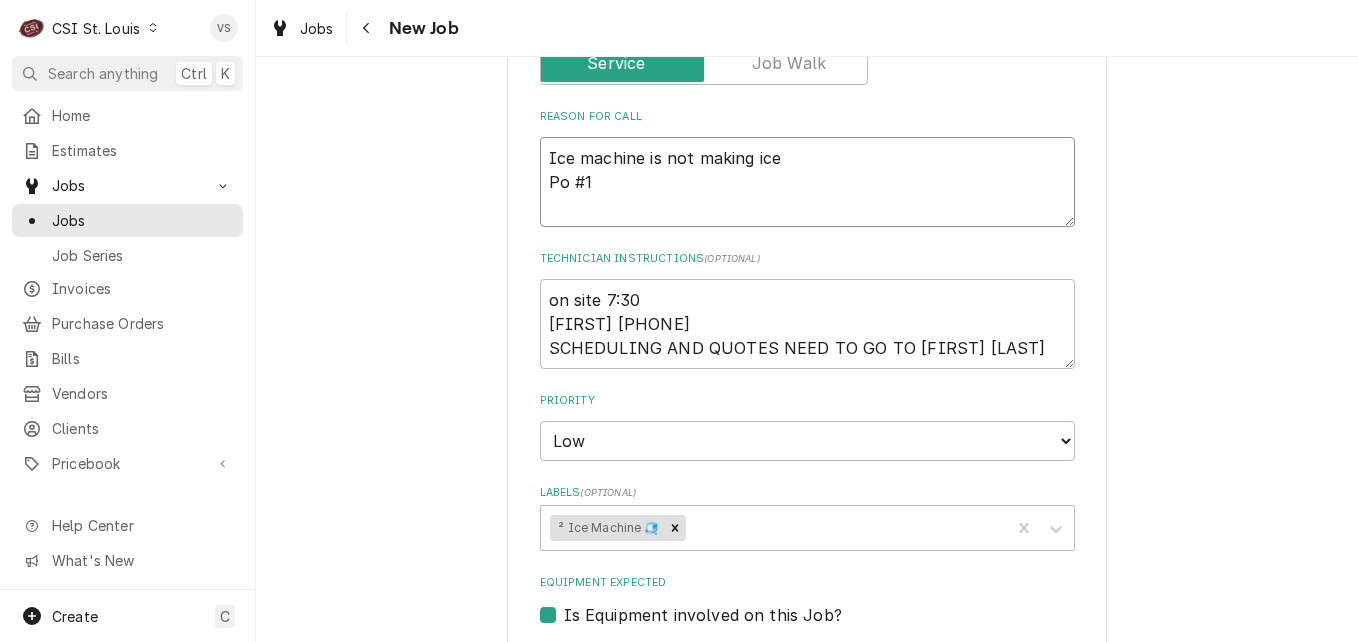 type on "x" 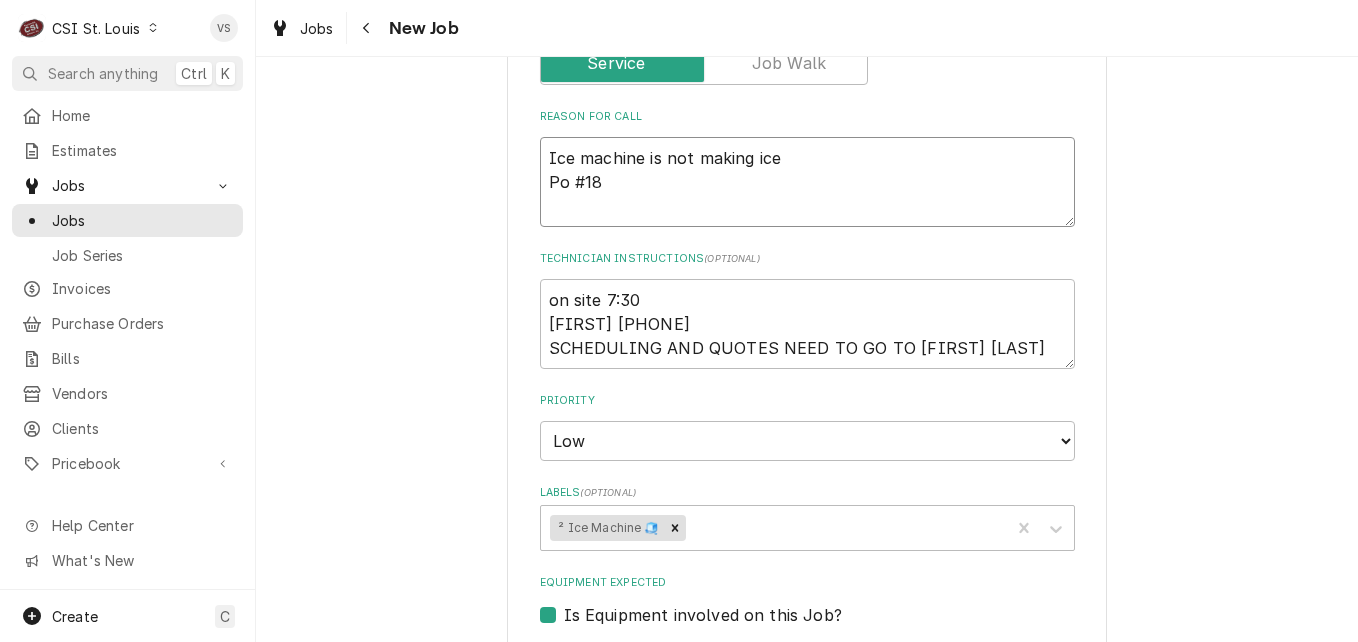 type on "x" 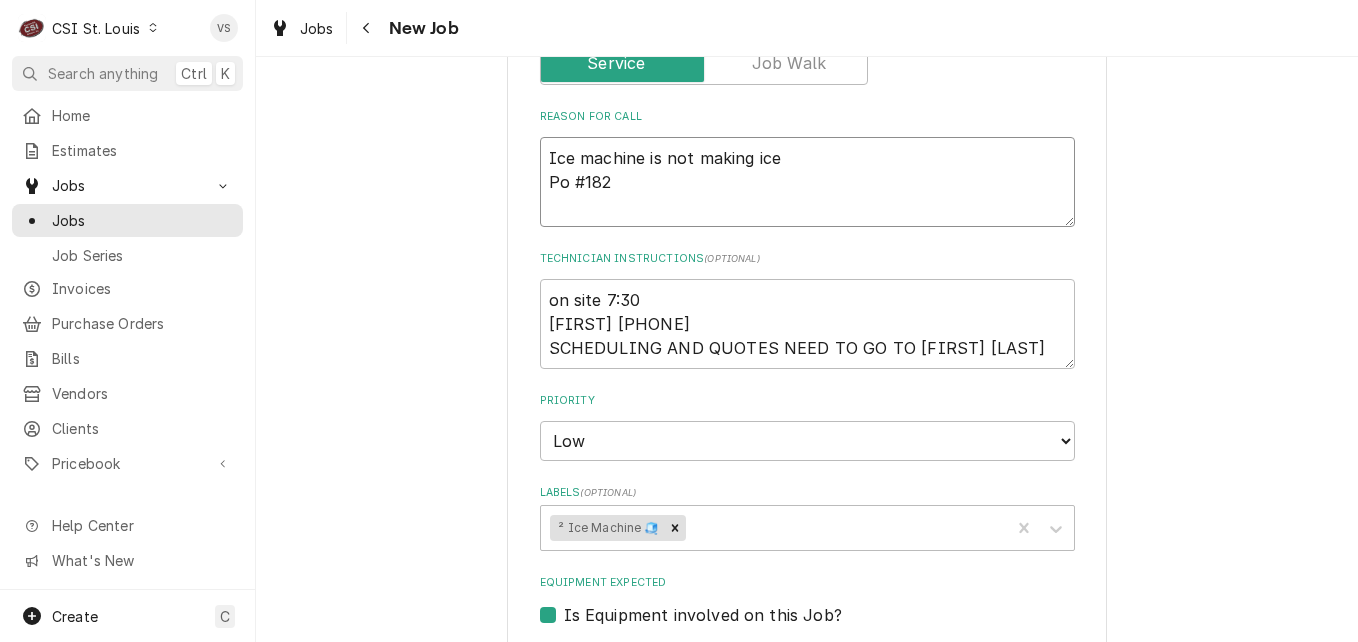 type on "x" 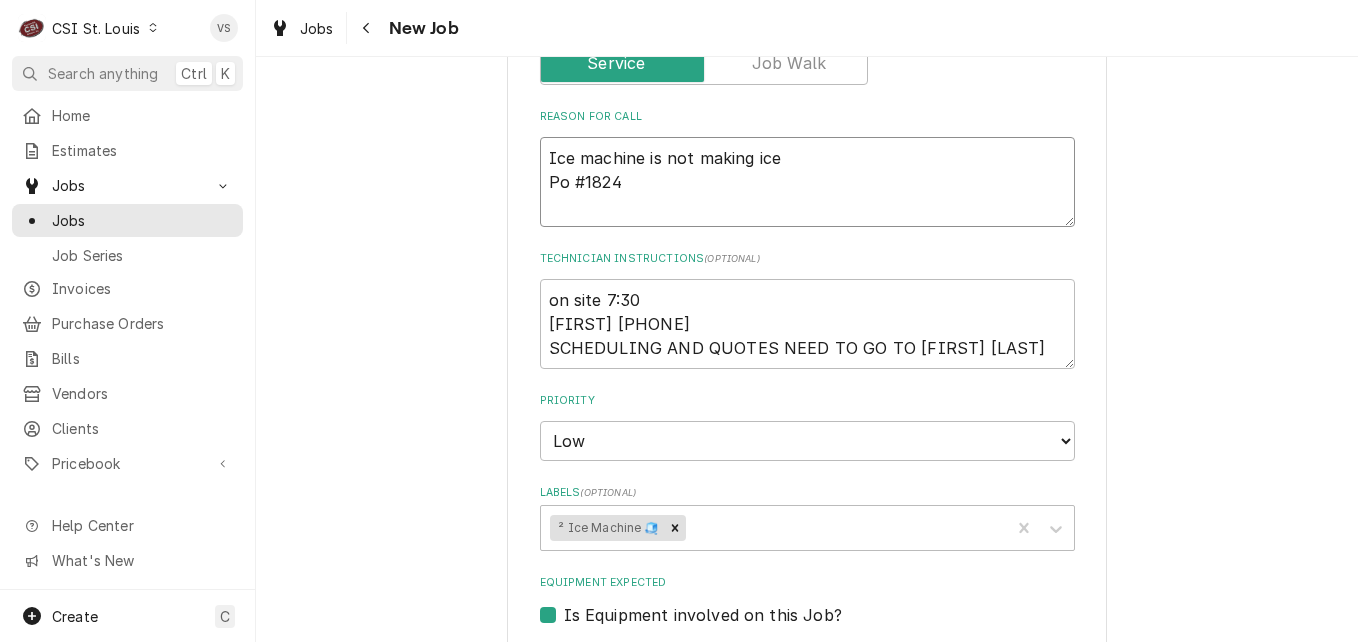type on "x" 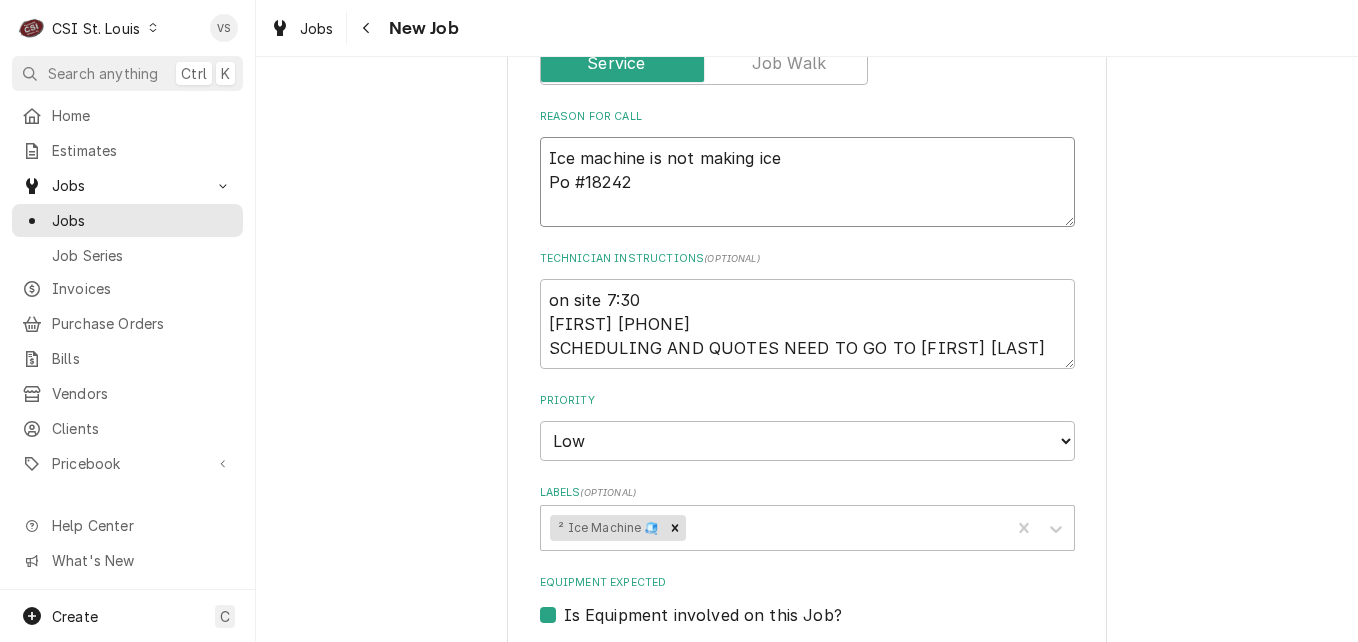 type on "x" 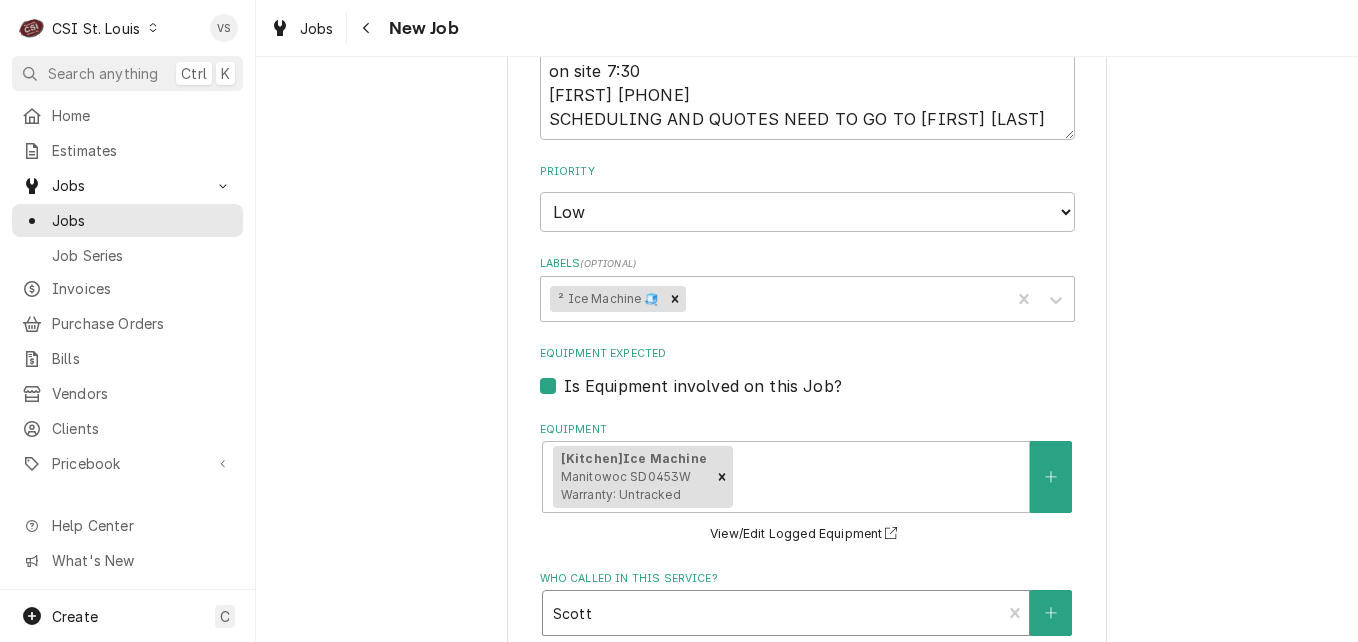 scroll, scrollTop: 1200, scrollLeft: 0, axis: vertical 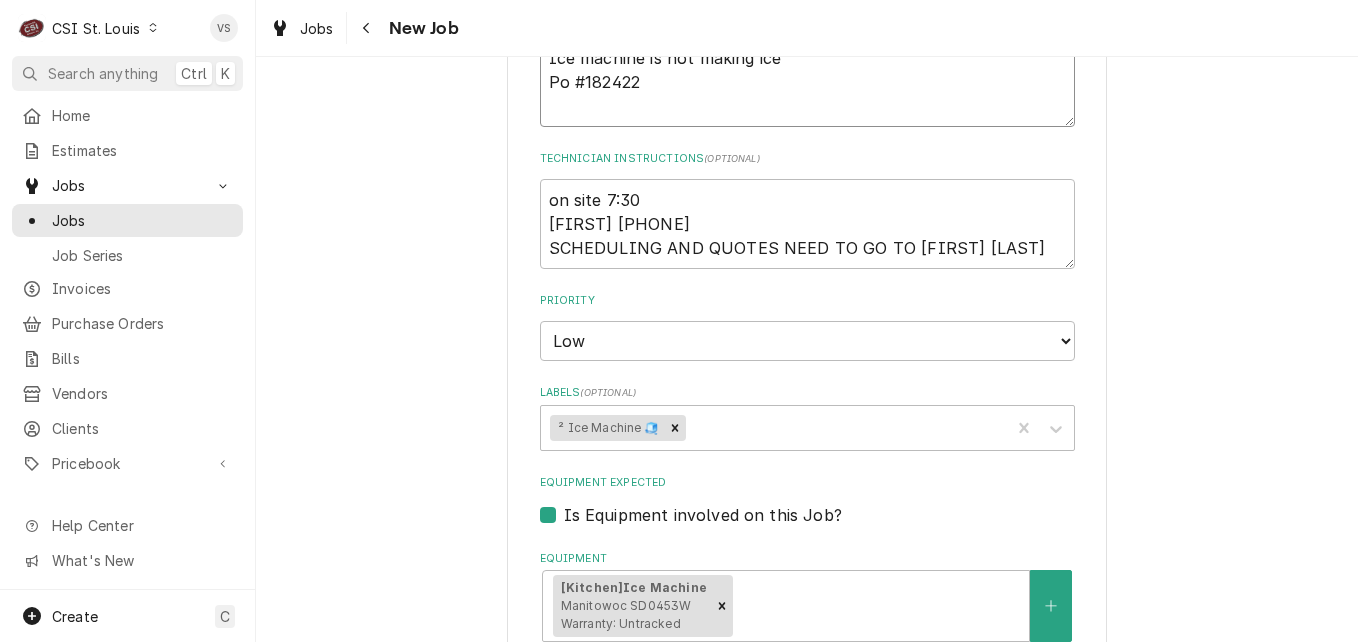 type on "x" 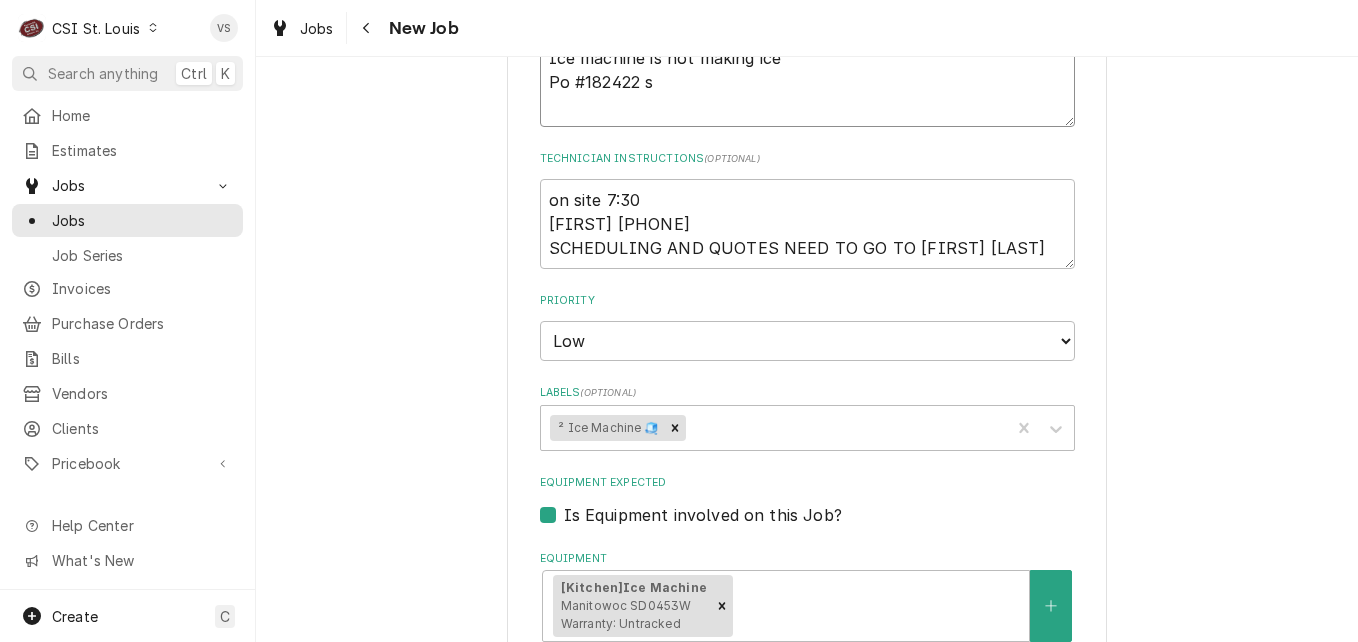 type on "x" 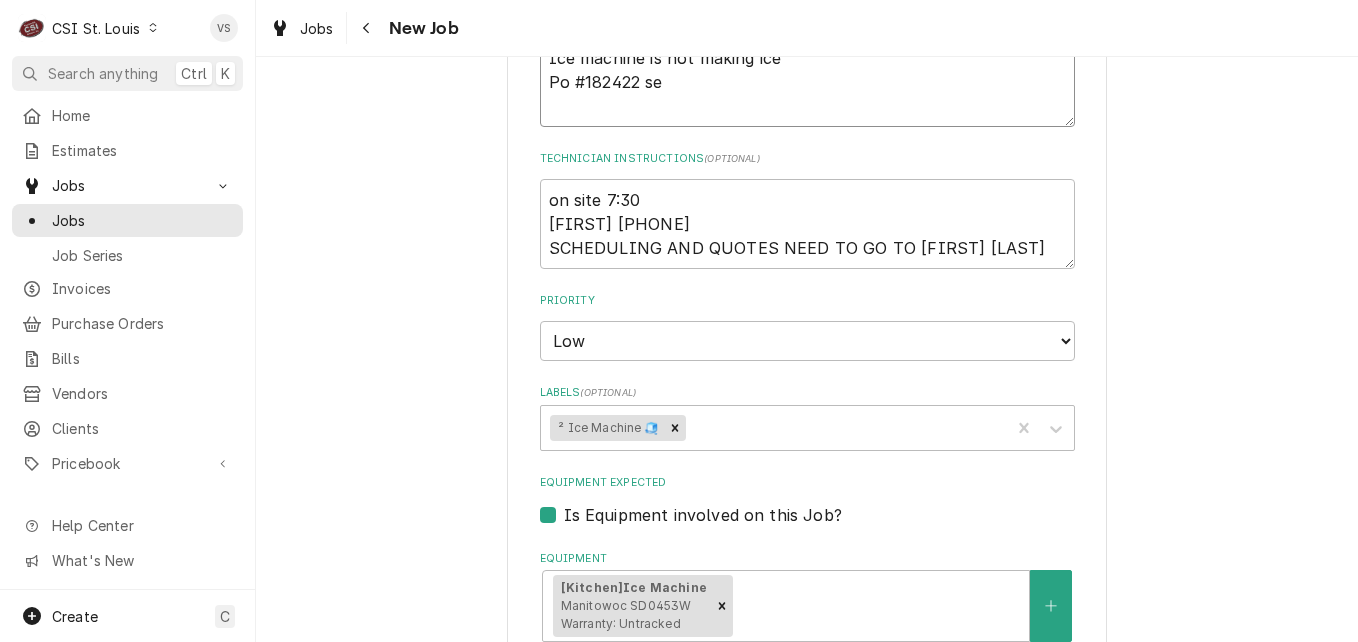 type on "x" 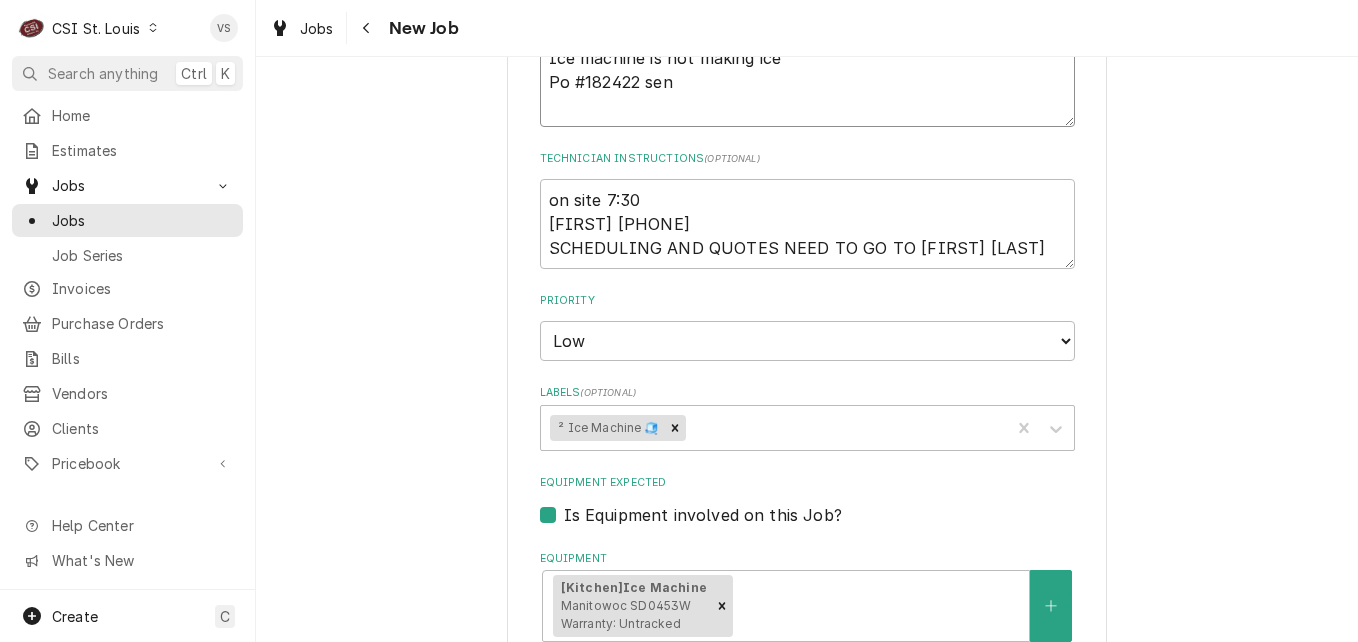 type on "x" 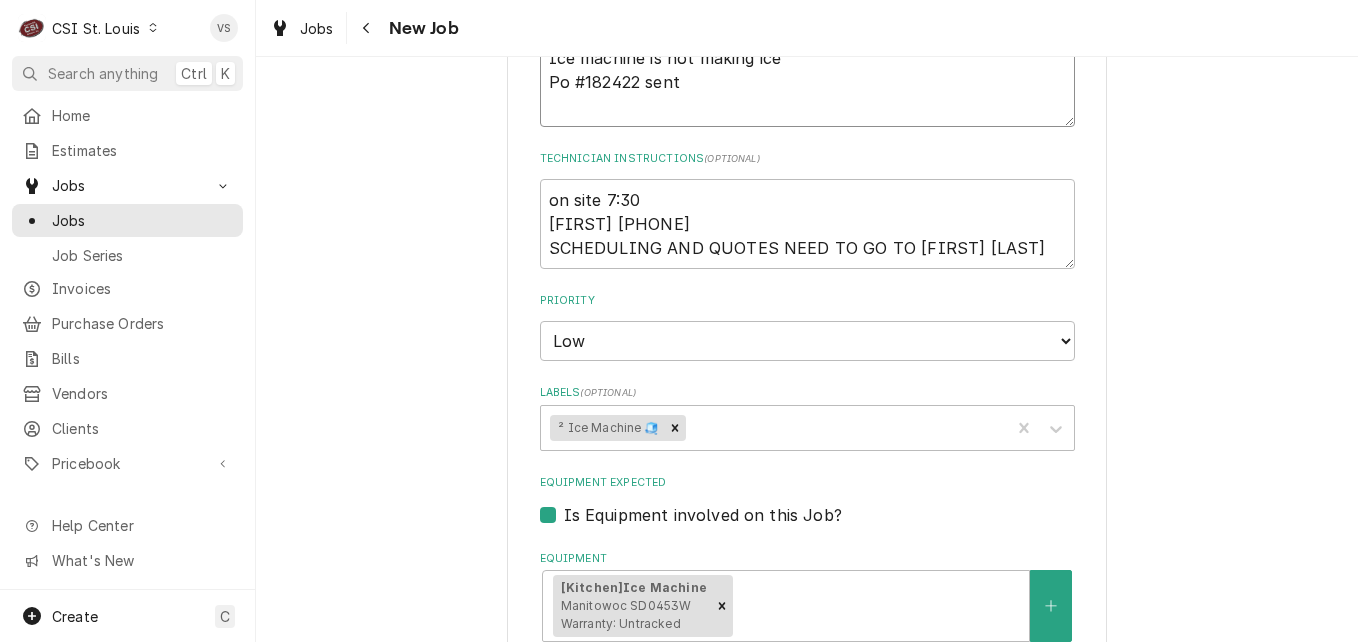 type on "x" 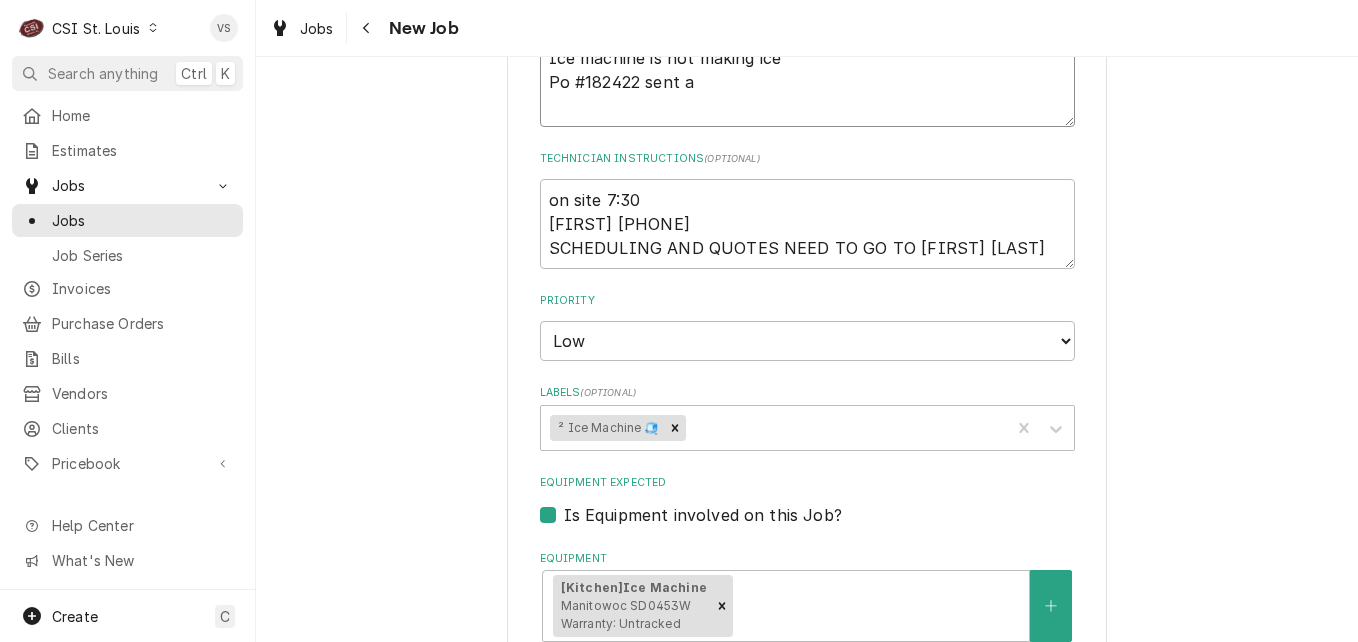 type on "x" 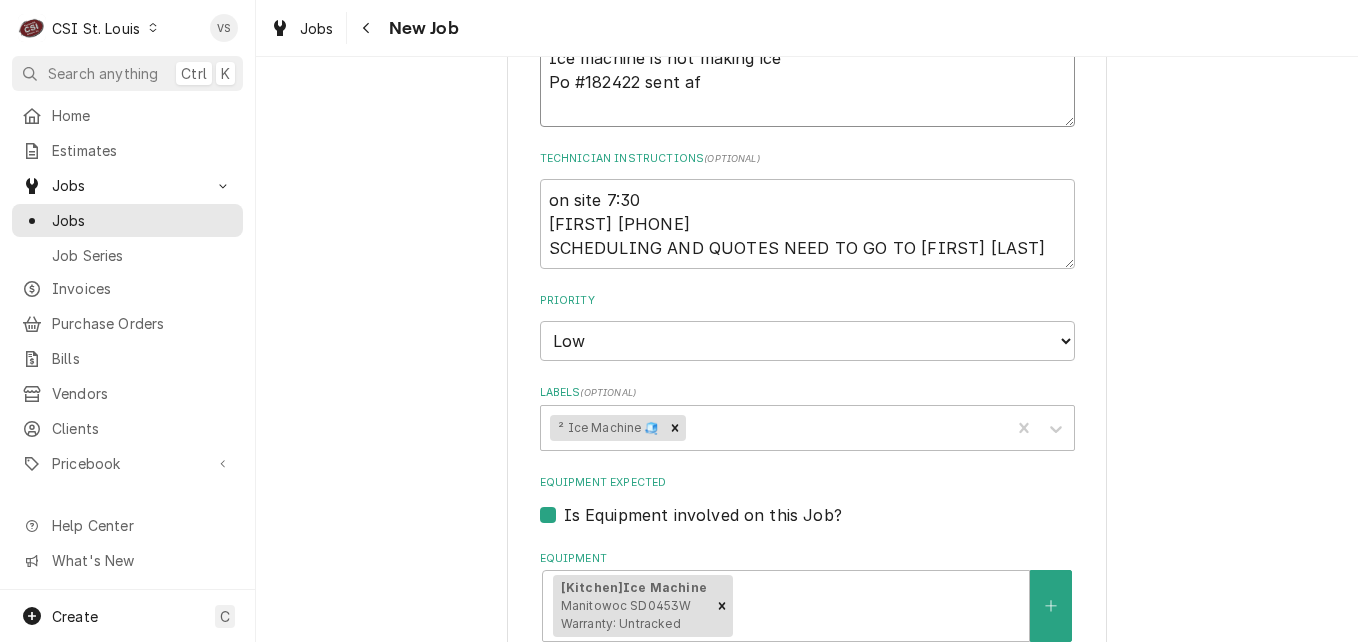 type on "x" 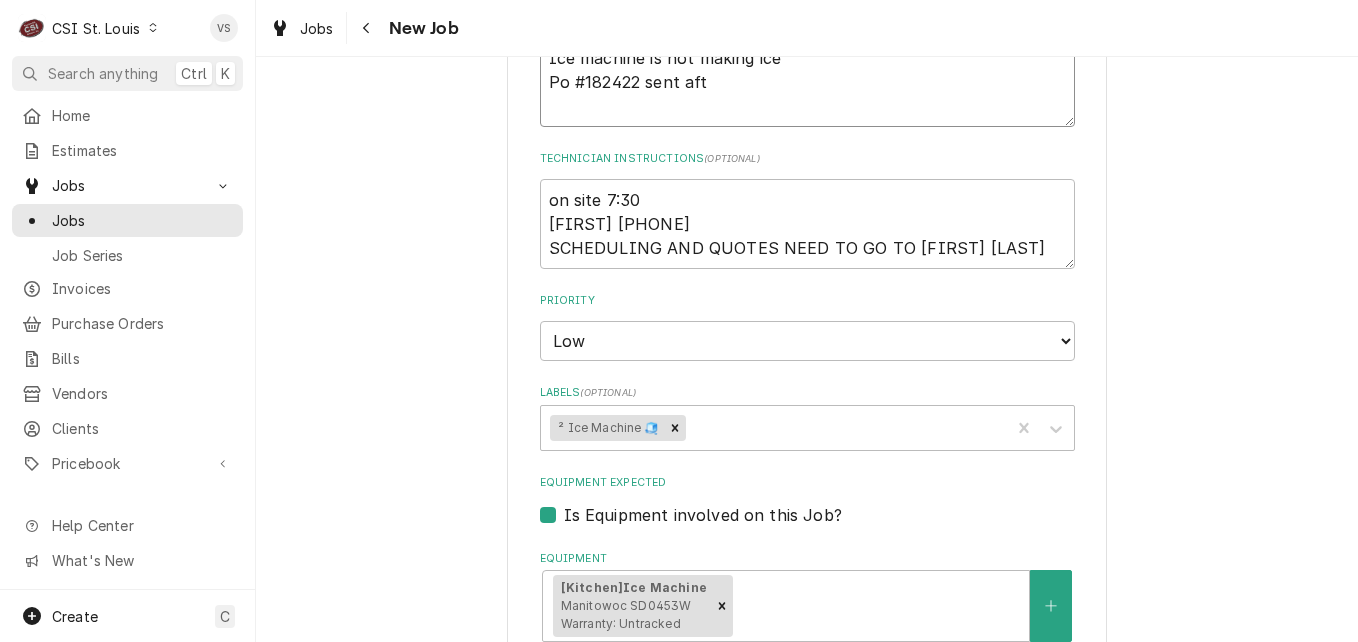 type on "x" 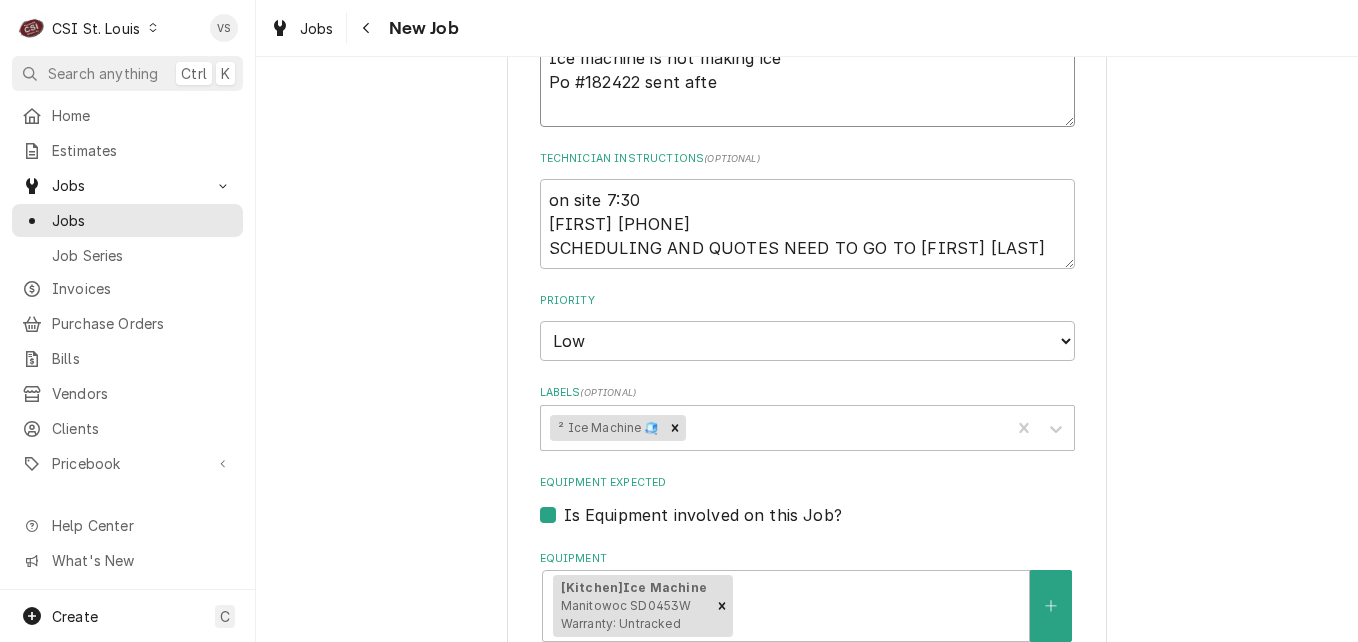 type on "x" 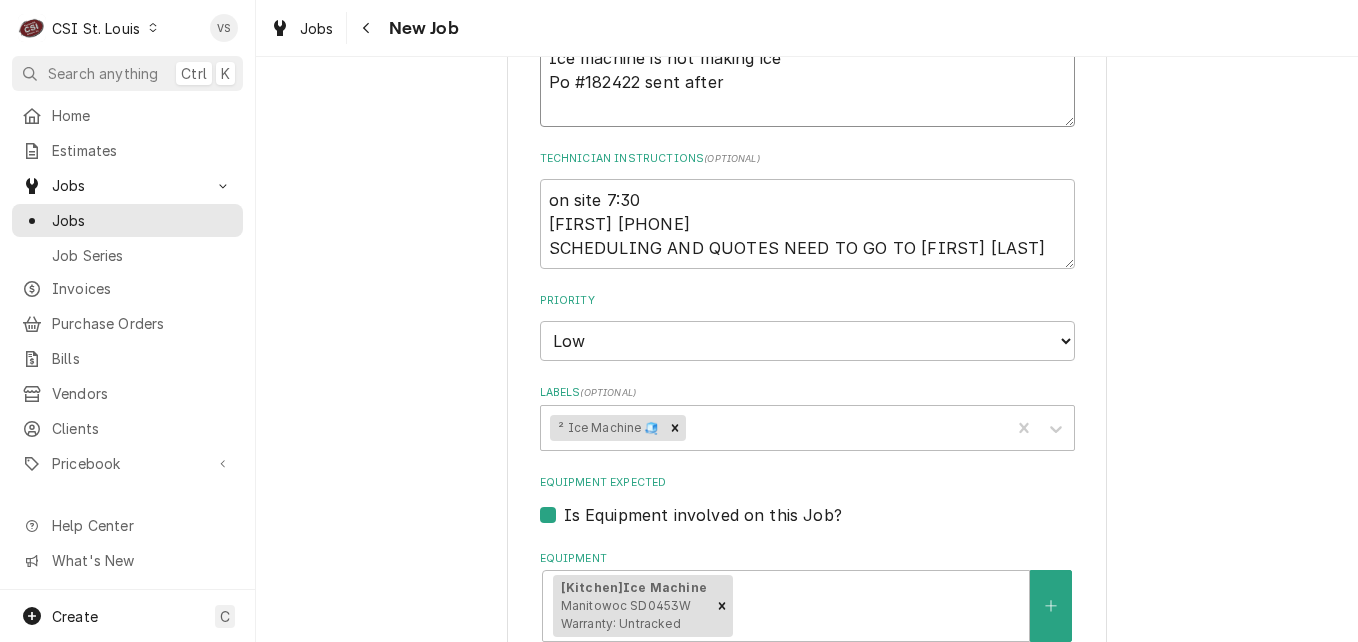 type on "x" 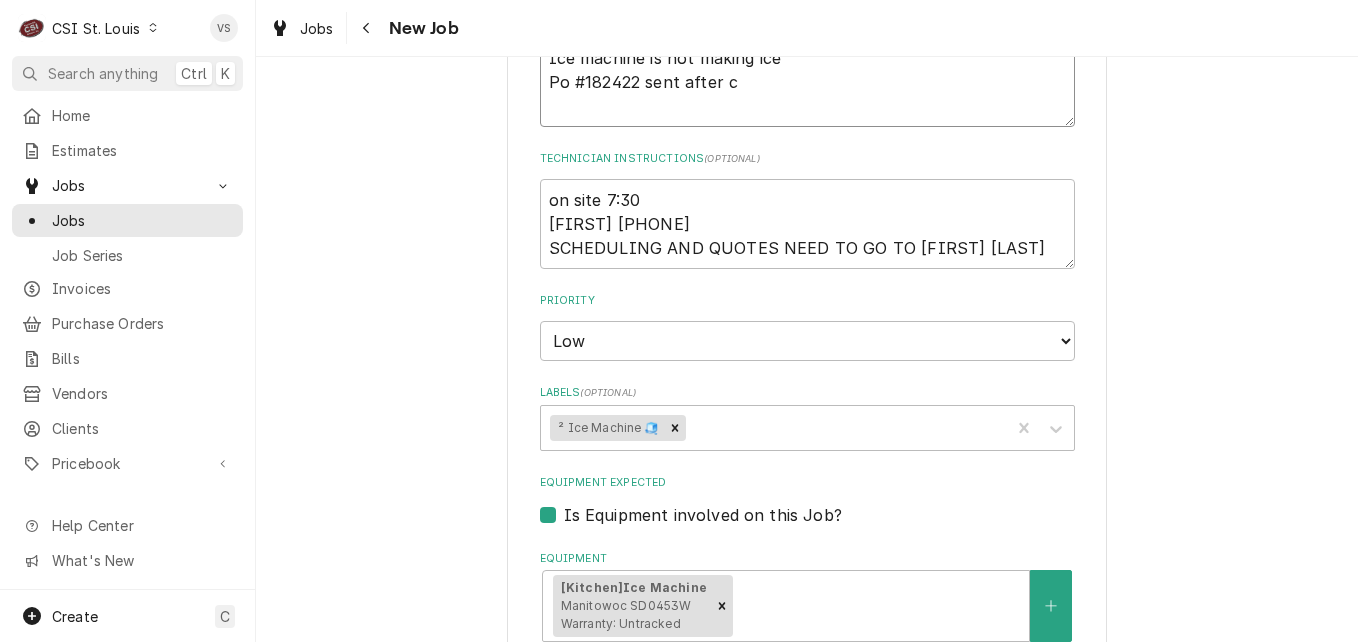 type on "x" 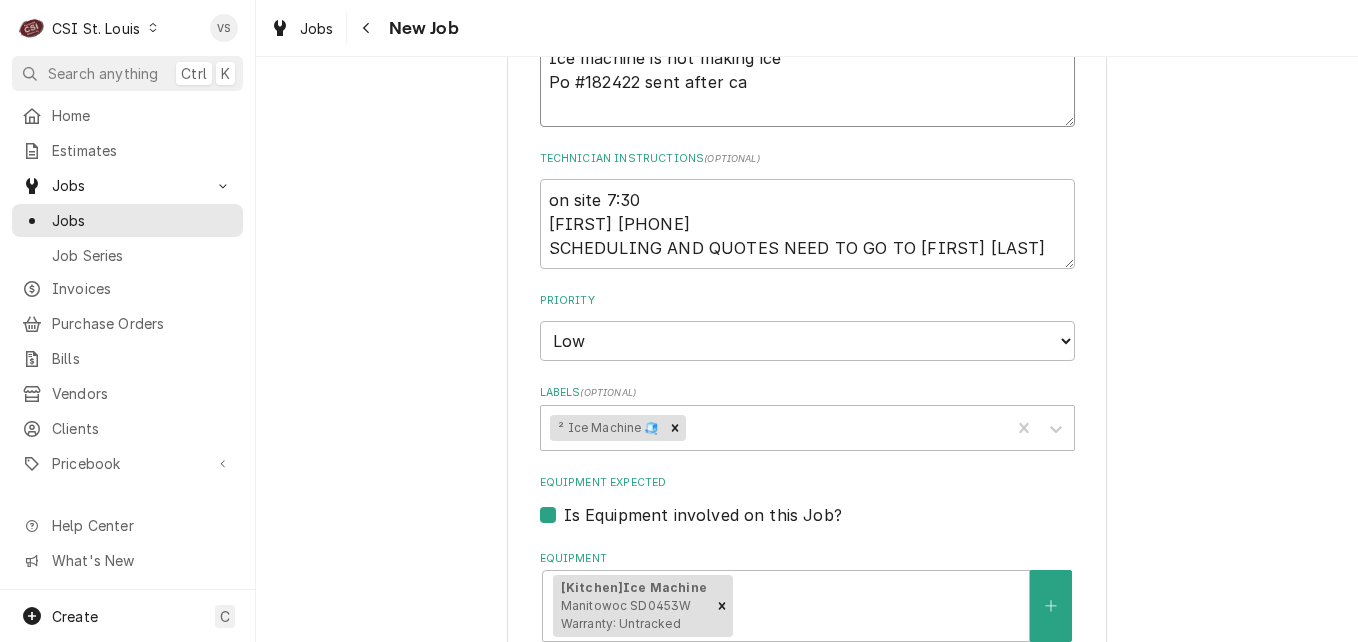 type on "x" 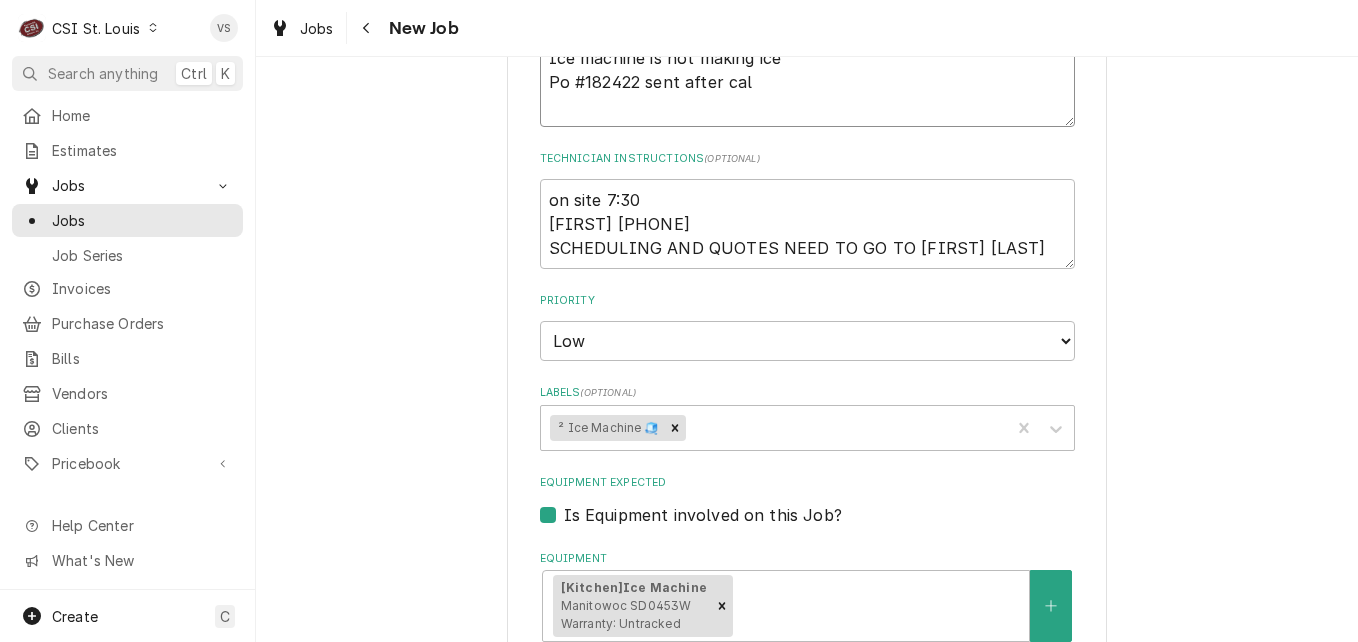 type on "x" 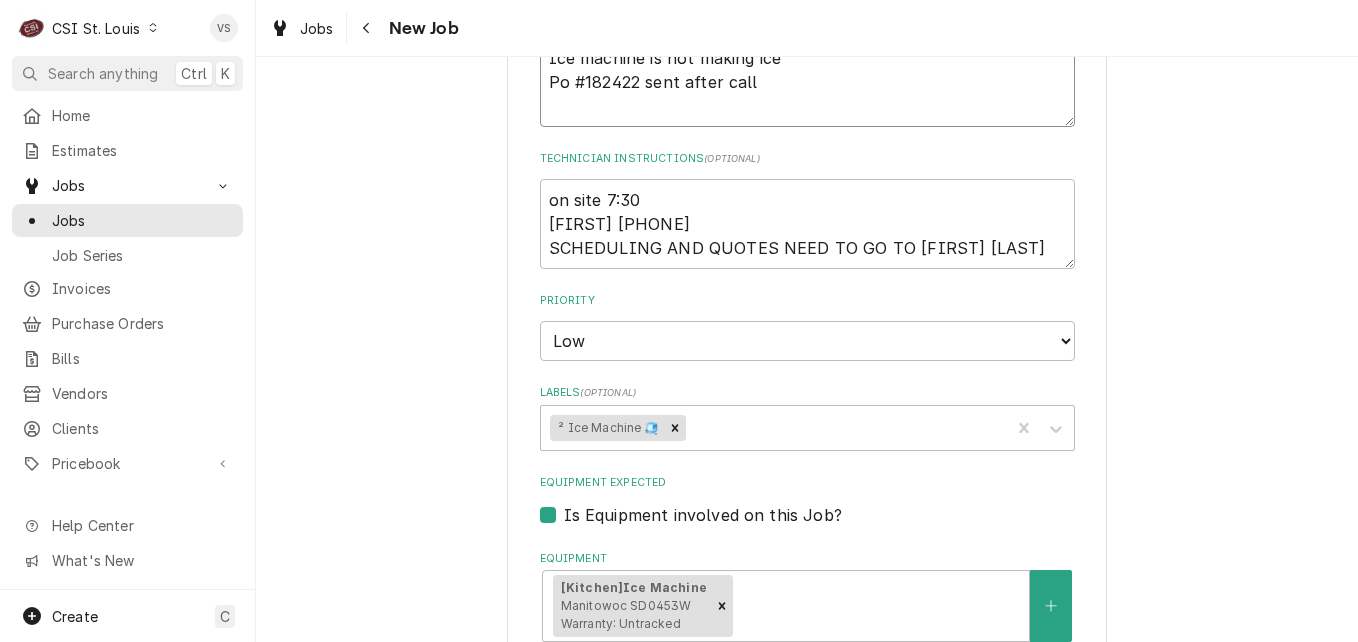 type on "Ice machine is not making ice
Po #182422 sent after call" 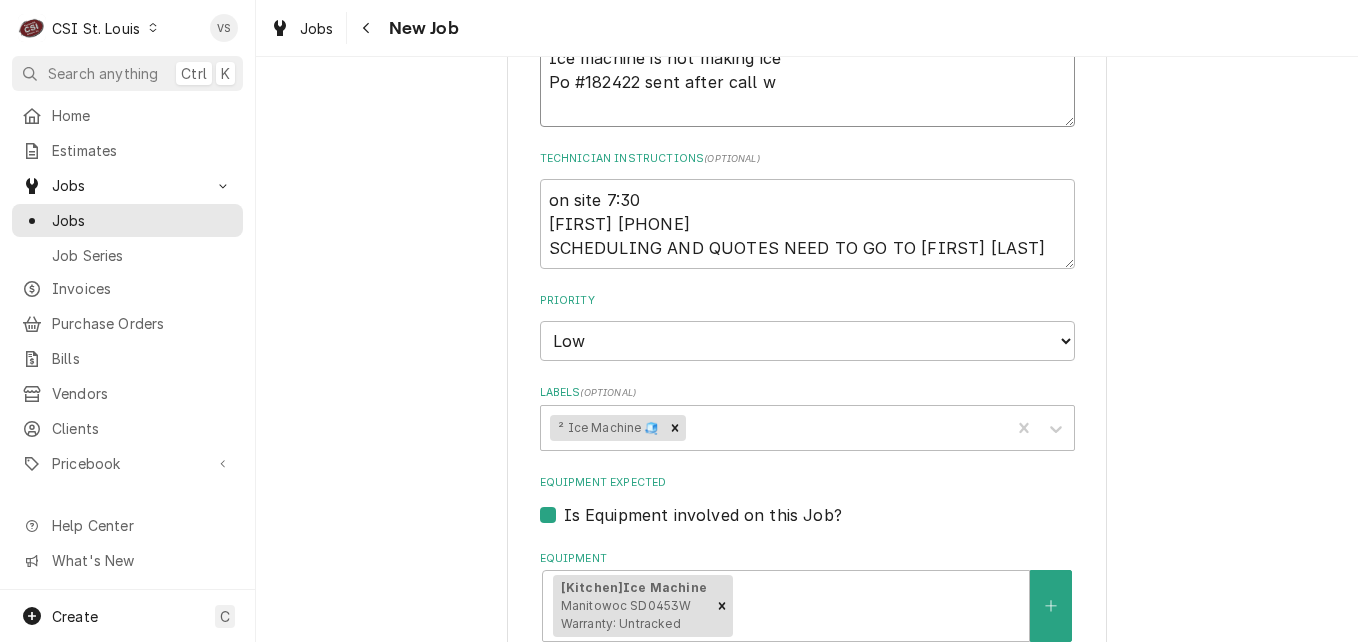 type on "x" 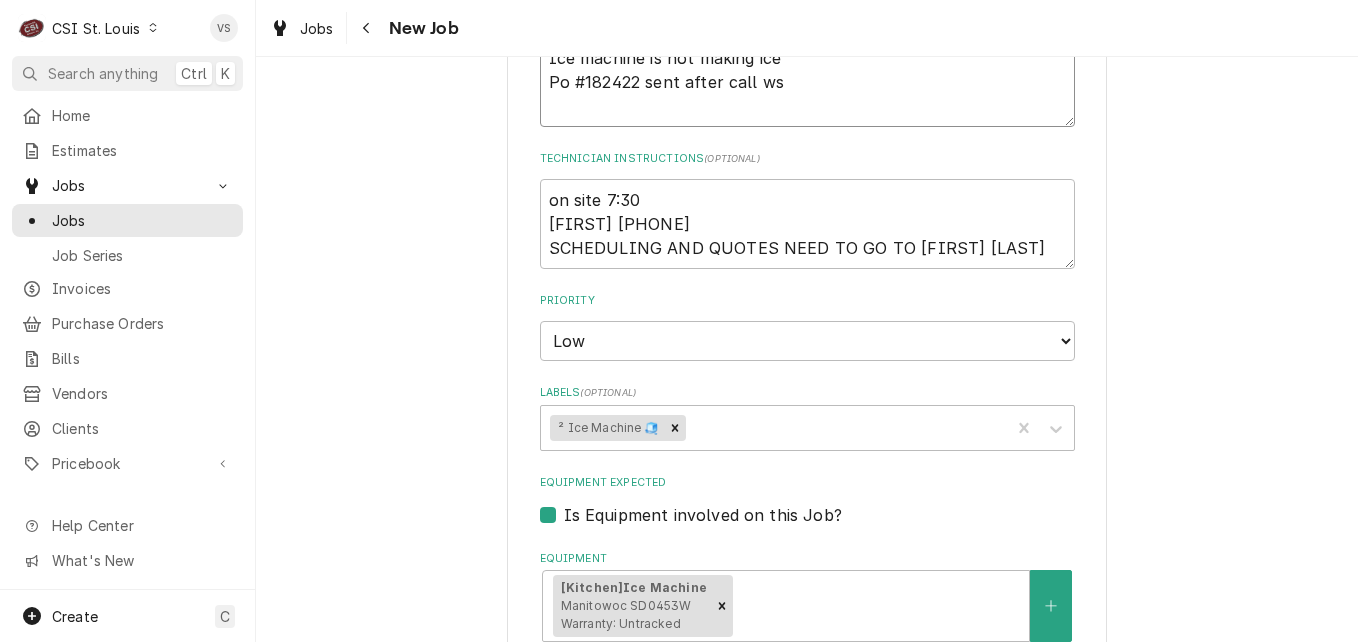 type on "x" 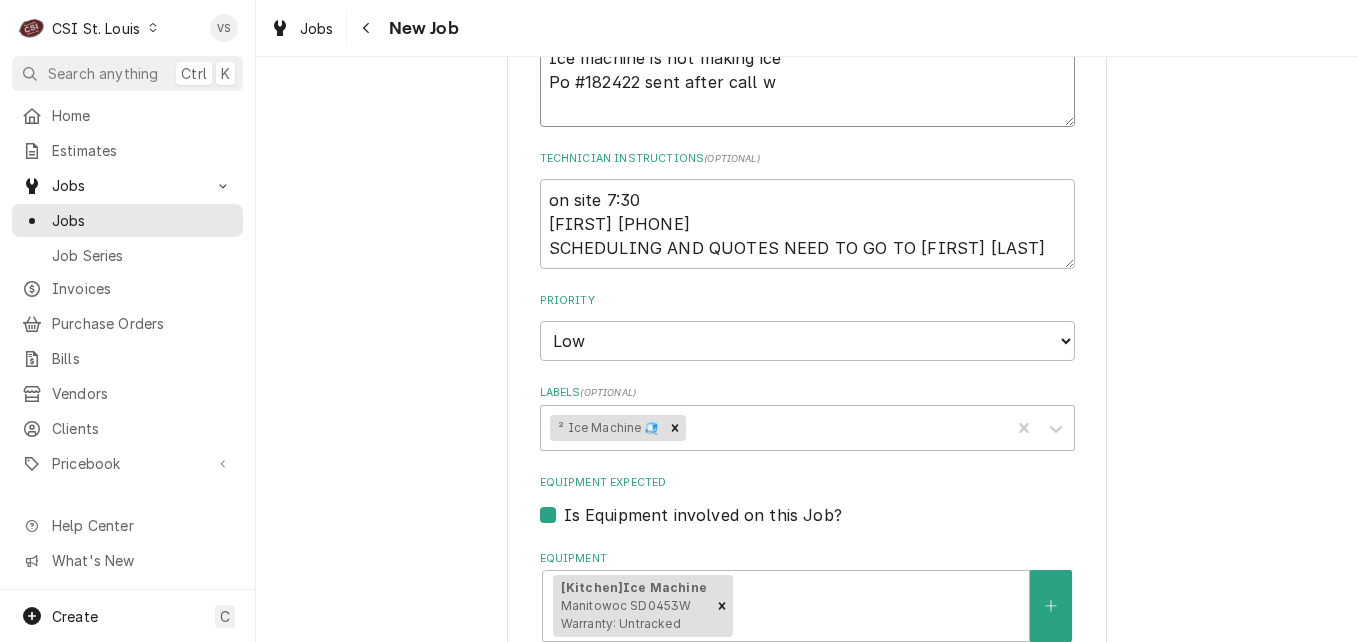 type on "x" 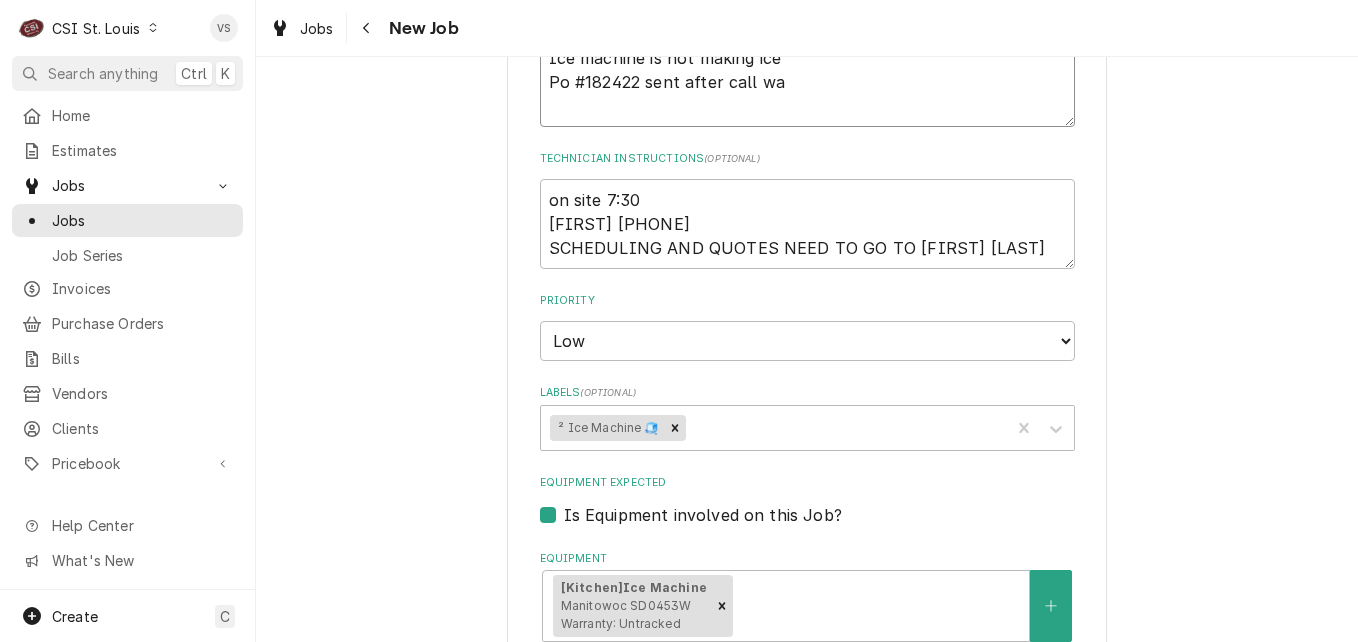 type on "x" 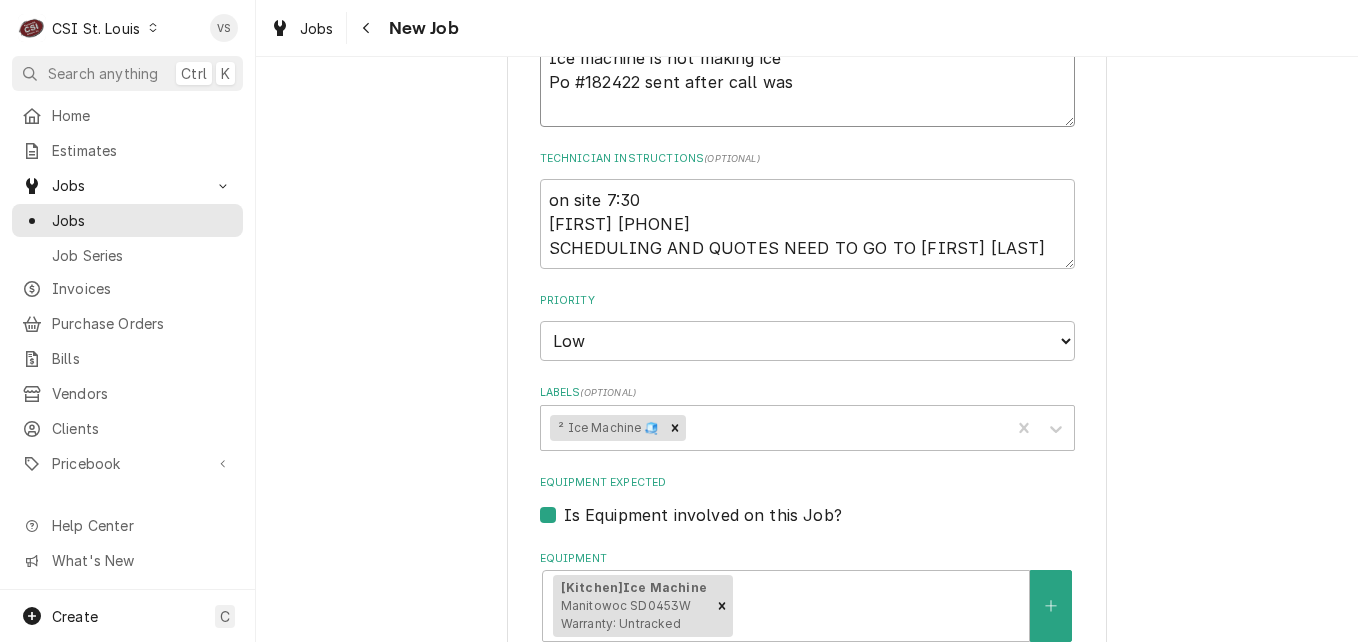 type on "x" 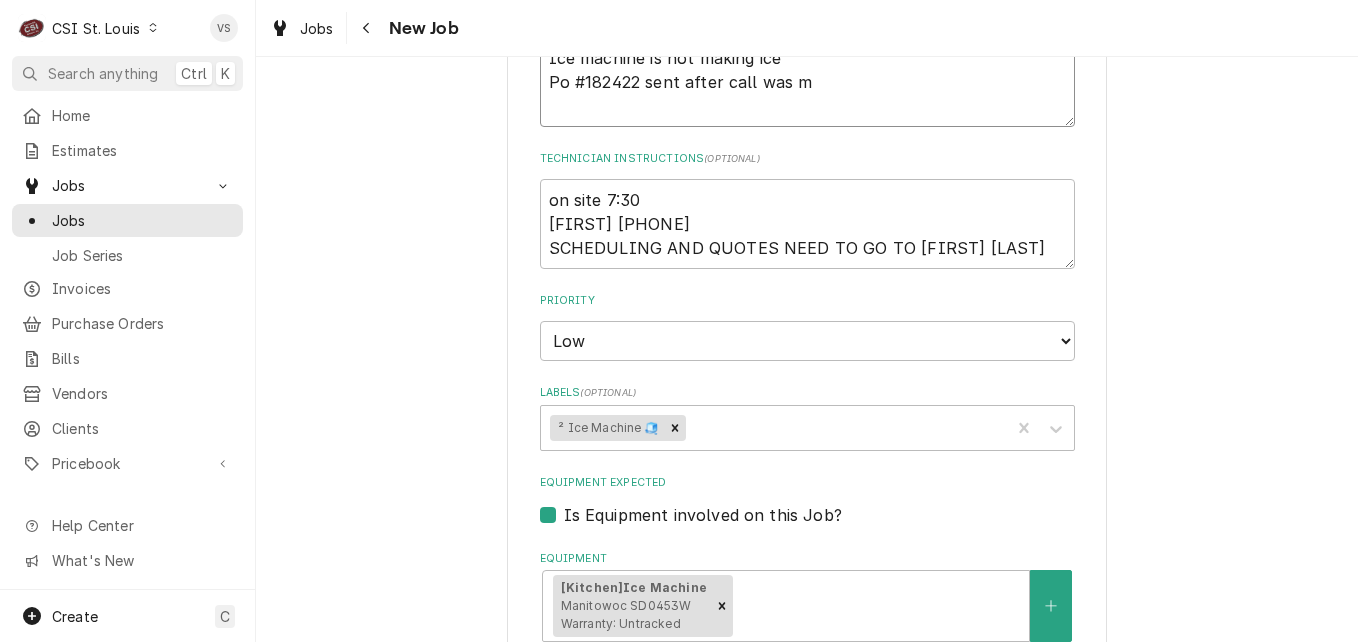 type on "Ice machine is not making ice
Po #182422 sent after call was ma" 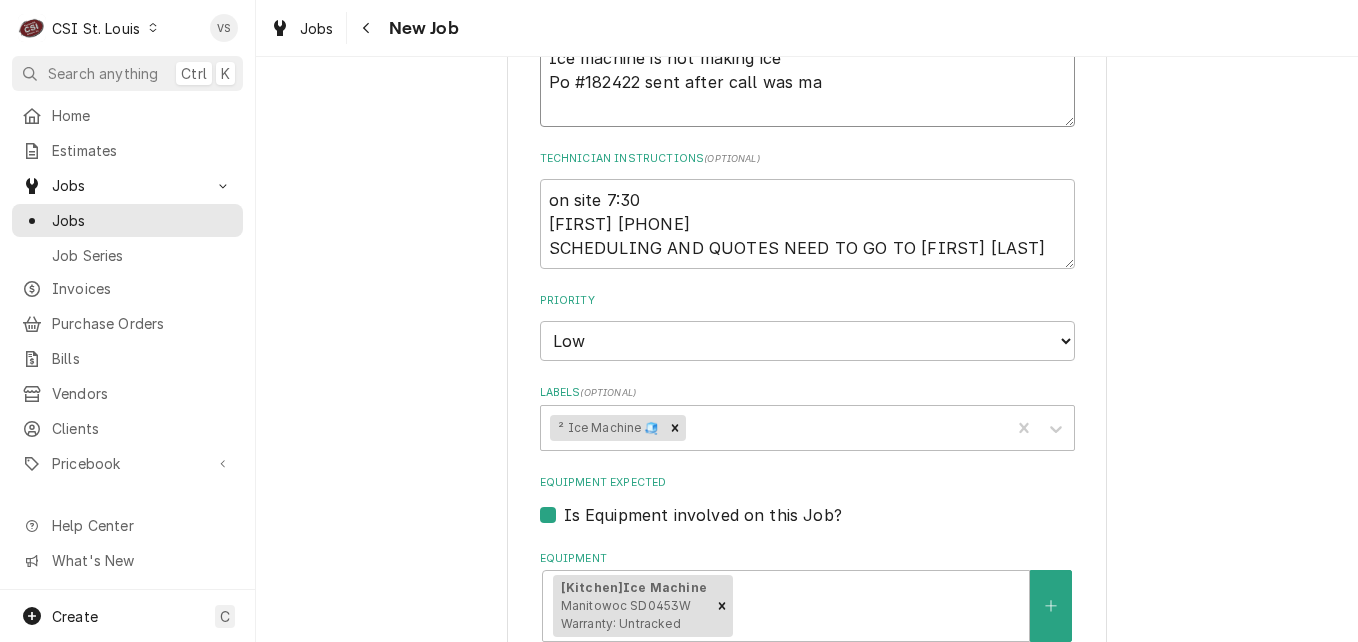 type on "x" 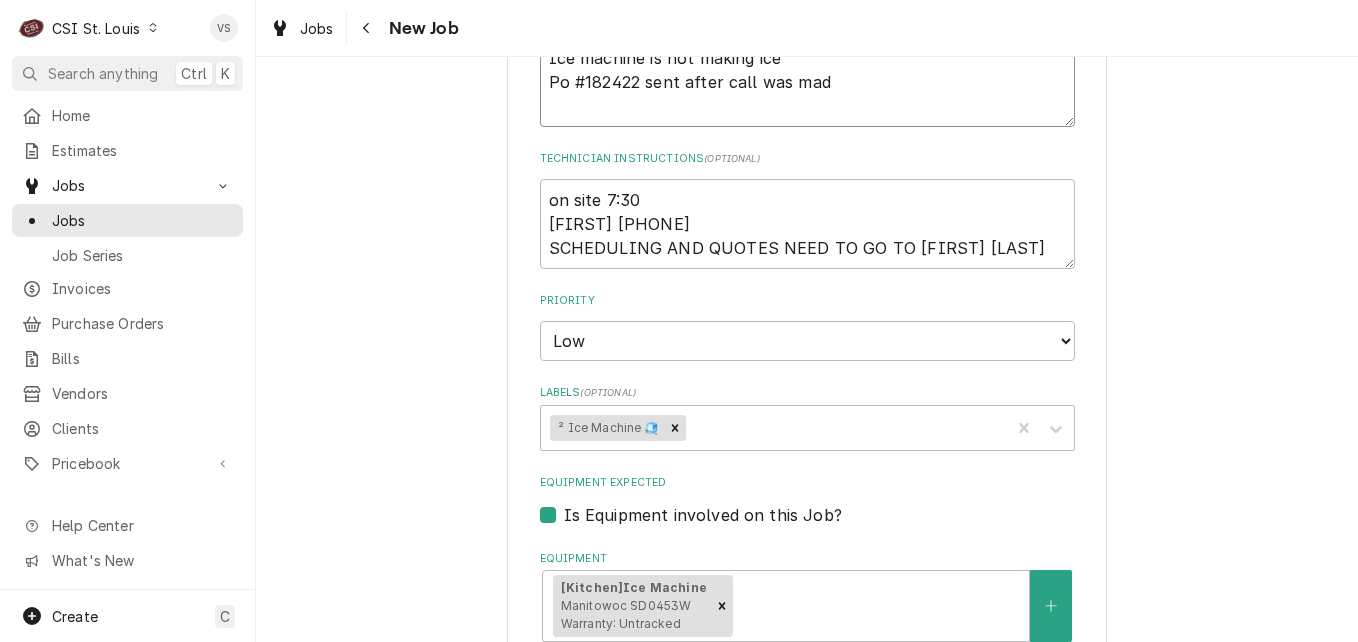 type on "x" 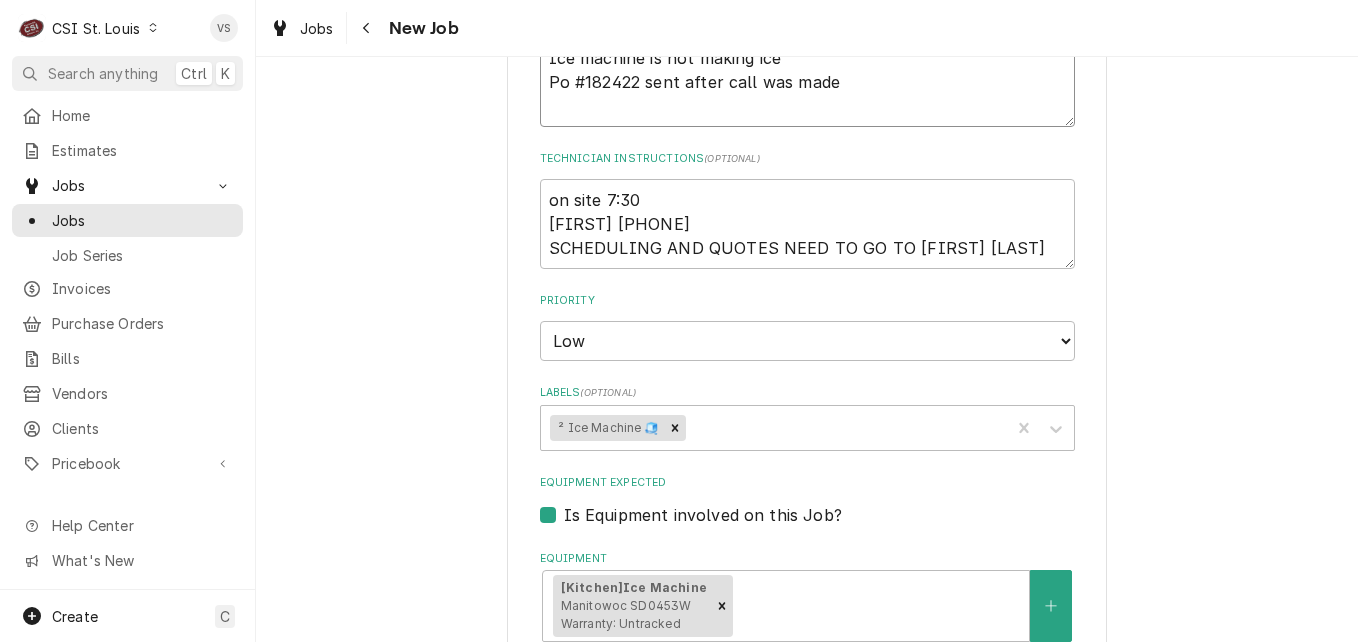 type on "x" 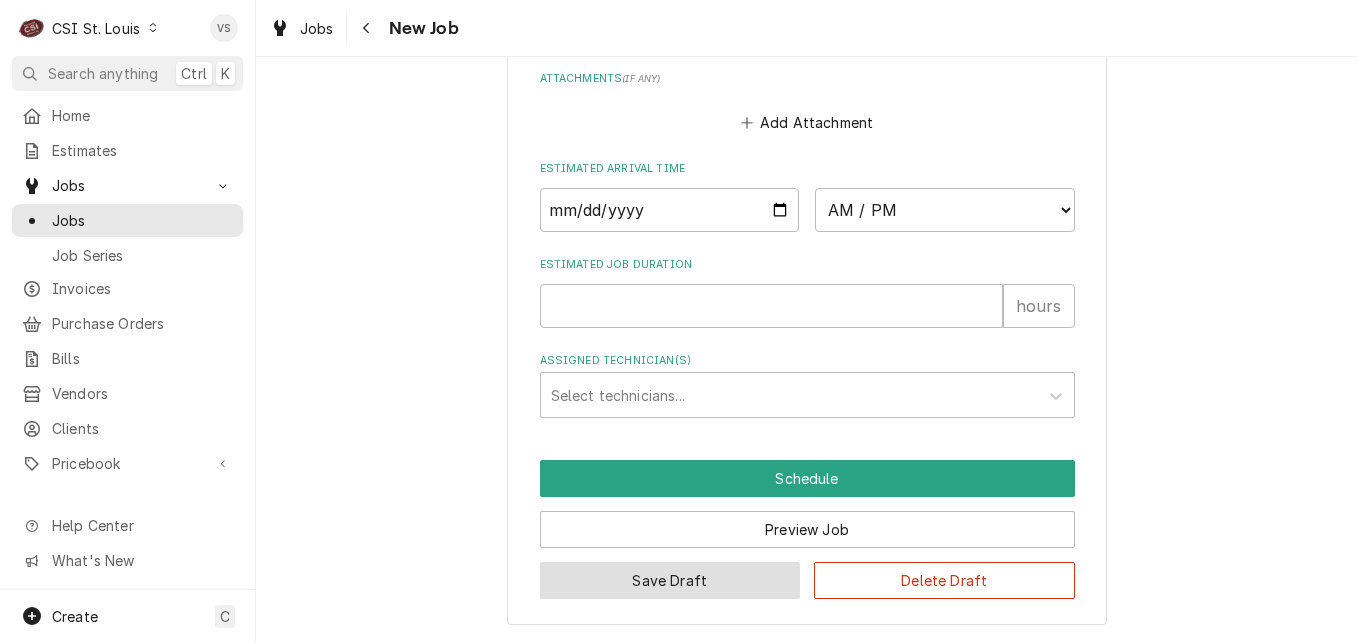 scroll, scrollTop: 2033, scrollLeft: 0, axis: vertical 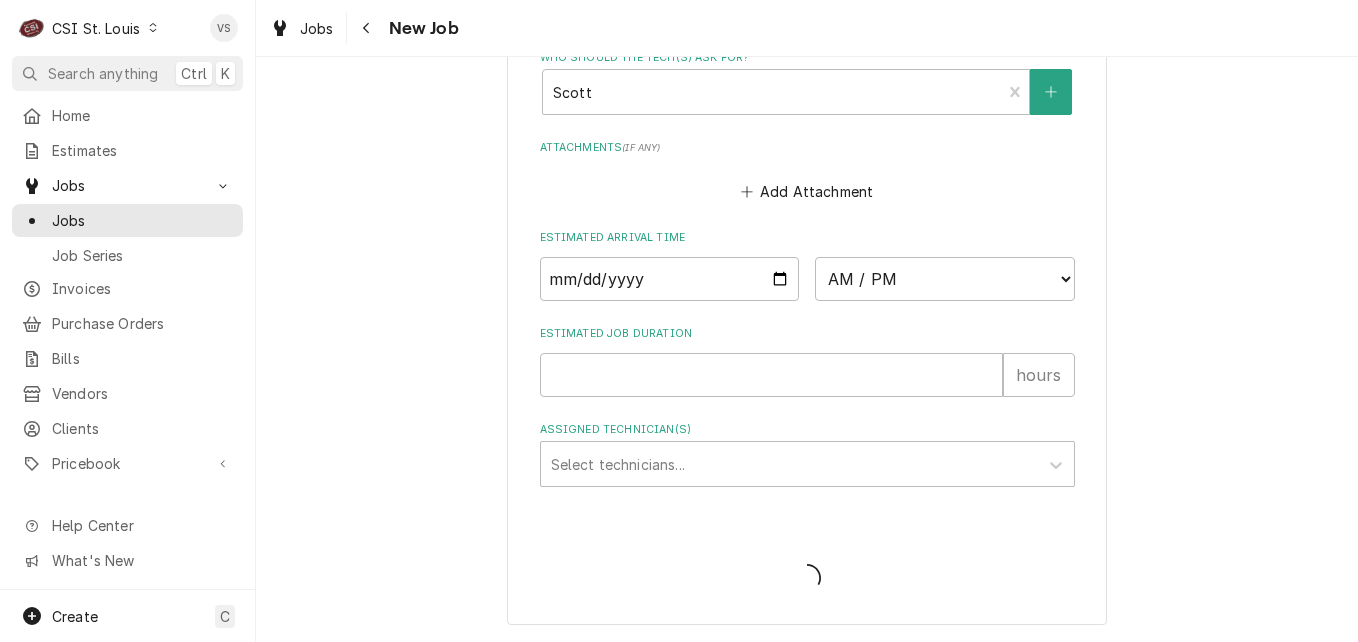 type on "x" 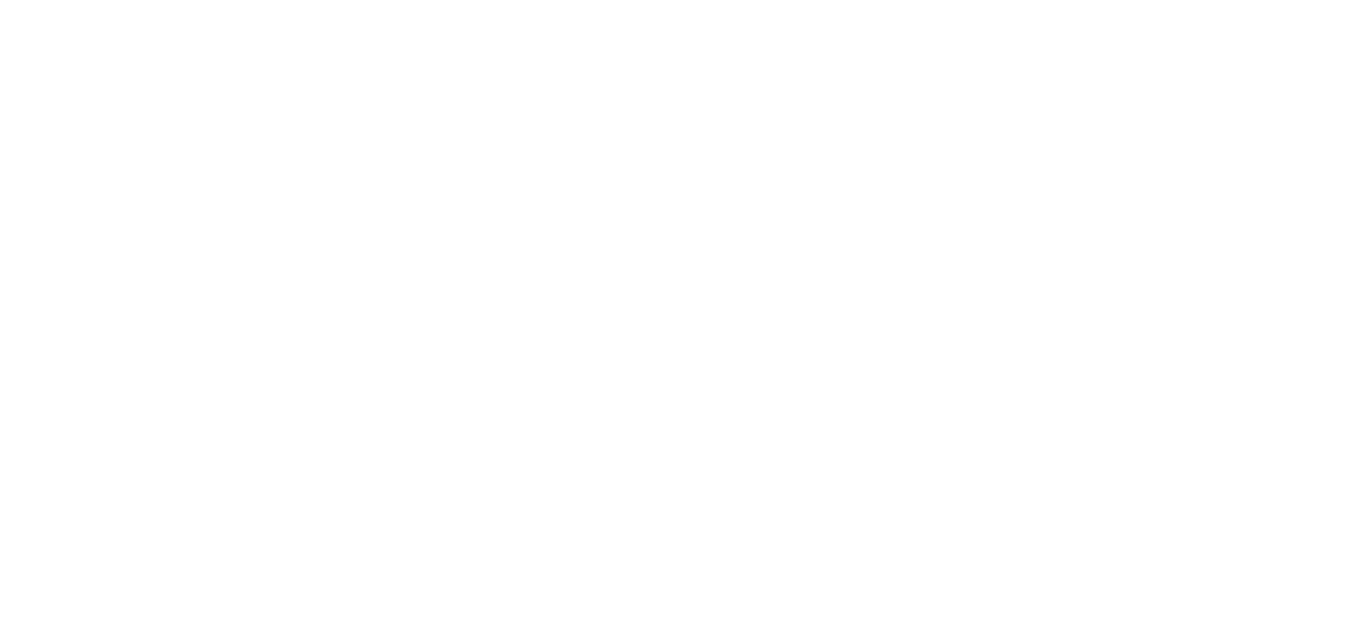 scroll, scrollTop: 0, scrollLeft: 0, axis: both 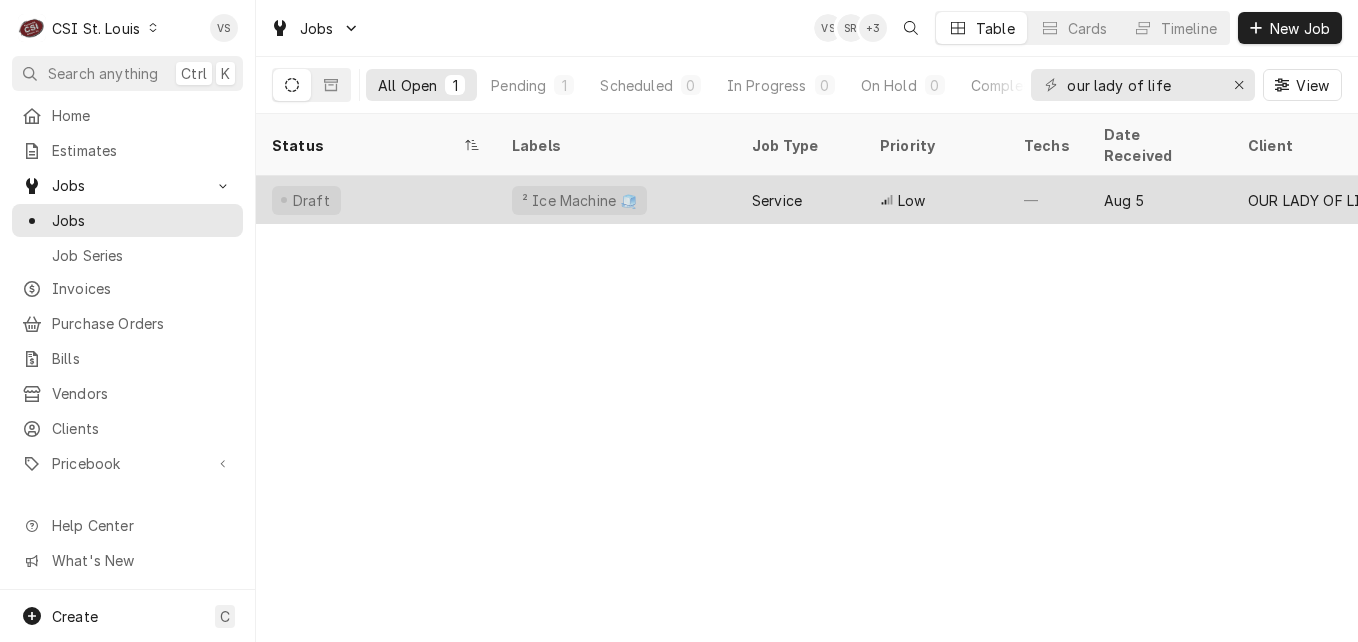 click on "Draft" at bounding box center [376, 200] 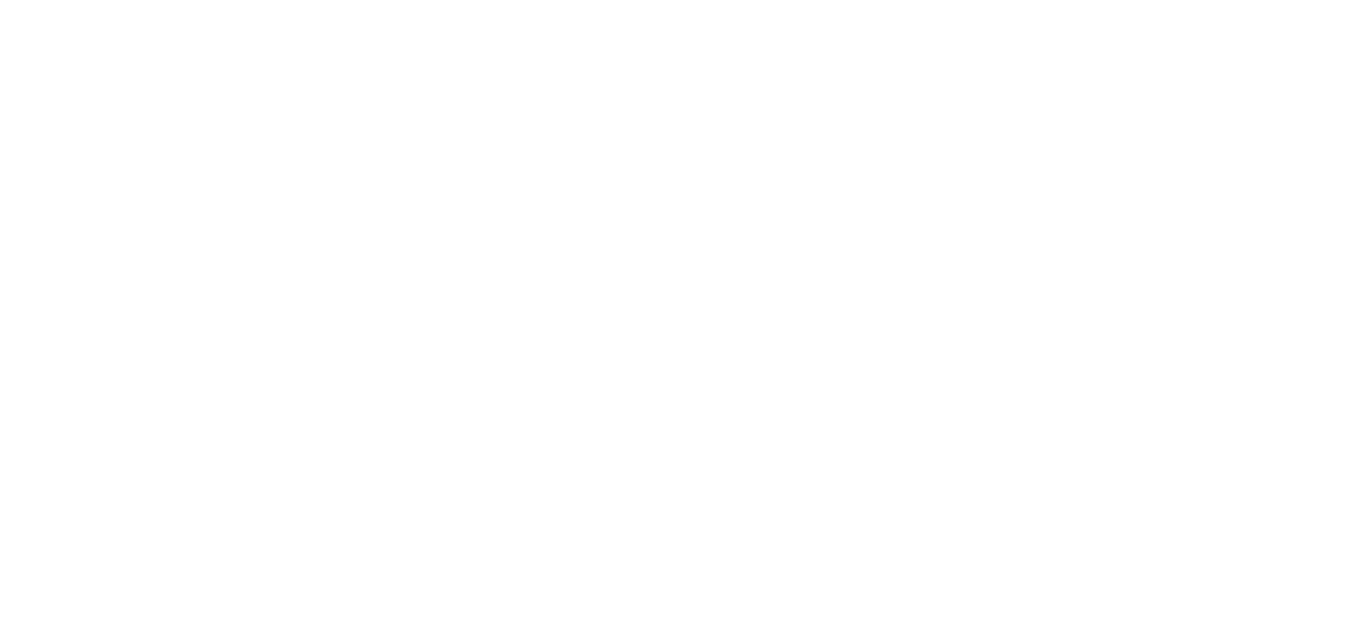 scroll, scrollTop: 0, scrollLeft: 0, axis: both 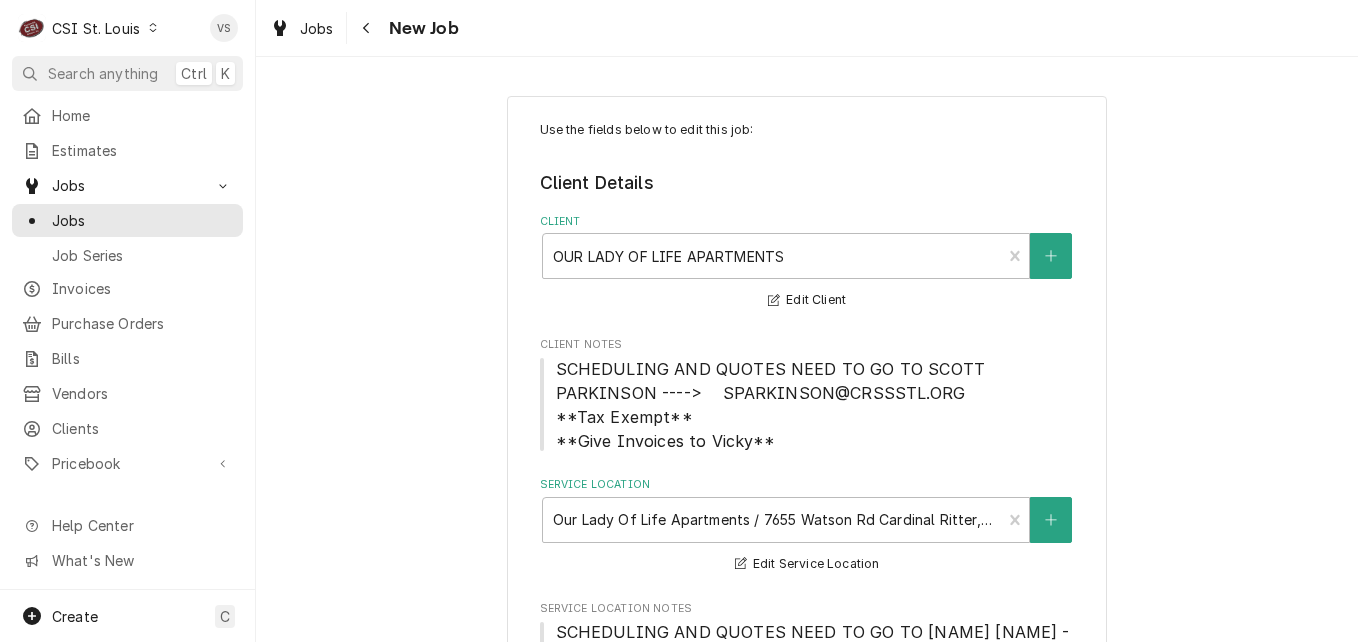 type on "x" 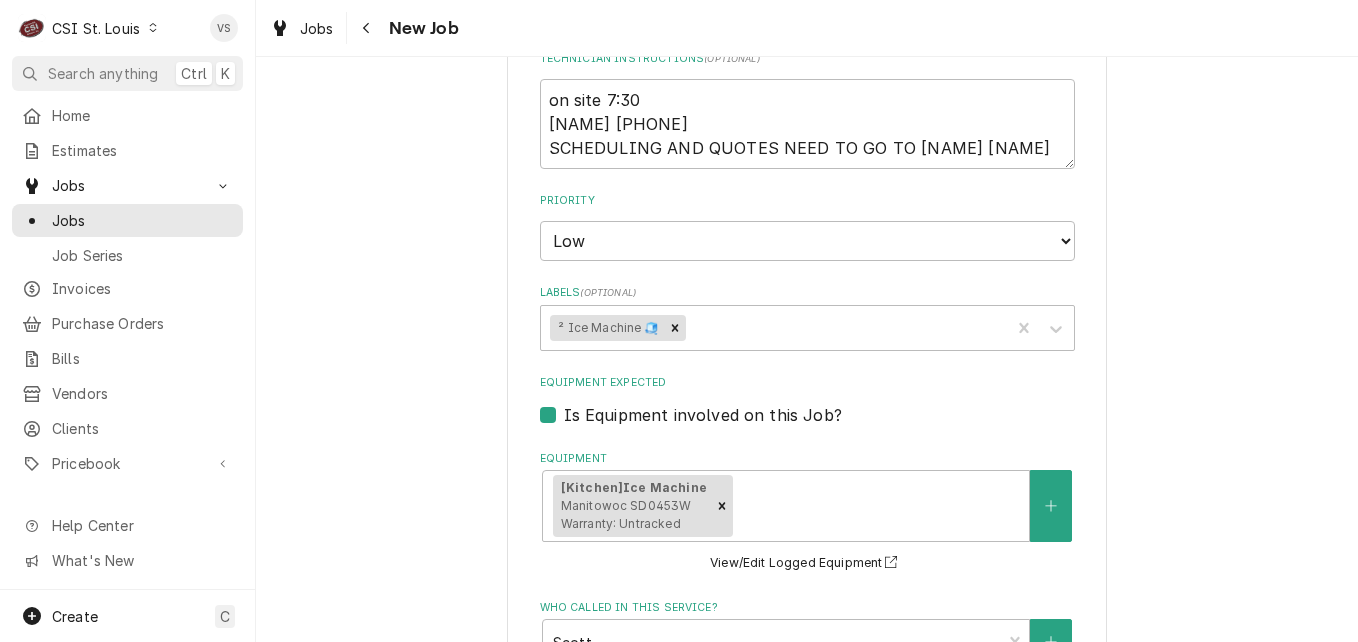 scroll, scrollTop: 2033, scrollLeft: 0, axis: vertical 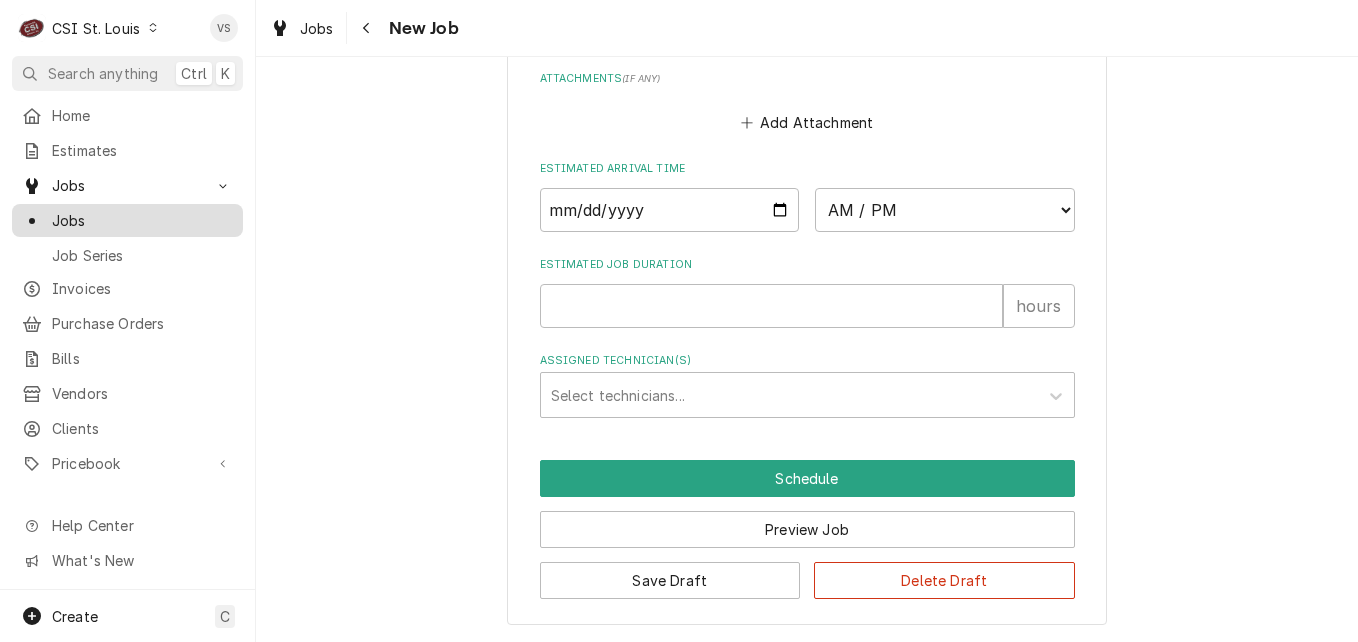 click on "Jobs" at bounding box center (142, 220) 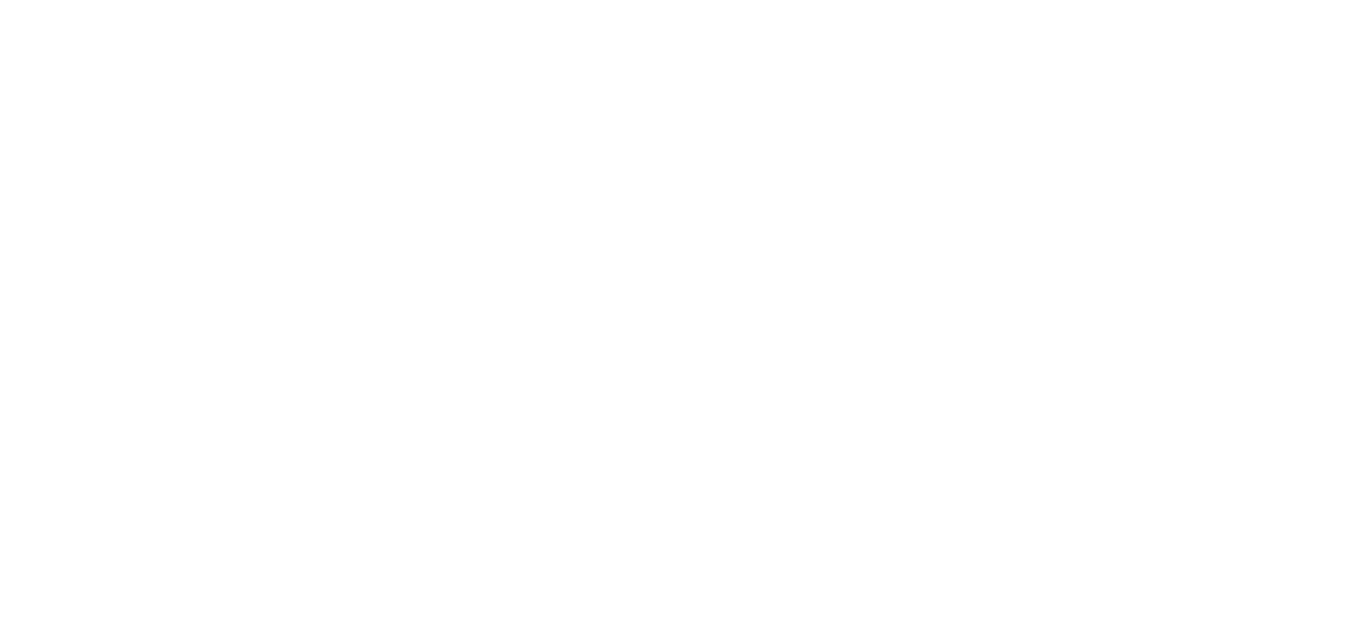 scroll, scrollTop: 0, scrollLeft: 0, axis: both 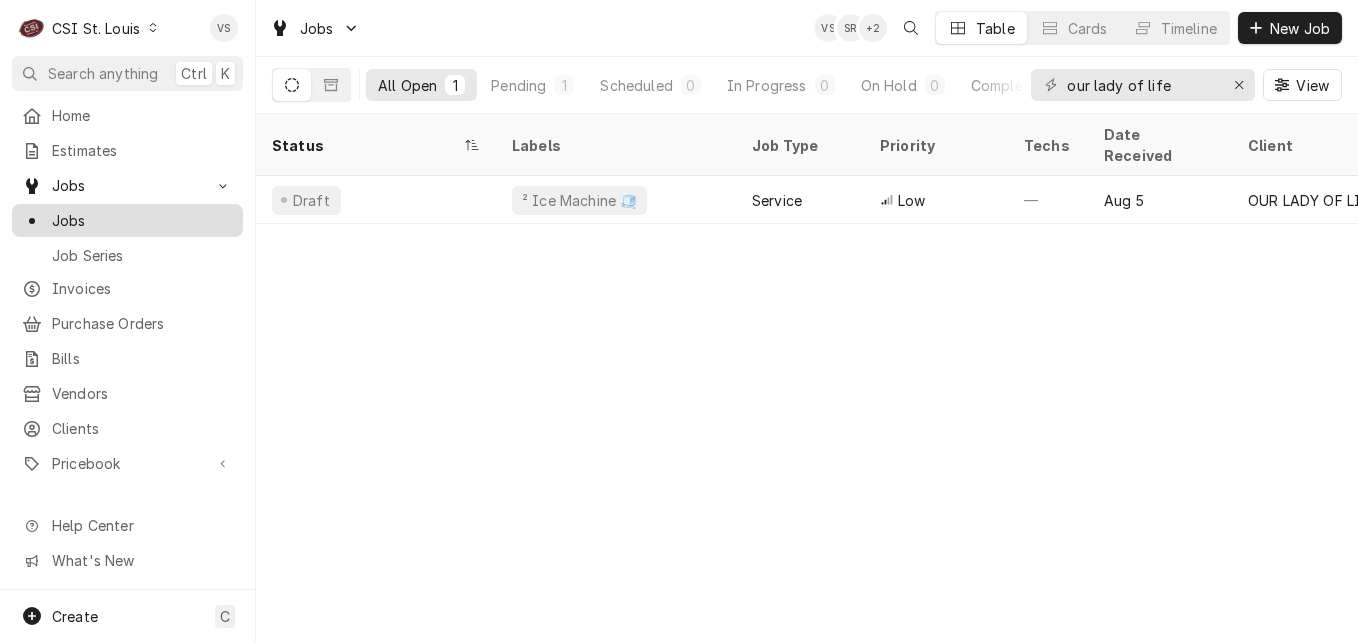 click on "Jobs" at bounding box center (142, 220) 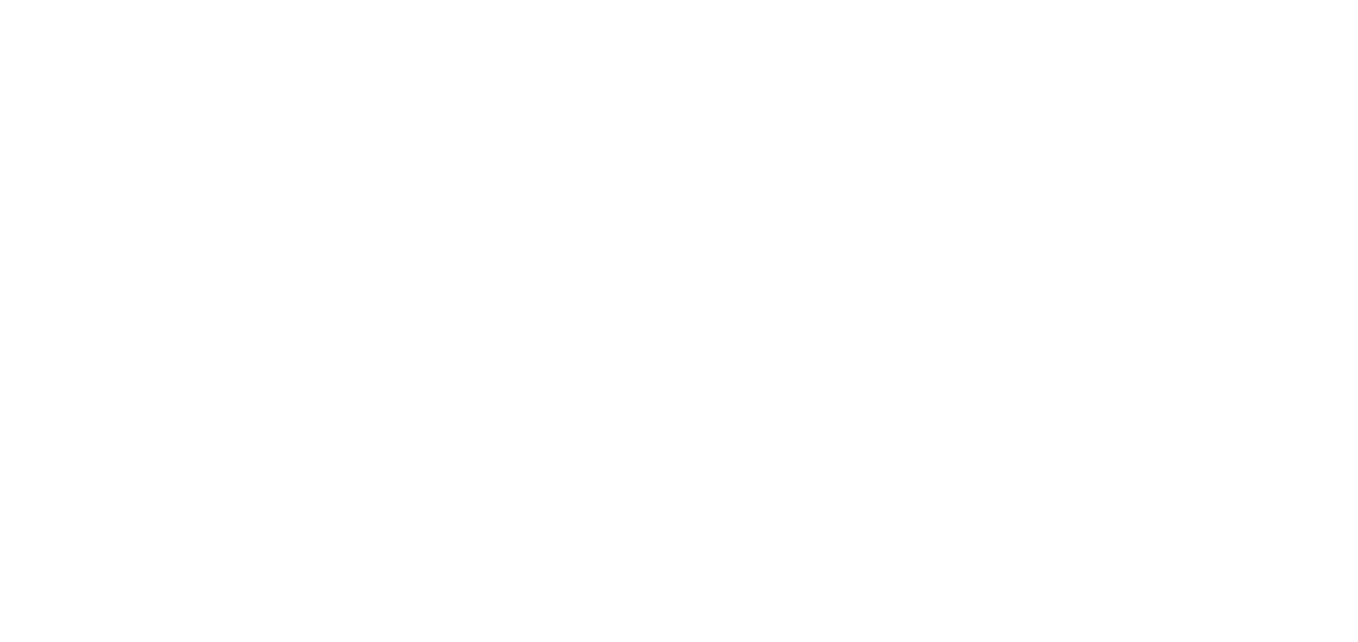 scroll, scrollTop: 0, scrollLeft: 0, axis: both 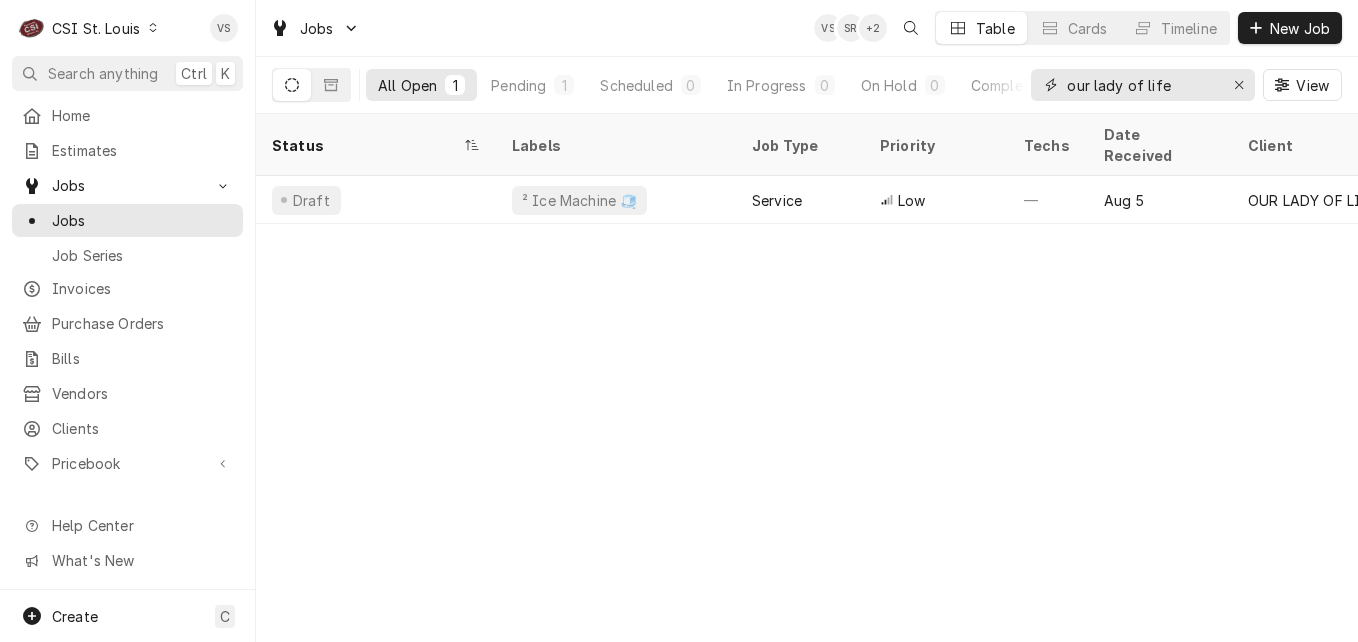 drag, startPoint x: 1043, startPoint y: 93, endPoint x: 1026, endPoint y: 93, distance: 17 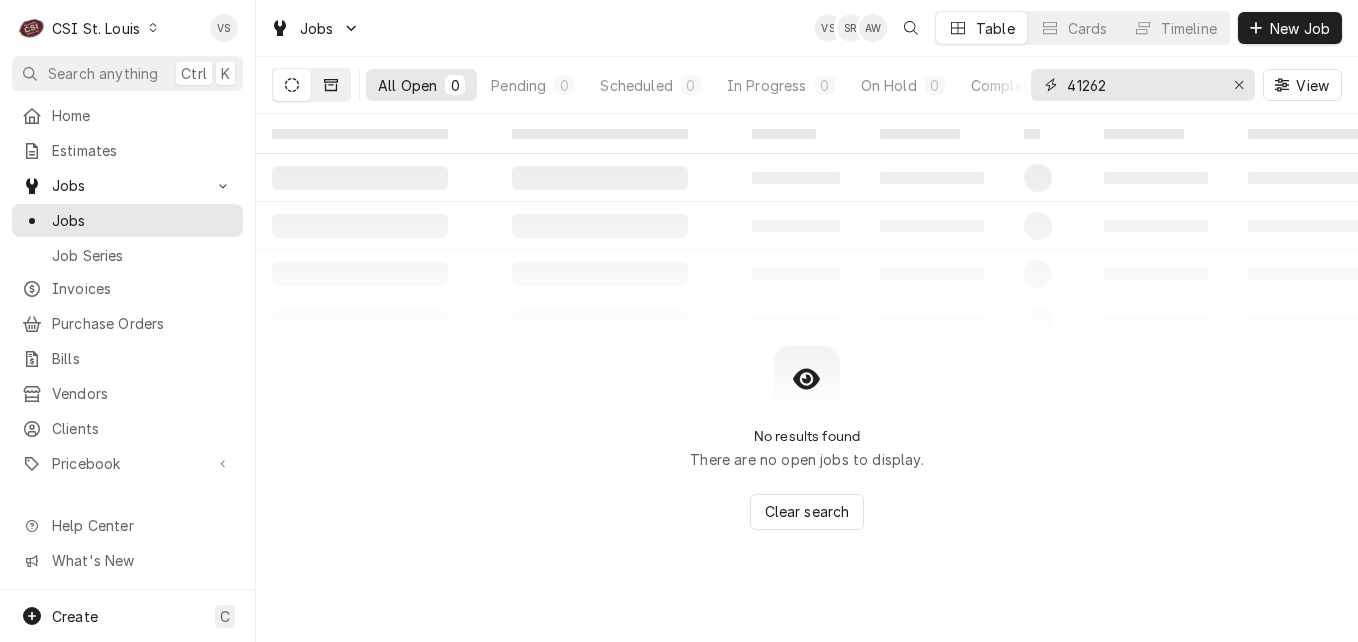 type on "41262" 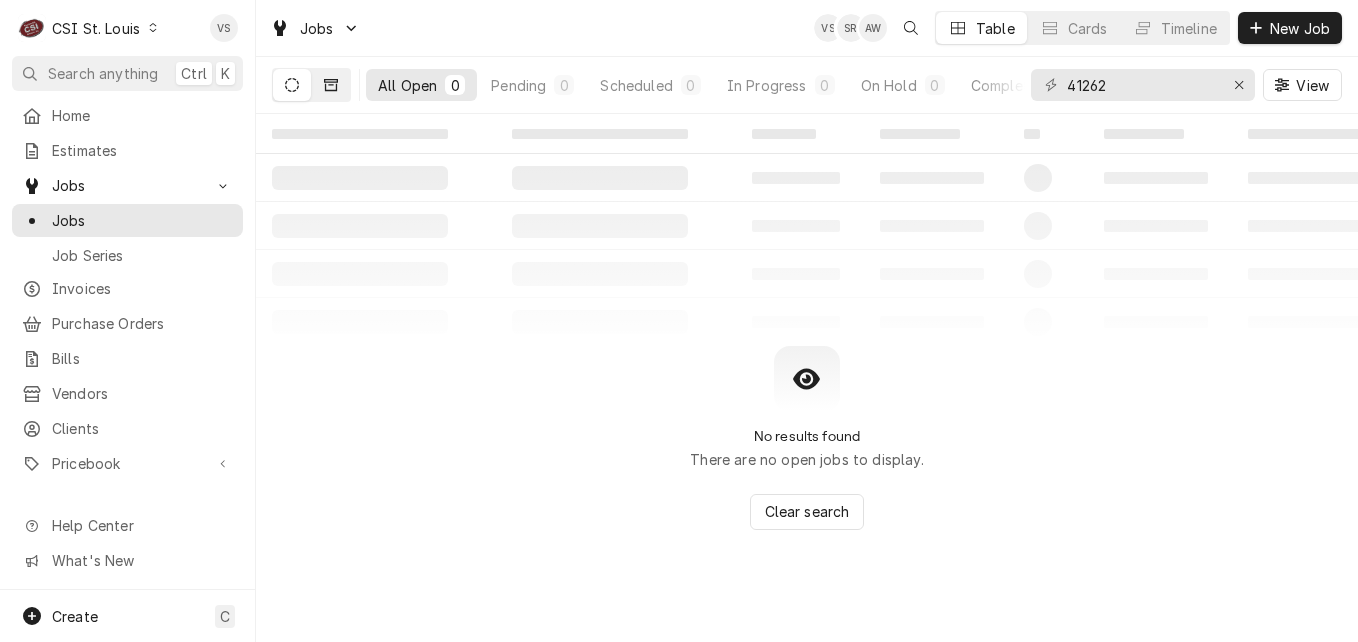 click at bounding box center (331, 85) 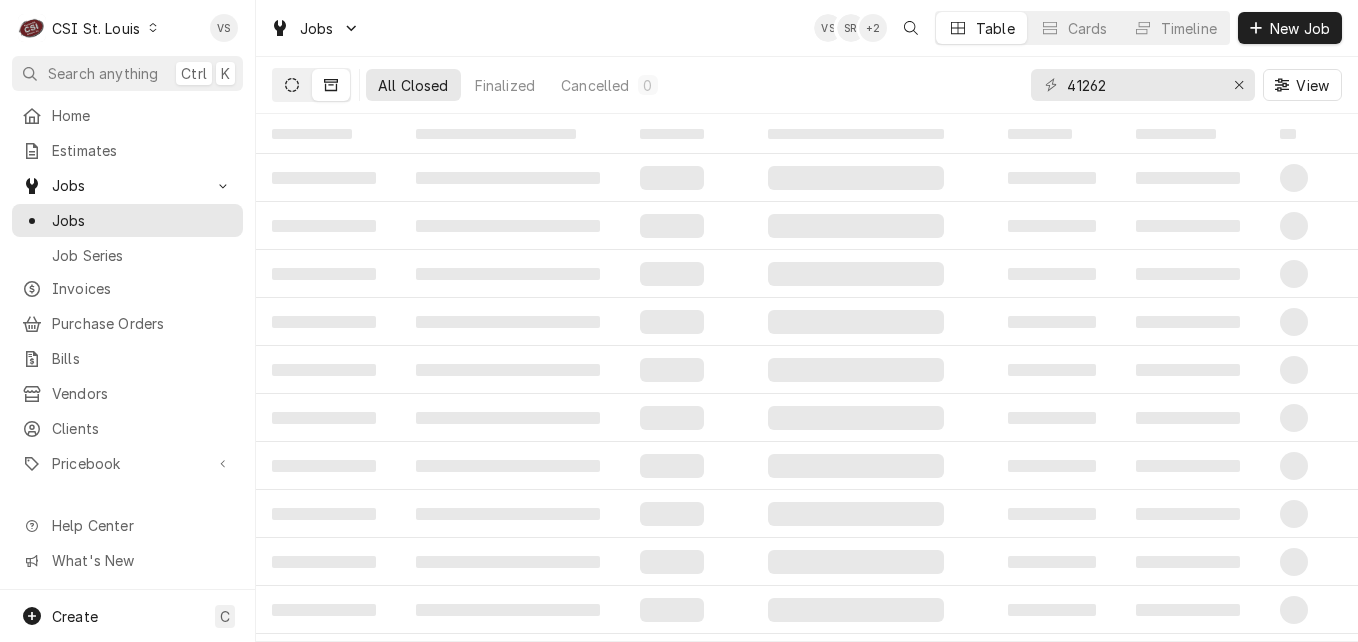 click at bounding box center (292, 85) 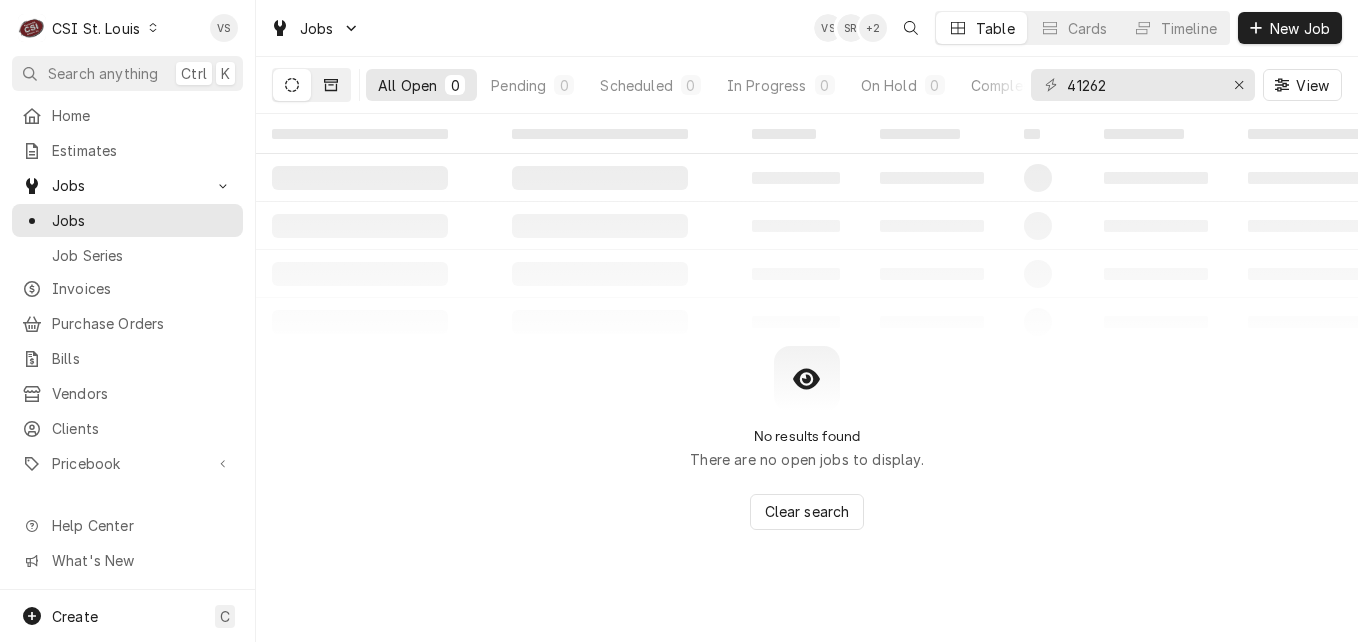 click 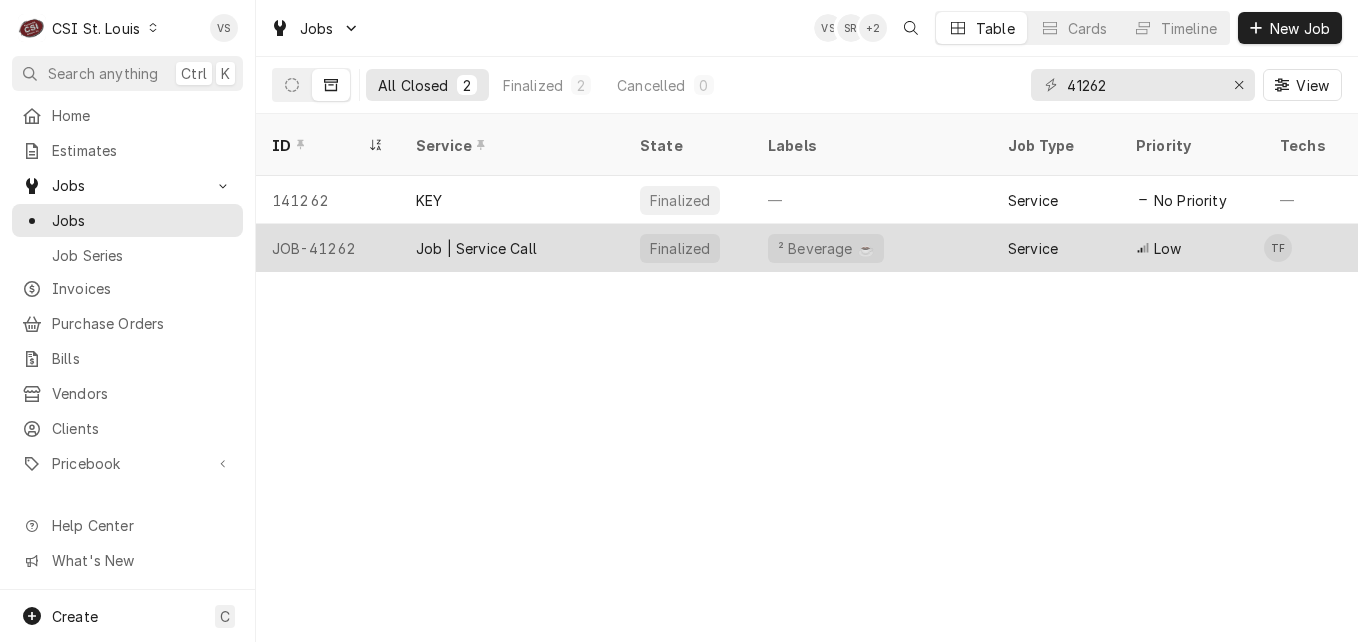 click on "JOB-41262" at bounding box center [328, 248] 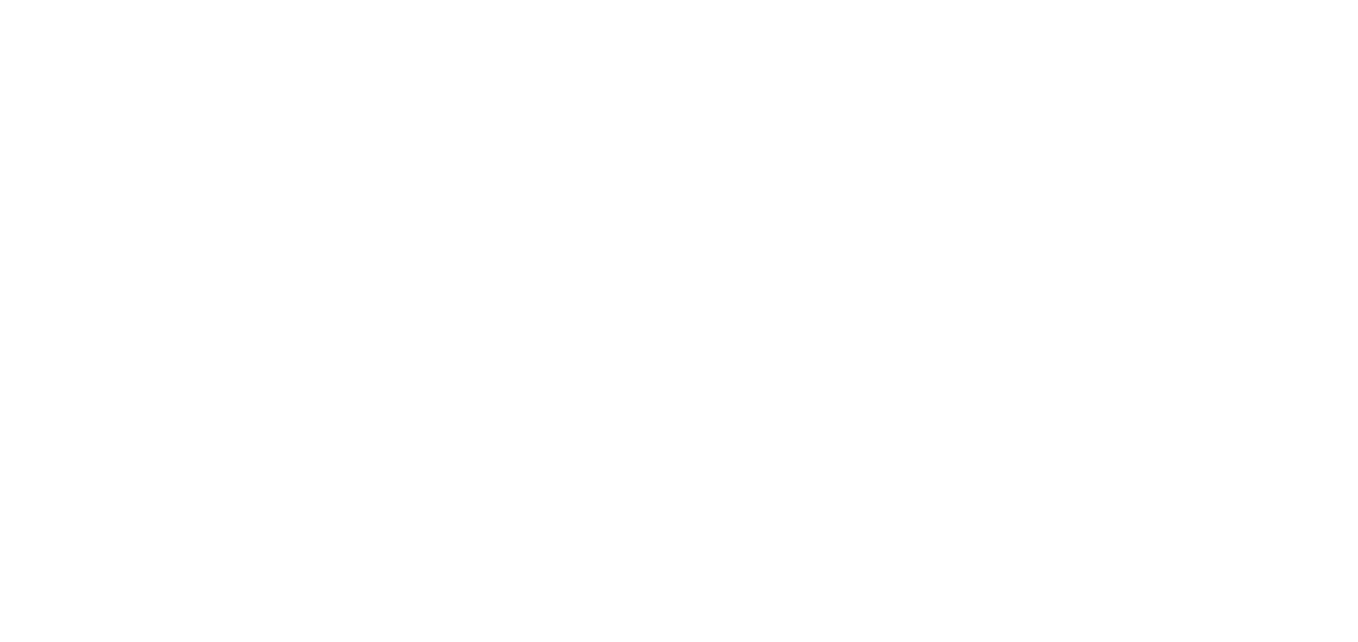 scroll, scrollTop: 0, scrollLeft: 0, axis: both 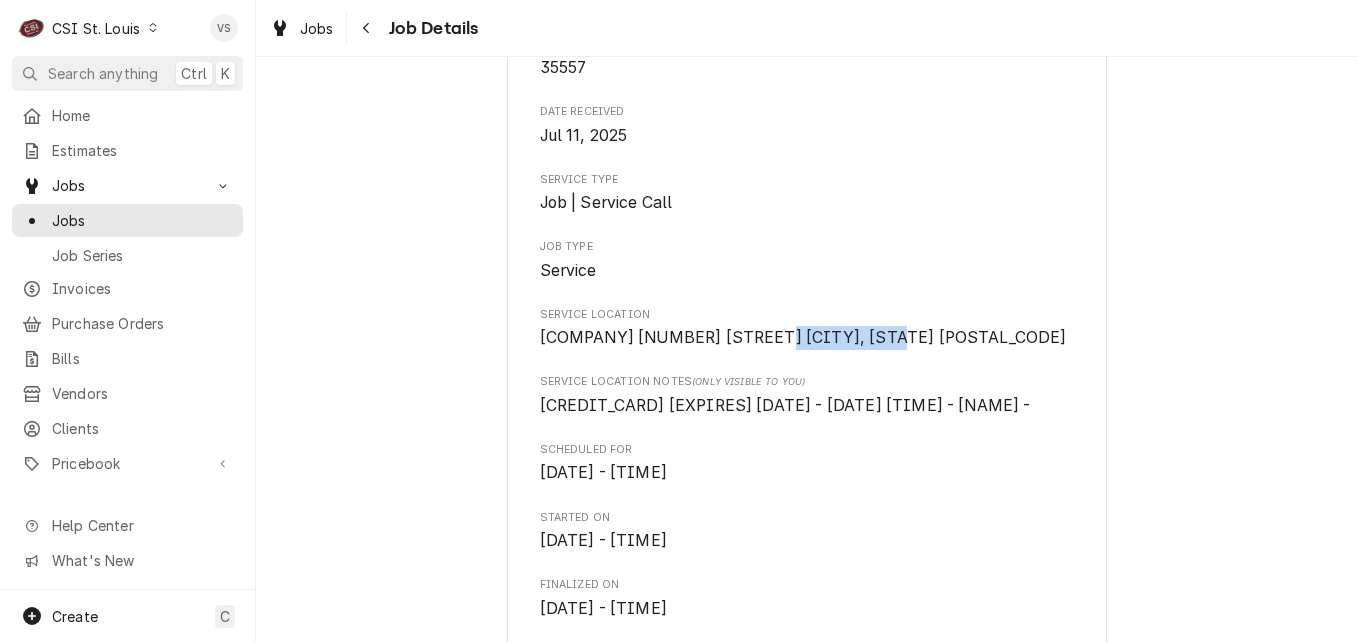 drag, startPoint x: 665, startPoint y: 359, endPoint x: 528, endPoint y: 359, distance: 137 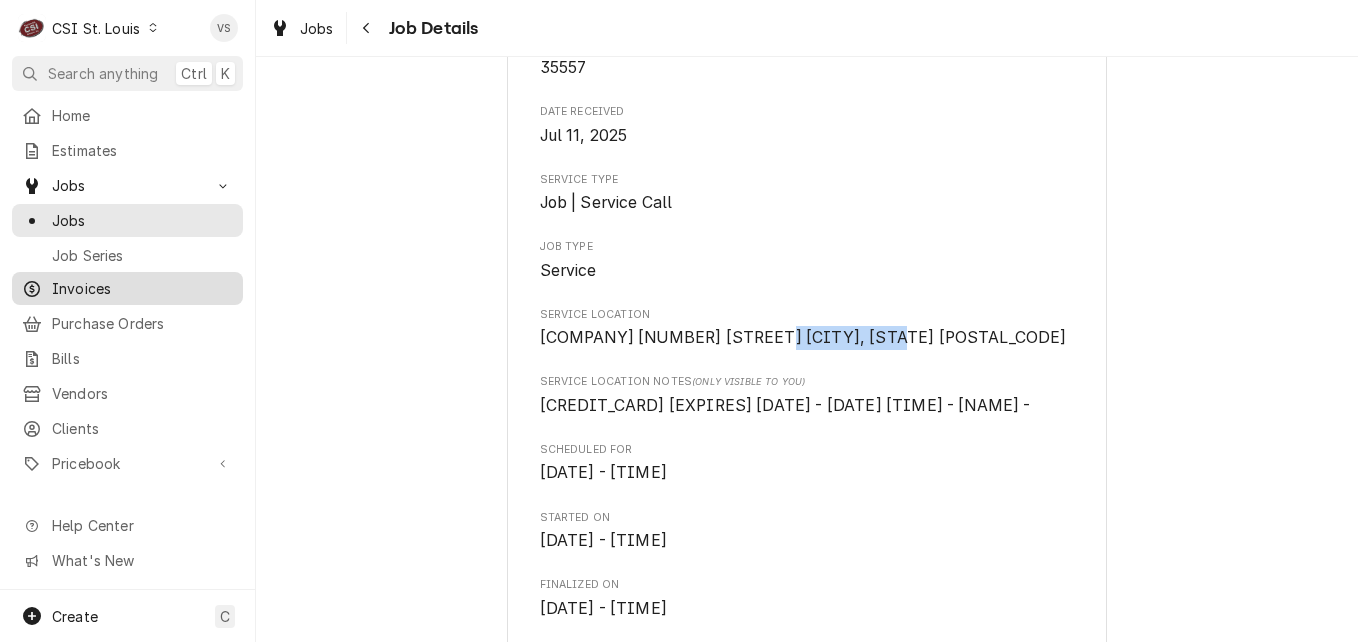 click on "Invoices" at bounding box center [142, 288] 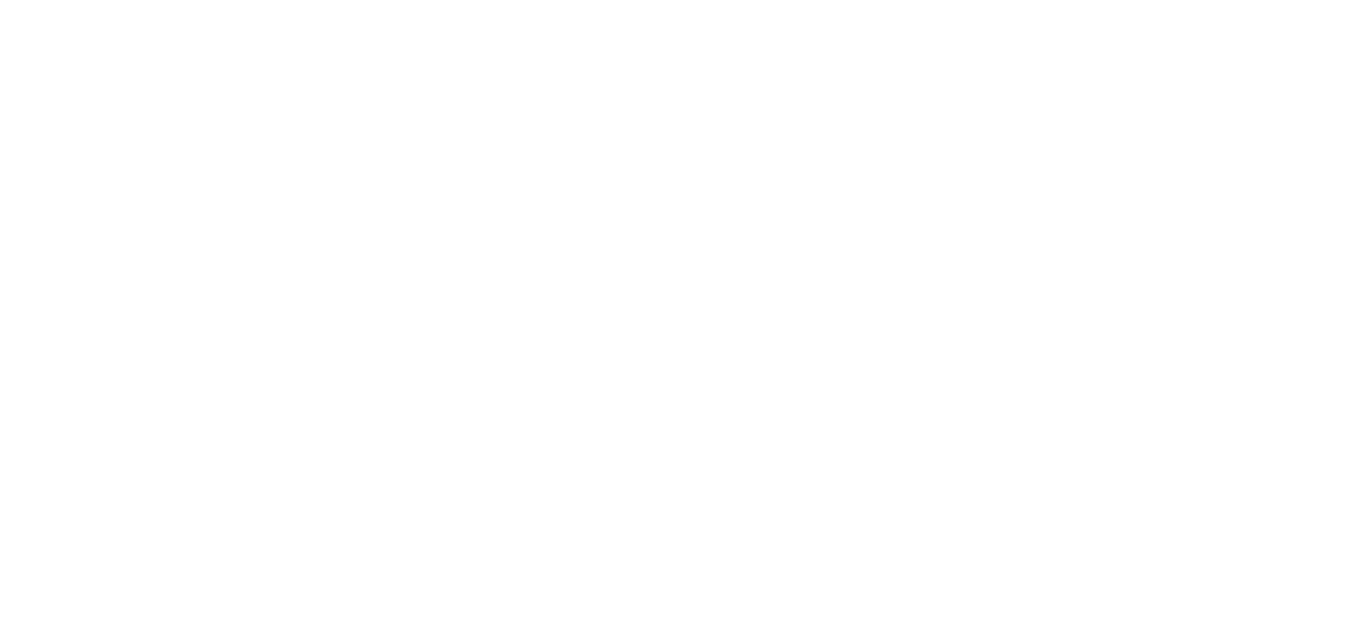 scroll, scrollTop: 0, scrollLeft: 0, axis: both 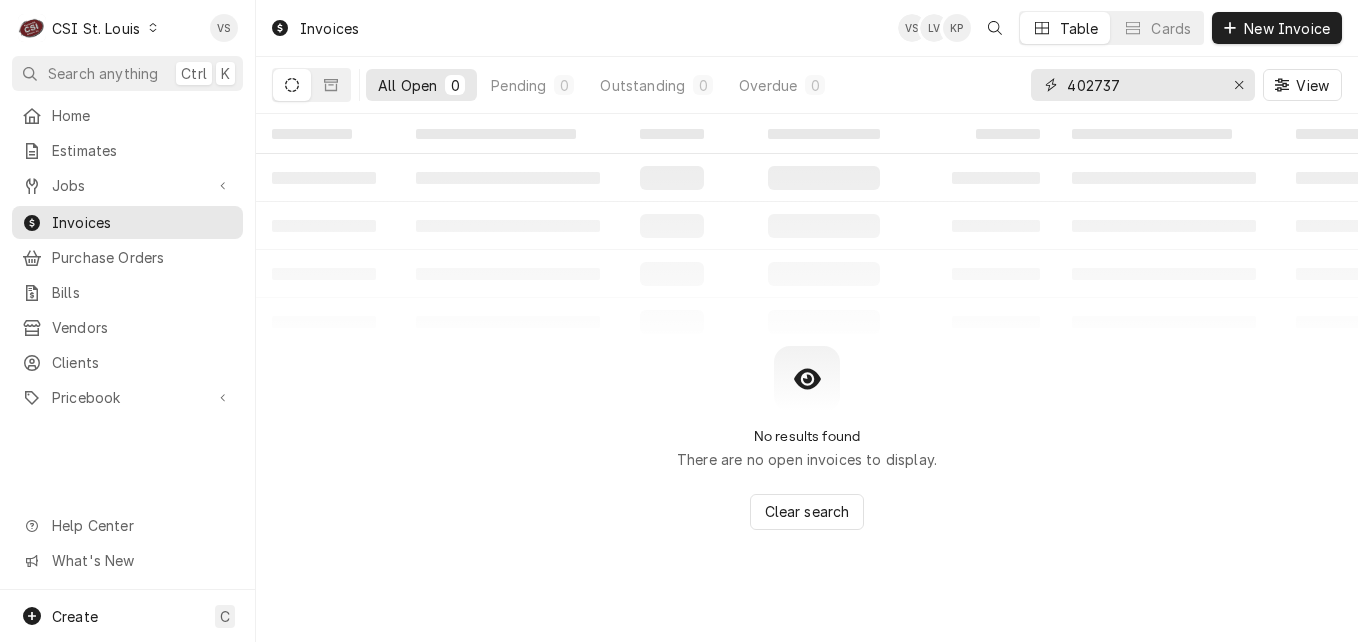 drag, startPoint x: 1125, startPoint y: 83, endPoint x: 1056, endPoint y: 83, distance: 69 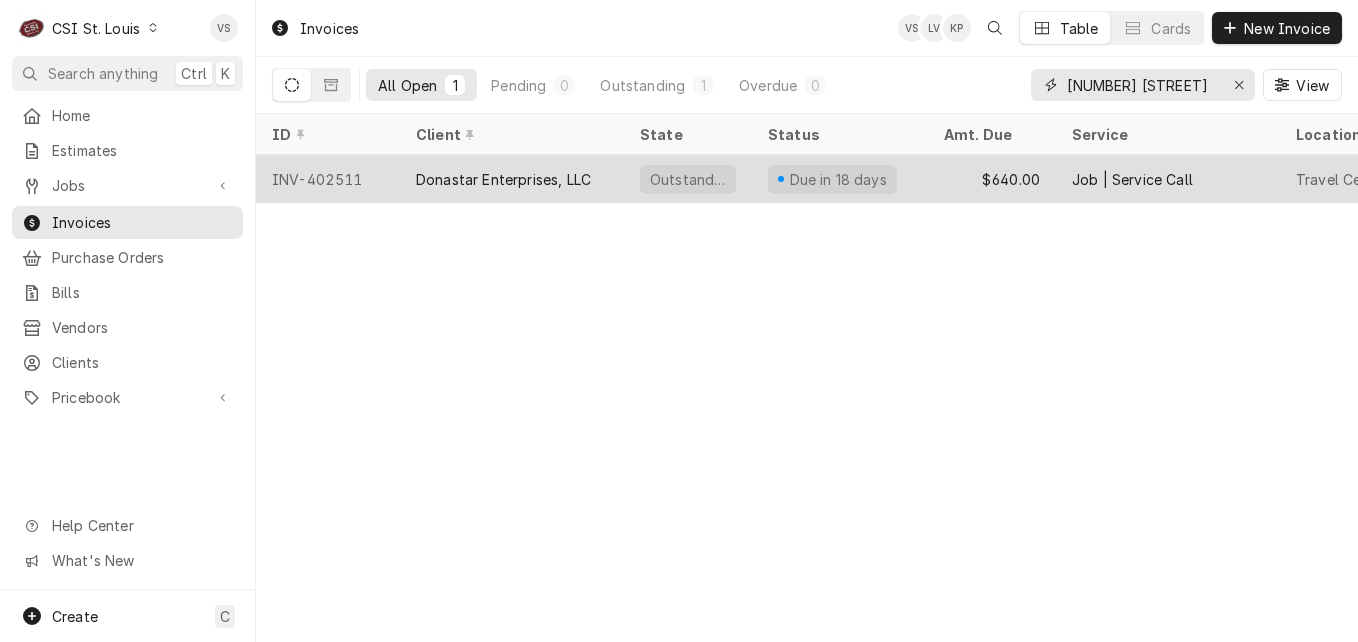 type on "[NUMBER] [STREET]" 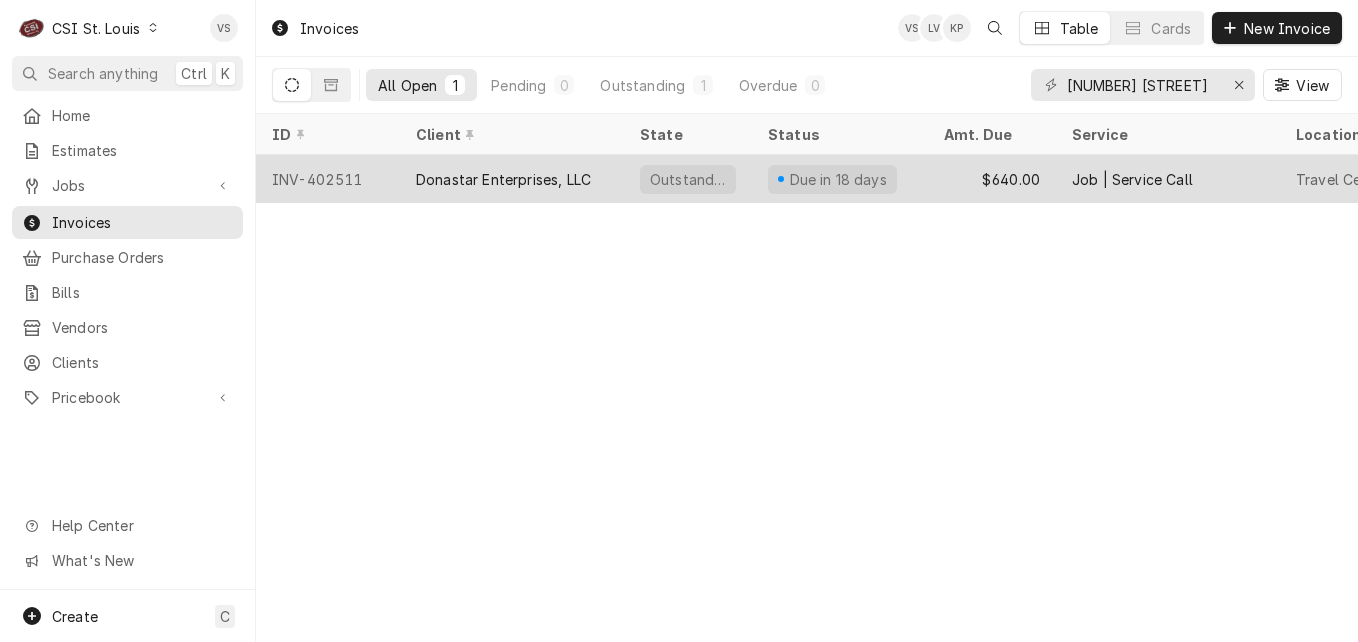 click on "Donastar Enterprises, LLC" at bounding box center [503, 179] 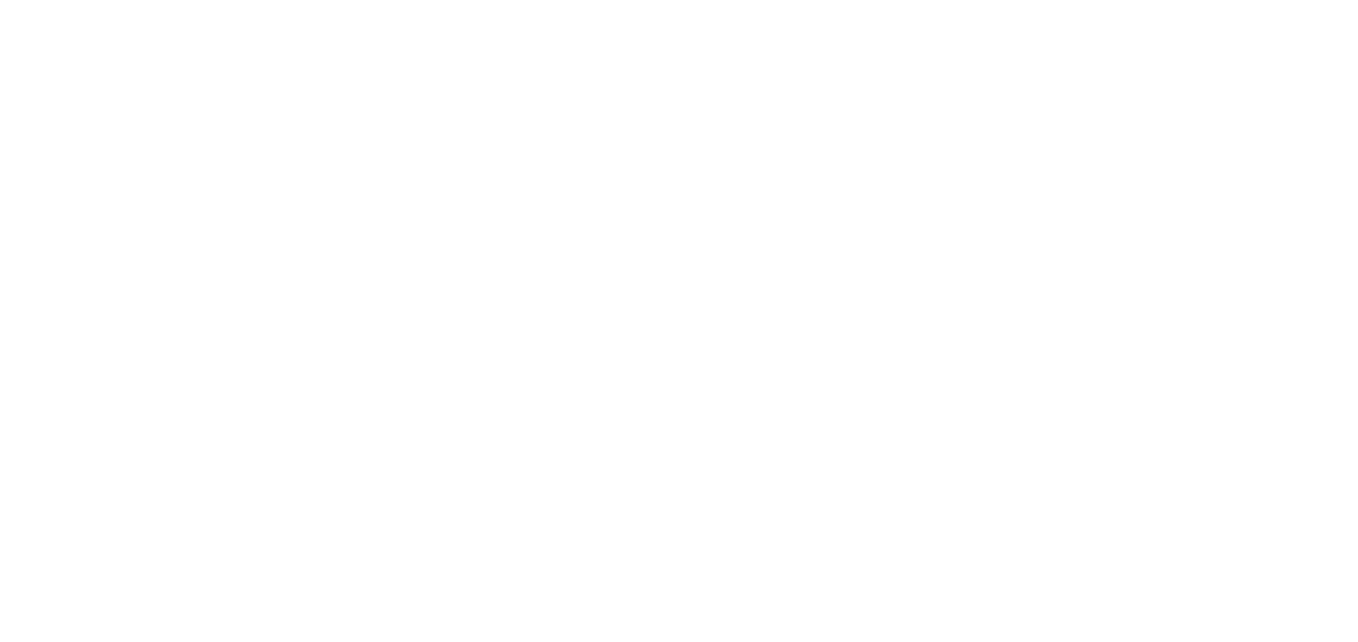 scroll, scrollTop: 0, scrollLeft: 0, axis: both 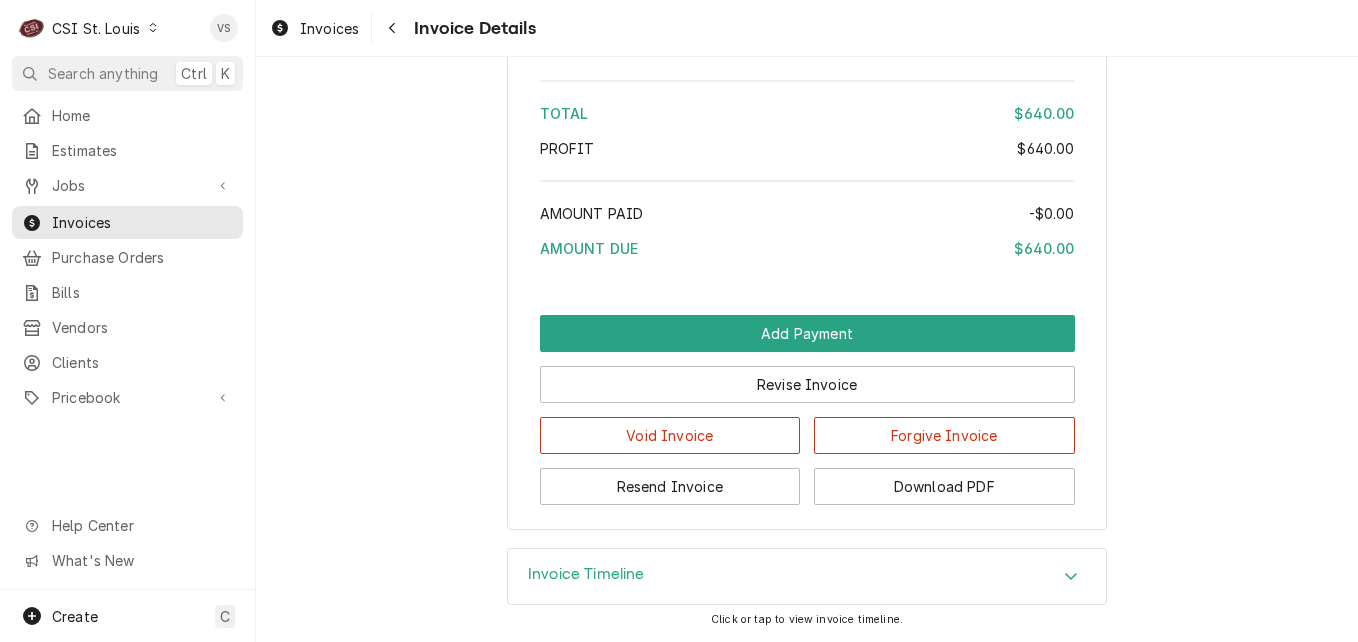 click 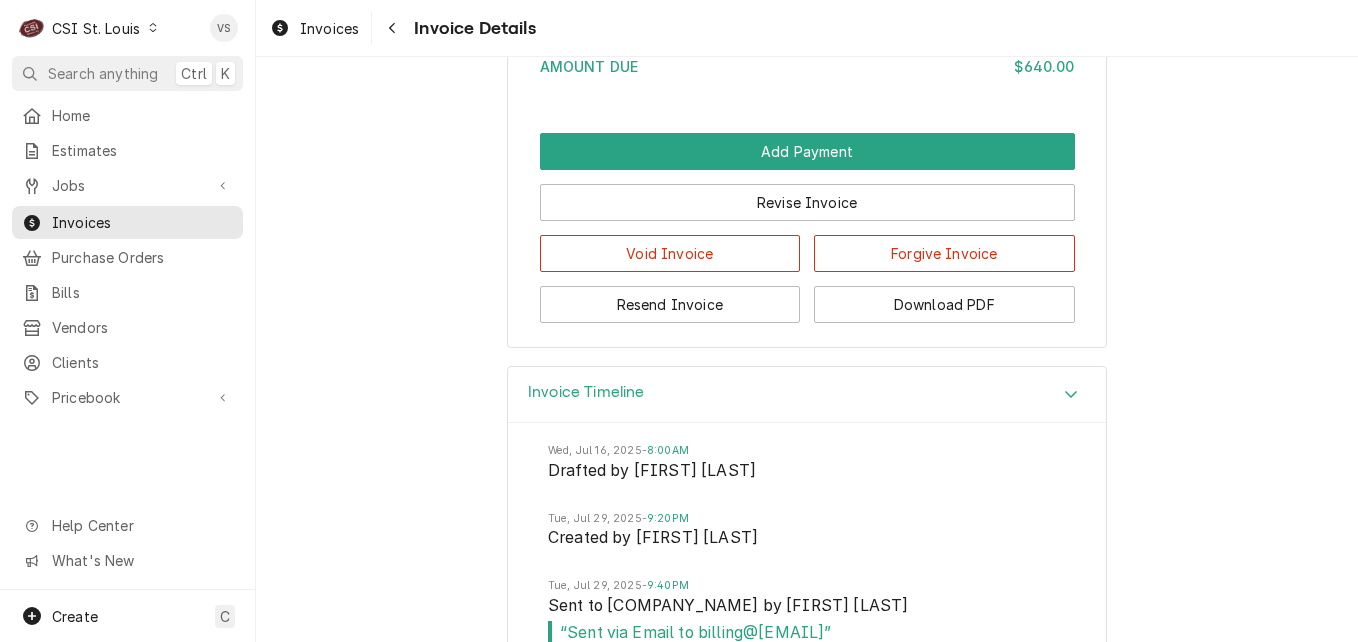 scroll, scrollTop: 3560, scrollLeft: 0, axis: vertical 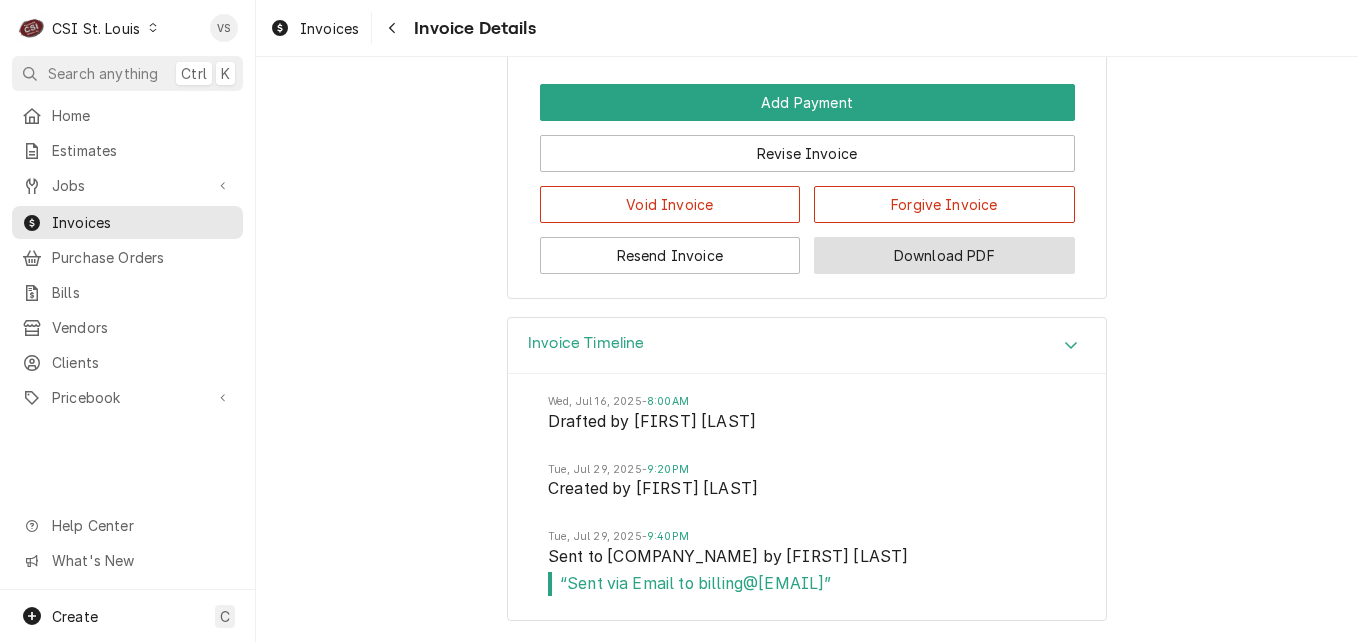 click on "Download PDF" at bounding box center (944, 255) 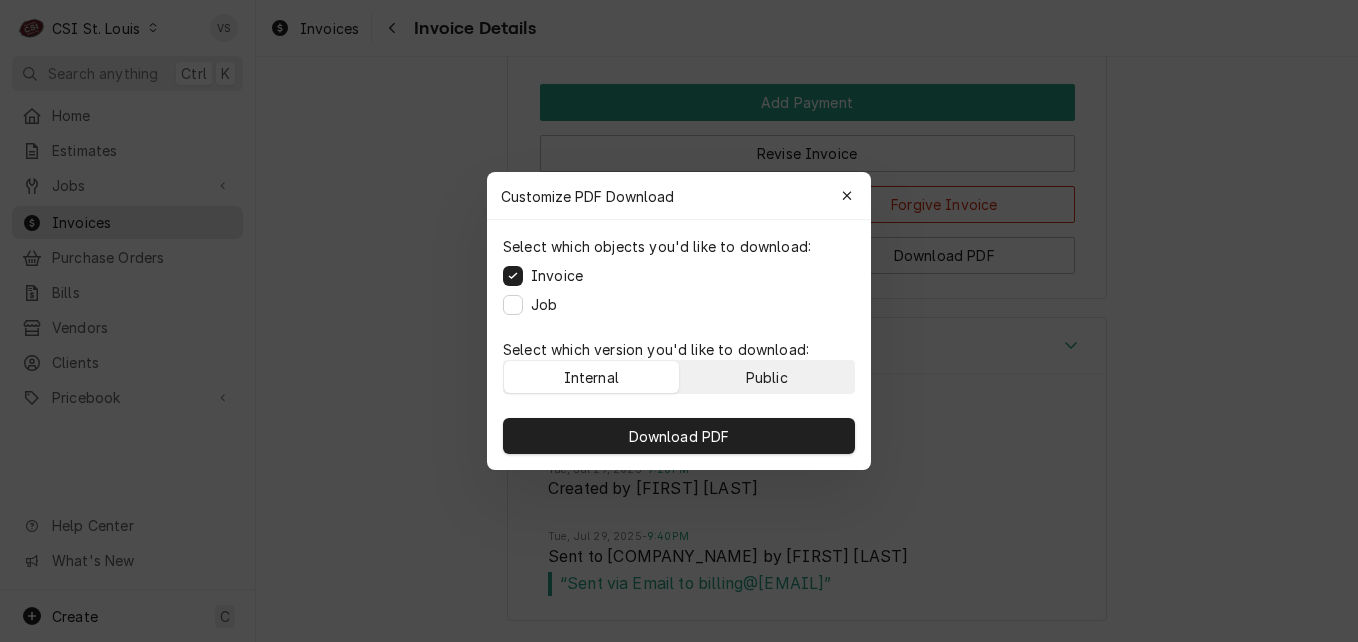 click on "Public" at bounding box center (767, 377) 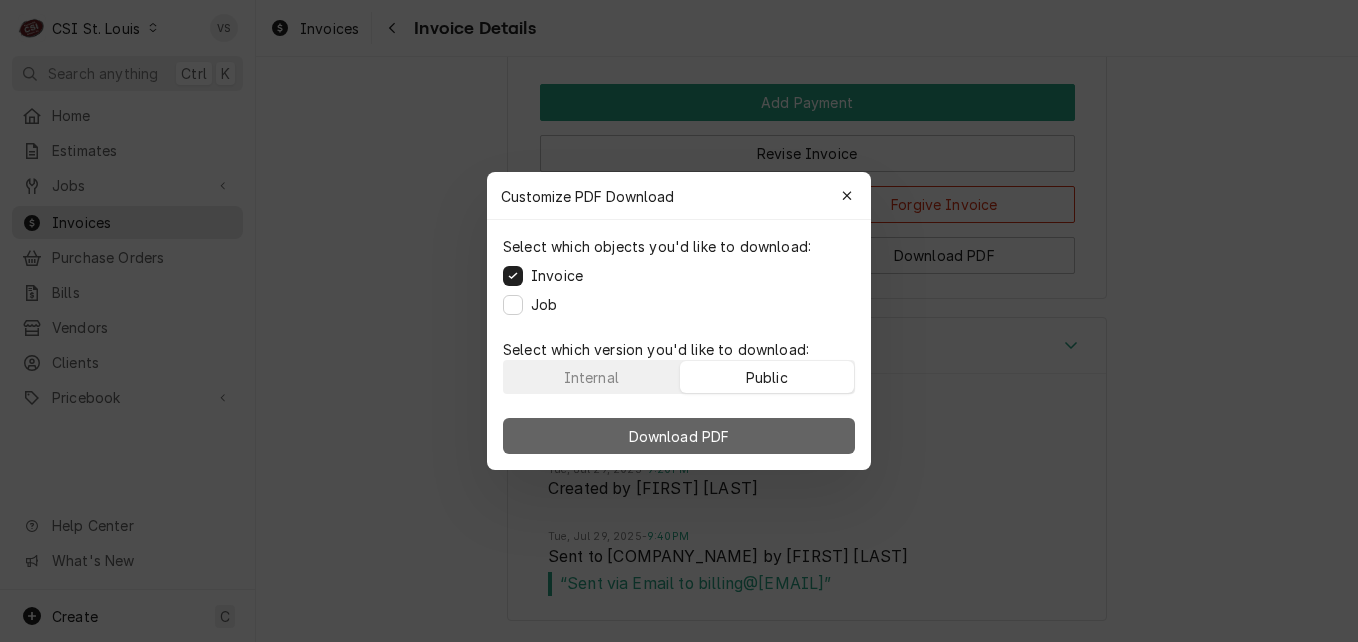 click on "Download PDF" at bounding box center [679, 436] 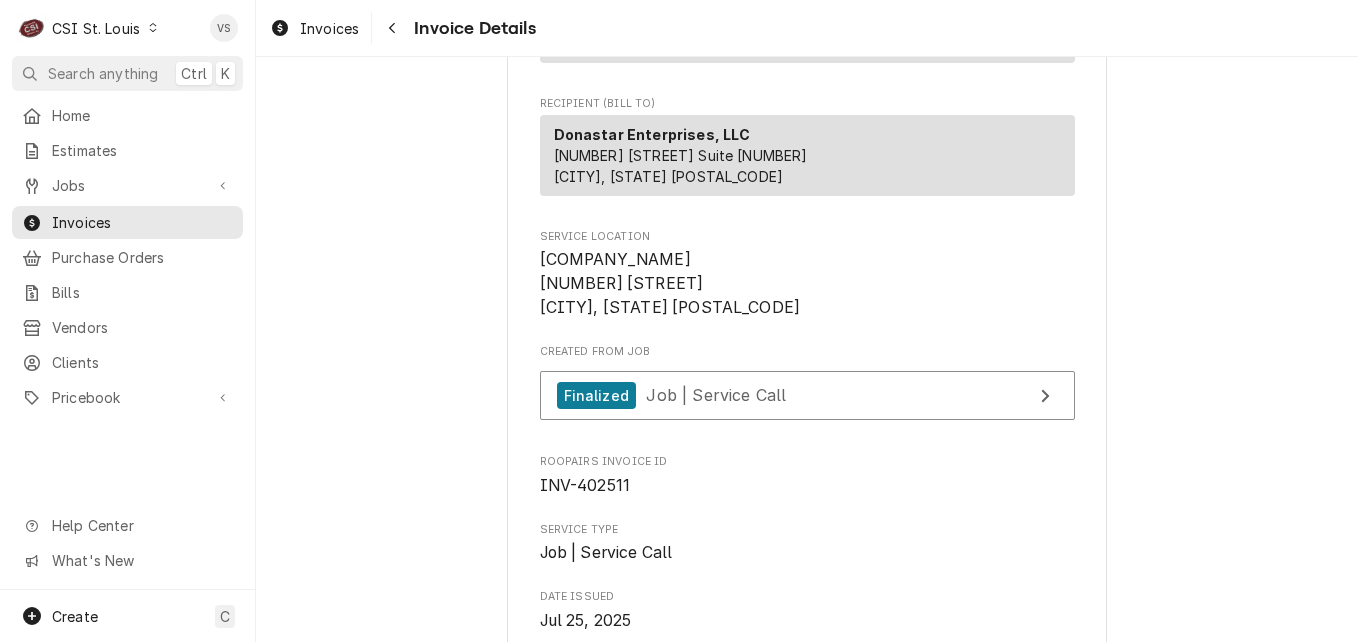 scroll, scrollTop: 300, scrollLeft: 0, axis: vertical 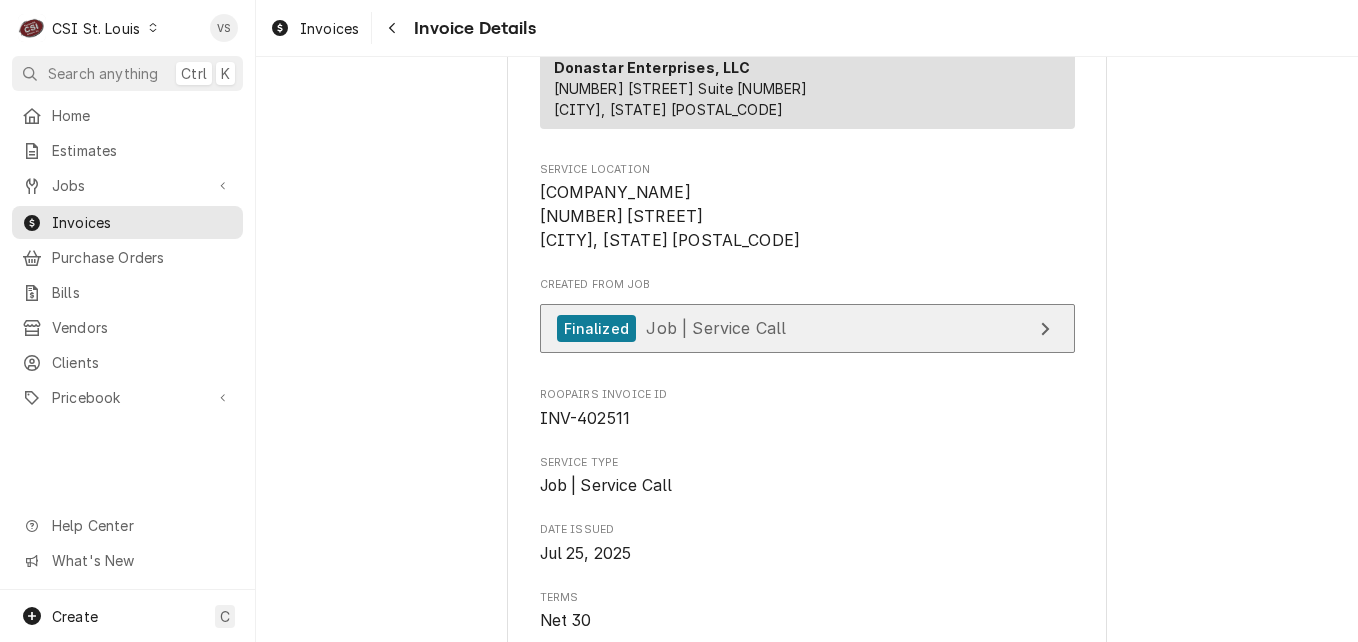 click on "Job | Service Call" at bounding box center (716, 328) 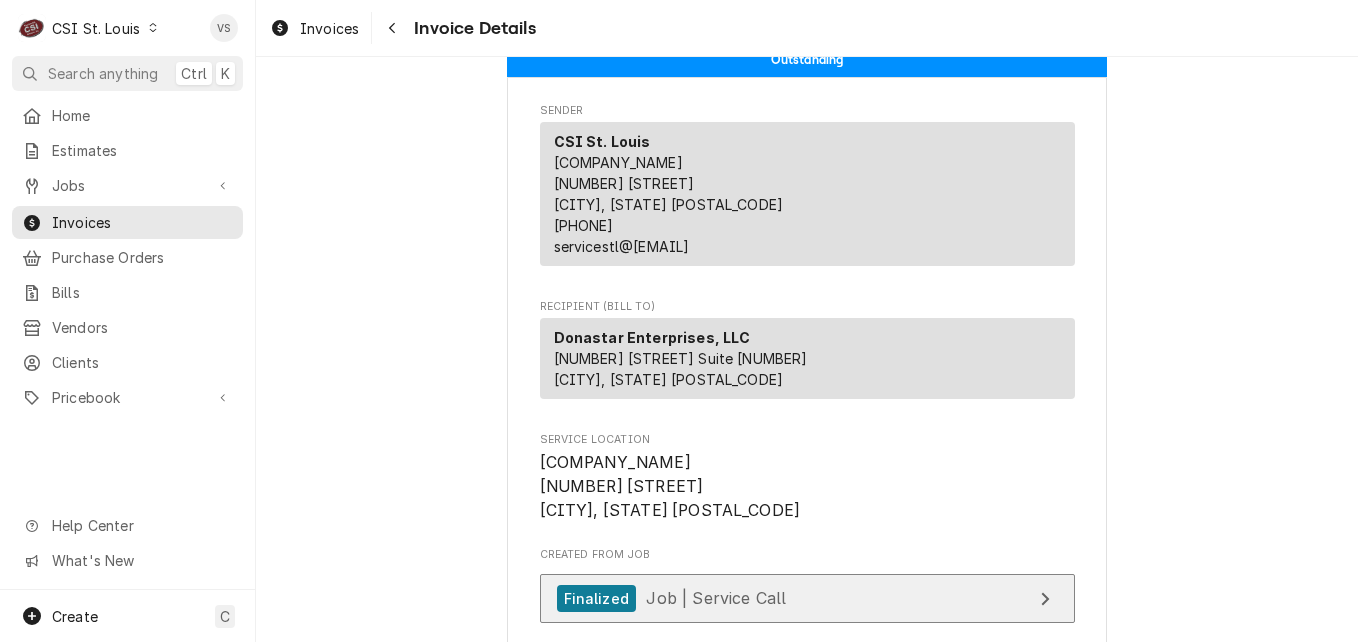 scroll, scrollTop: 0, scrollLeft: 0, axis: both 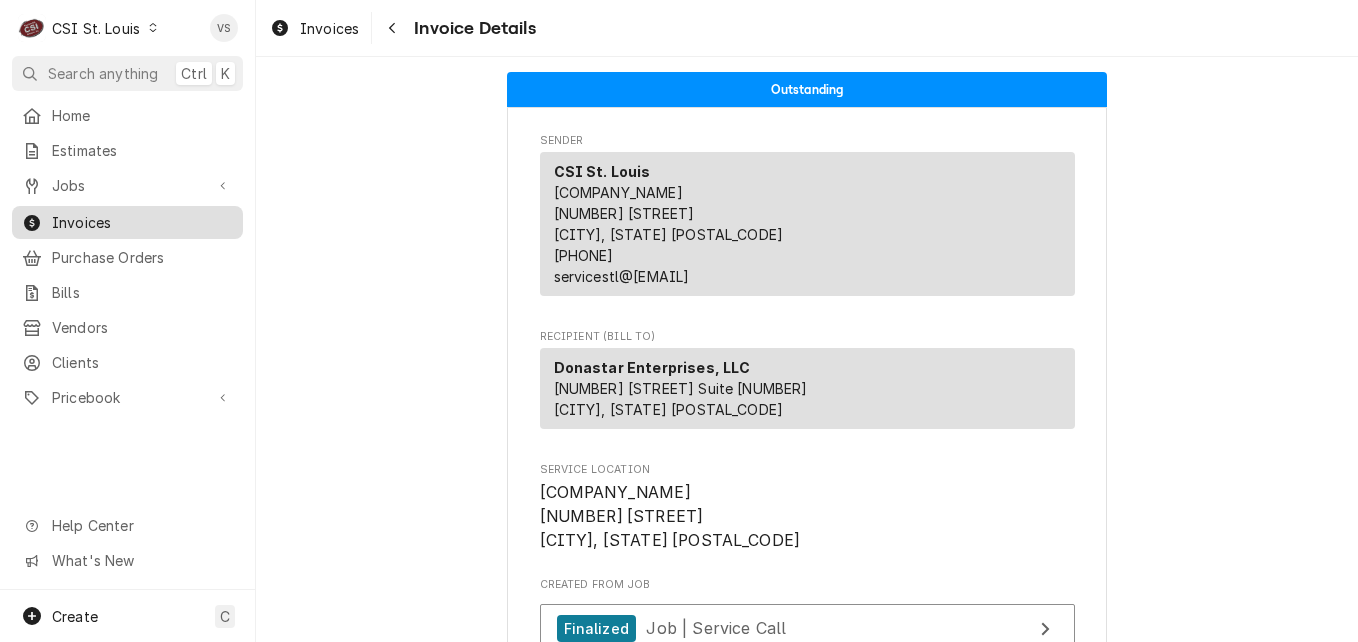 click on "Invoices" at bounding box center (142, 222) 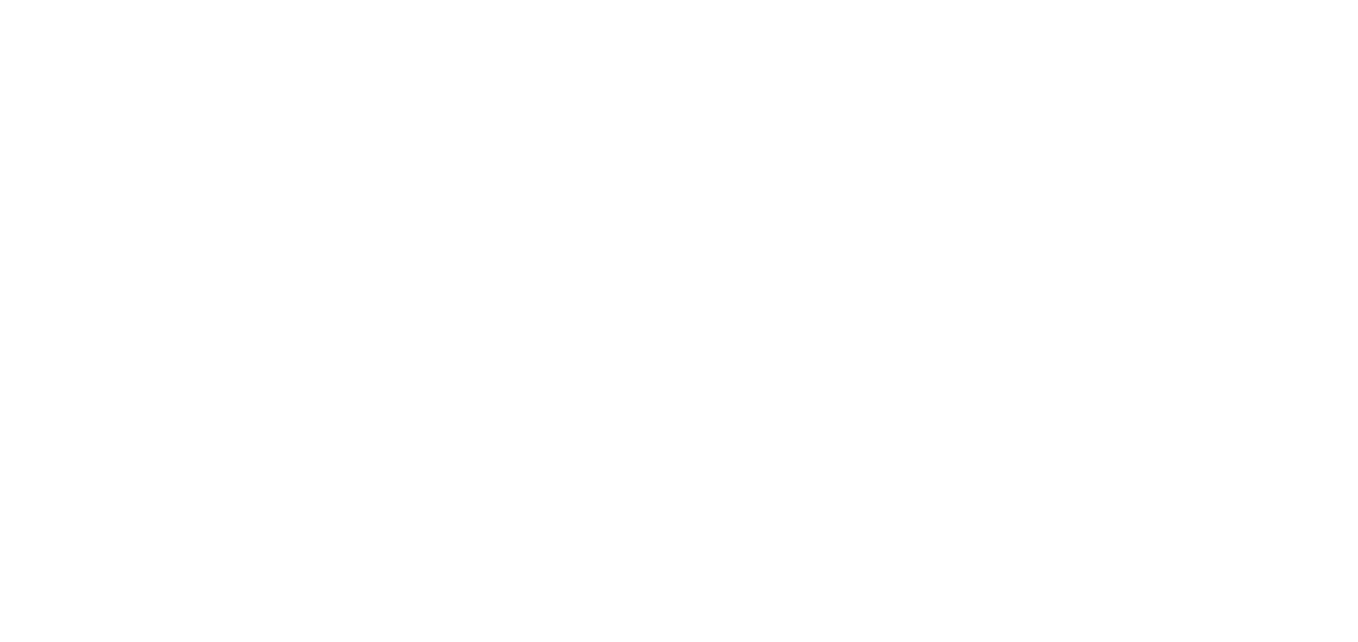 scroll, scrollTop: 0, scrollLeft: 0, axis: both 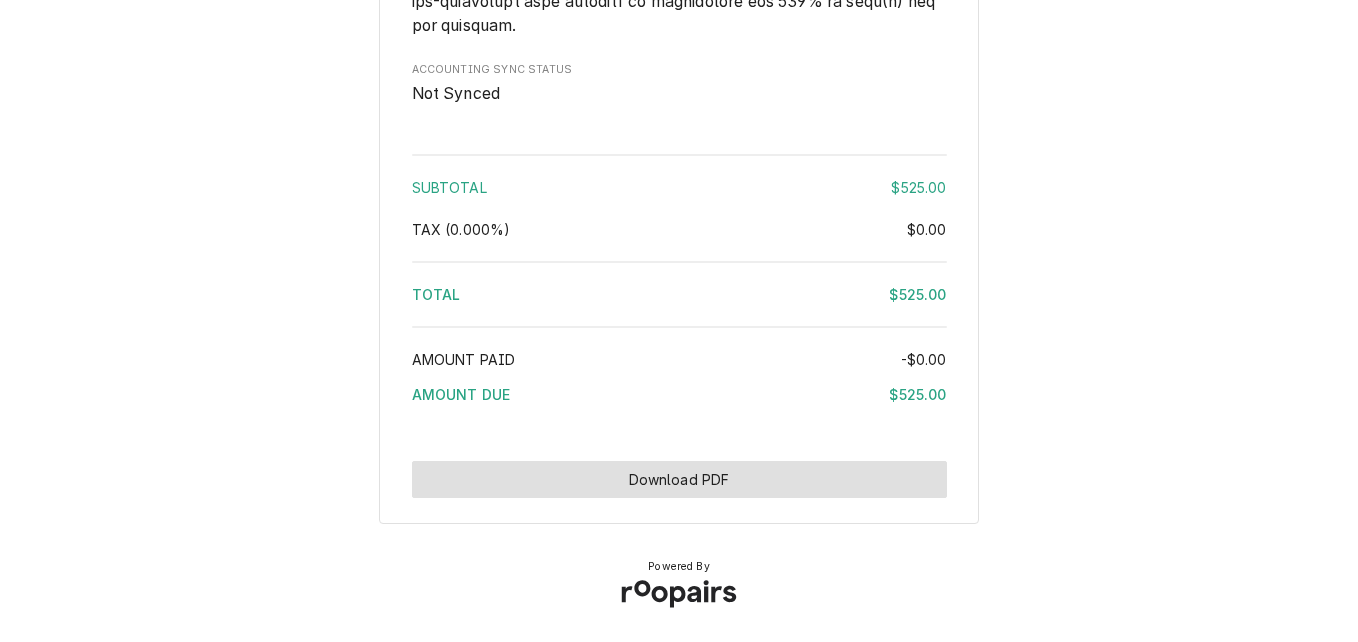 click on "Download PDF" at bounding box center [679, 479] 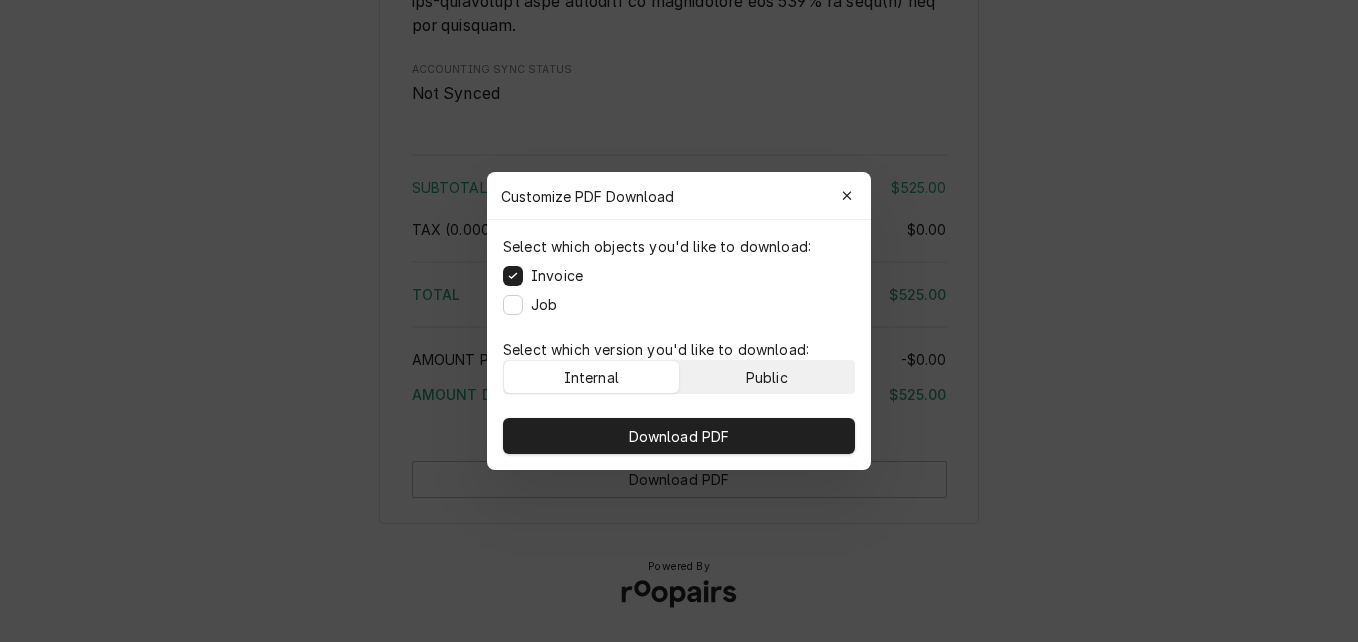 click on "Public" at bounding box center (767, 377) 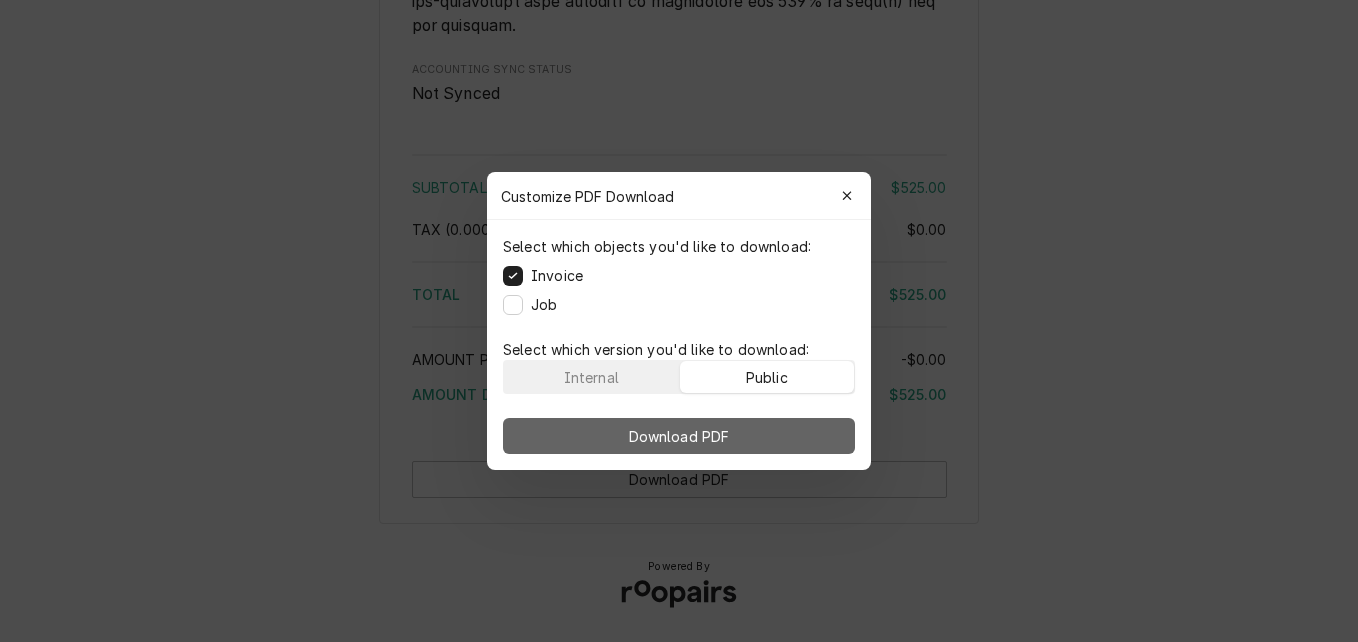 click on "Download PDF" at bounding box center [679, 436] 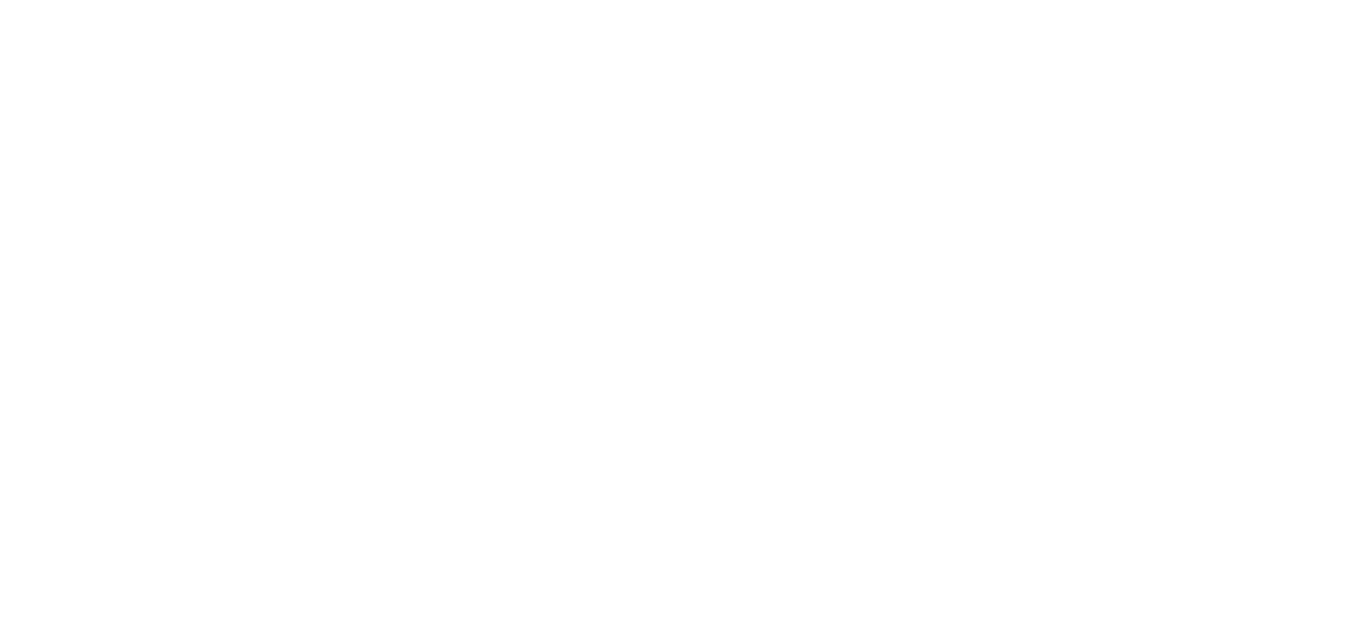 scroll, scrollTop: 0, scrollLeft: 0, axis: both 